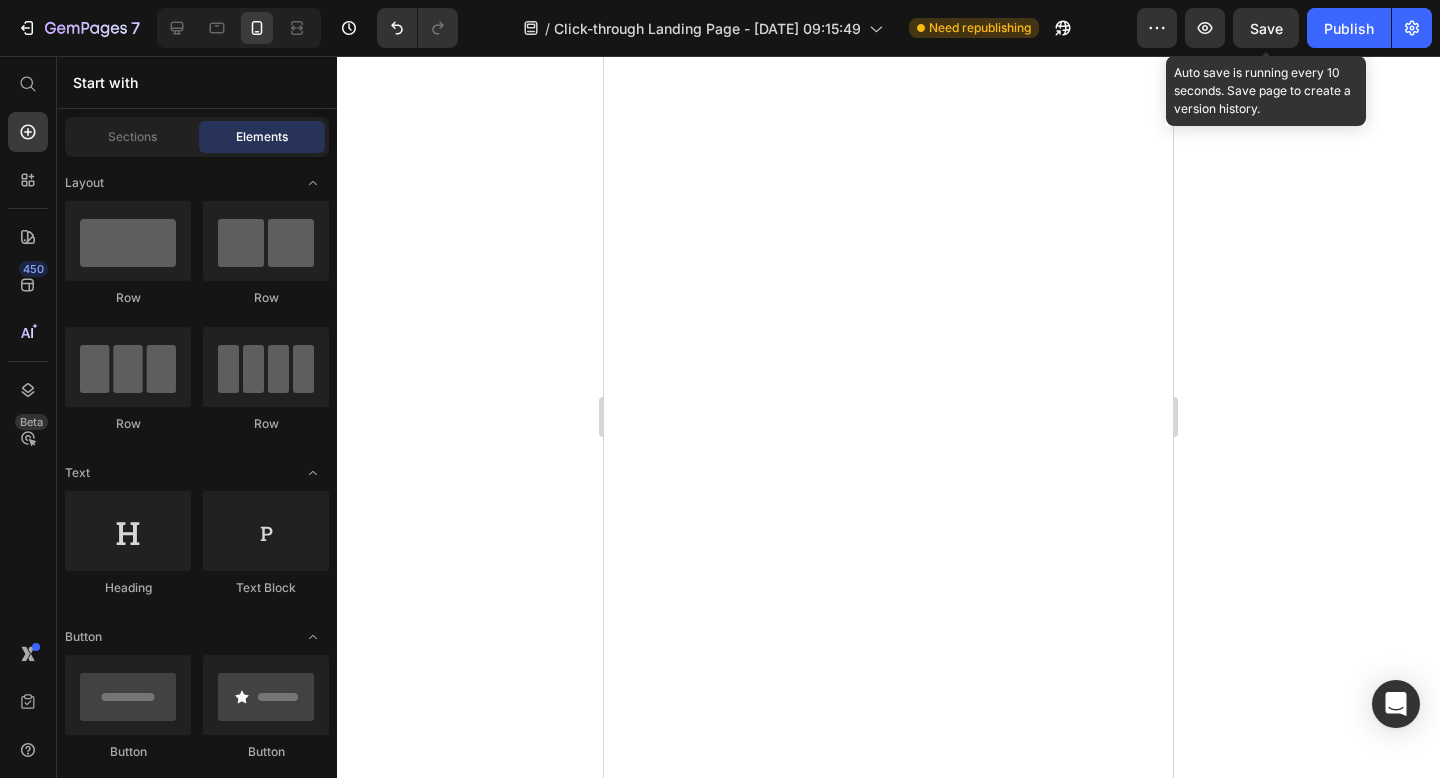 scroll, scrollTop: 0, scrollLeft: 0, axis: both 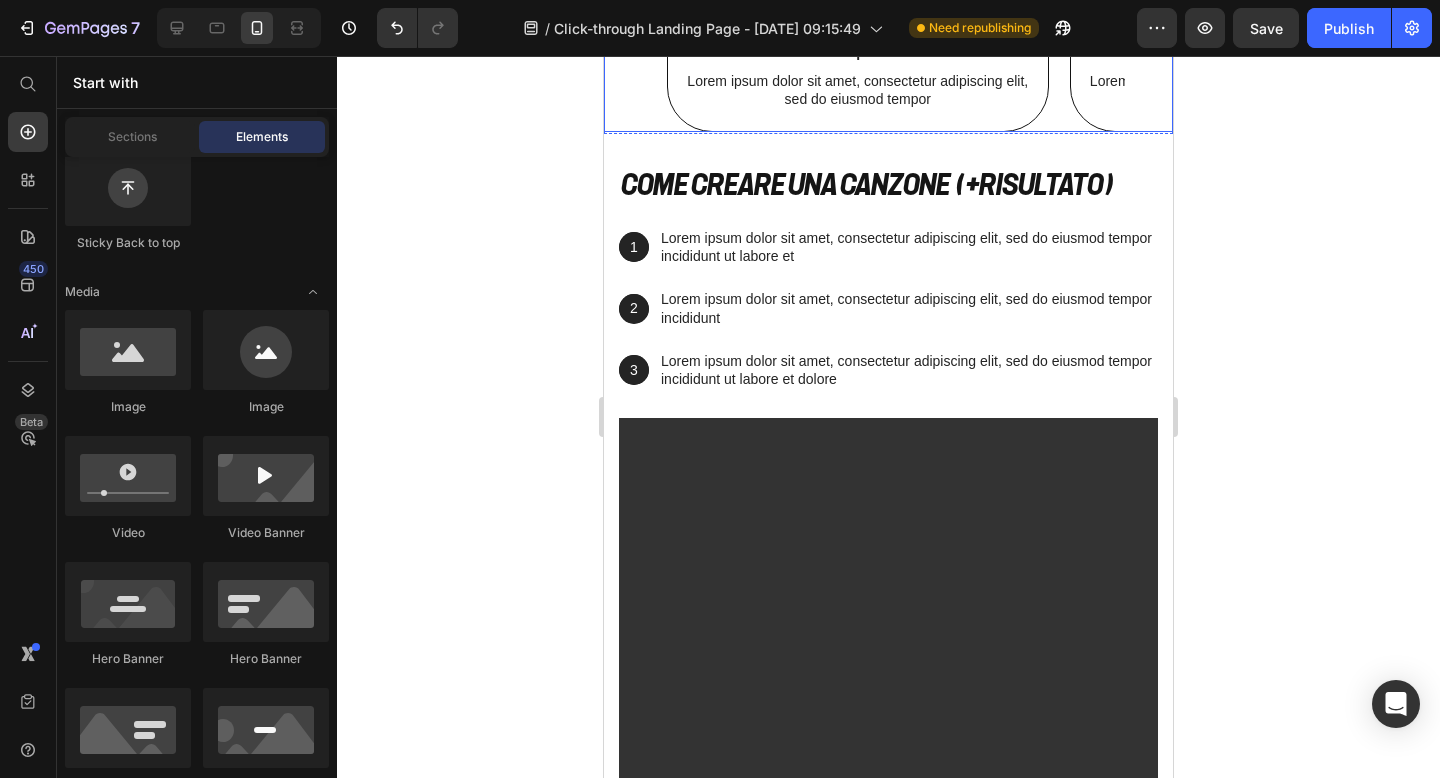 click 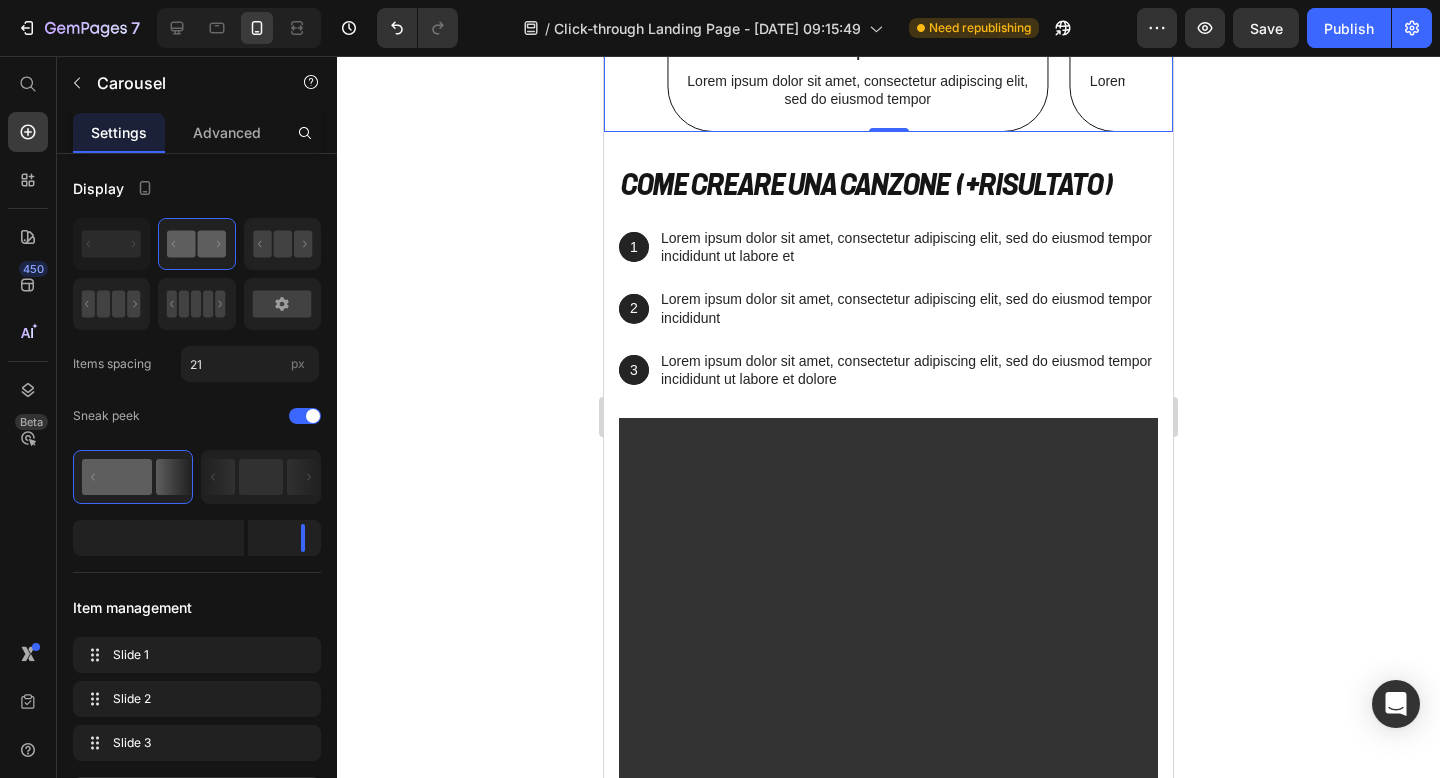 click 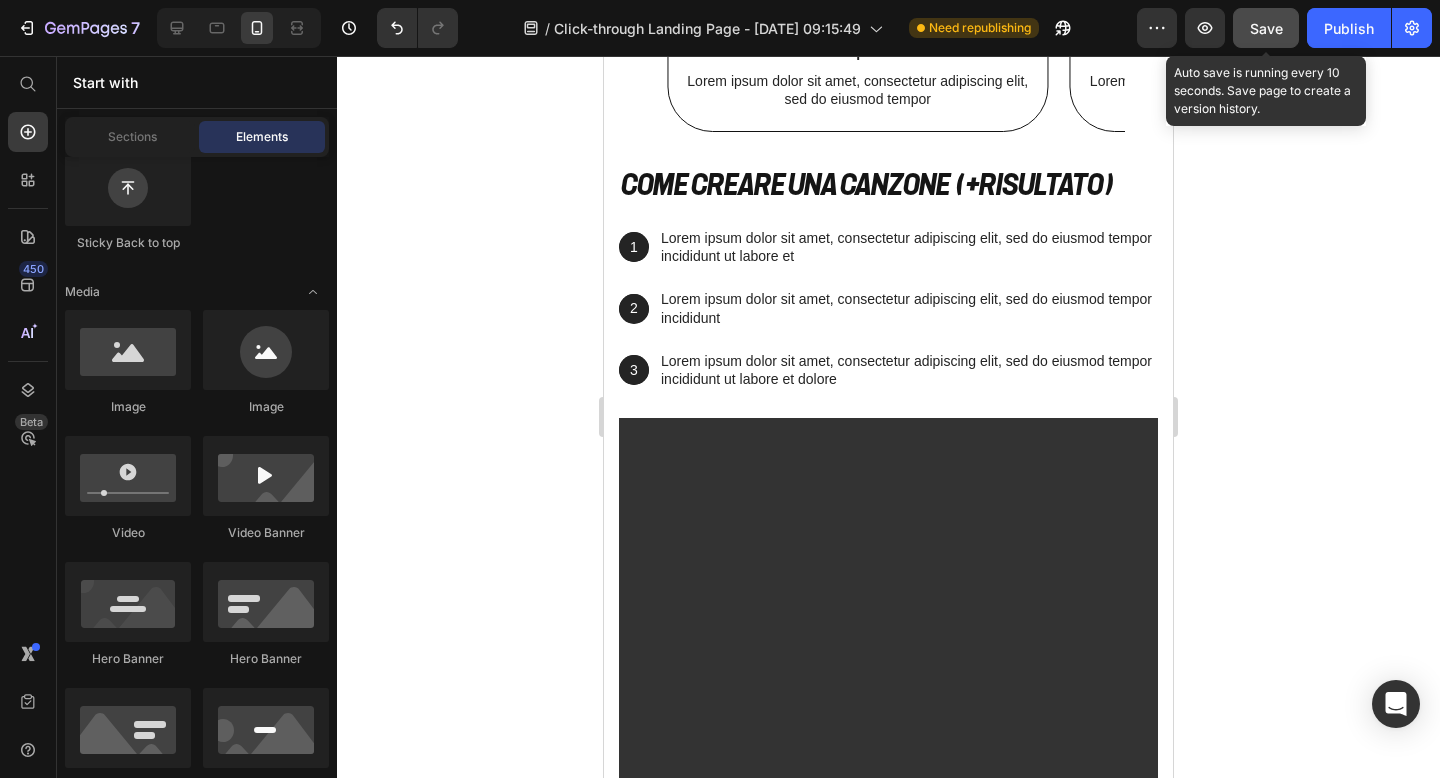 click on "Save" at bounding box center [1266, 28] 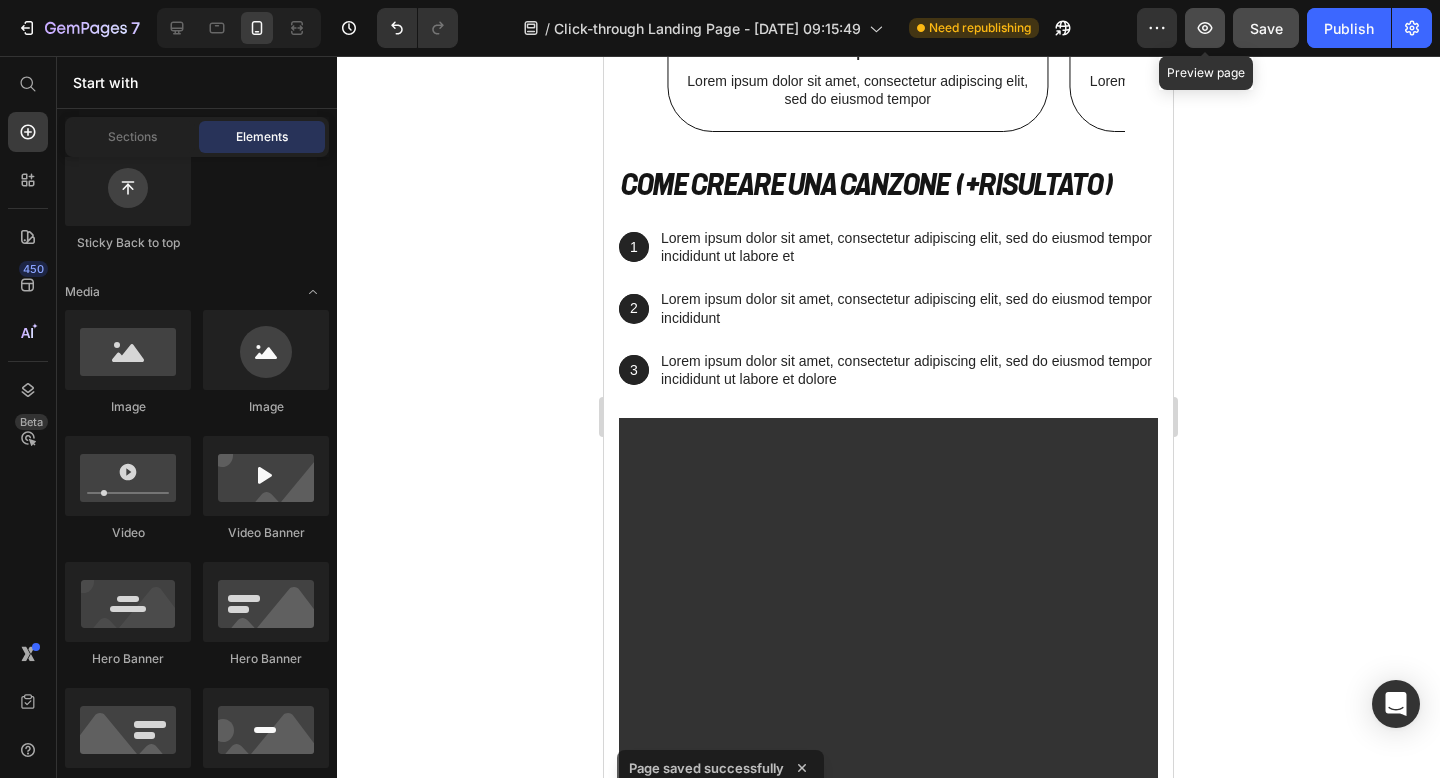 click 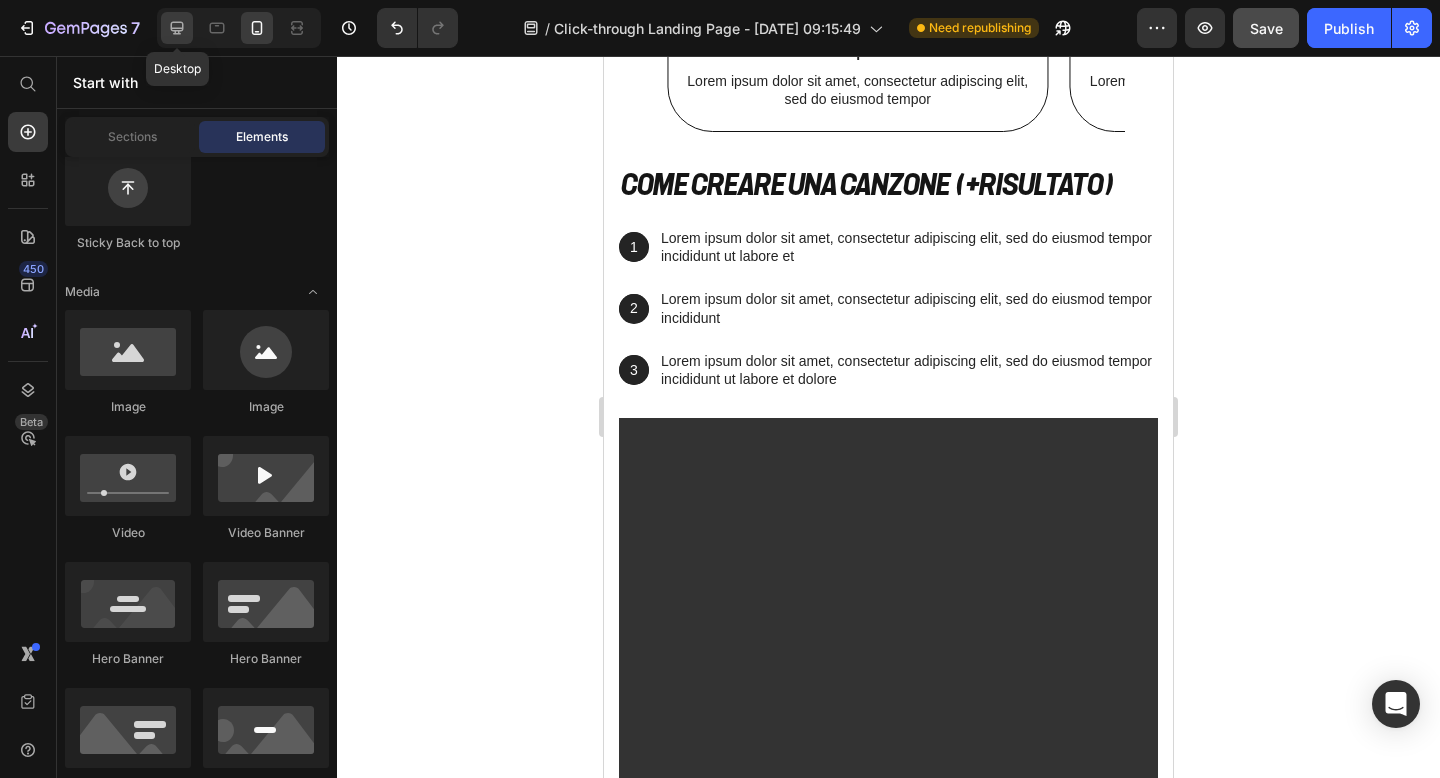 click 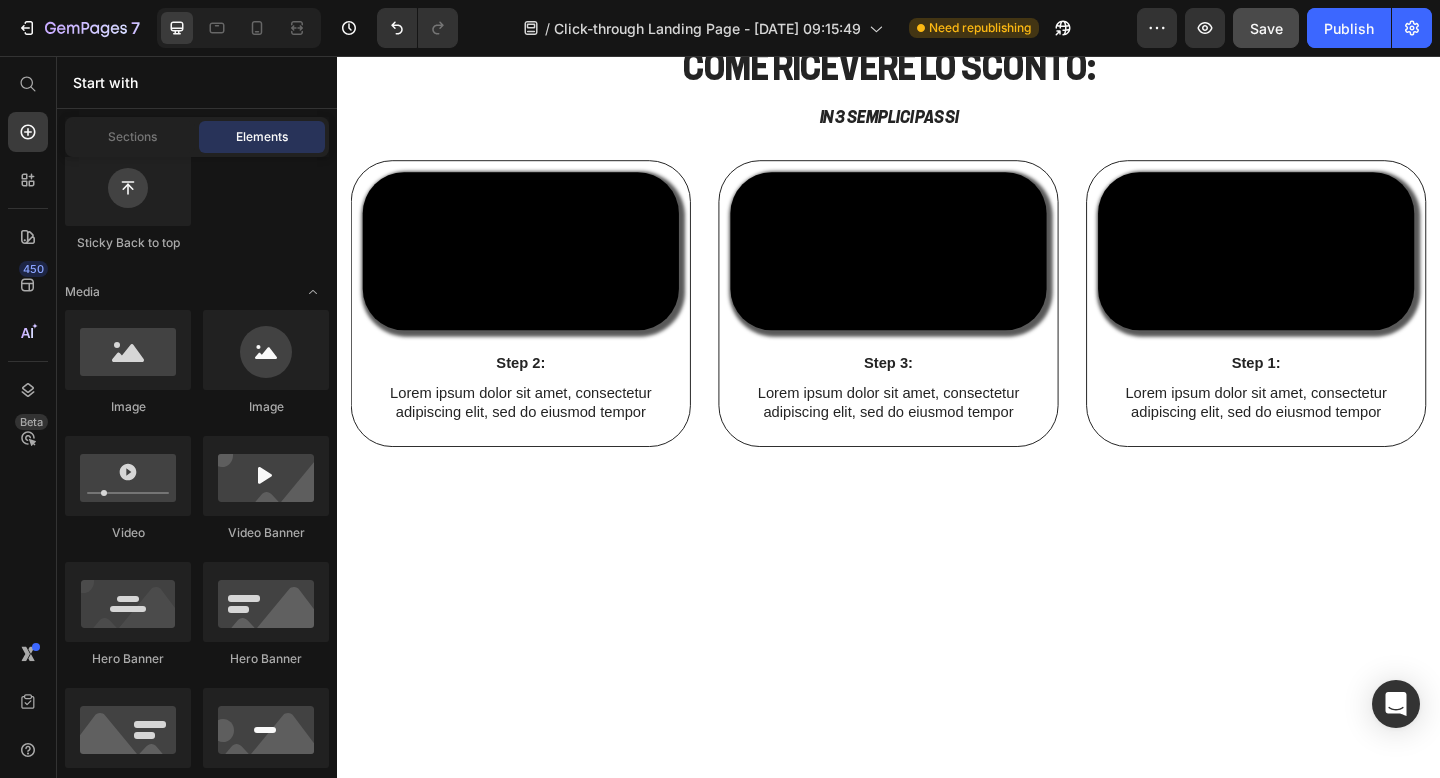 click on "Video Video Video Video" at bounding box center (937, -282) 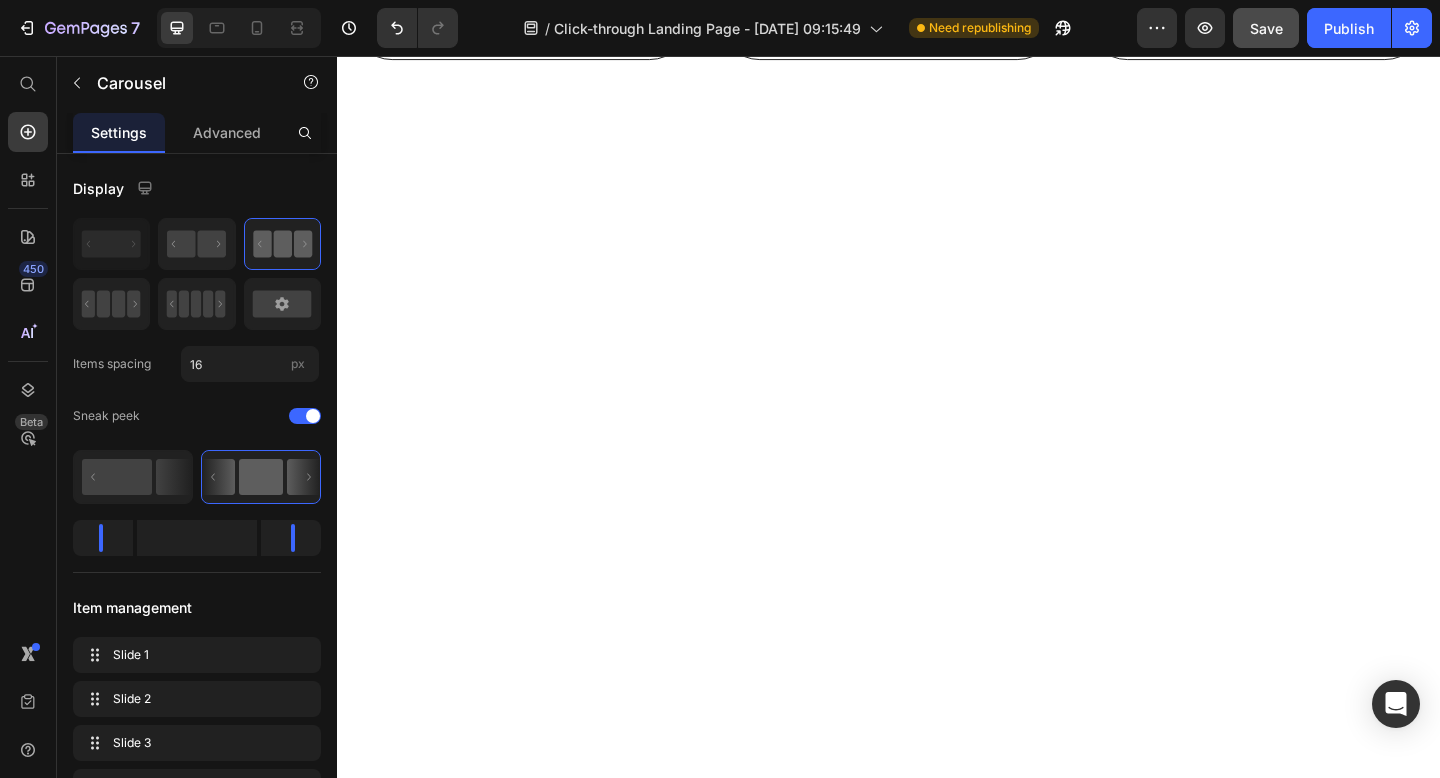 scroll, scrollTop: 808, scrollLeft: 0, axis: vertical 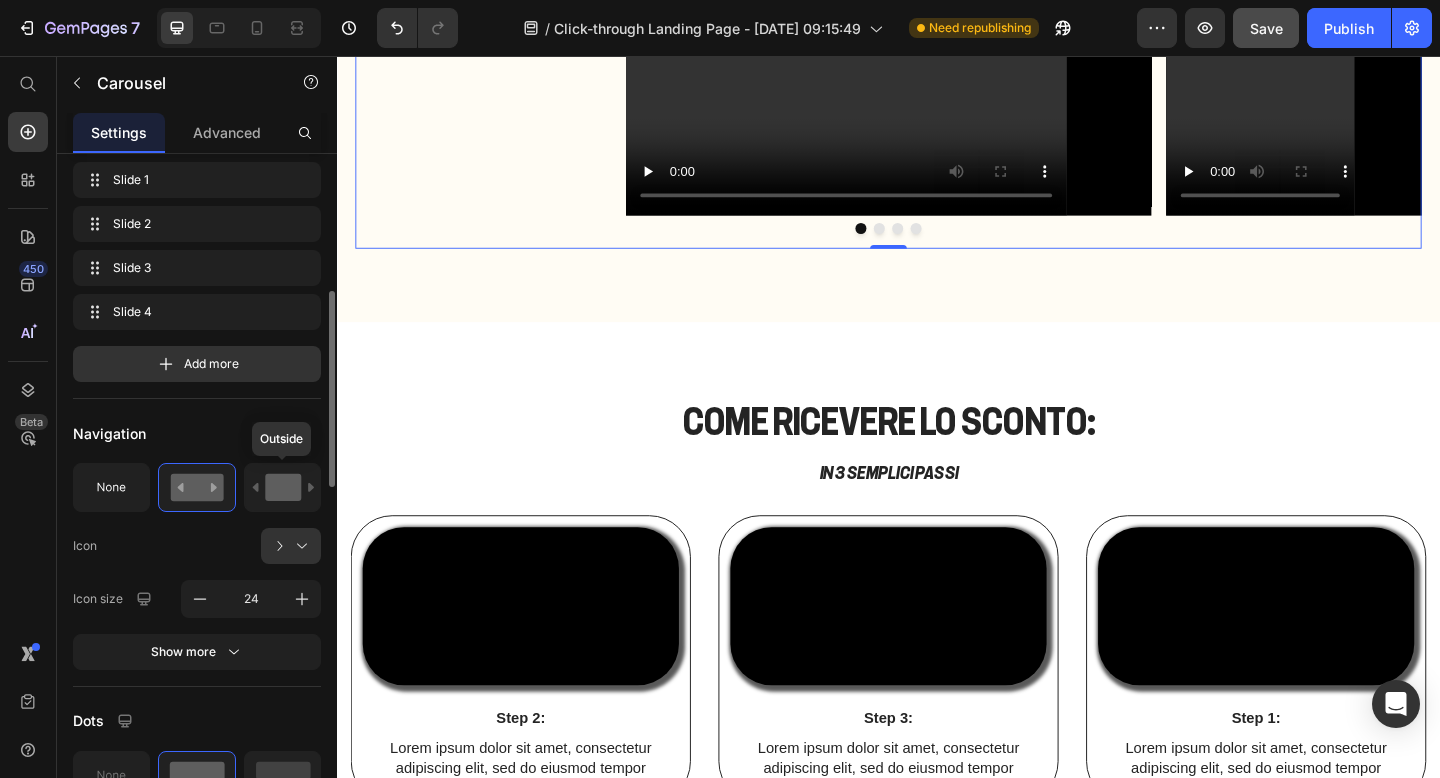 click 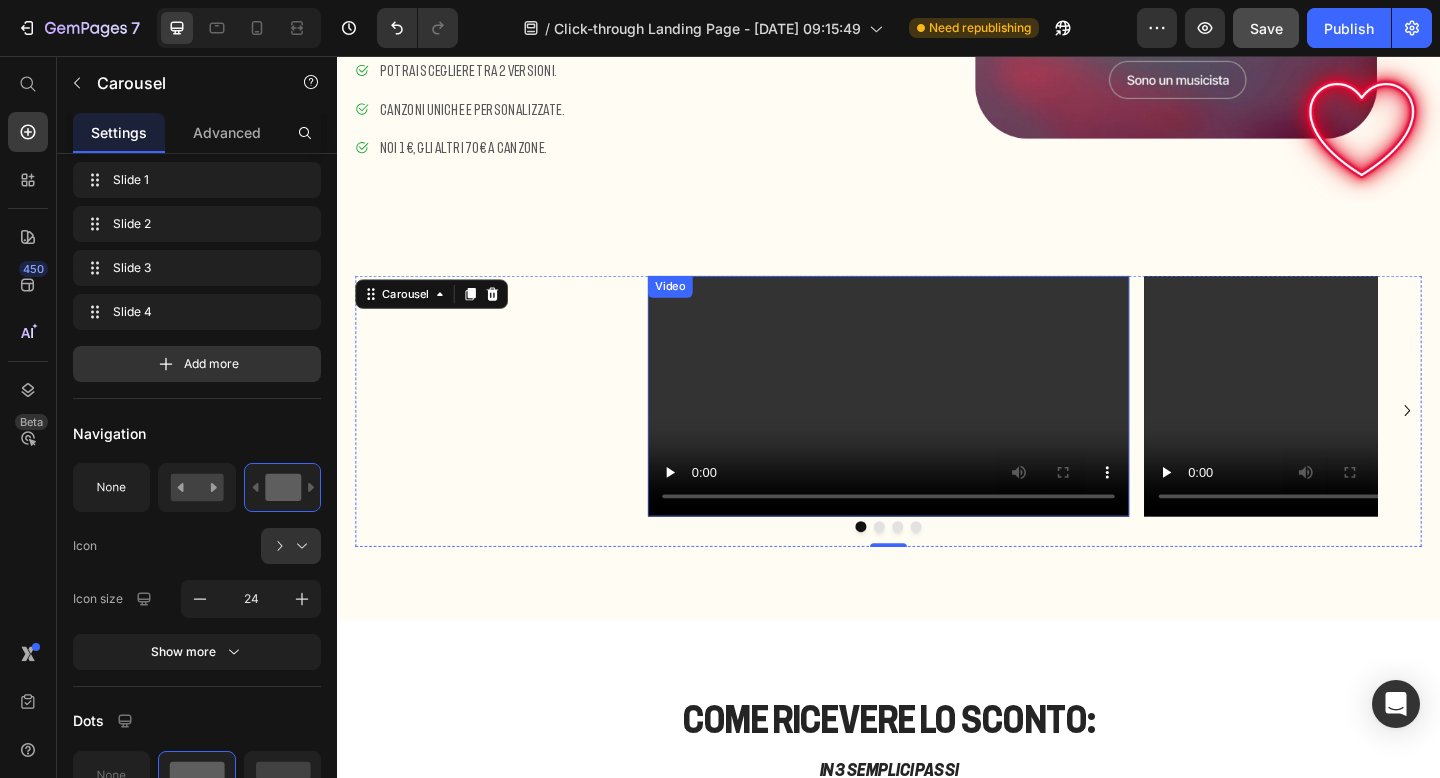 scroll, scrollTop: 458, scrollLeft: 0, axis: vertical 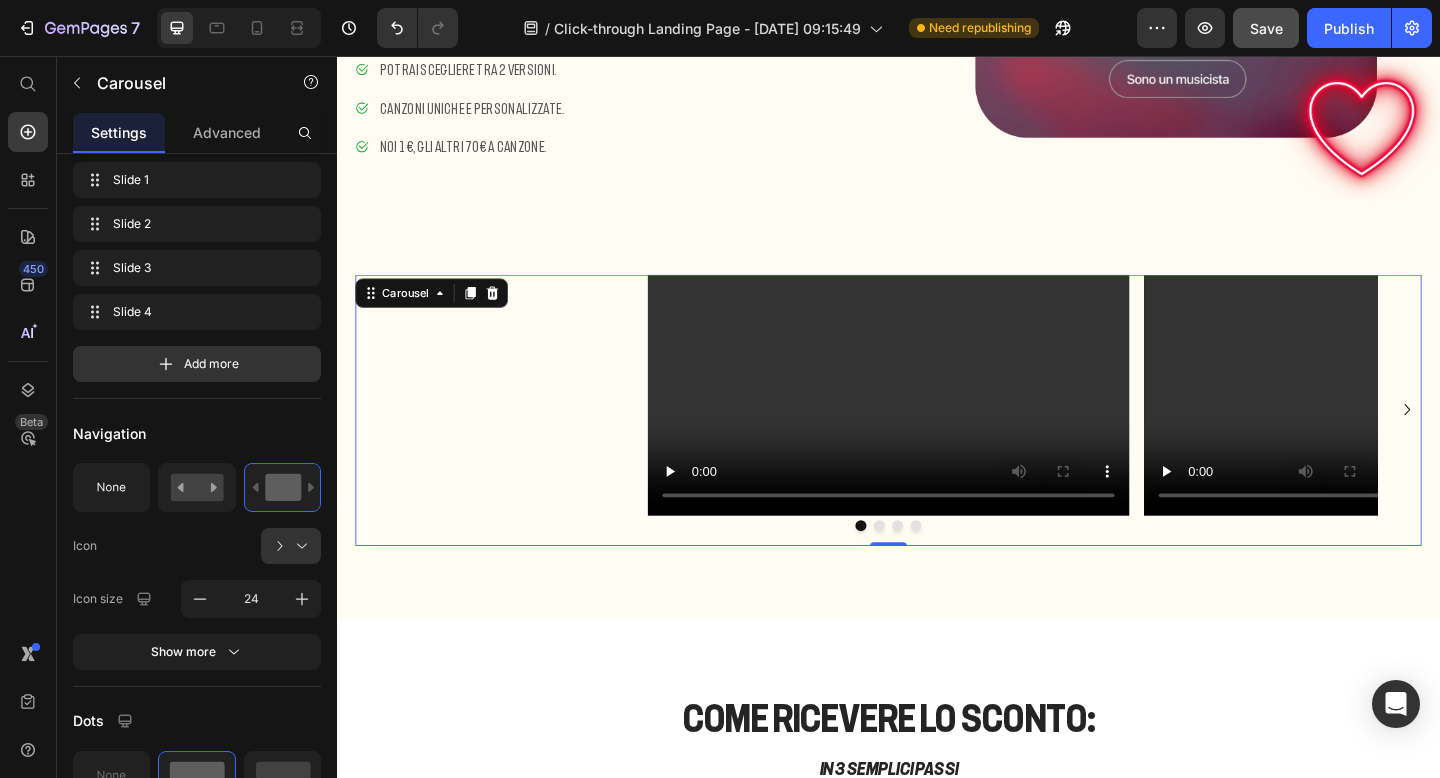 click on "Video Video Video Video" at bounding box center [937, 441] 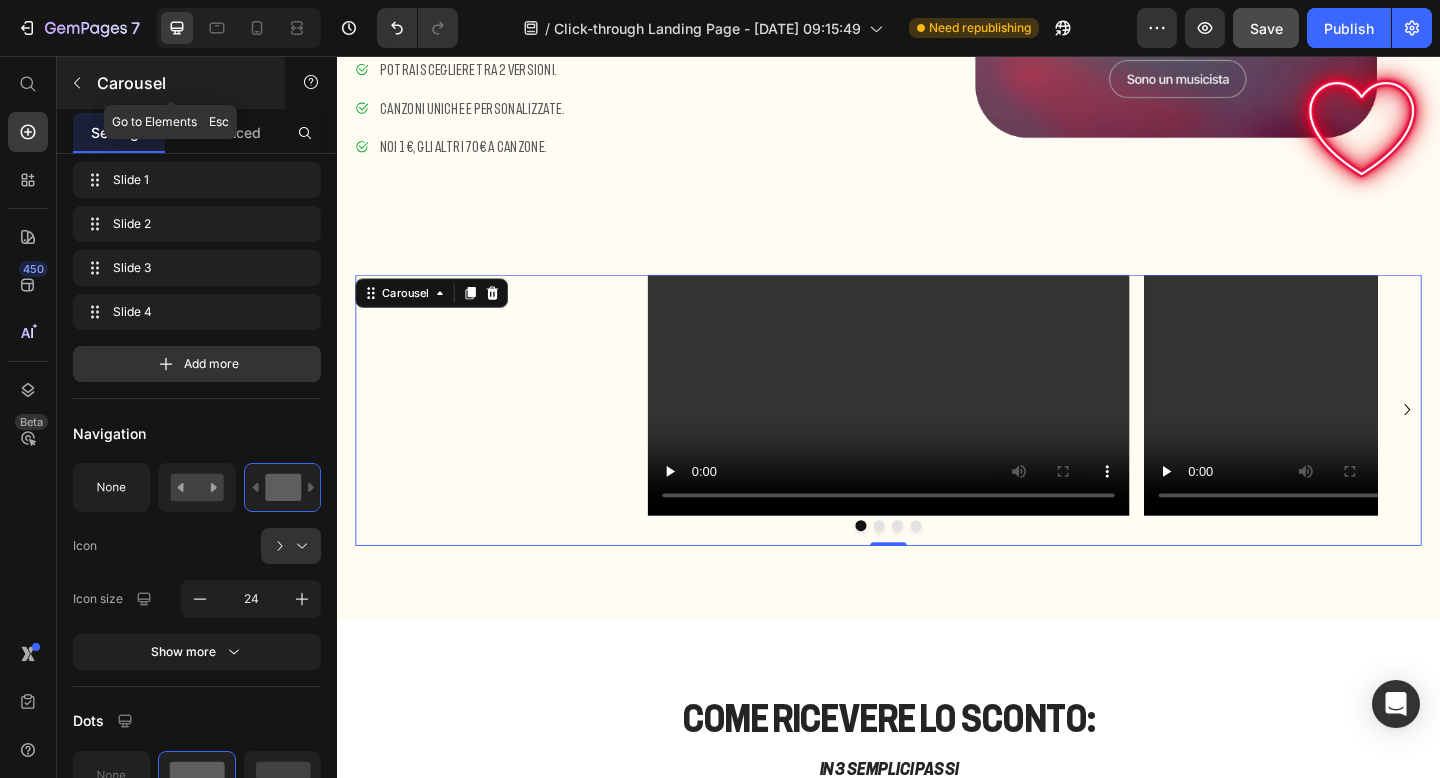 click on "Carousel" at bounding box center (171, 83) 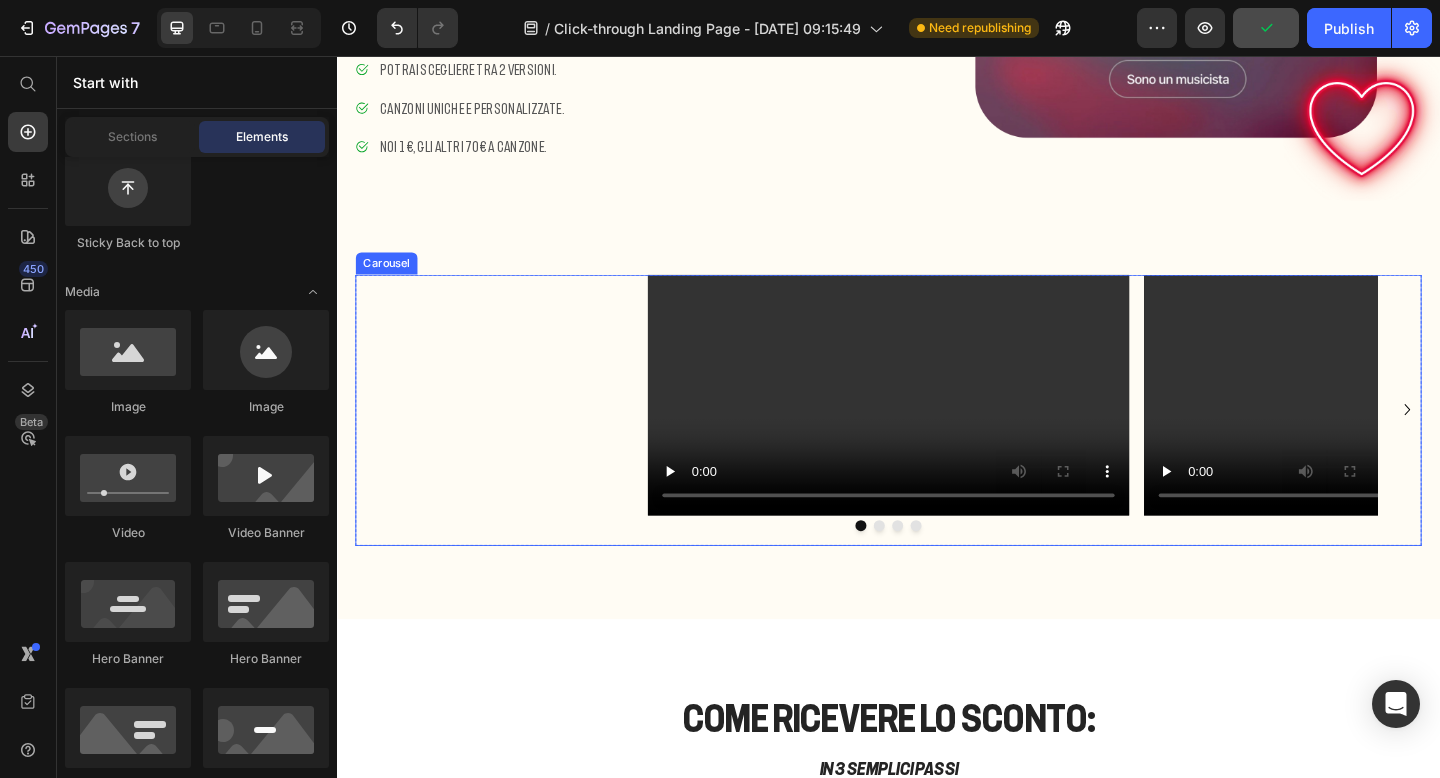 click on "Video Video Video Video" at bounding box center (937, 441) 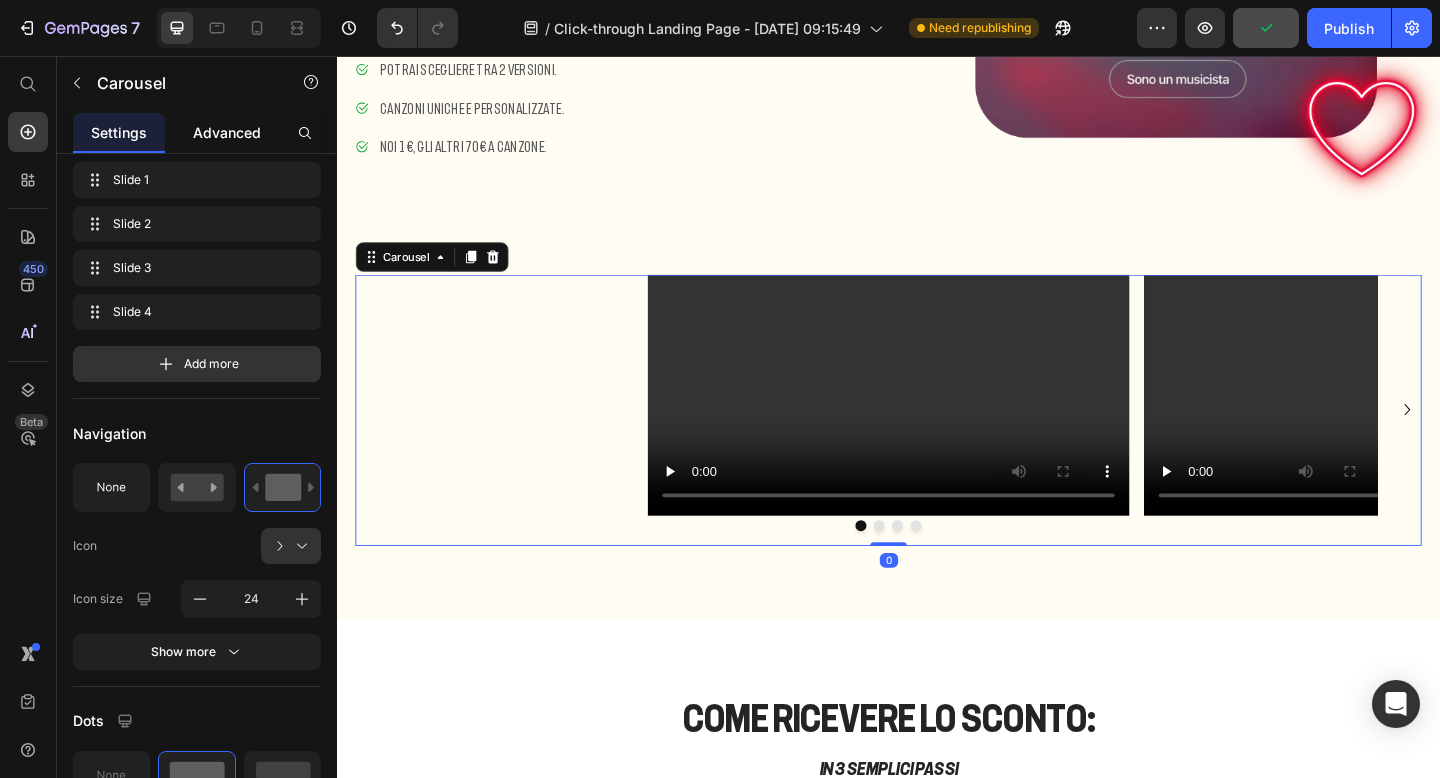 click on "Advanced" at bounding box center [227, 132] 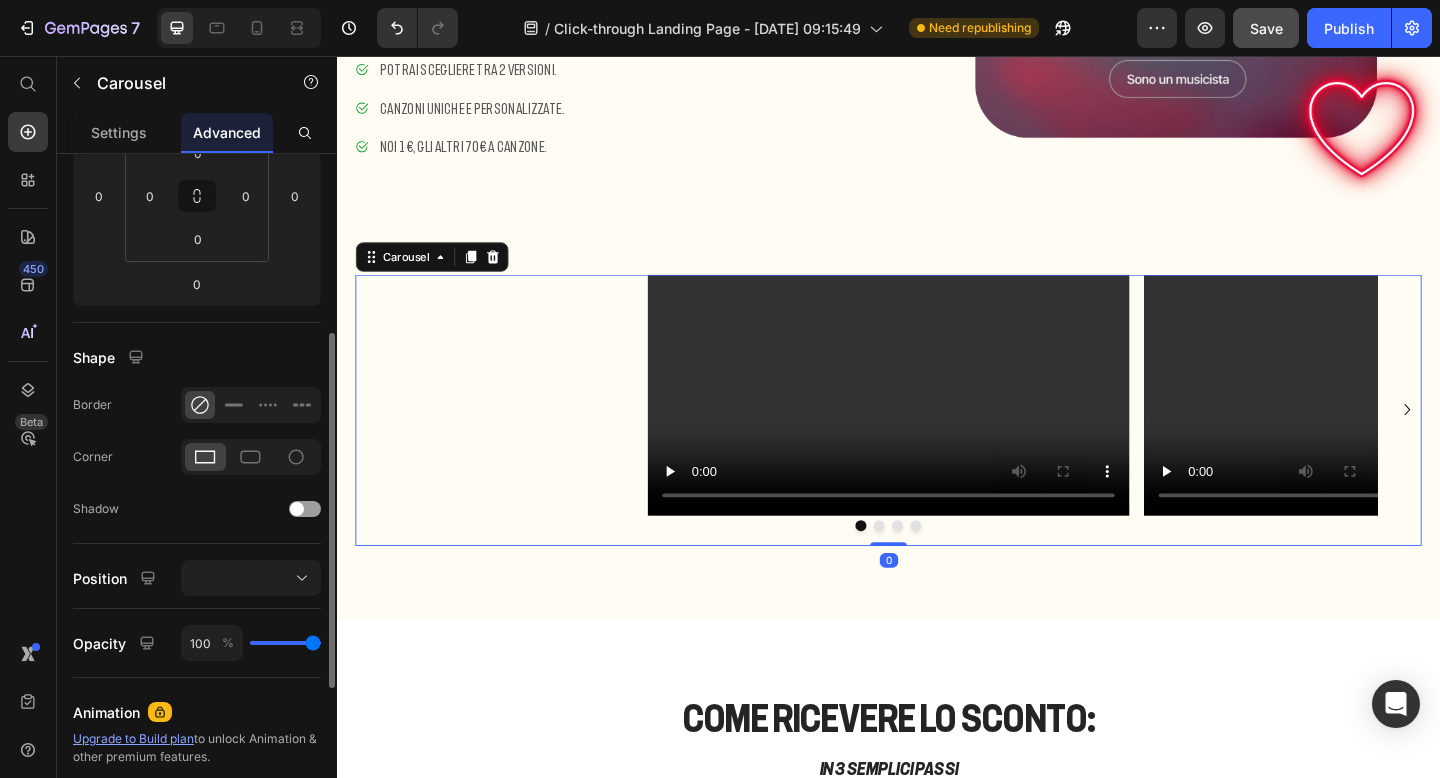 scroll, scrollTop: 334, scrollLeft: 0, axis: vertical 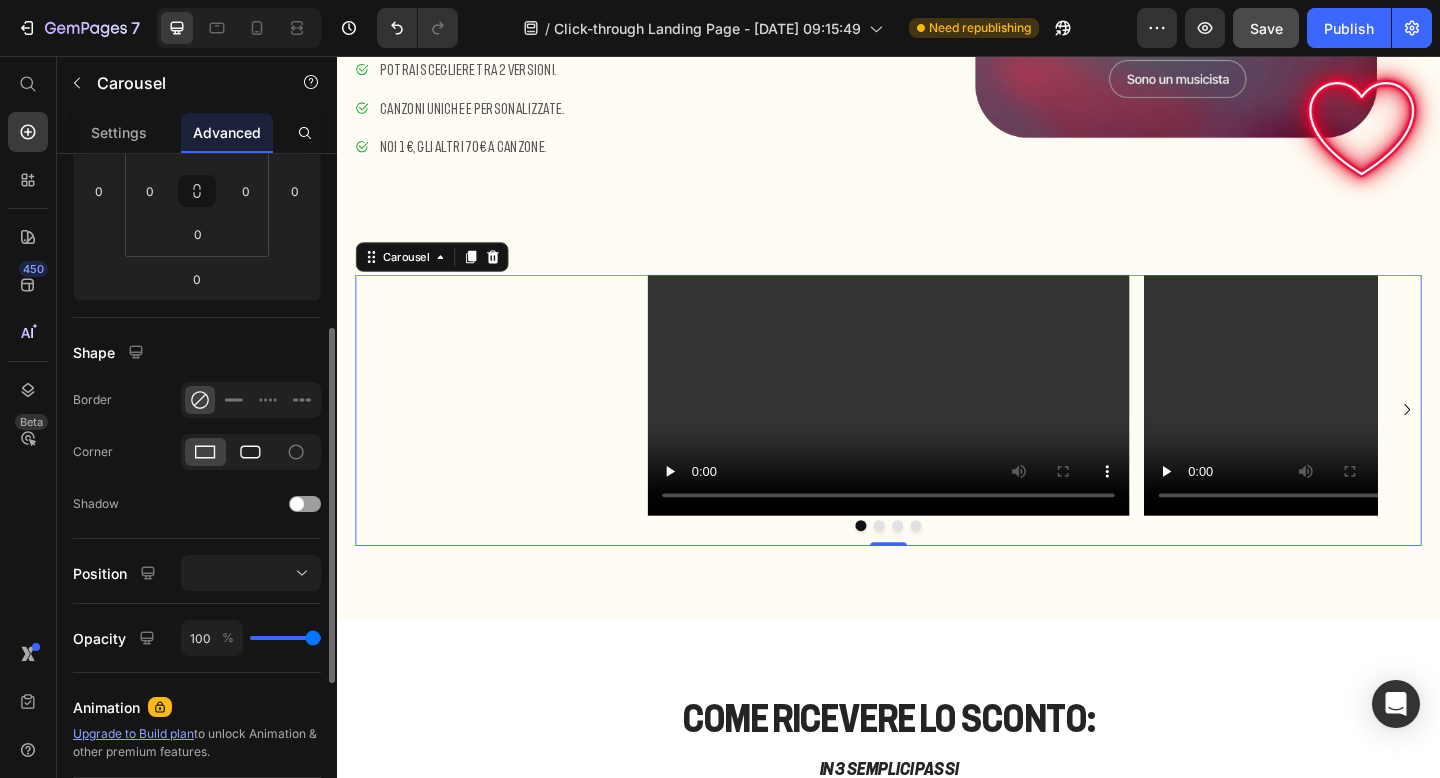 click 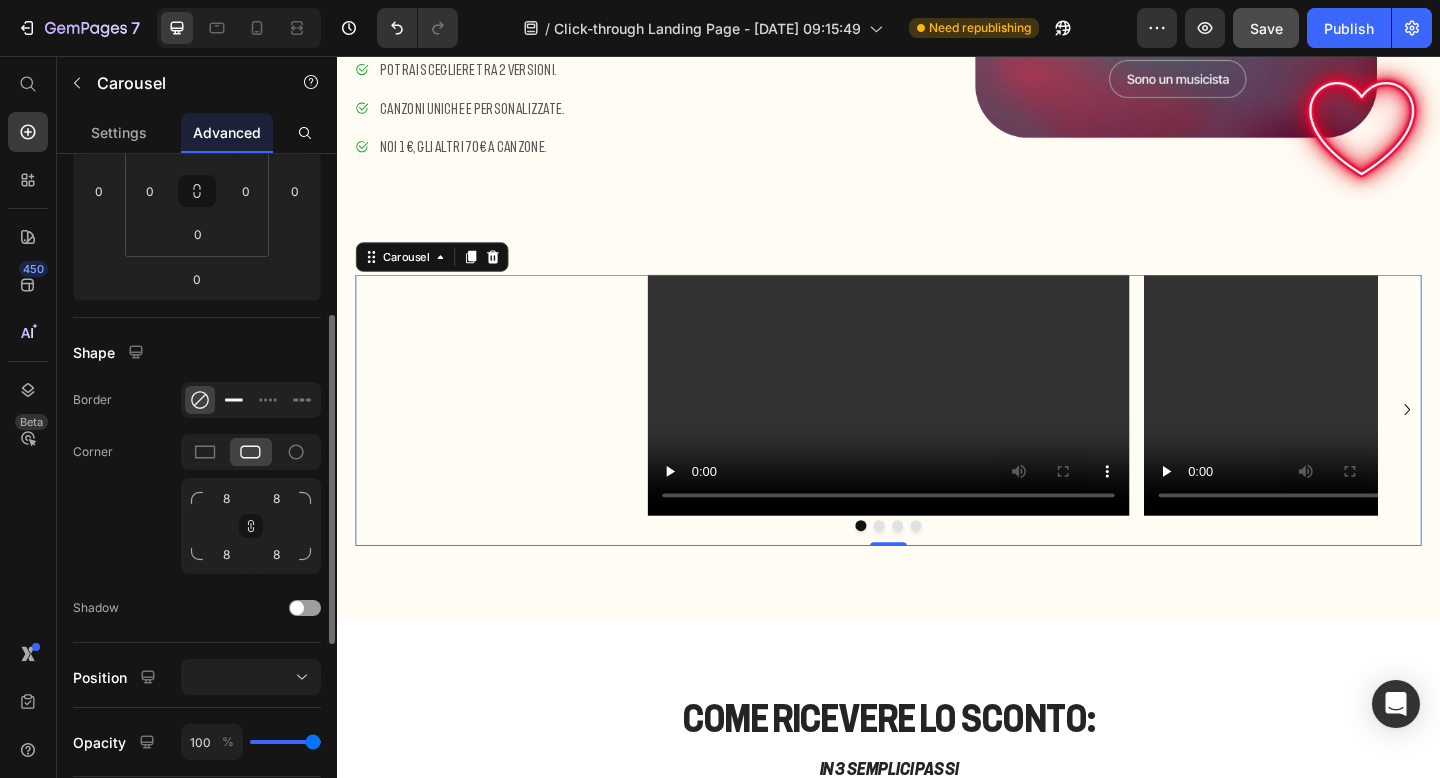 click 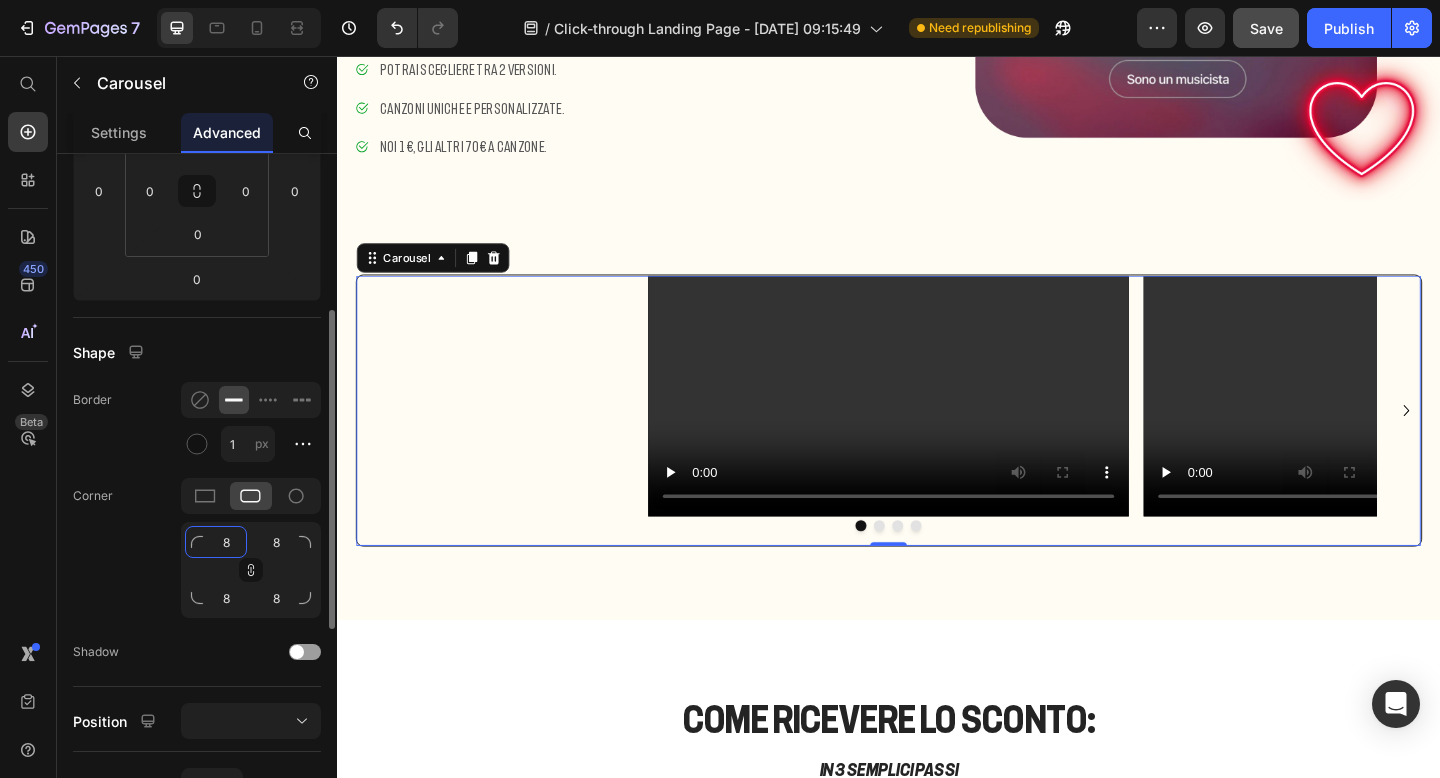 click on "8" 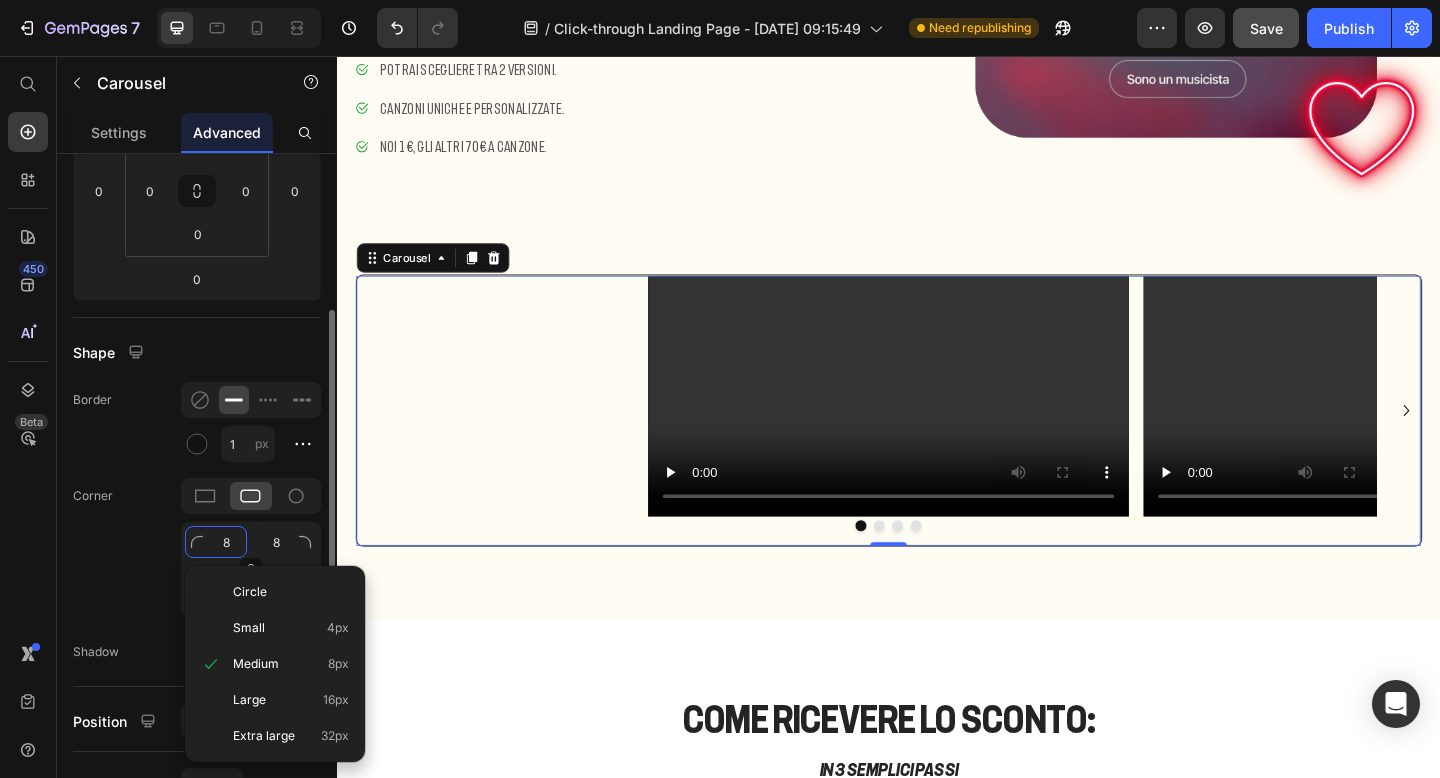 type on "4" 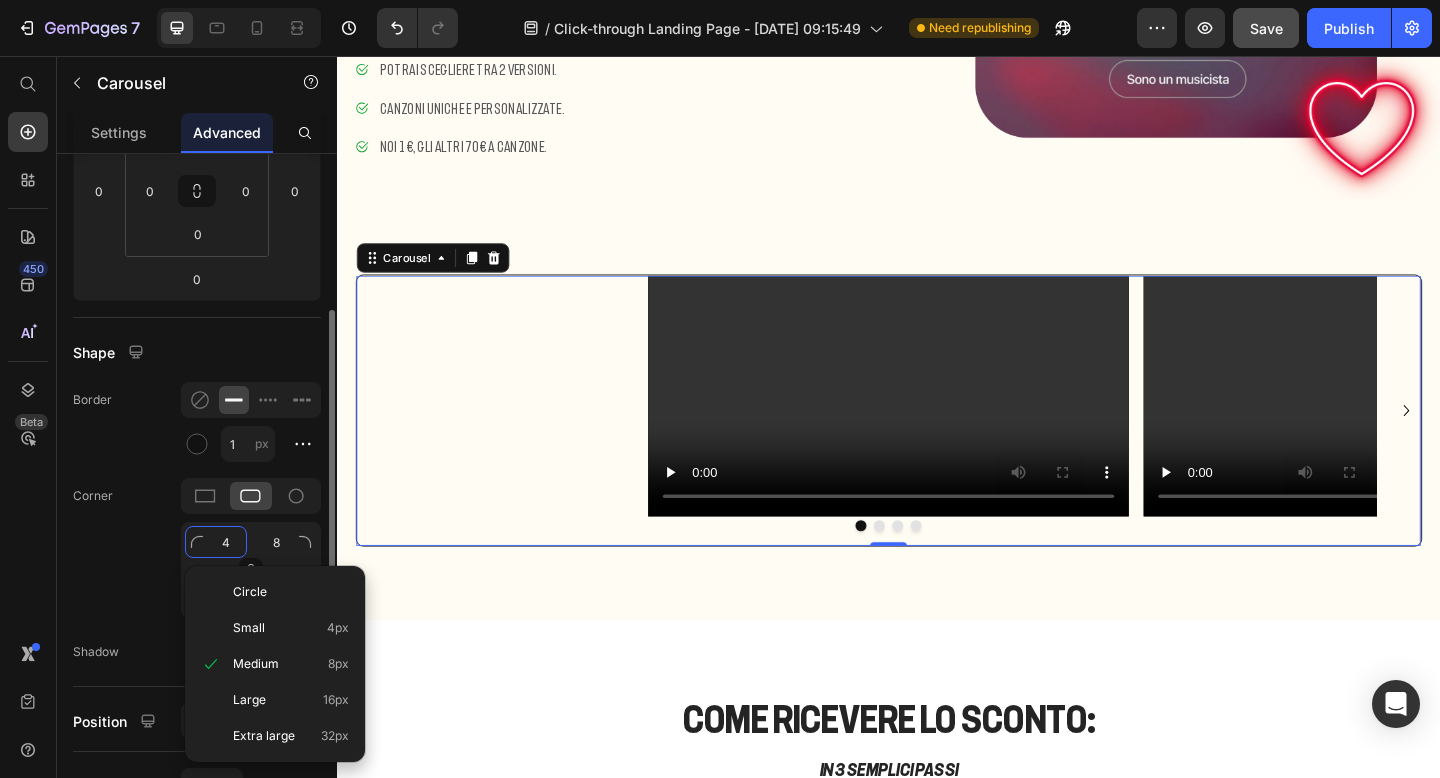 type on "4" 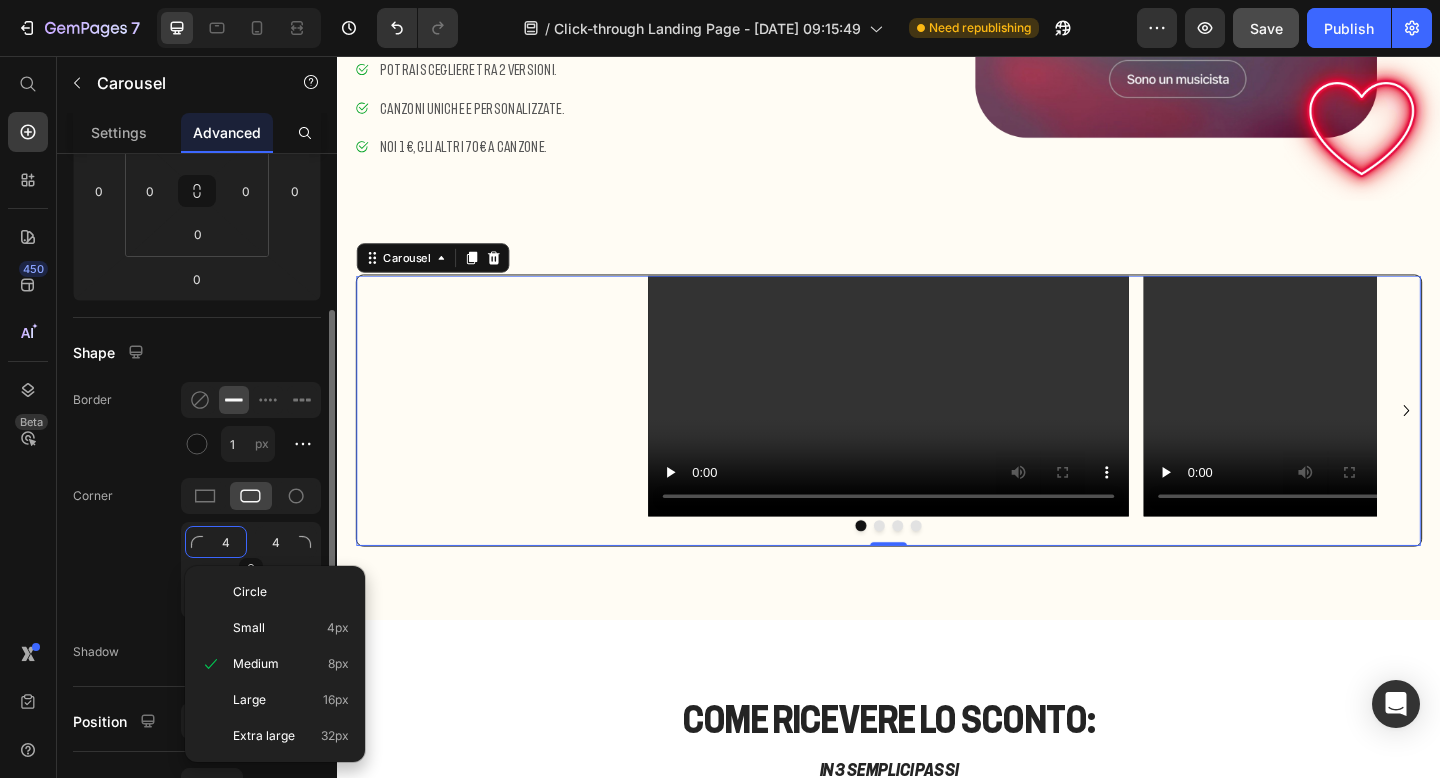 type on "45" 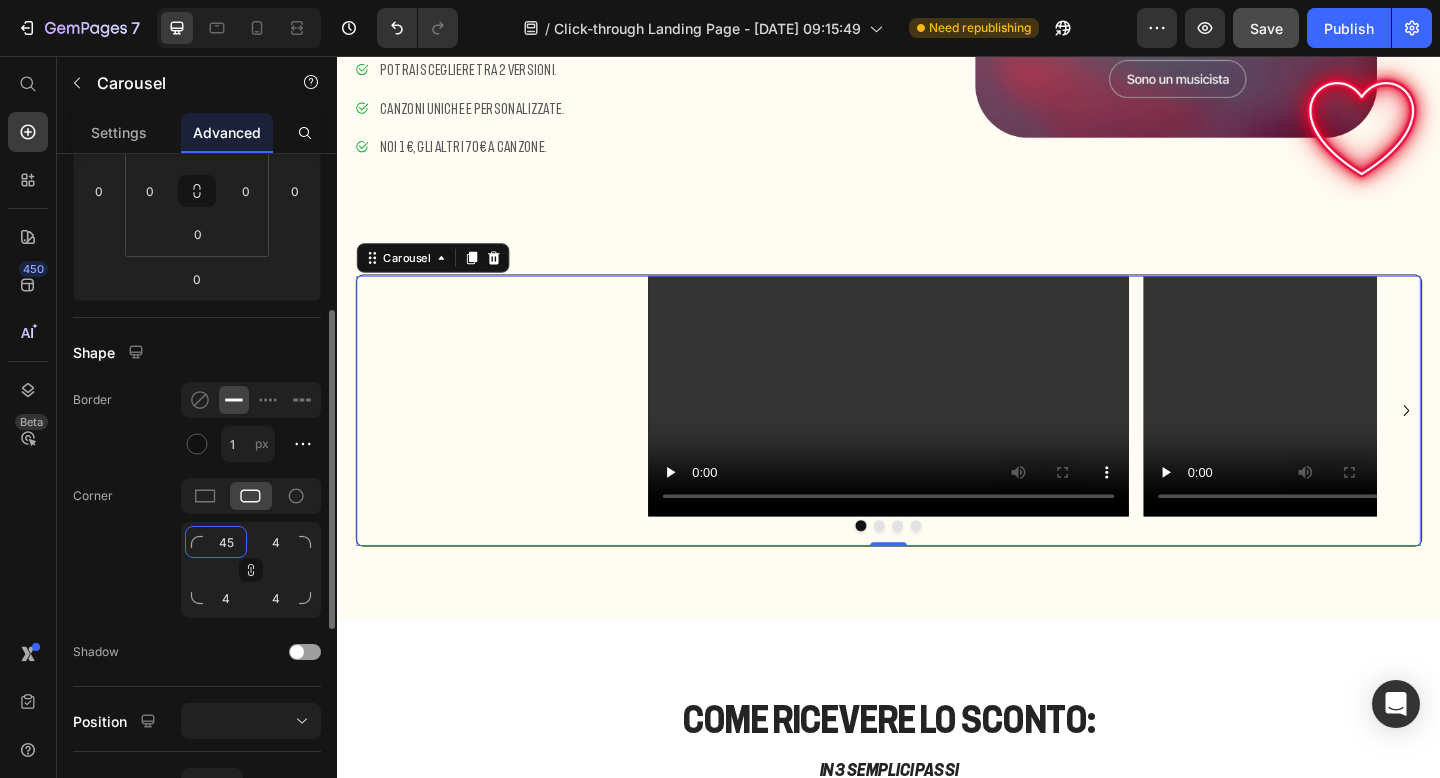 type on "45" 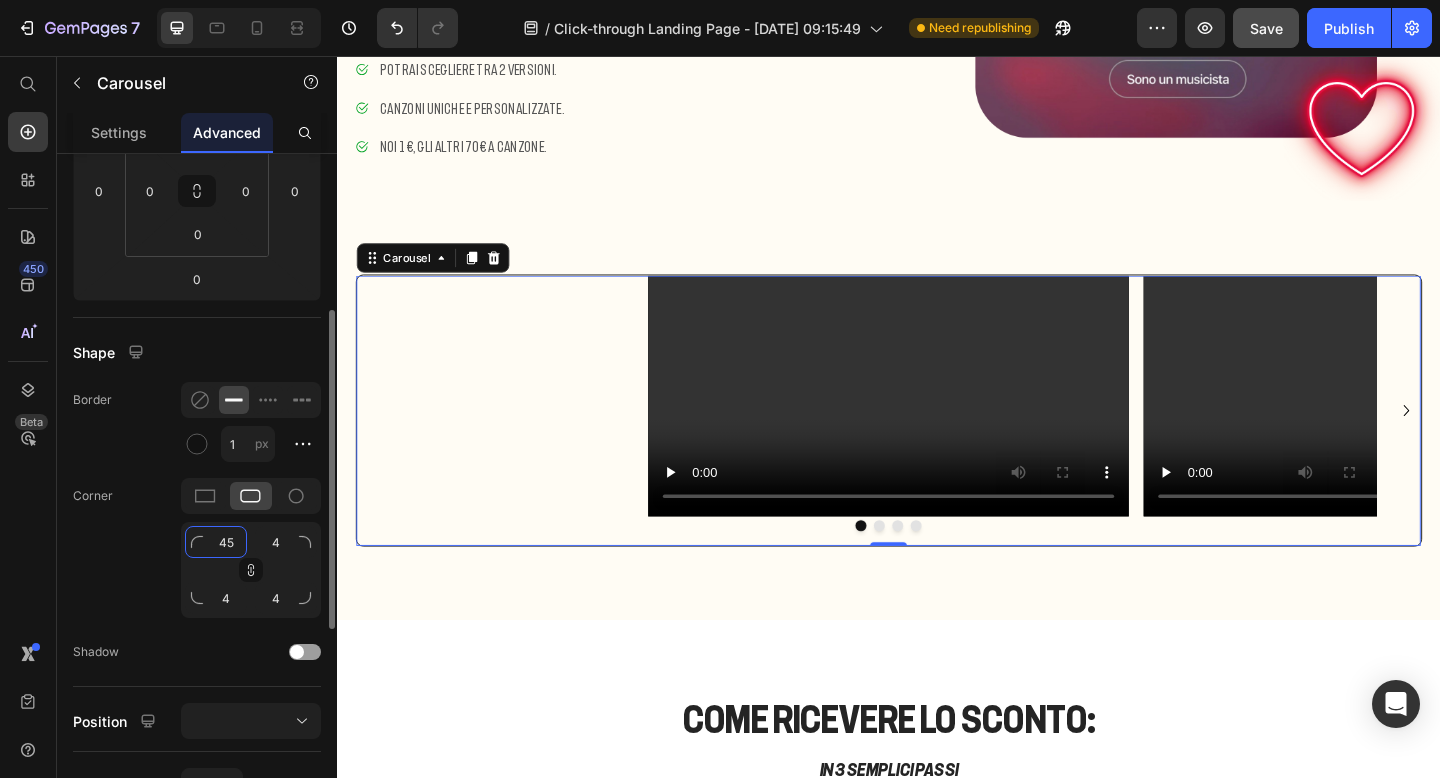 type on "45" 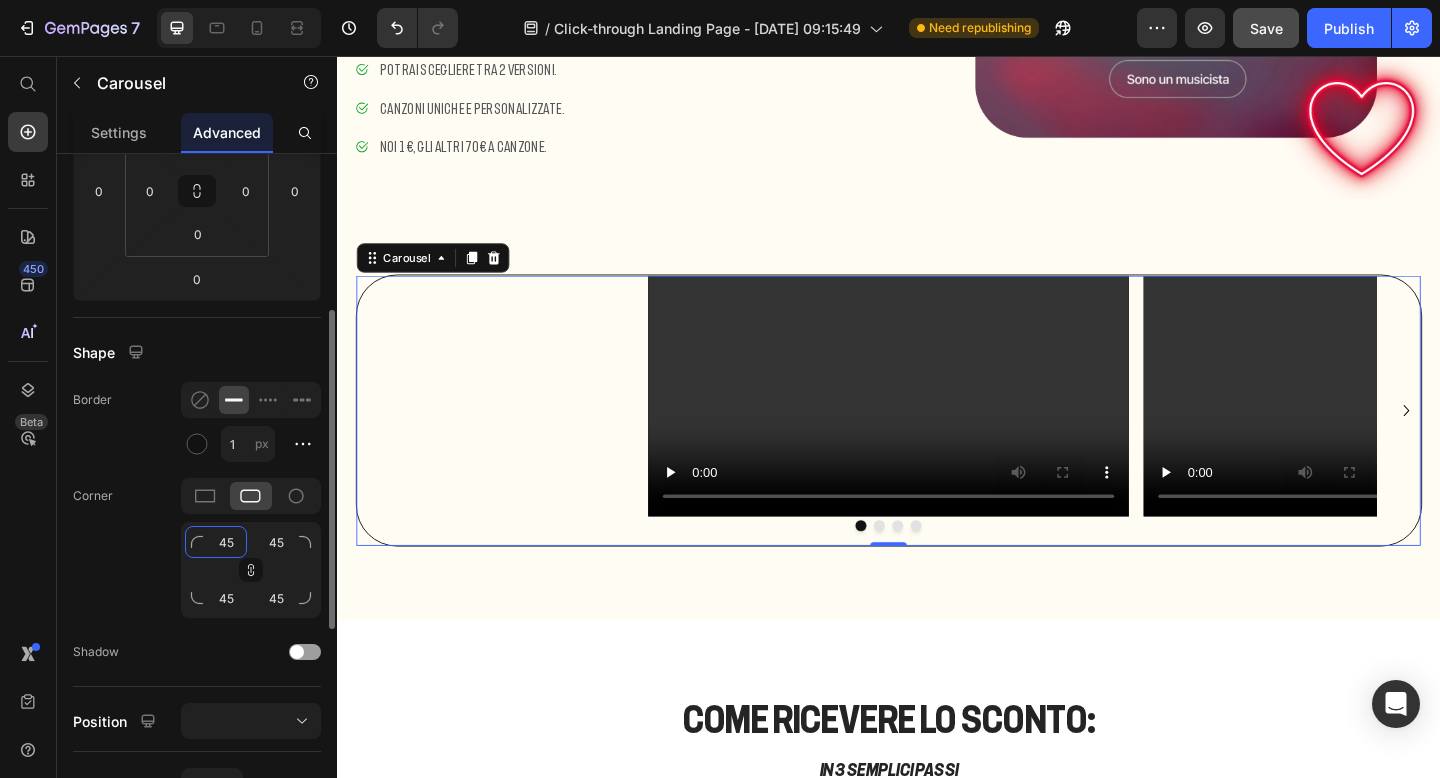 type on "45" 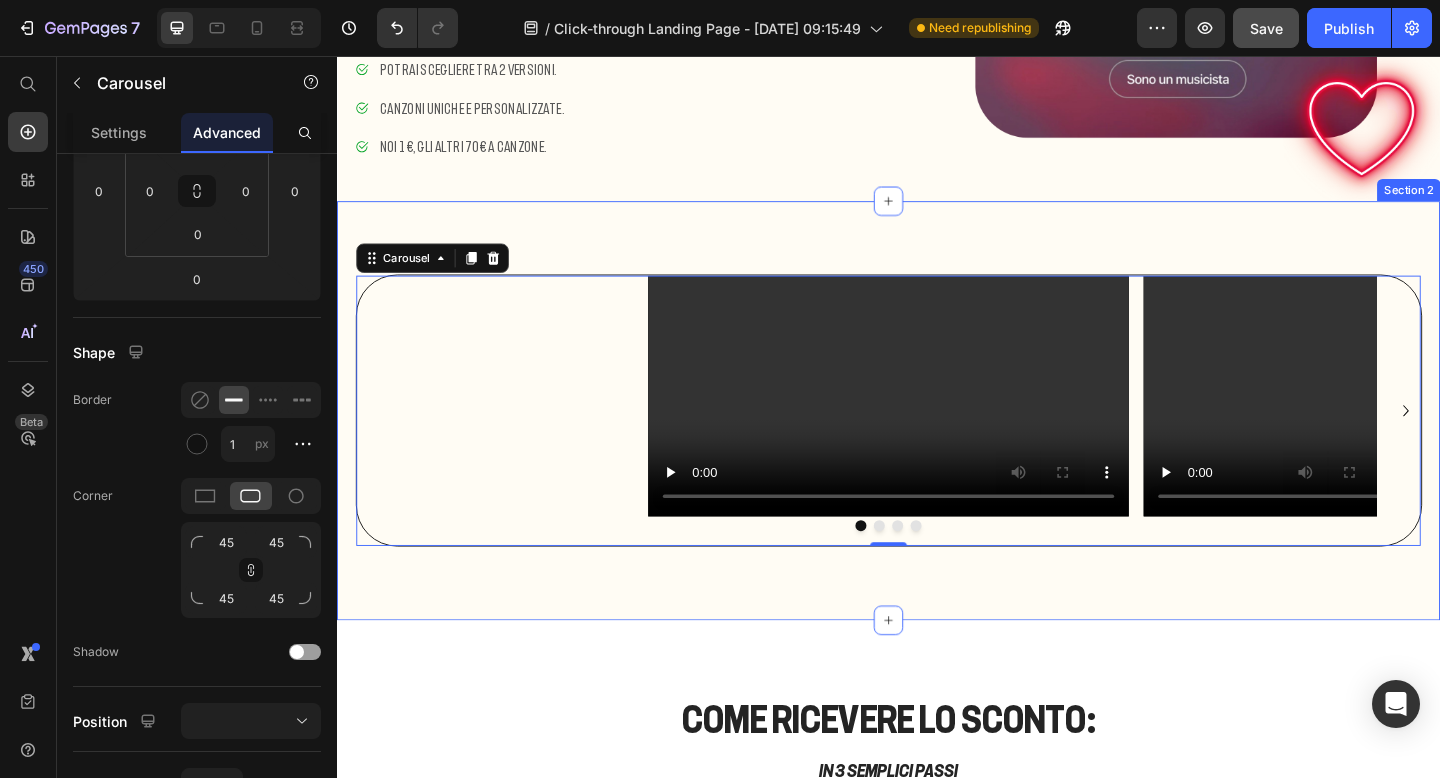 click on "Video Video Video Video
Carousel   0 Row Section 2" at bounding box center (937, 442) 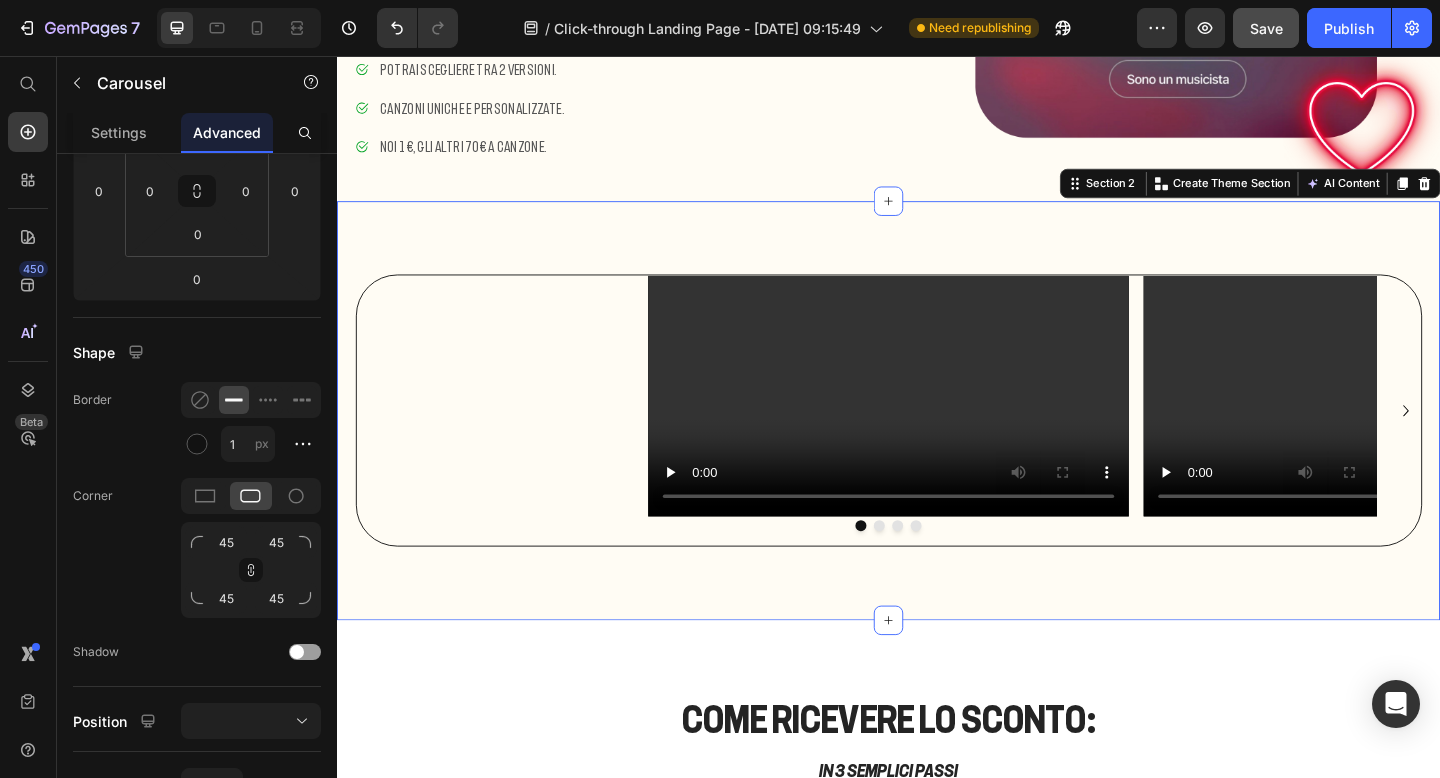 scroll, scrollTop: 0, scrollLeft: 0, axis: both 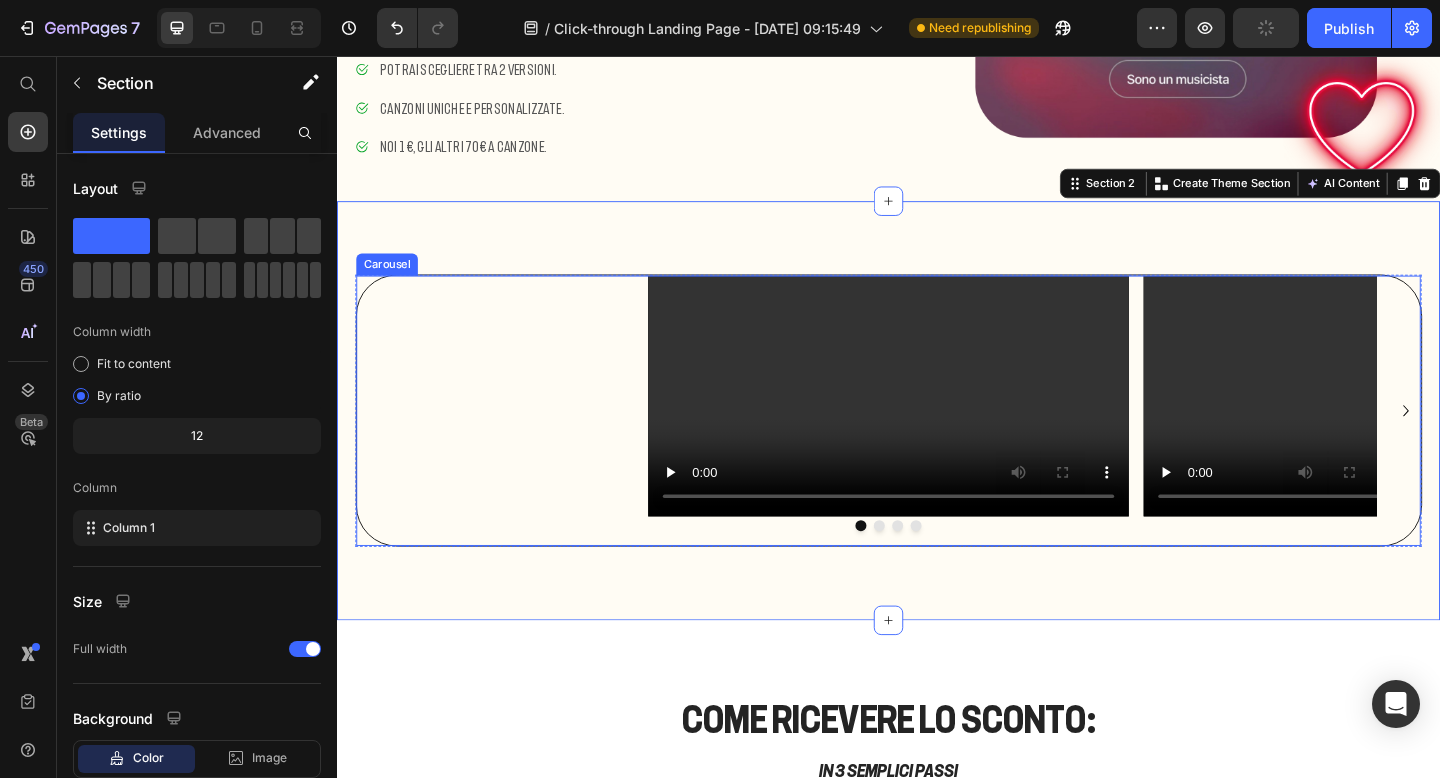click on "Video Video Video Video" at bounding box center (937, 442) 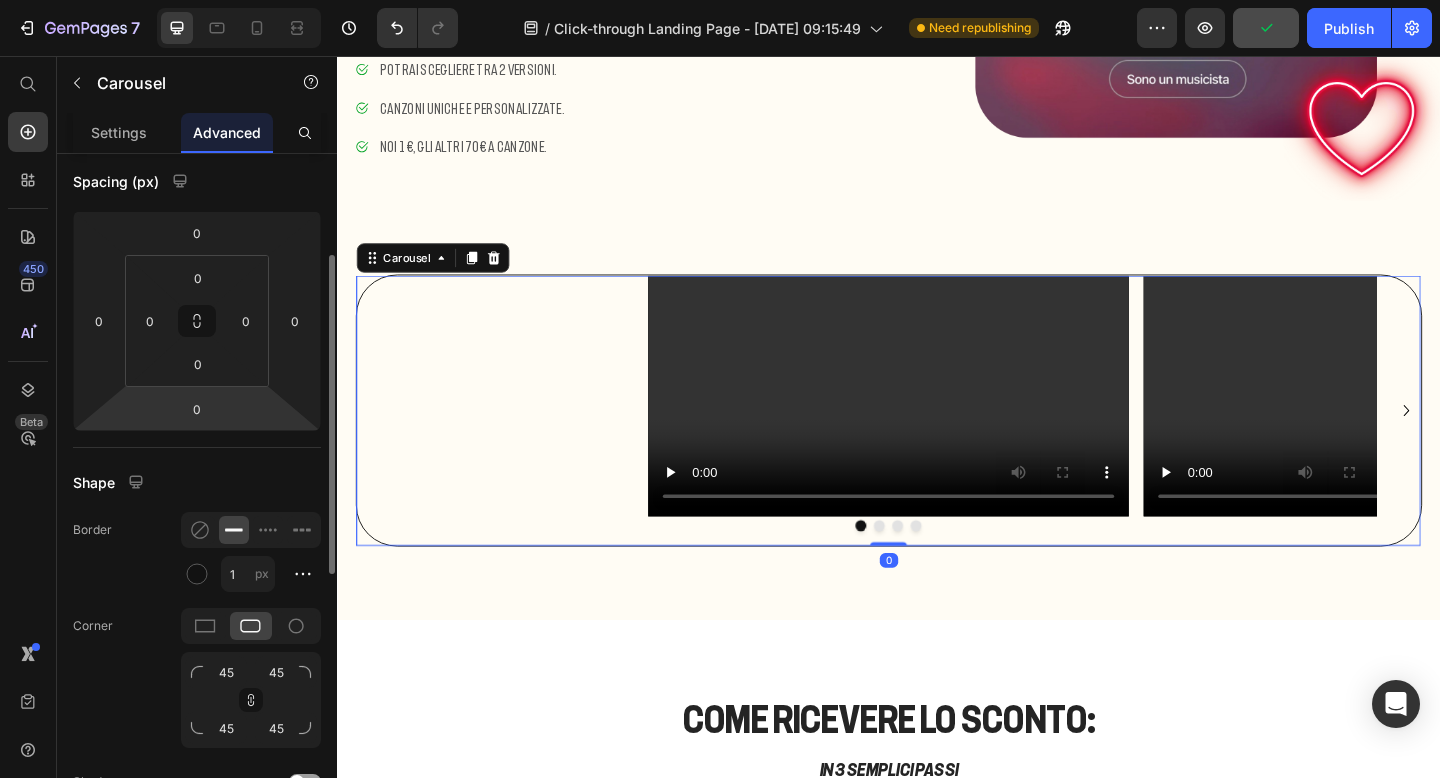 scroll, scrollTop: 218, scrollLeft: 0, axis: vertical 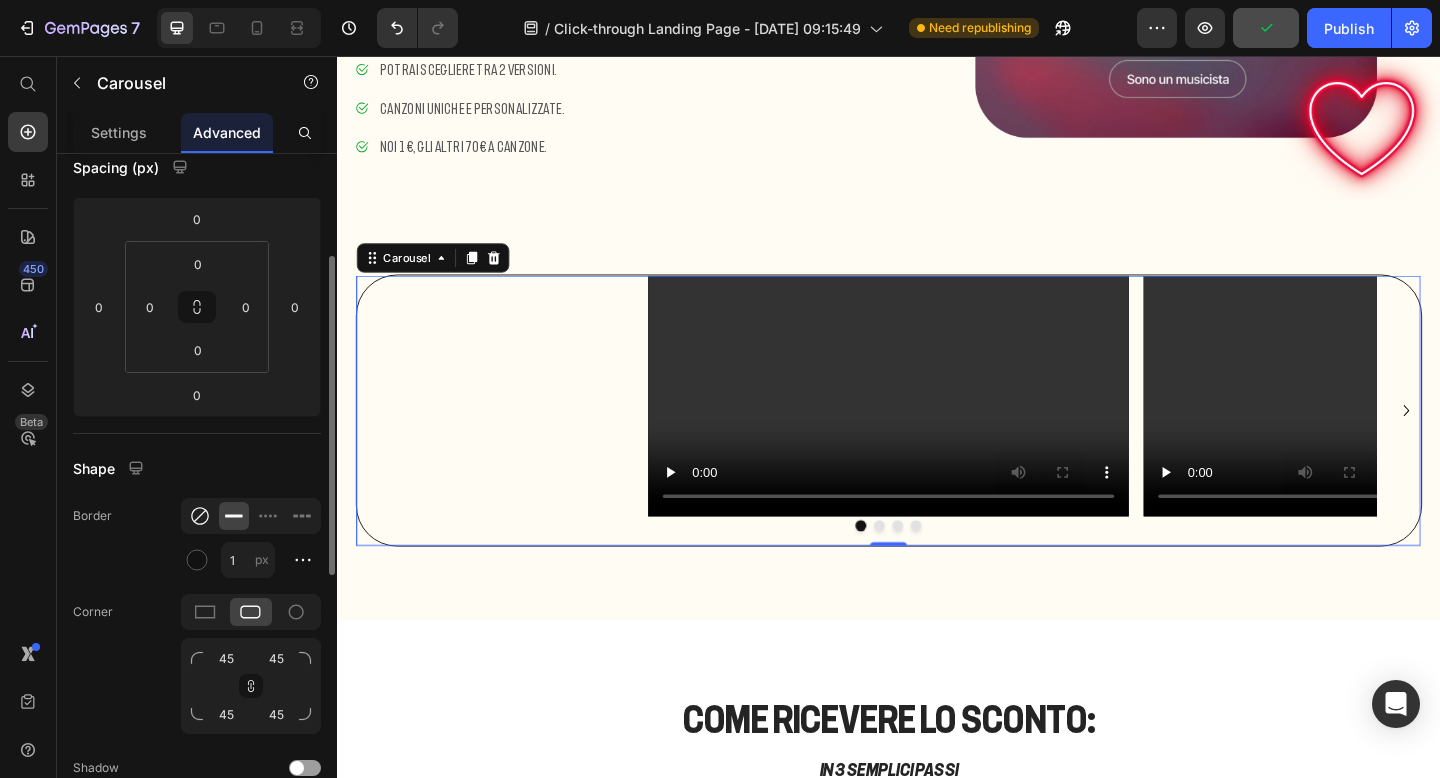 click 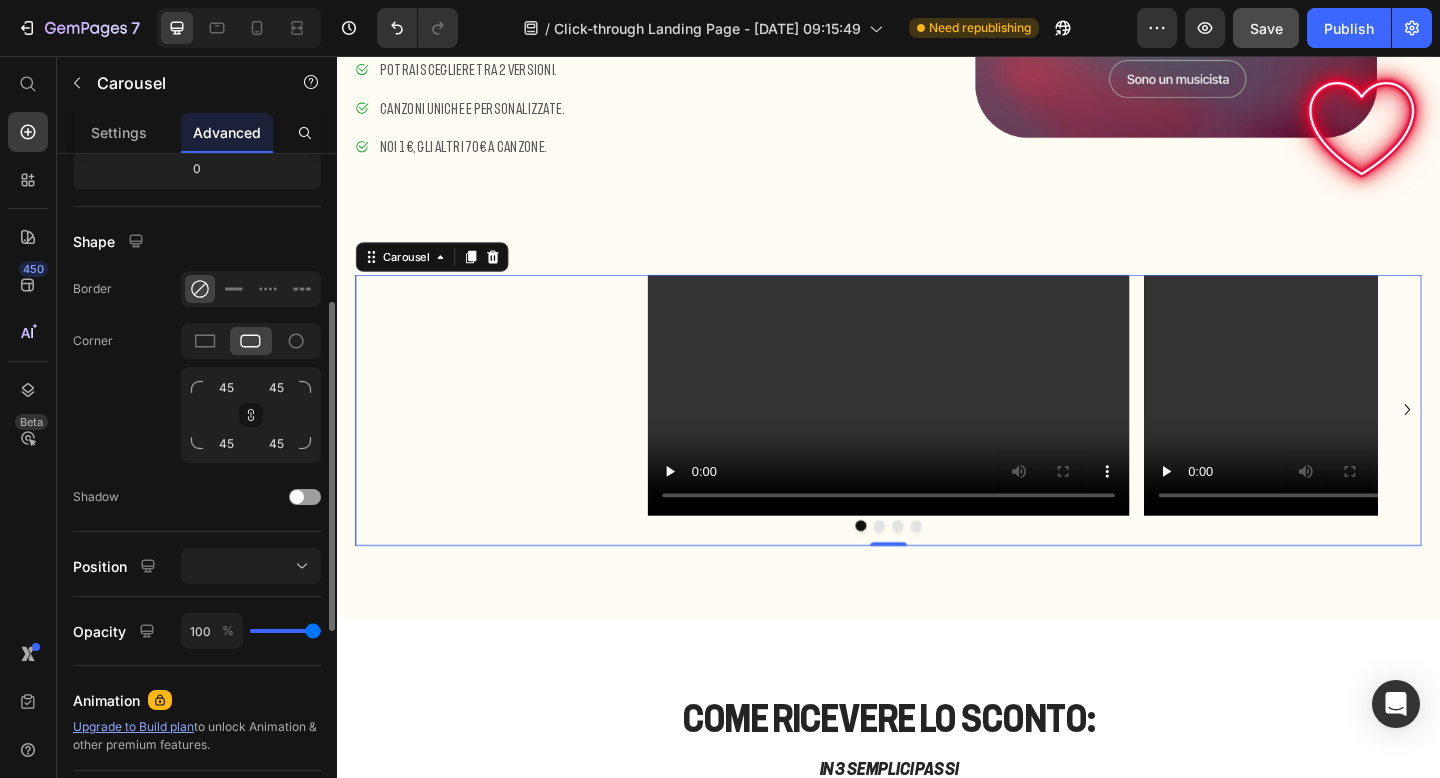 scroll, scrollTop: 473, scrollLeft: 0, axis: vertical 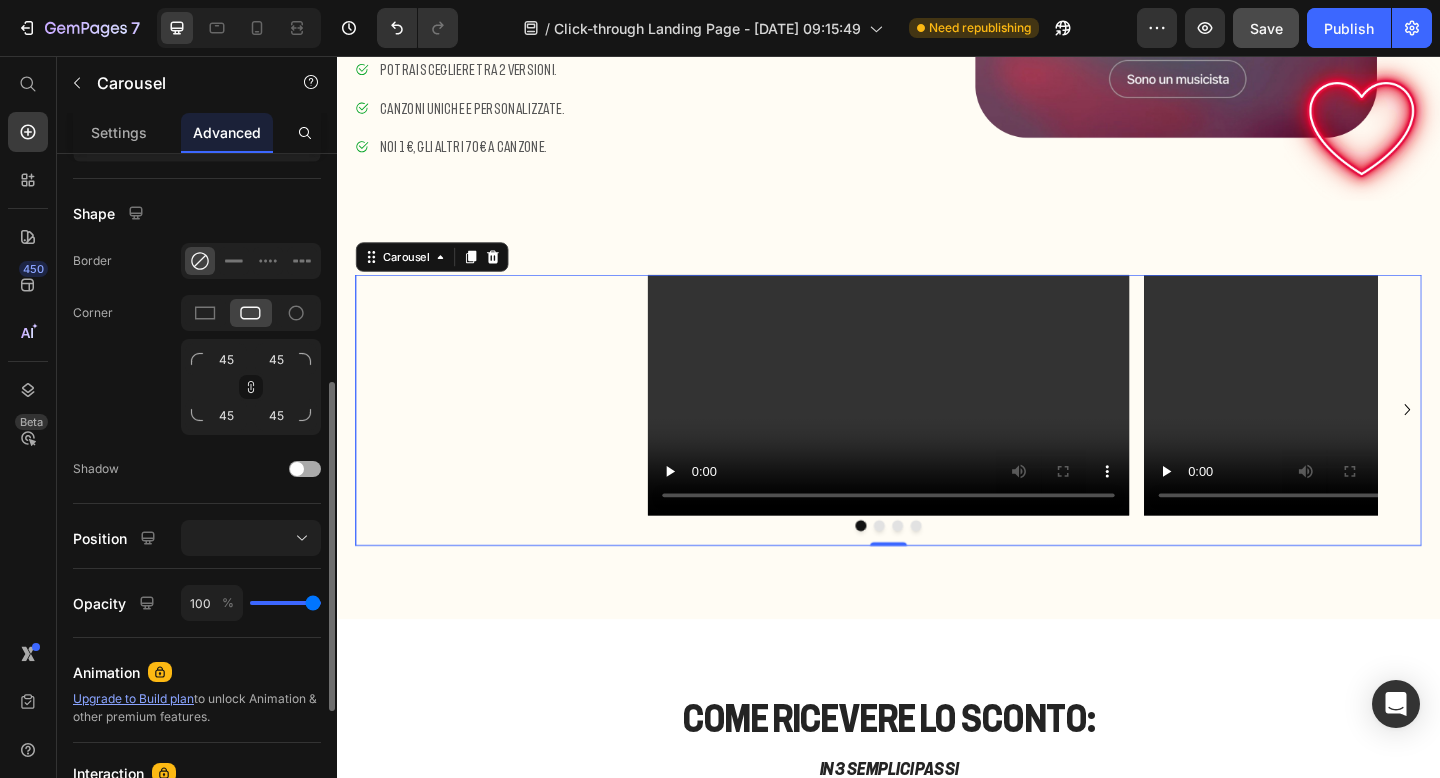 click at bounding box center [297, 469] 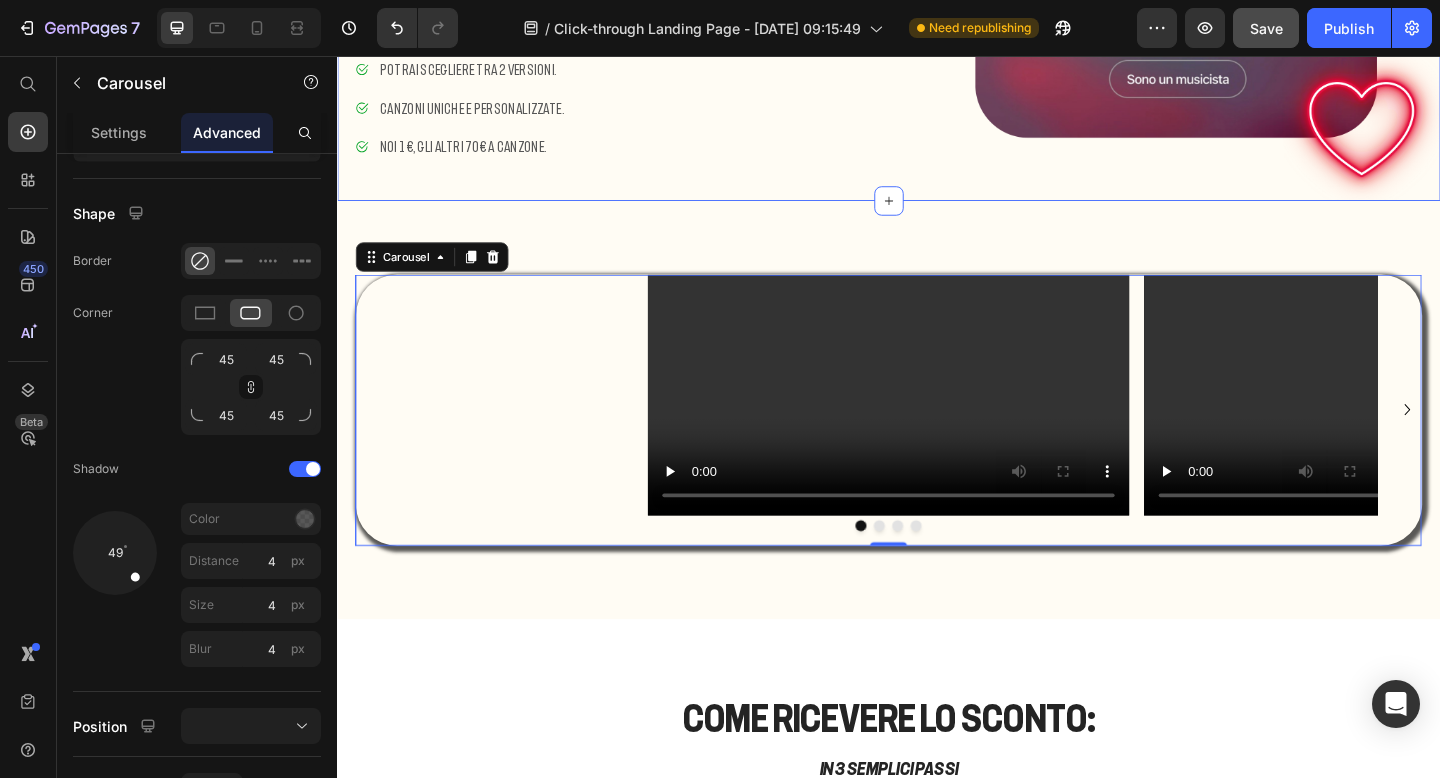 click on "PROVA  NOTALAB  con il 90% DI SCONTO Heading 09 Days 12 Hours 09 Minutes 17 Seconds Countdown Timer Icon Icon Icon Icon Icon Icon List 1000+ Recensioni Positive Text Block Row Molto più di un regalo.  Heading Trasforma la tua storia in una canzone in soli 5 minuti! Text Block ricevi lo sconto Button
Potrai scegliere tra 2 versioni.
Canzoni uniche e personalizzate.
Noi 1€, gli altri 70€ a canzone. Item List ACQUISTA ORA Button Row" at bounding box center [644, -74] 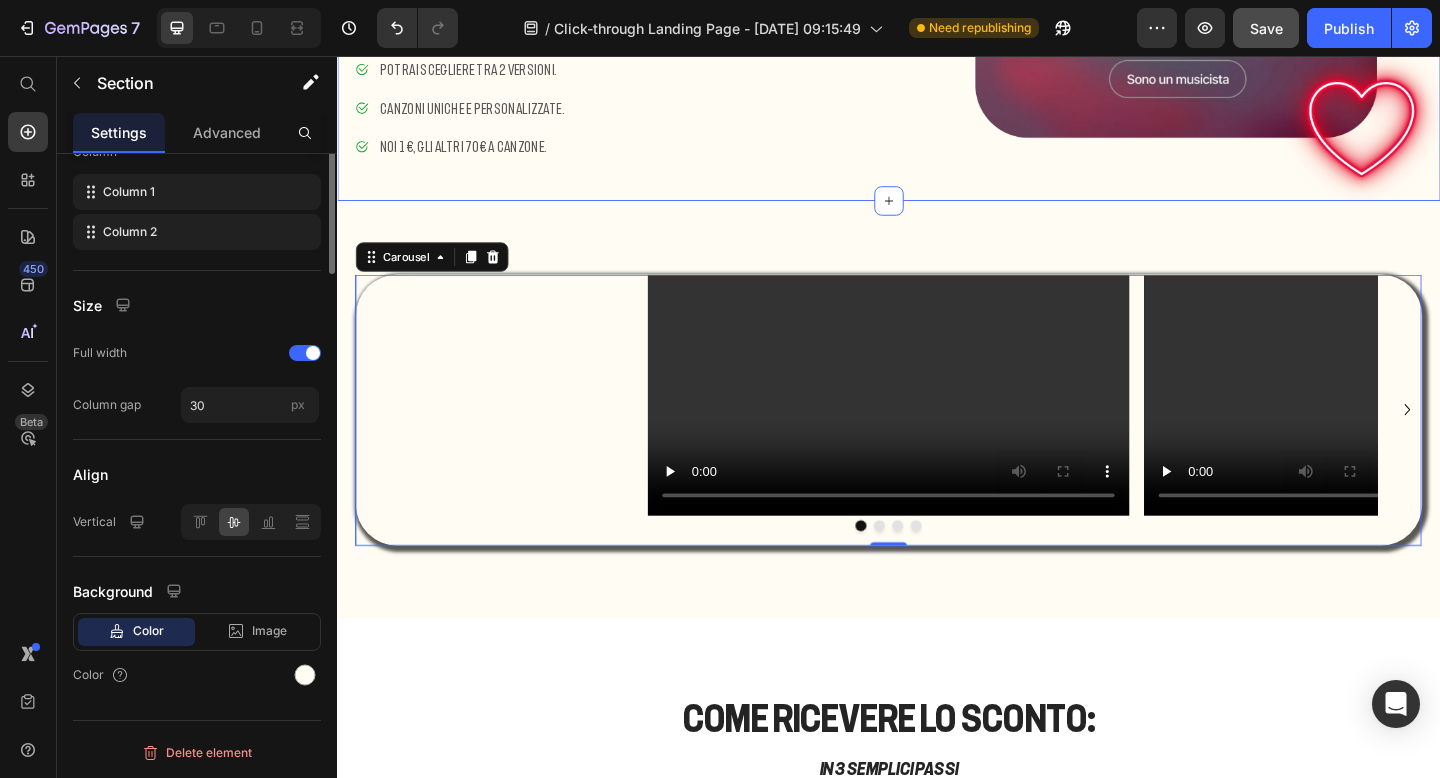 scroll, scrollTop: 0, scrollLeft: 0, axis: both 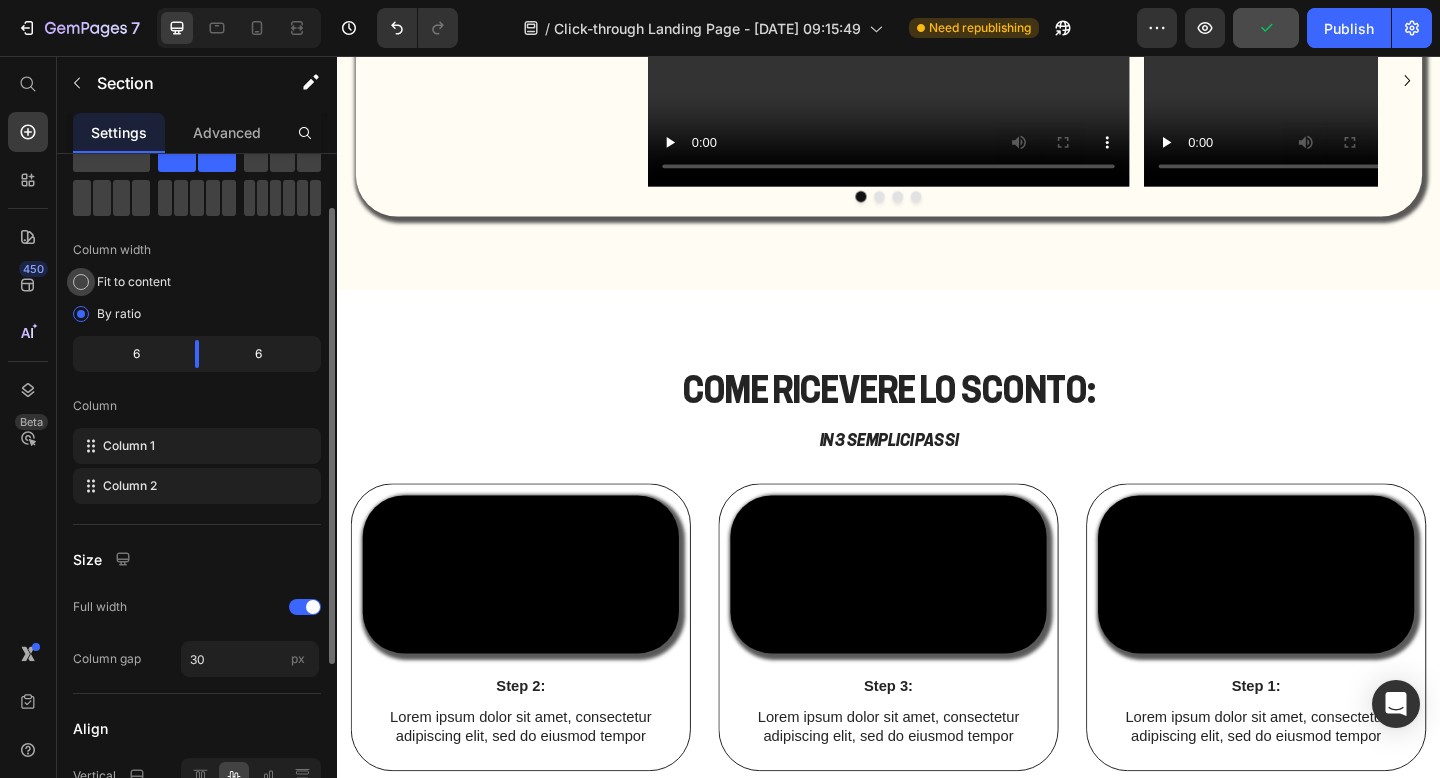 click at bounding box center (81, 282) 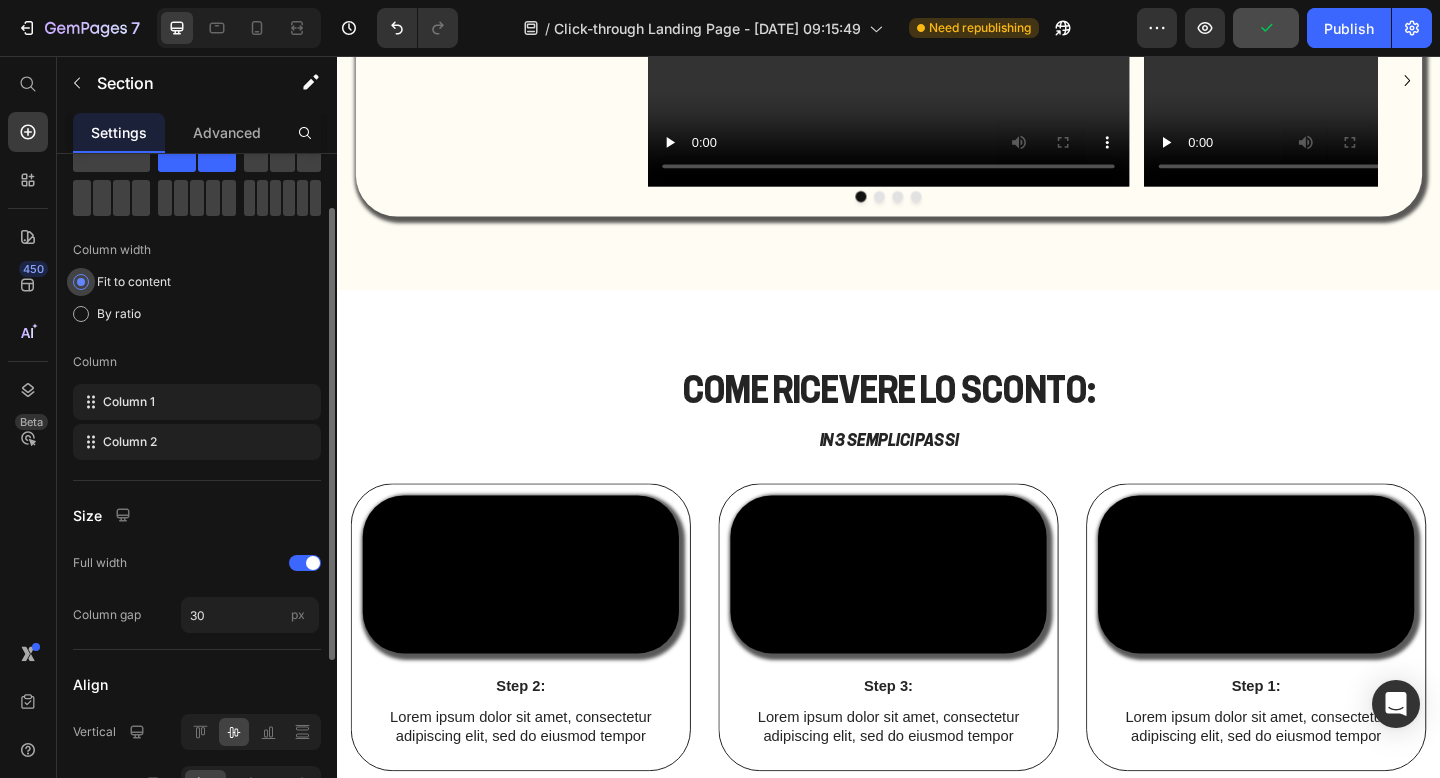 click at bounding box center (81, 282) 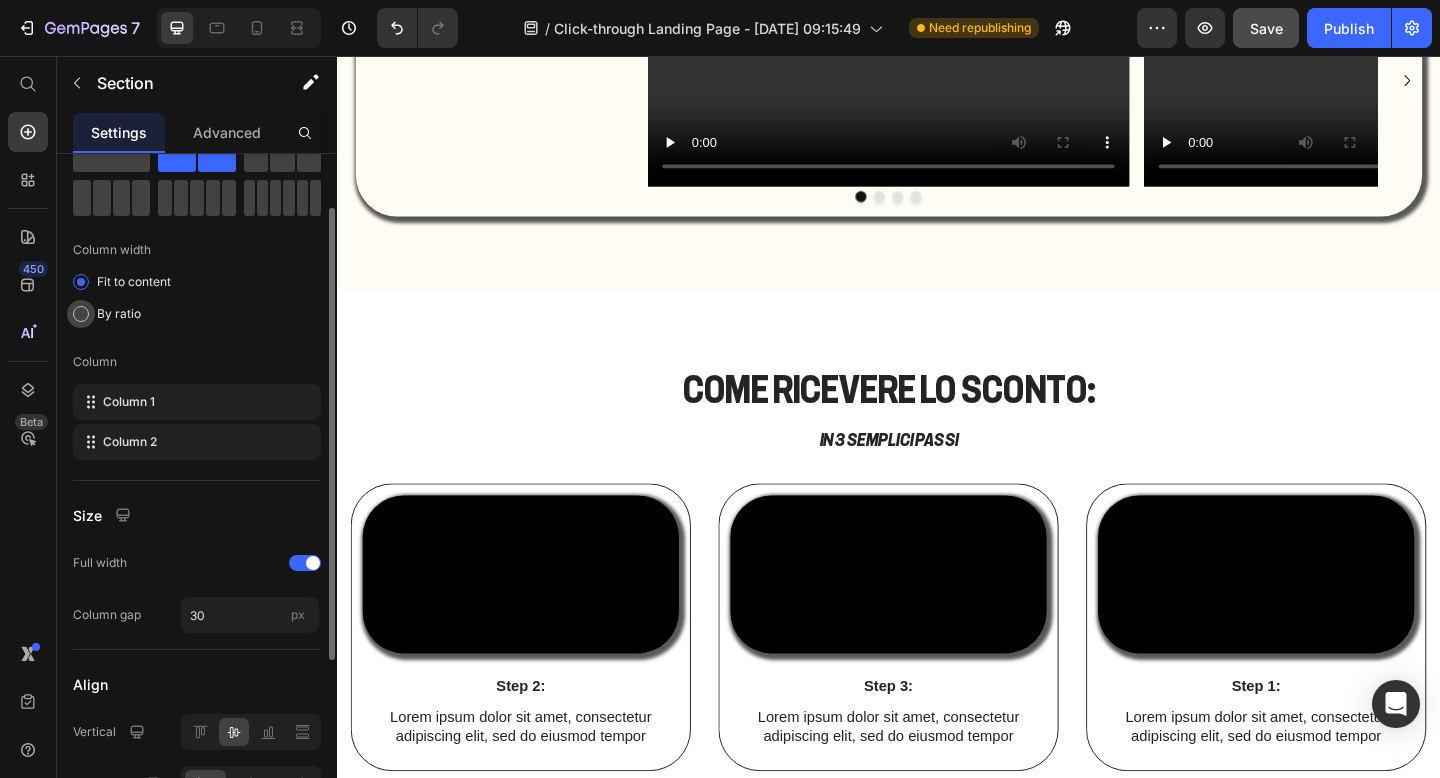 click at bounding box center [81, 314] 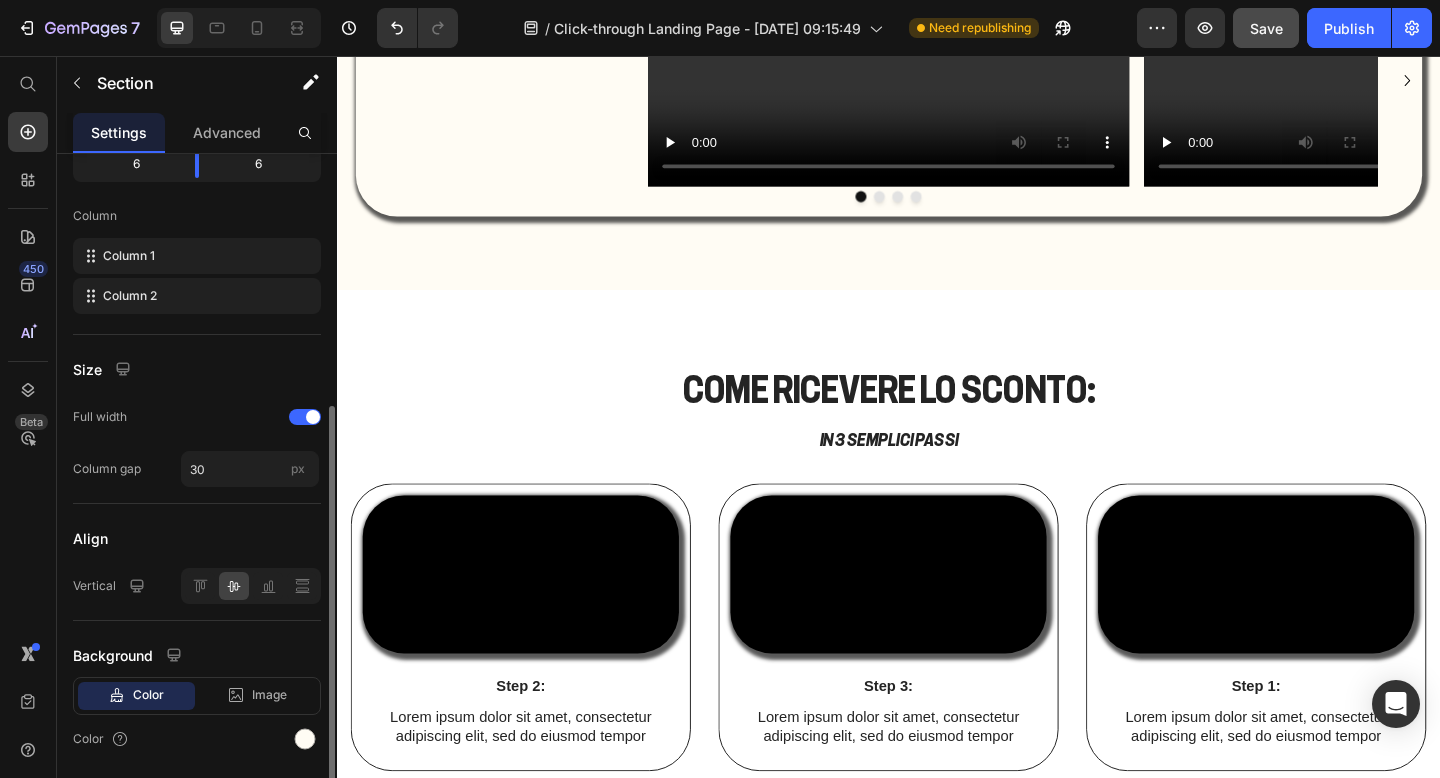 scroll, scrollTop: 336, scrollLeft: 0, axis: vertical 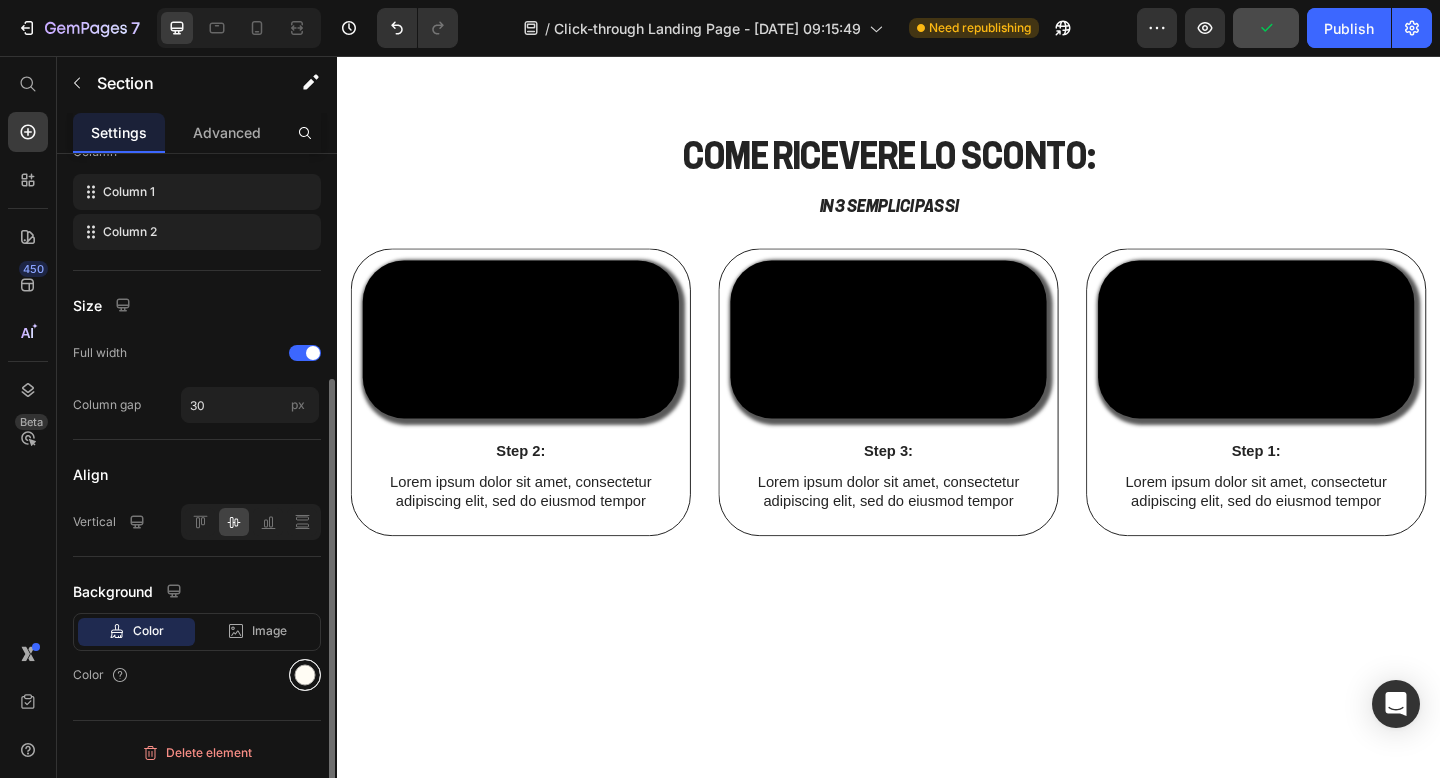 click at bounding box center [305, 675] 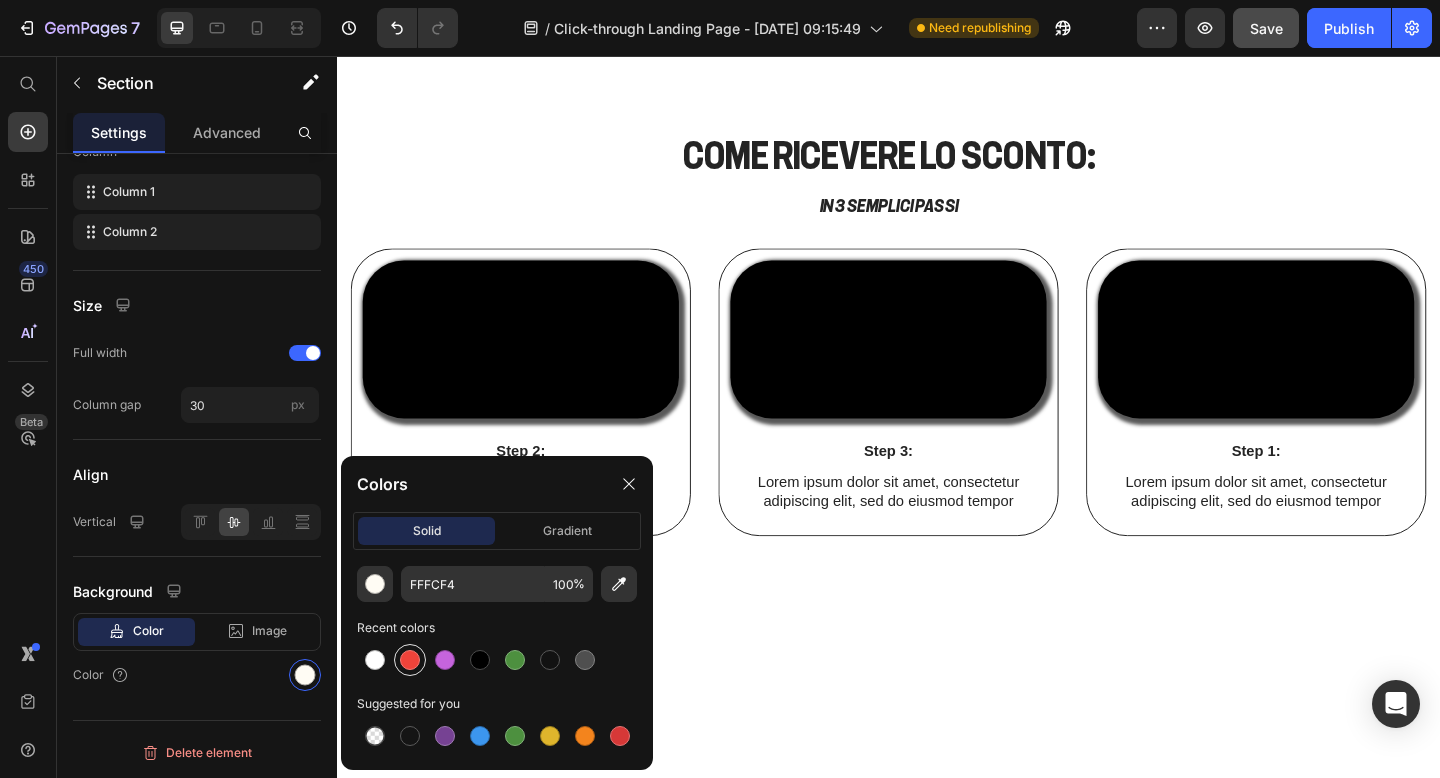 click at bounding box center [410, 660] 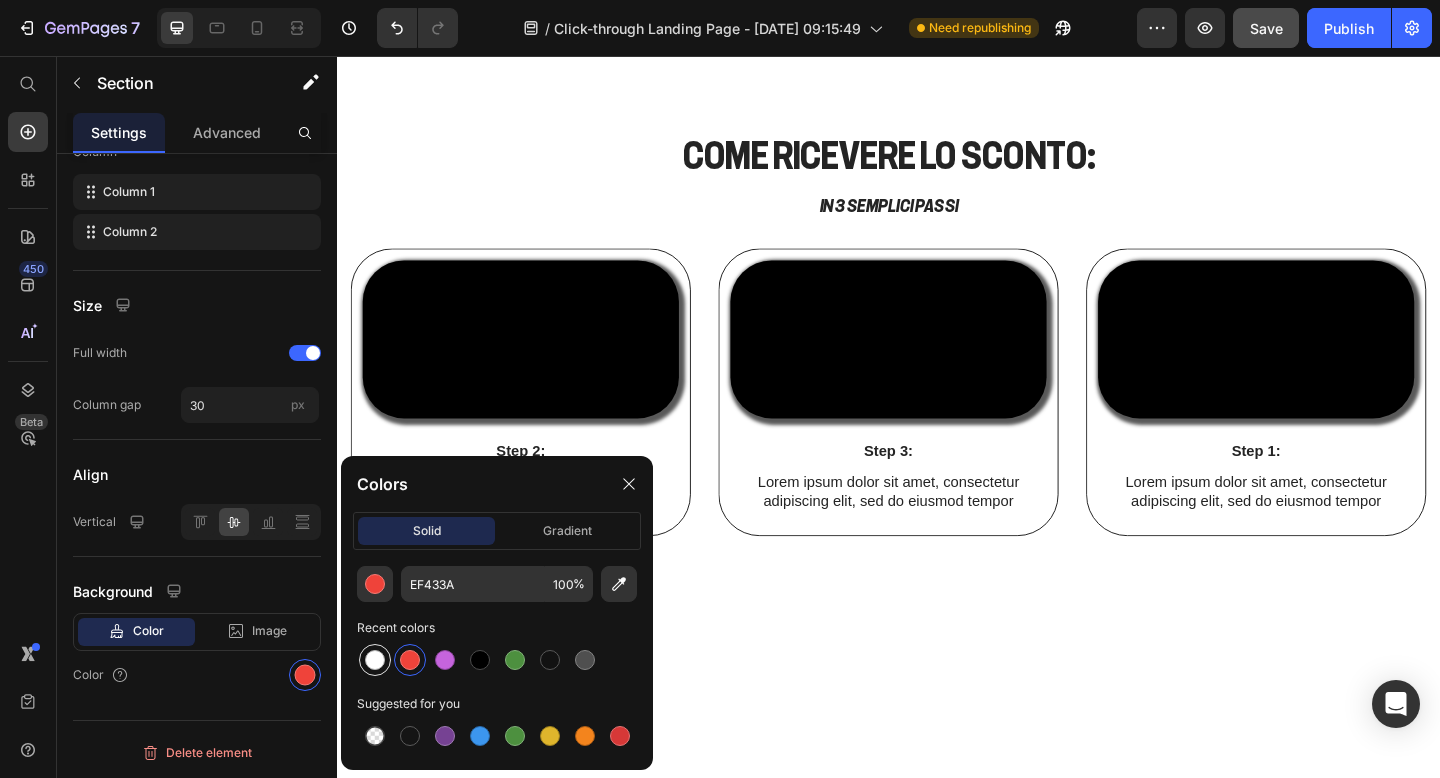 click at bounding box center [375, 660] 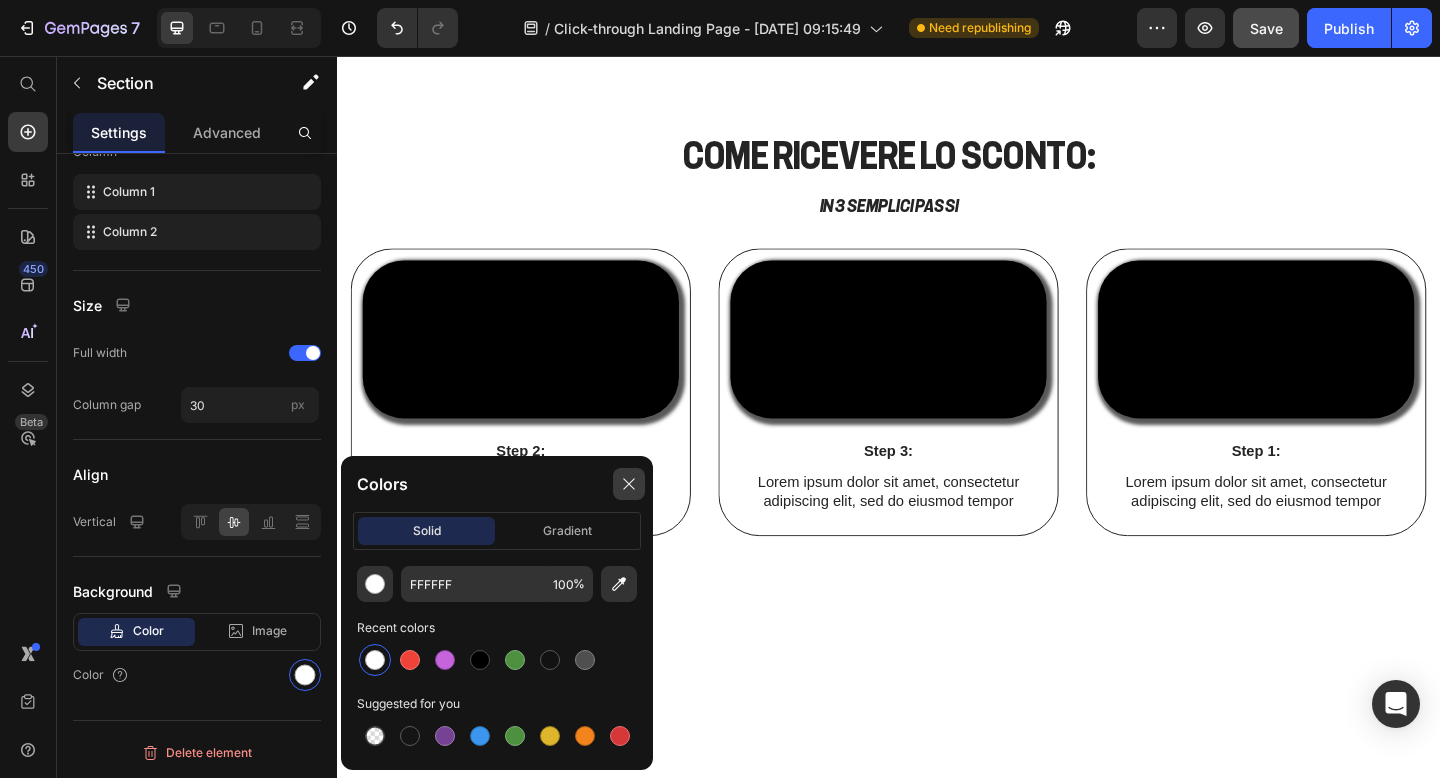 click 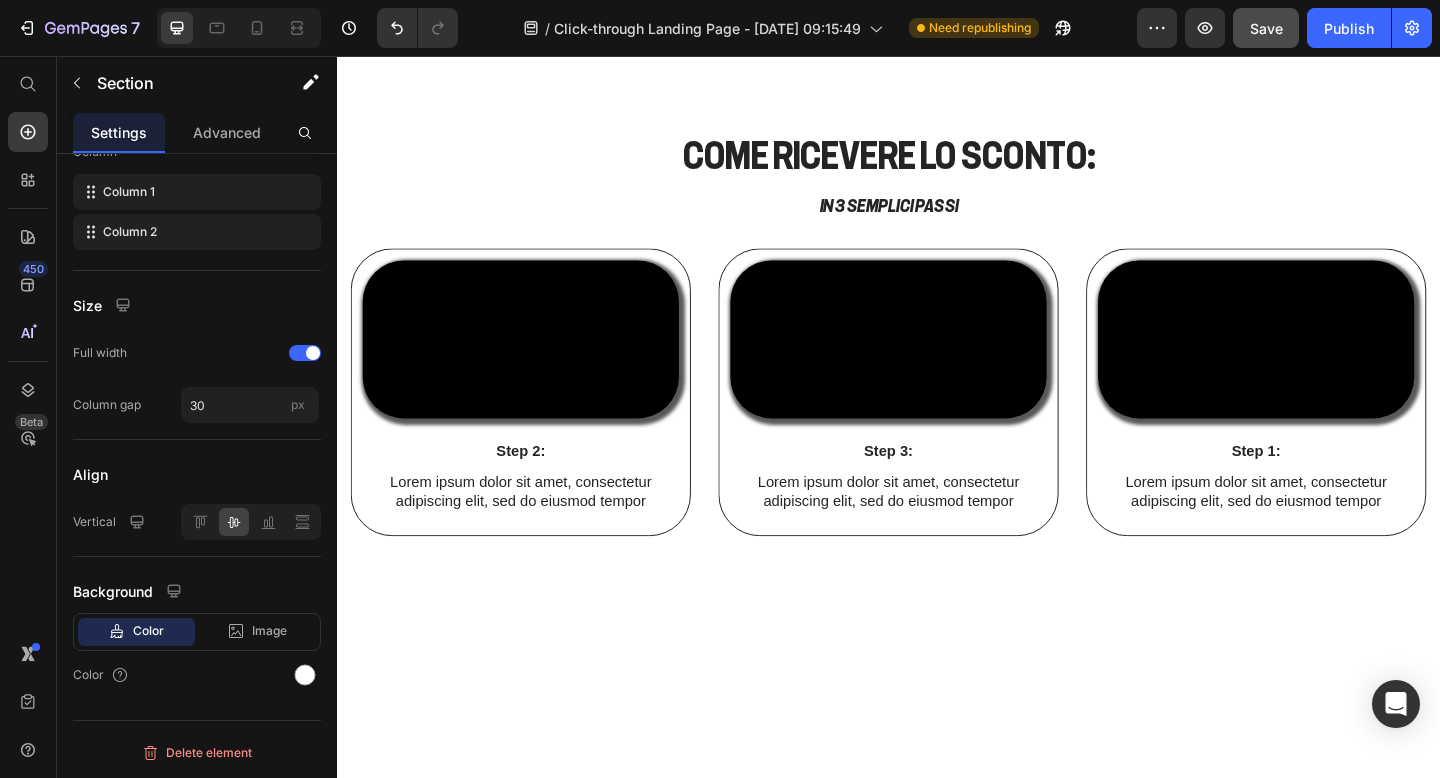 click on "COME ricevere lo sconto: Heading IN 3 SEMPLICI PASSI Text Block Row Video Step 1: Text Block Lorem ipsum dolor sit amet, consectetur adipiscing elit, sed do eiusmod tempor Text Block Row Video Step 2: Text Block Lorem ipsum dolor sit amet, consectetur adipiscing elit, sed do eiusmod tempor Text Block Row Video Step 3: Text Block Lorem ipsum dolor sit amet, consectetur adipiscing elit, sed do eiusmod tempor Text Block Row Carousel Section 3" at bounding box center (937, 357) 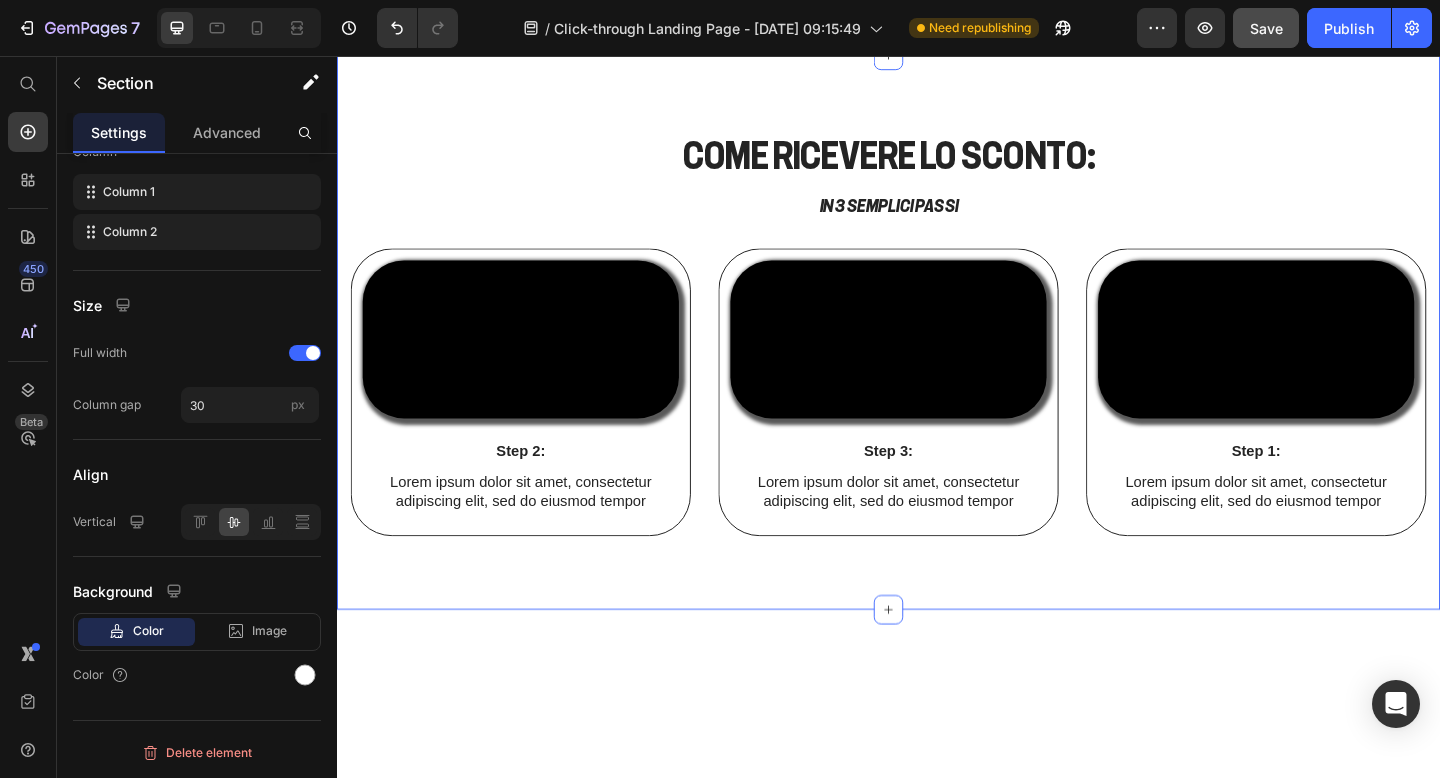 scroll, scrollTop: 127, scrollLeft: 0, axis: vertical 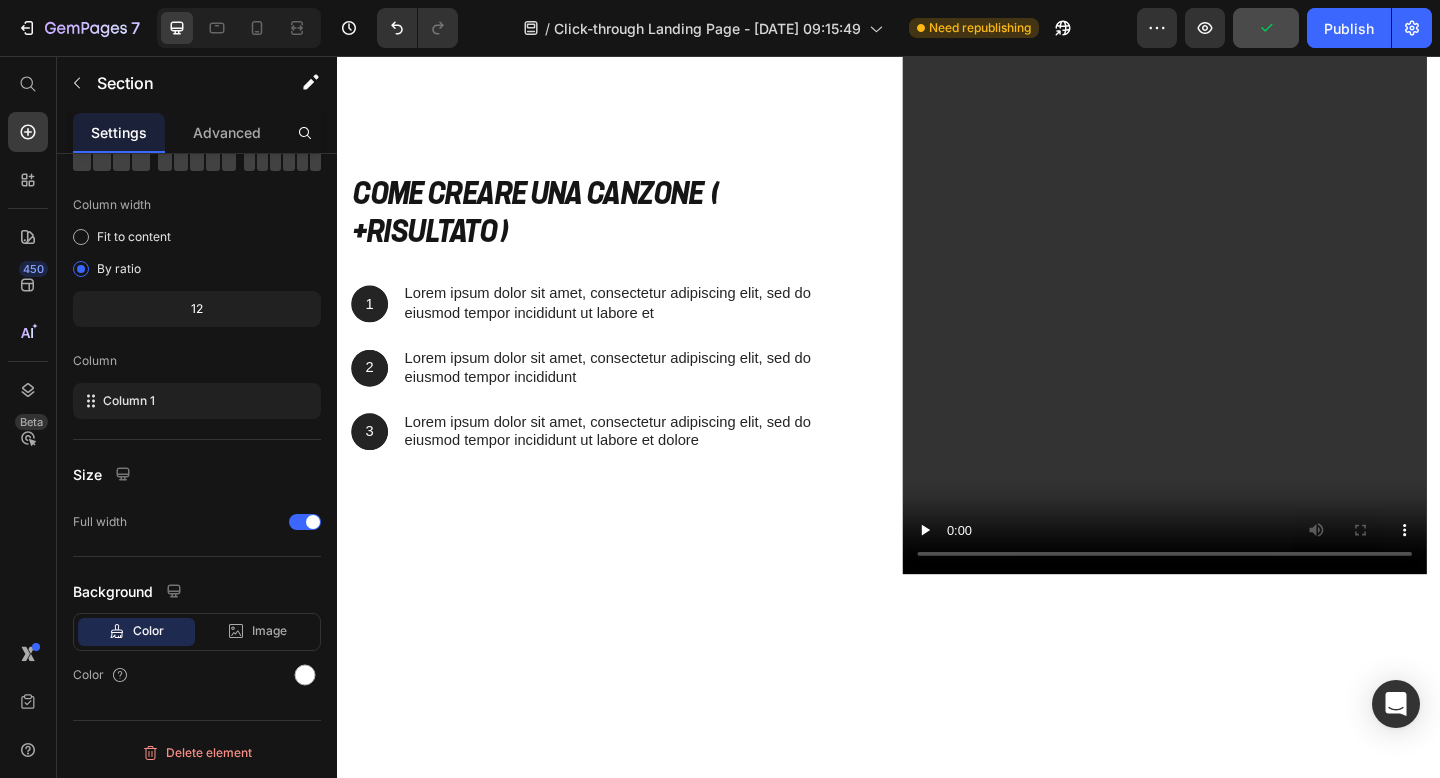 click on "Step 1:" at bounding box center (537, -202) 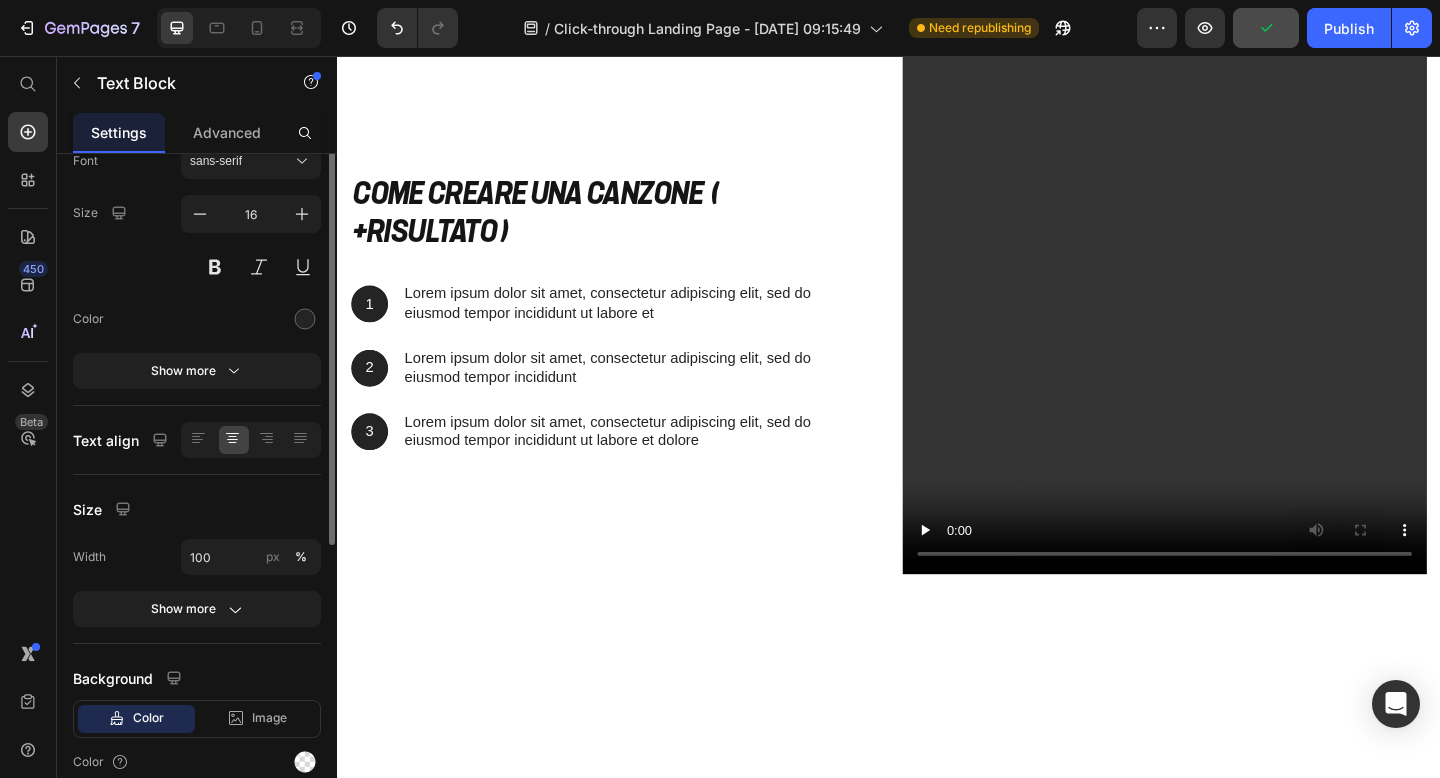 scroll, scrollTop: 0, scrollLeft: 0, axis: both 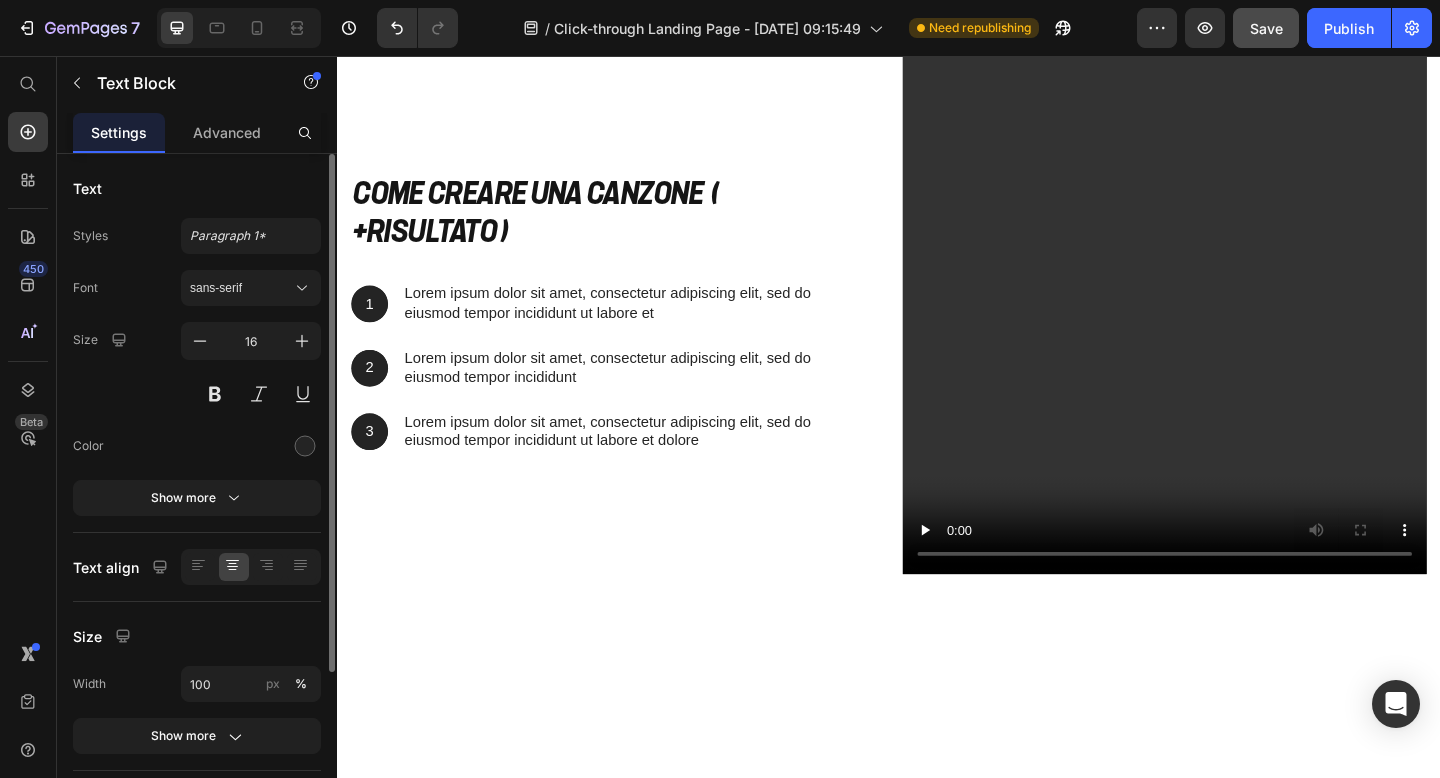 click on "Step 1:" at bounding box center (537, -202) 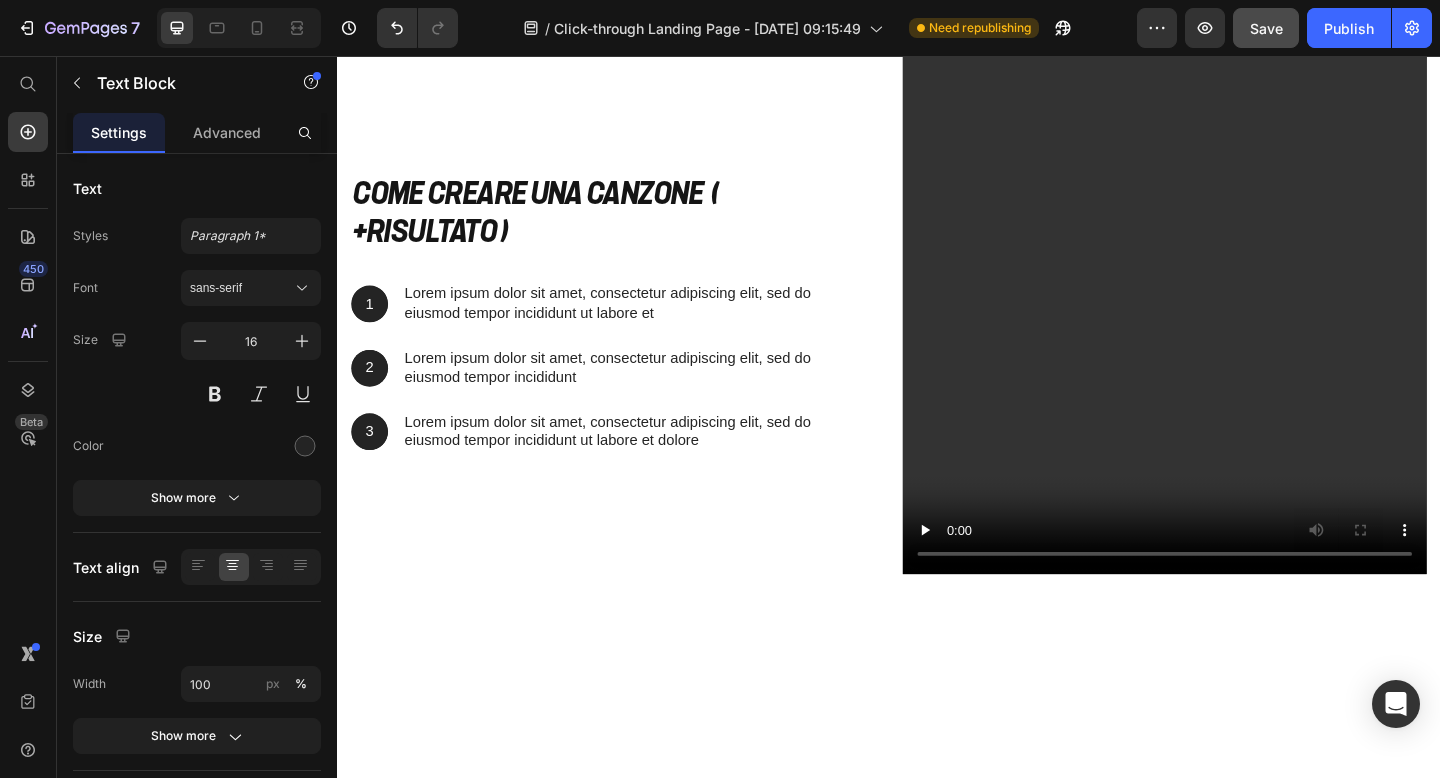 click on "Lorem ipsum dolor sit amet, consectetur adipiscing elit, sed do eiusmod tempor" at bounding box center (537, -158) 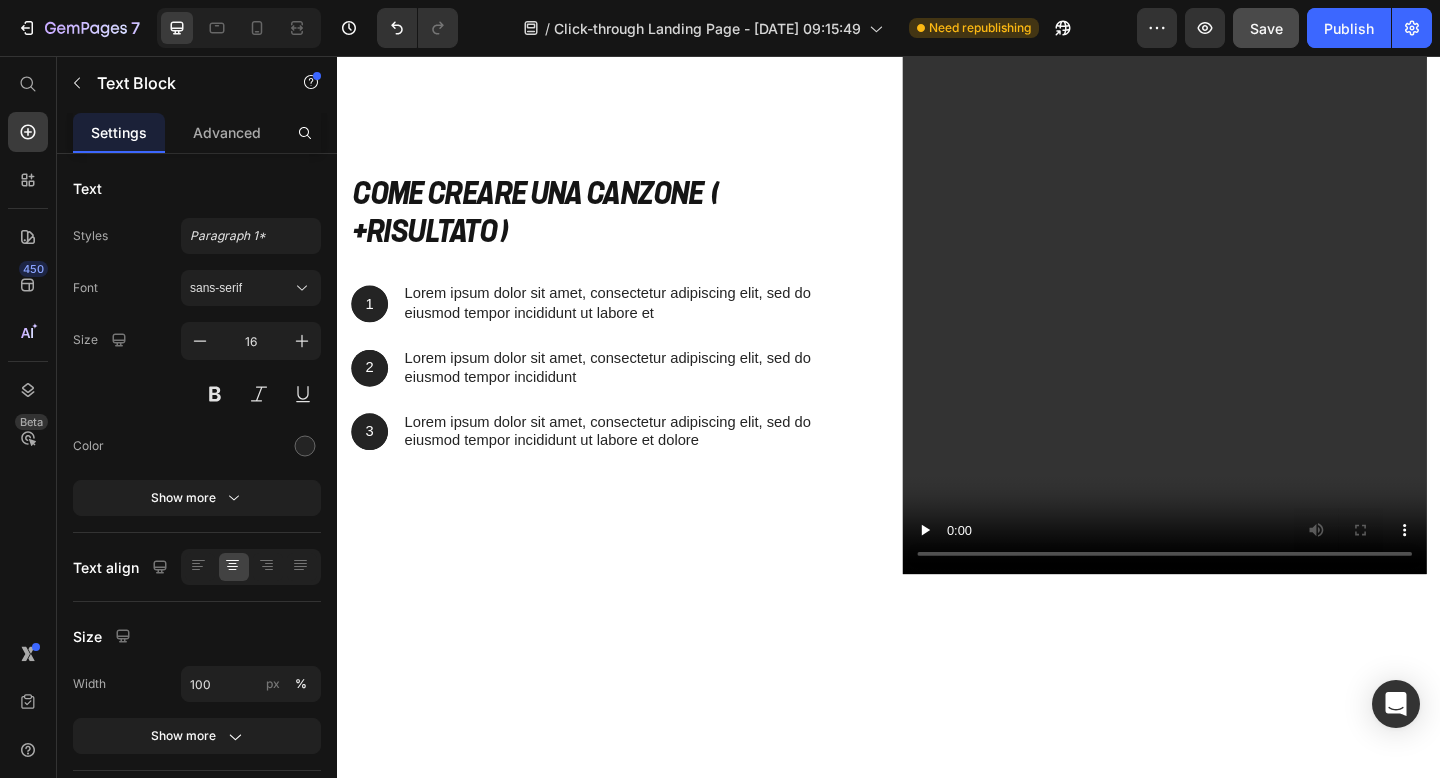 click on "Lorem ipsum dolor sit amet, consectetur adipiscing elit, sed do eiusmod tempor" at bounding box center [537, -158] 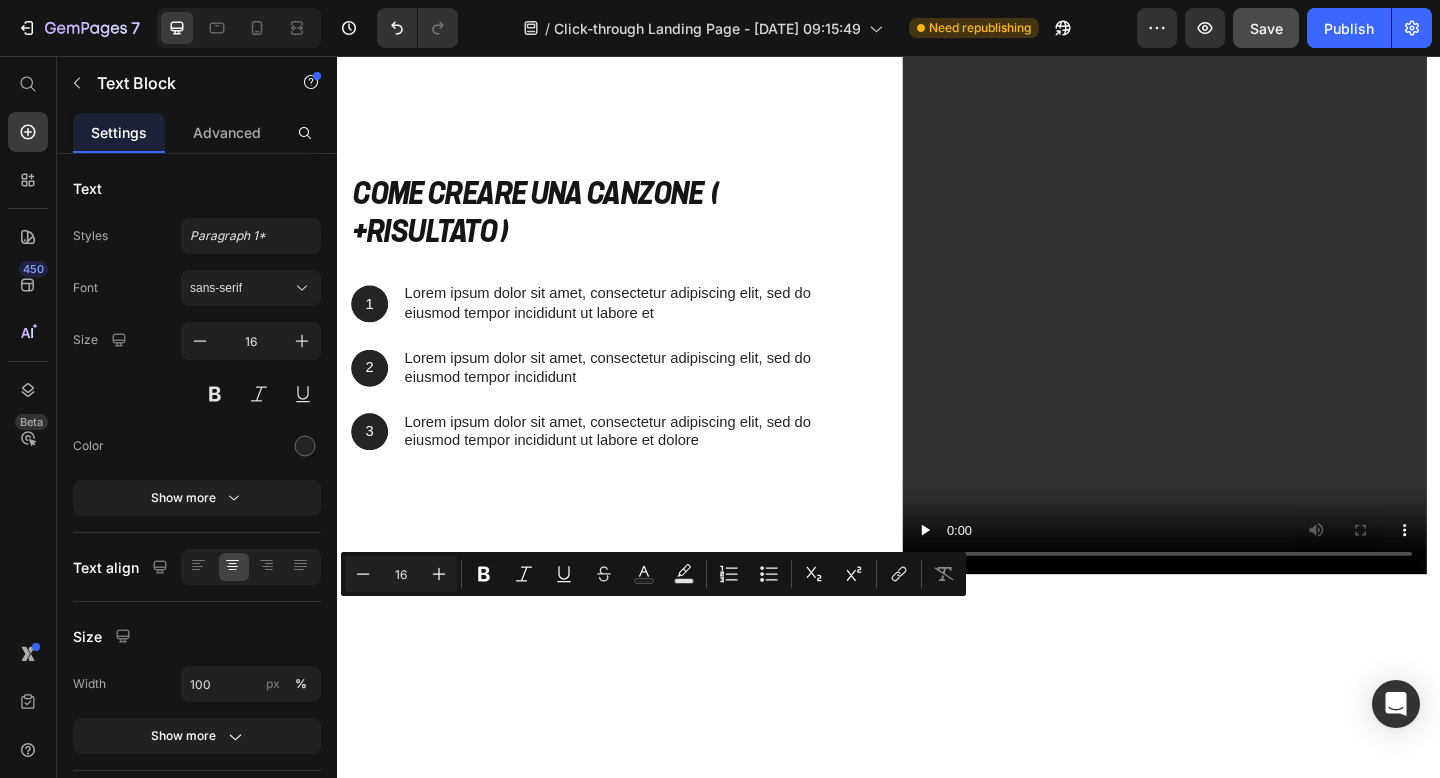 click on "Lorem ipsum dolor sit amet, consectetur adipiscing elit, sed do eiusmod tempor" at bounding box center [537, -158] 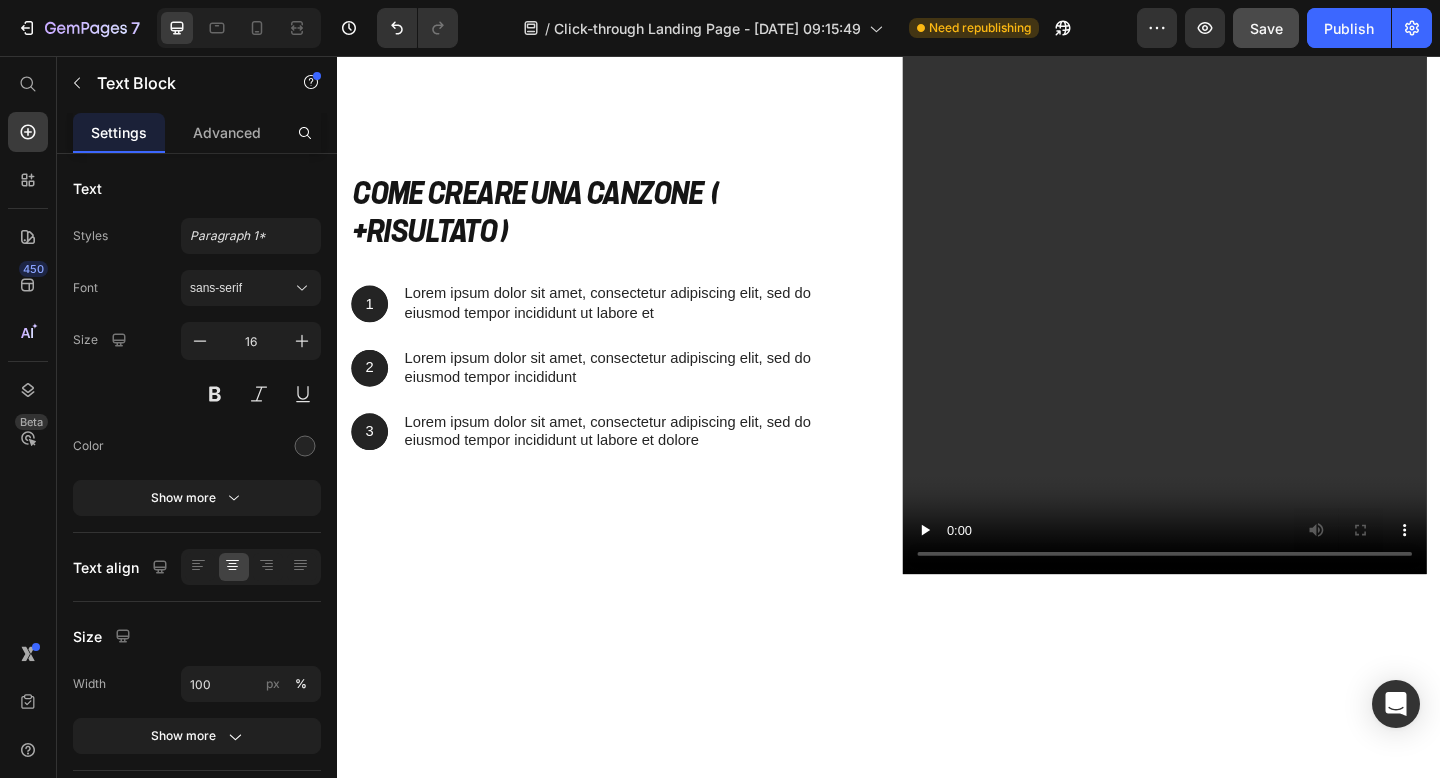 click on "Step 1:" at bounding box center (537, -202) 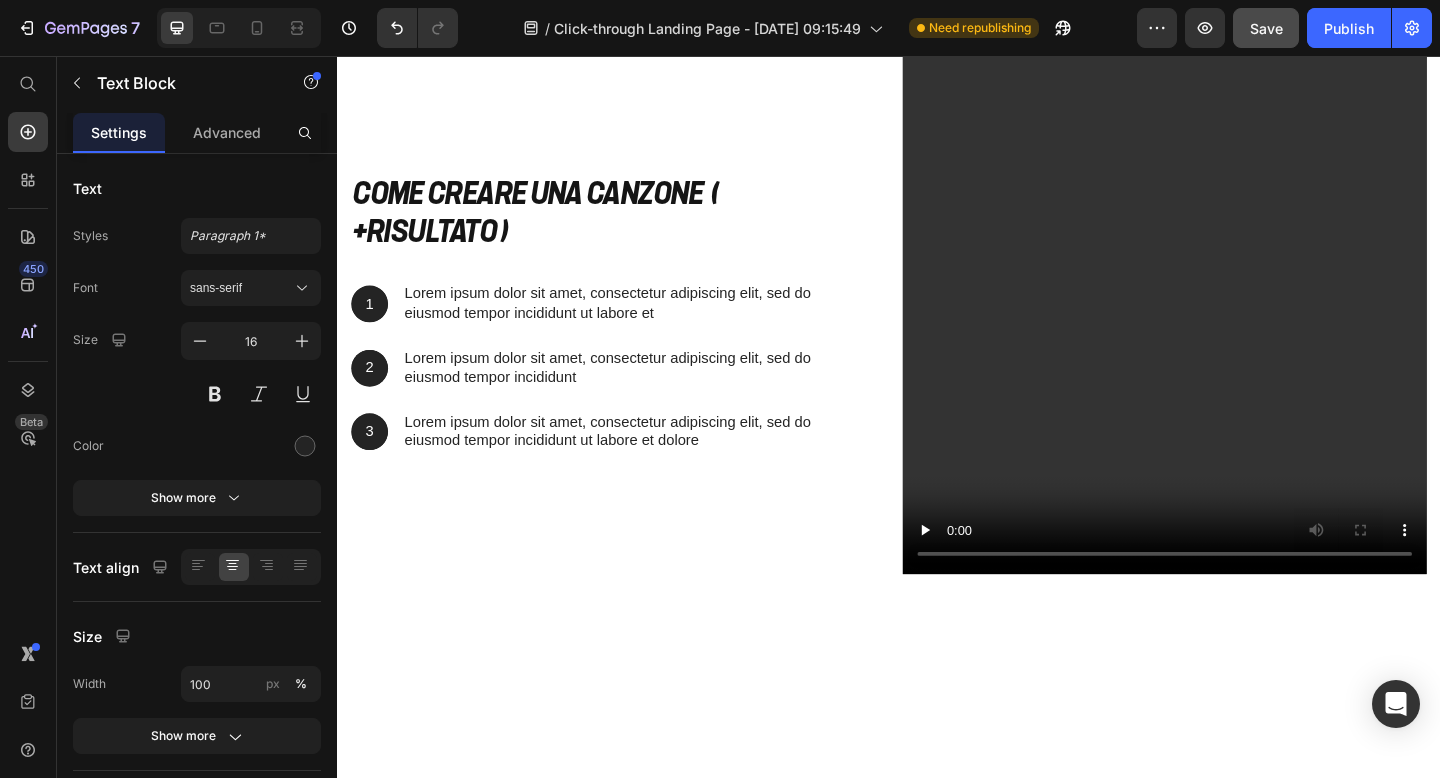 click on "Step 2:" at bounding box center (937, -202) 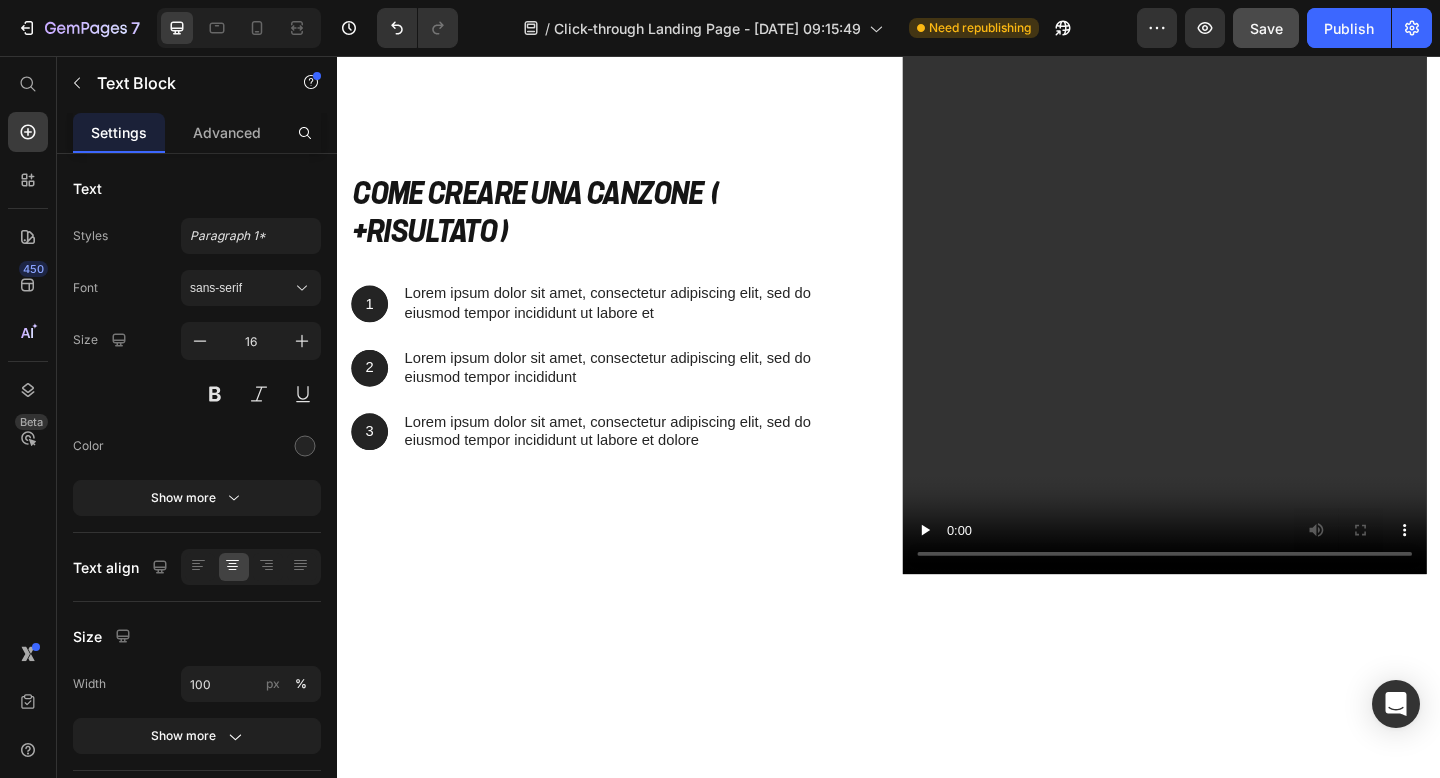 click on "Step 3:" at bounding box center [1337, -202] 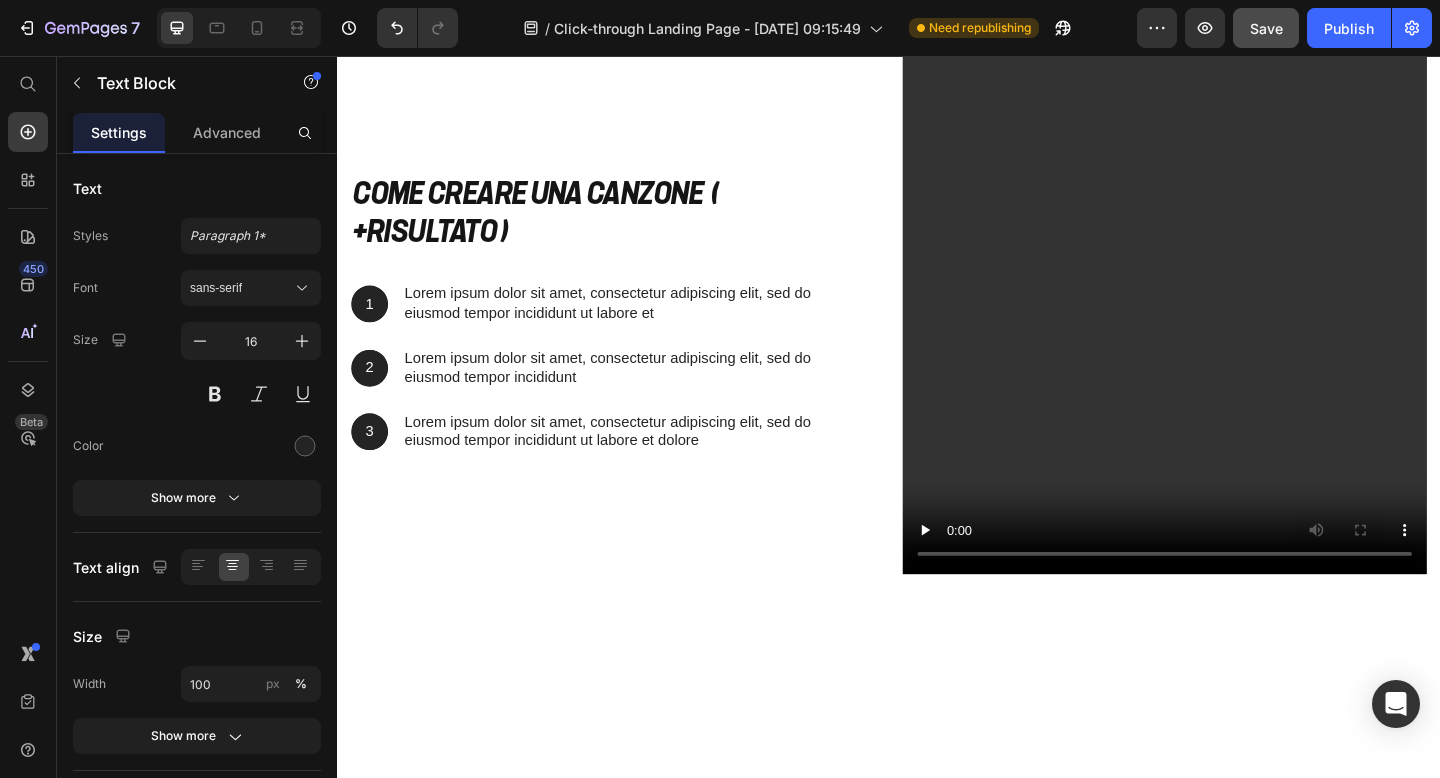 click on "Step 3:" at bounding box center (1337, -202) 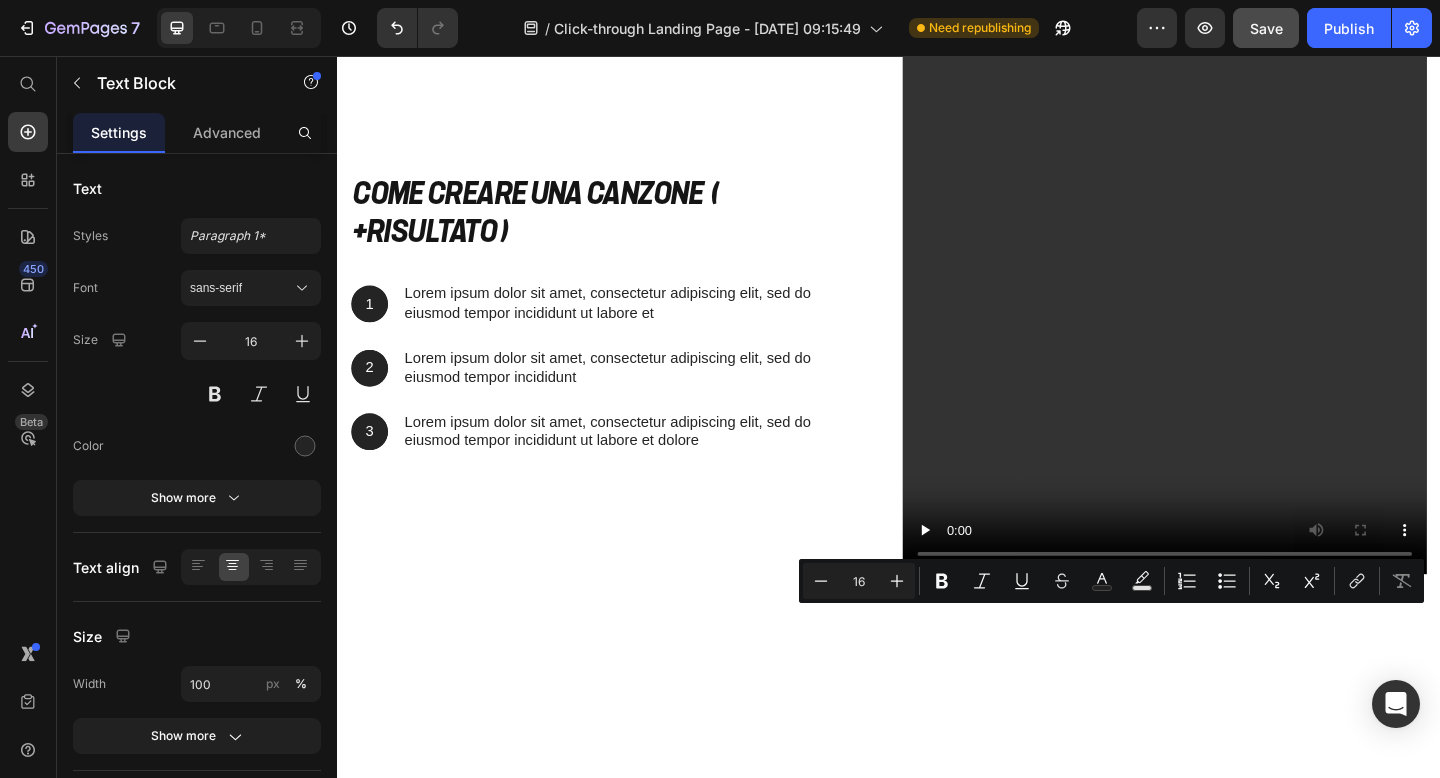 click at bounding box center (1337, -324) 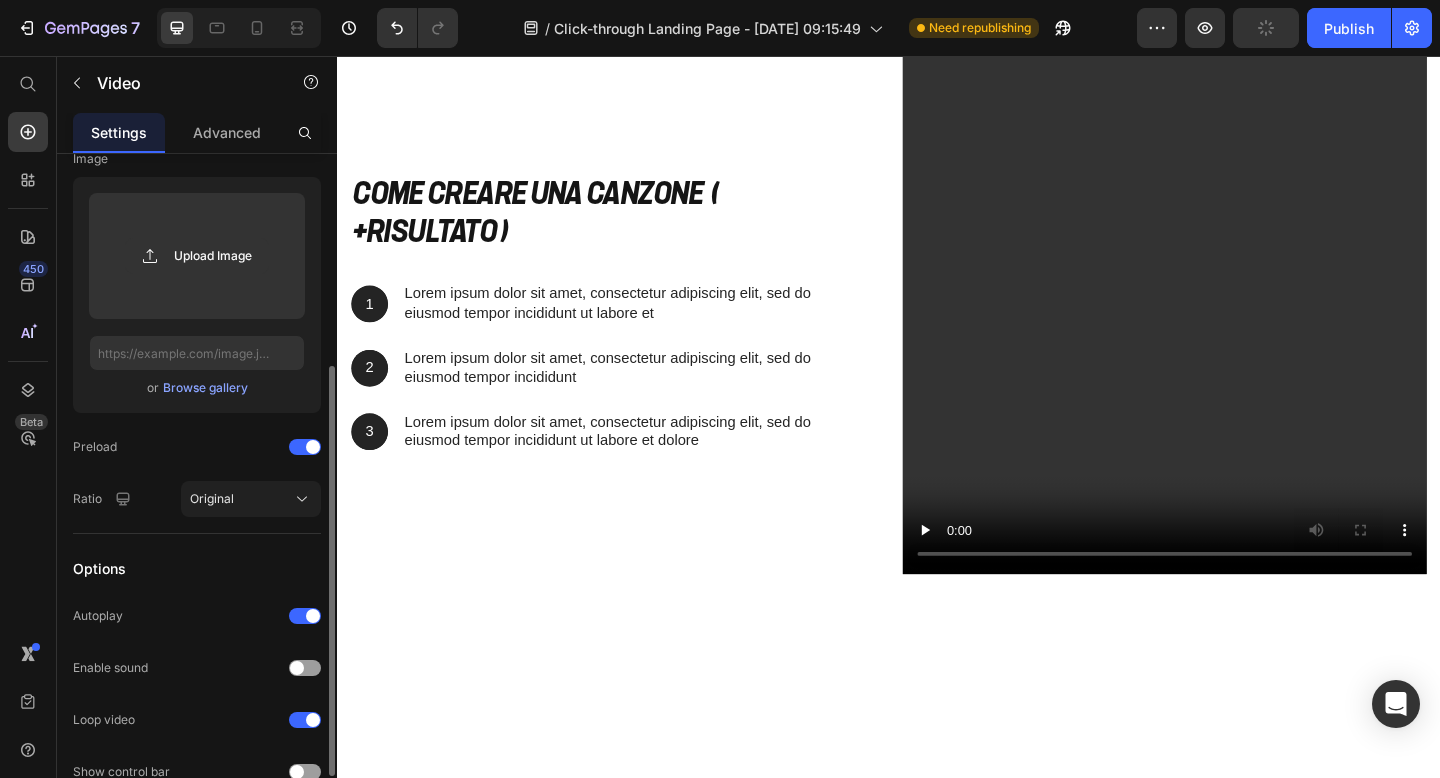 scroll, scrollTop: 390, scrollLeft: 0, axis: vertical 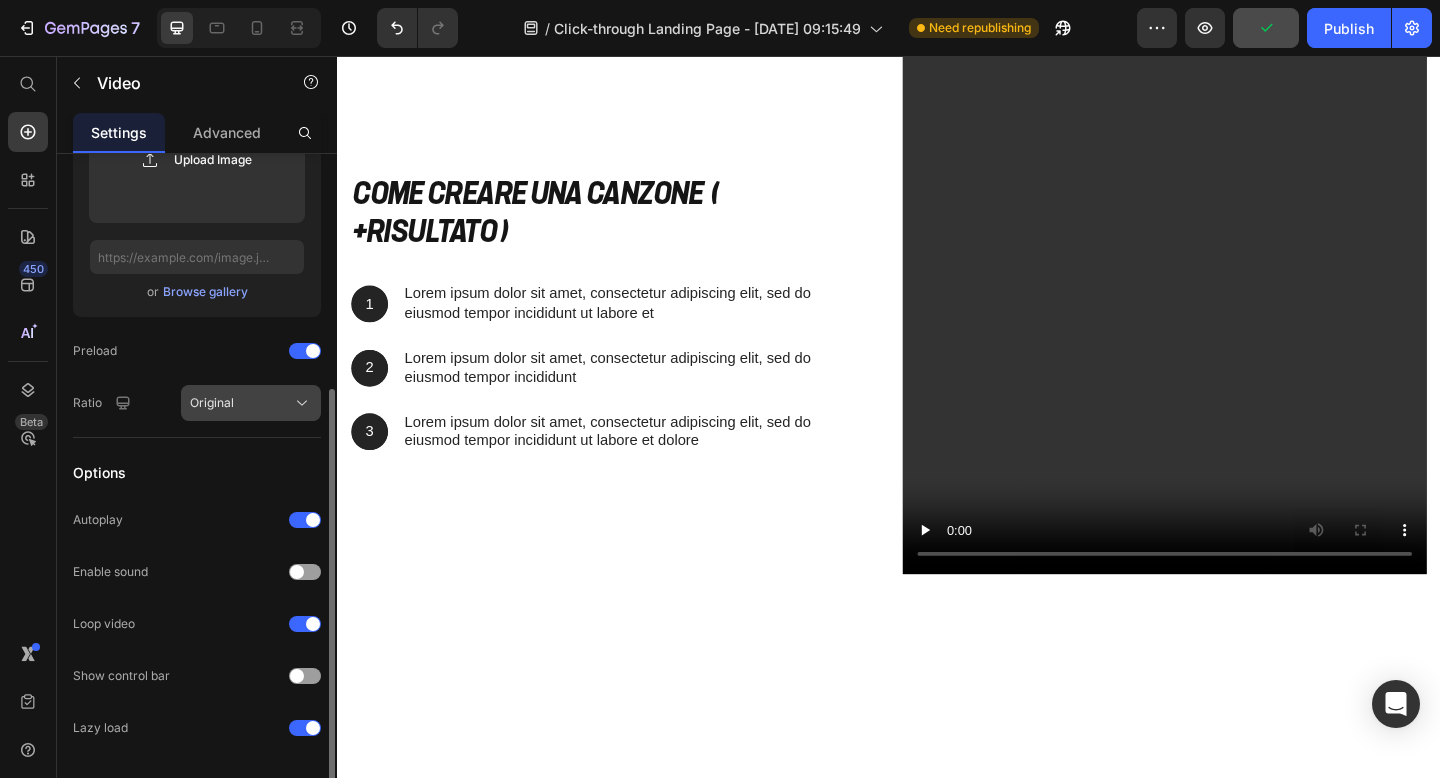 click on "Original" 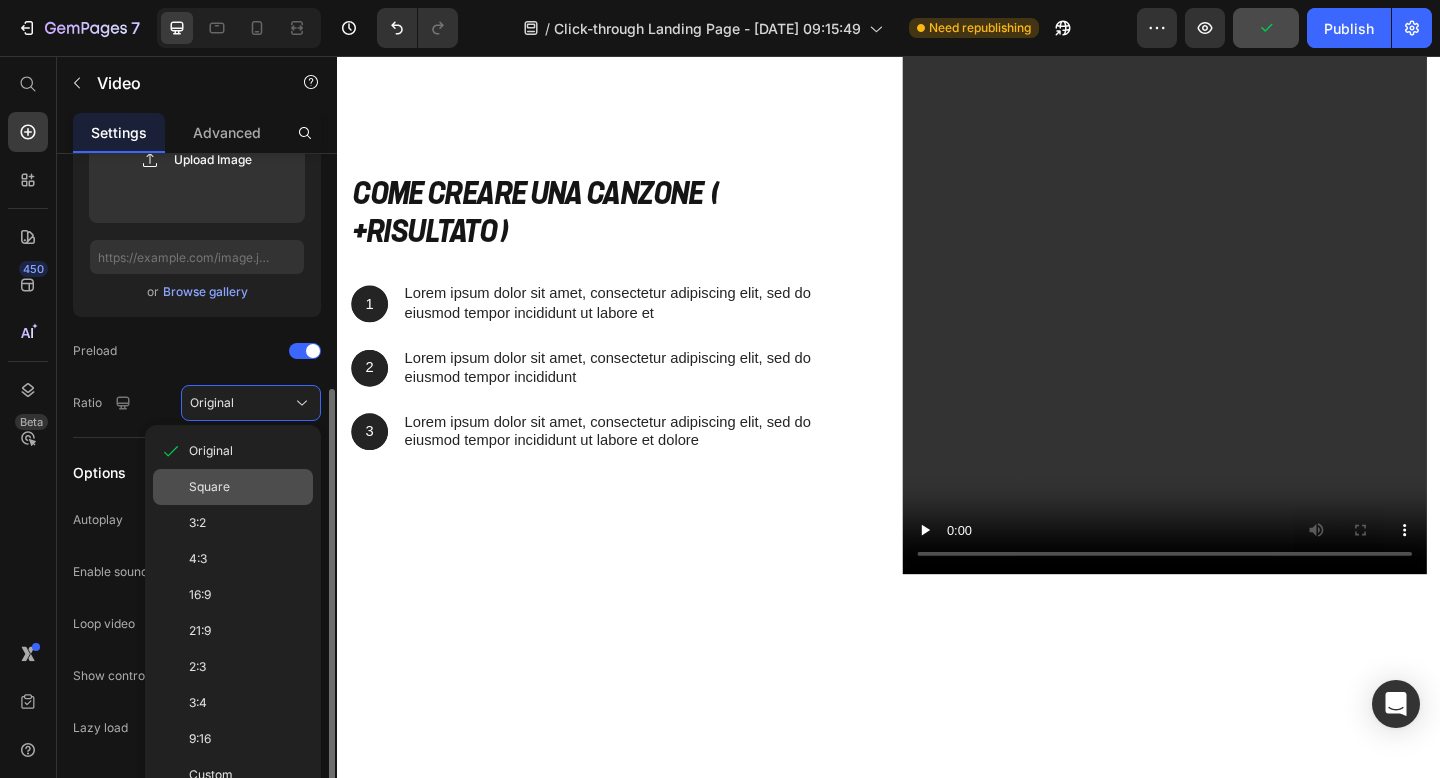 click on "Square" at bounding box center (209, 487) 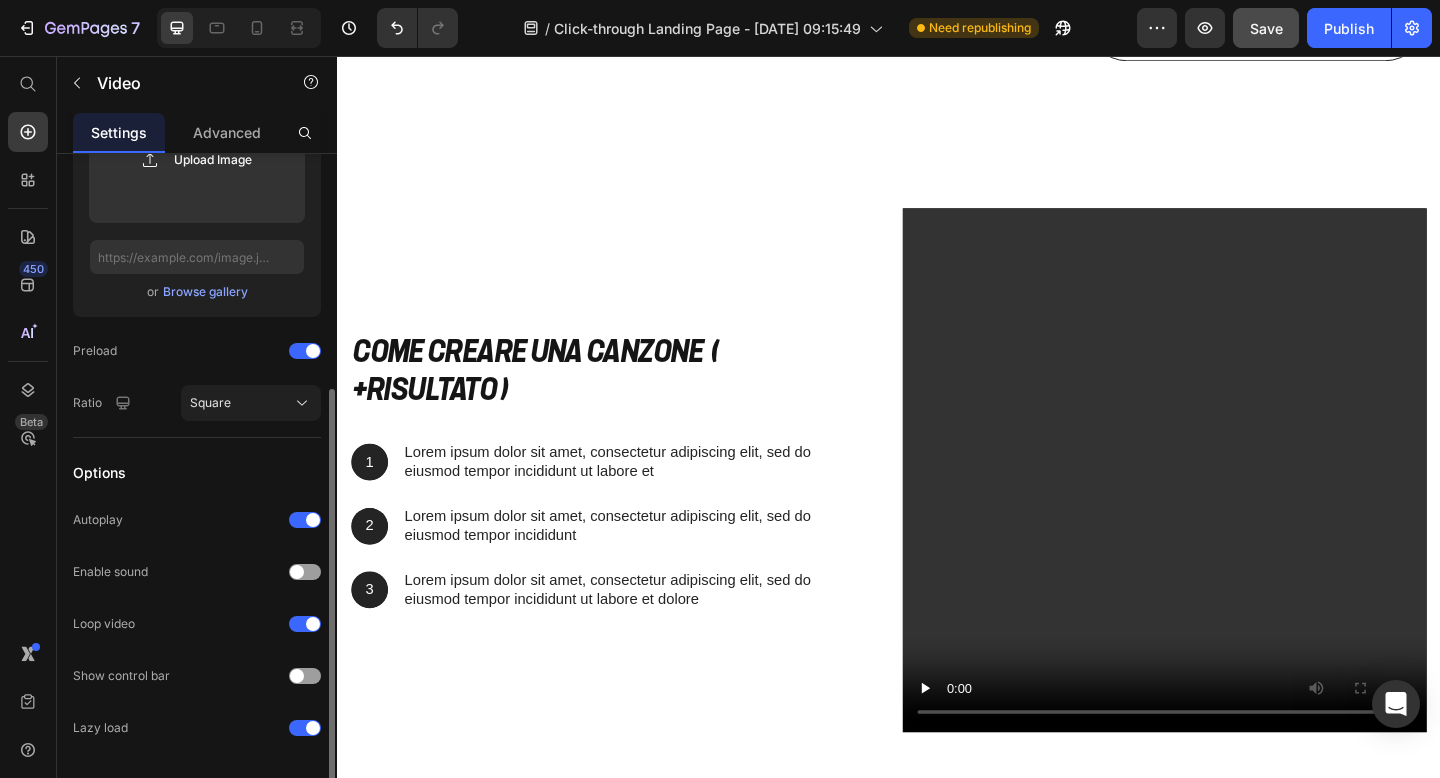 click at bounding box center (1337, -238) 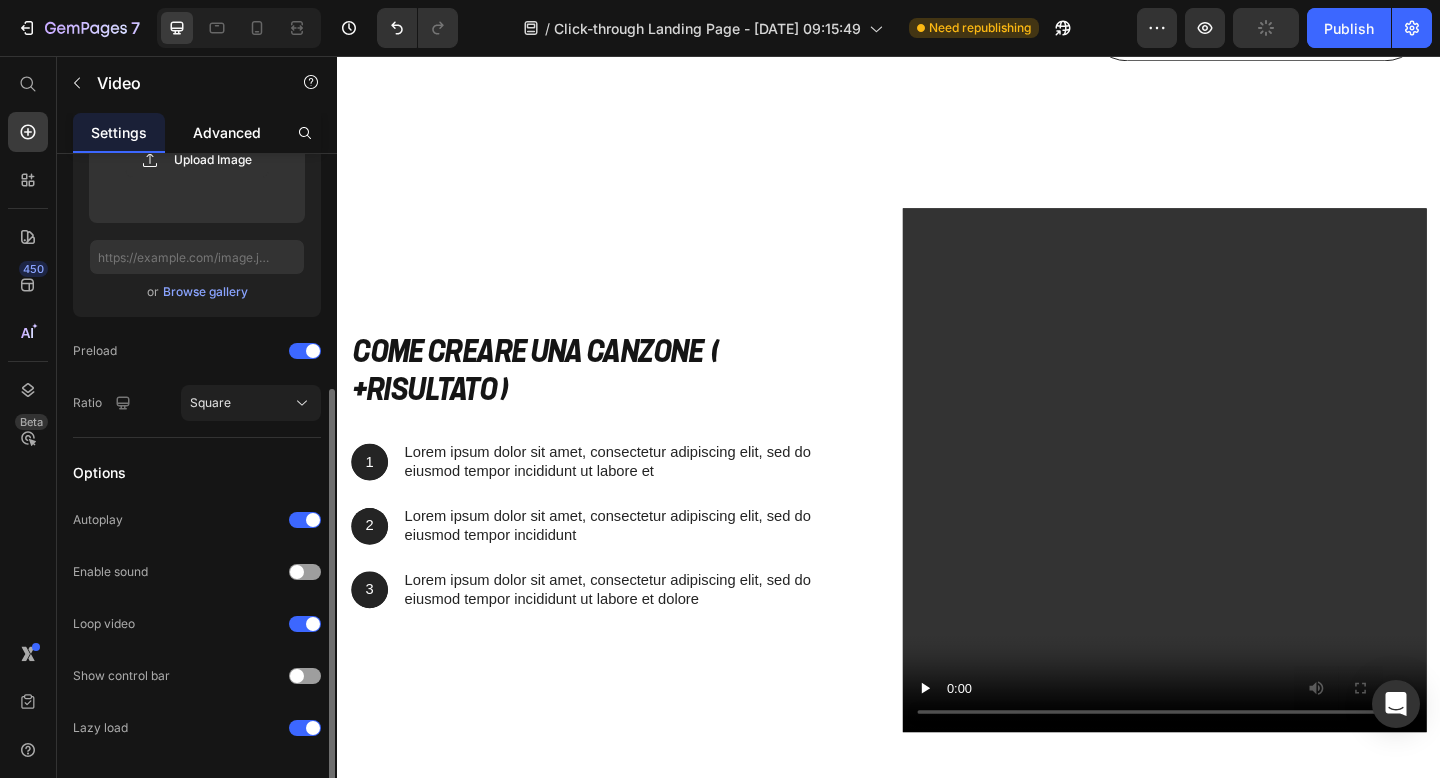 click on "Advanced" at bounding box center [227, 132] 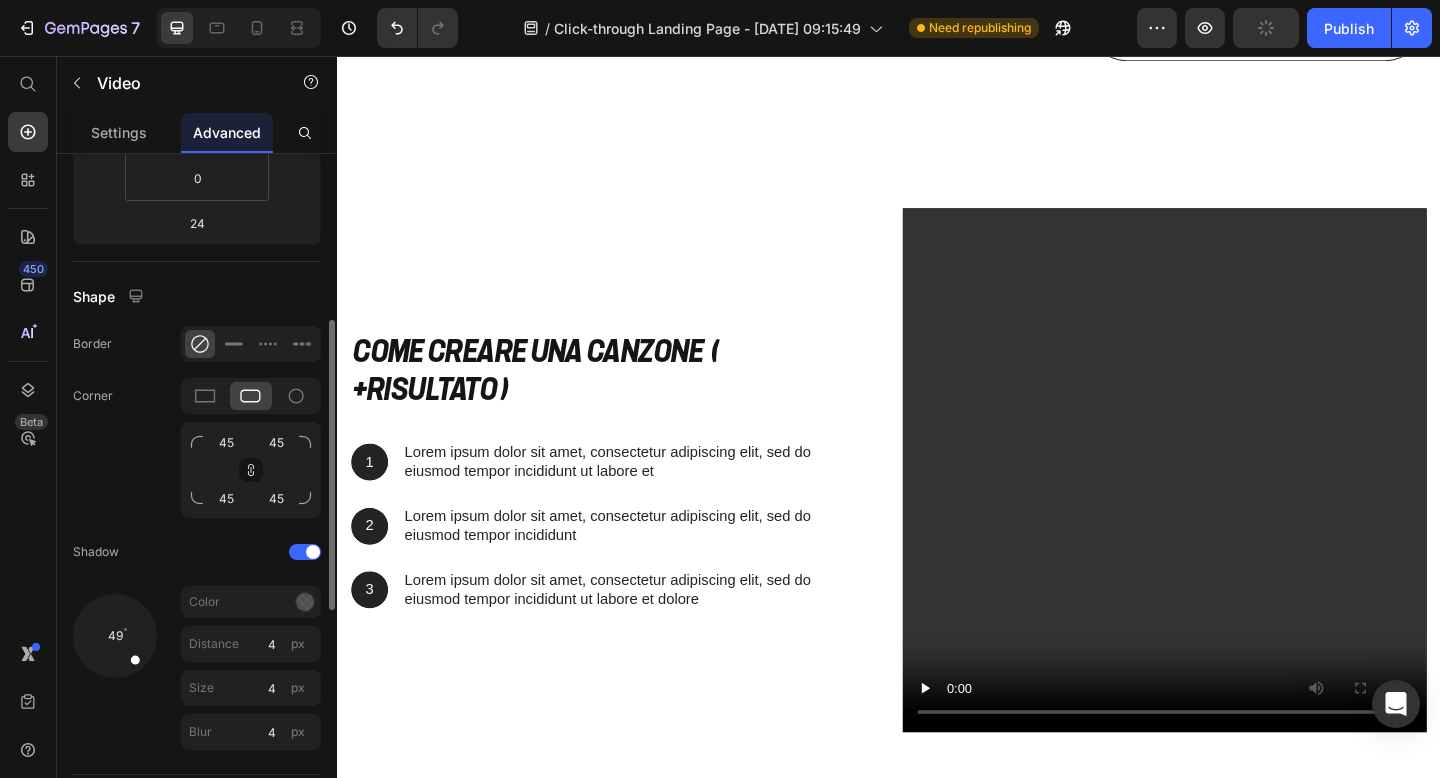 scroll, scrollTop: 0, scrollLeft: 0, axis: both 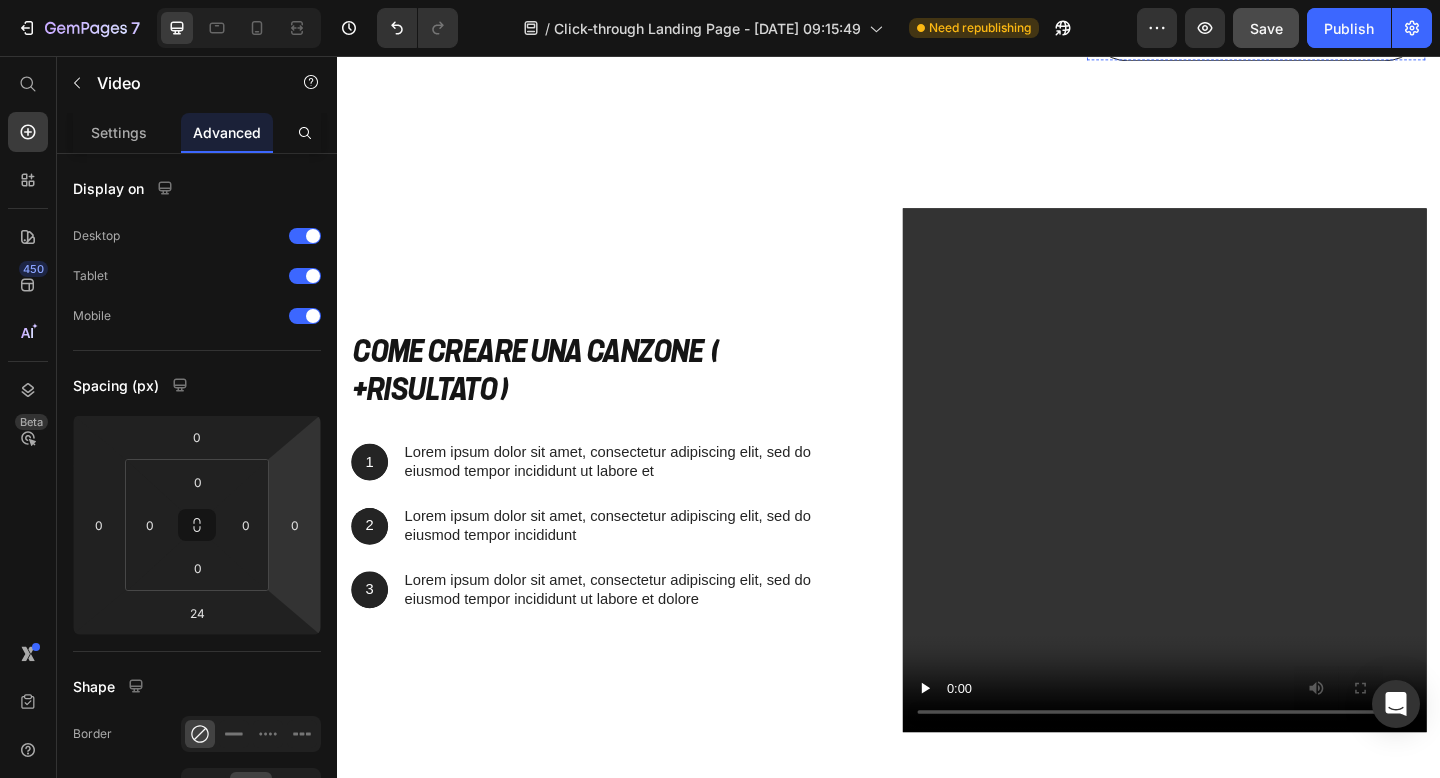 click on "Step 3:" at bounding box center [1337, -30] 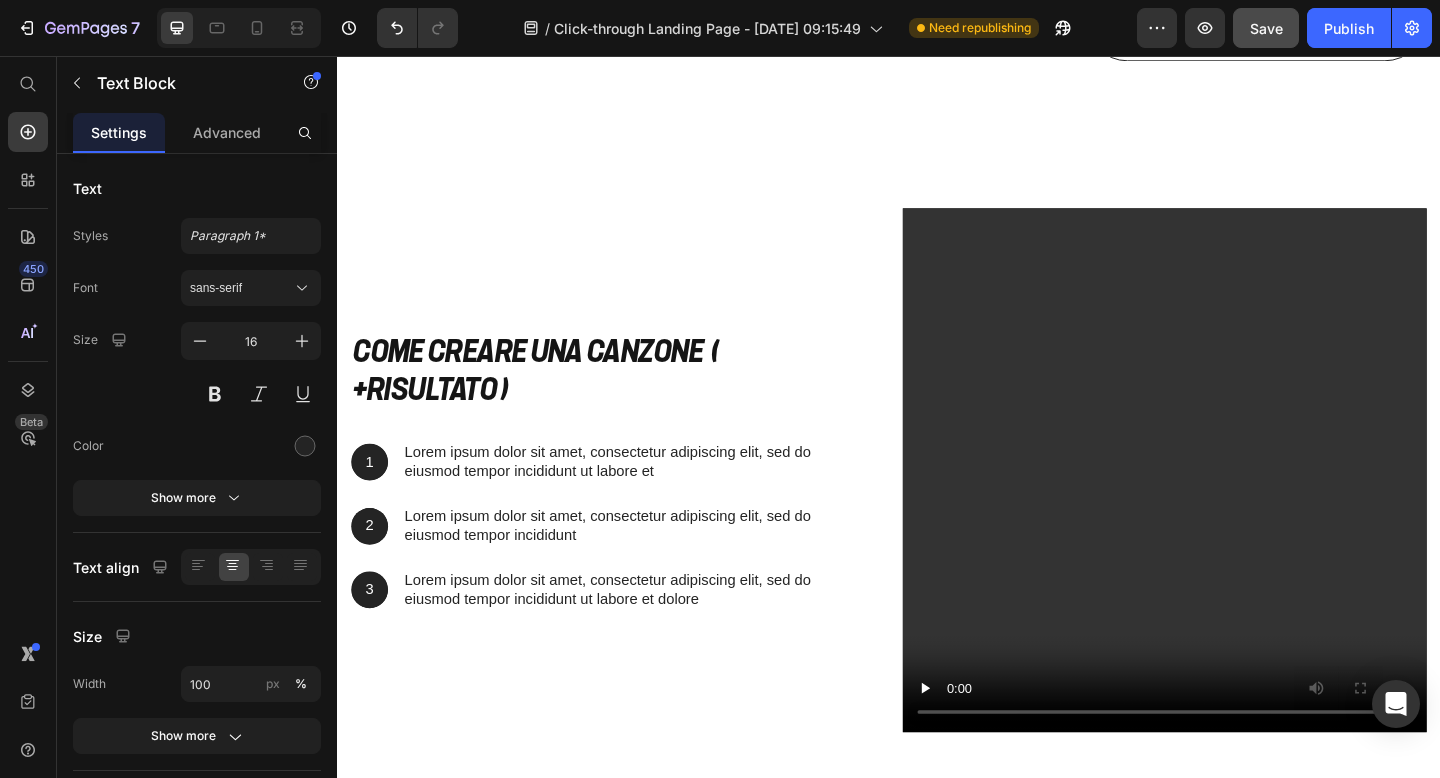 click on "Lorem ipsum dolor sit amet, consectetur adipiscing elit, sed do eiusmod tempor" at bounding box center (537, -158) 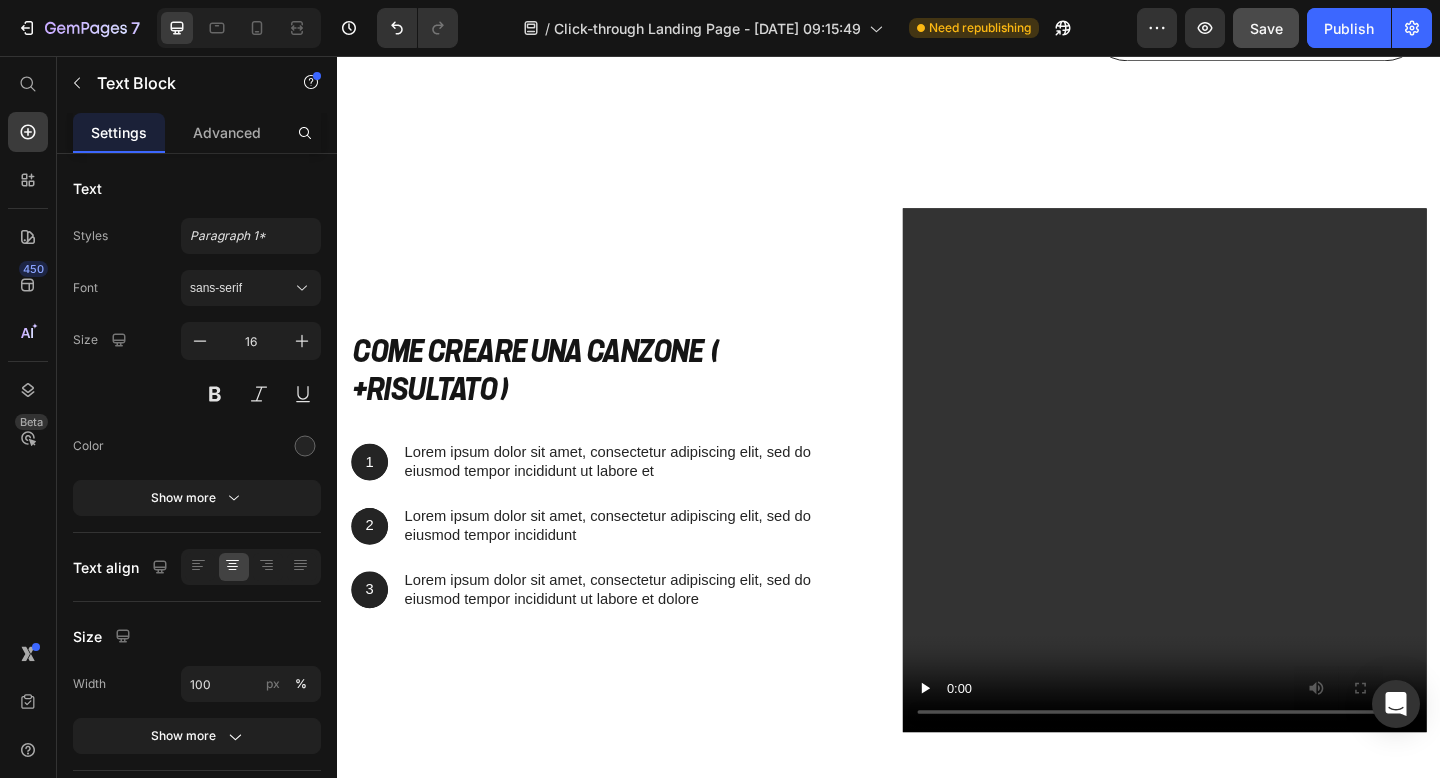 click on "Step 1: Scegli il Pacchetto" at bounding box center [537, -202] 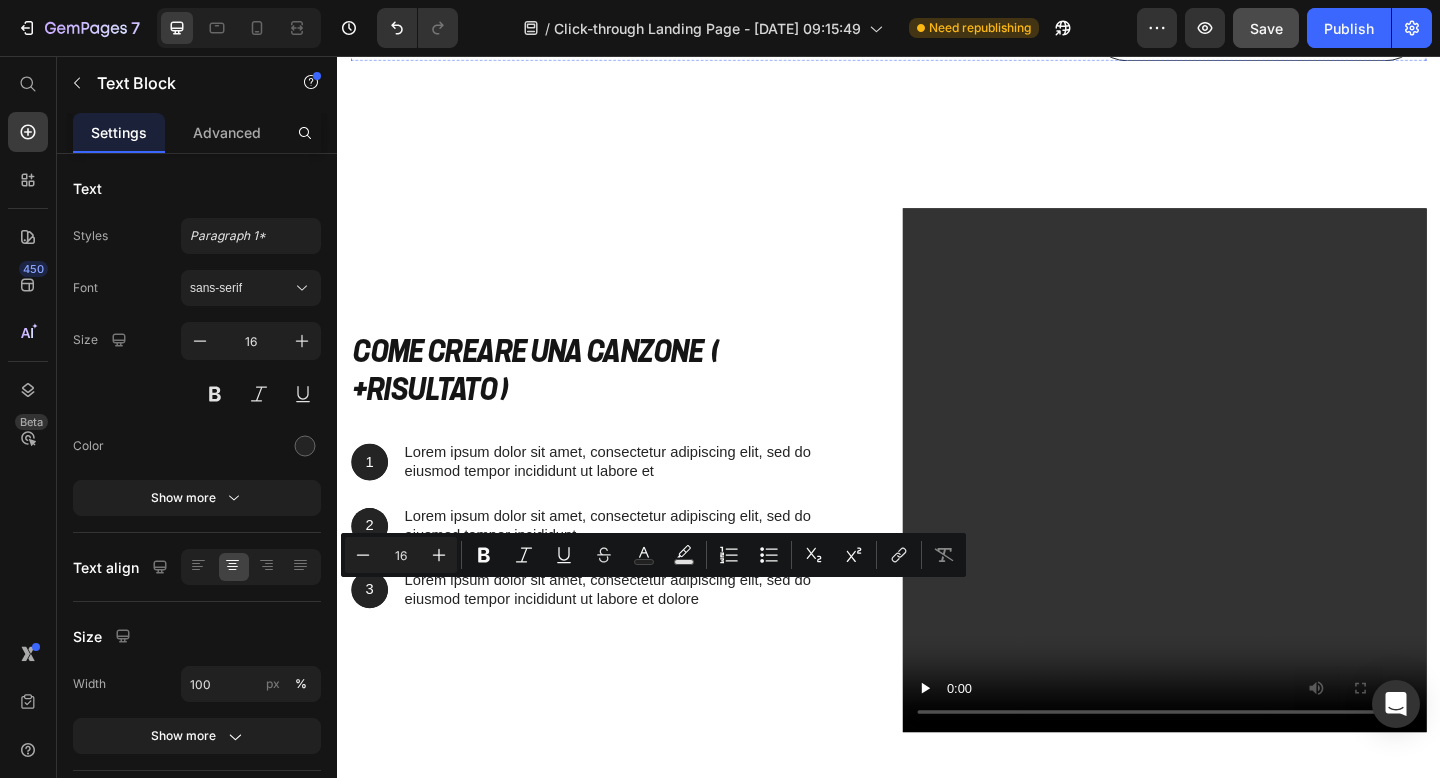 drag, startPoint x: 672, startPoint y: 657, endPoint x: 393, endPoint y: 625, distance: 280.82913 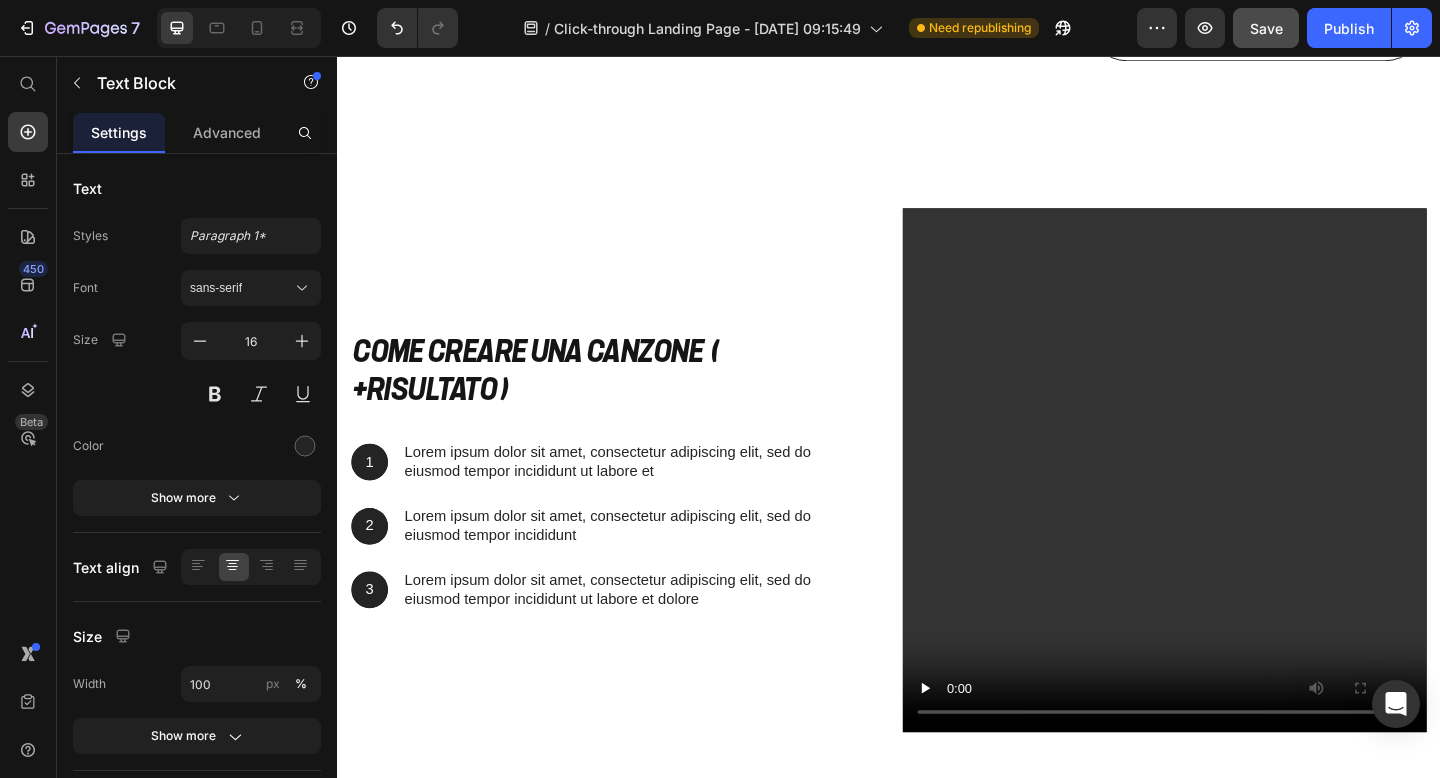 click on "Lorem ipsum dolor sit amet, consectetur adipiscing elit, sed do eiusmod tempor" at bounding box center (937, -158) 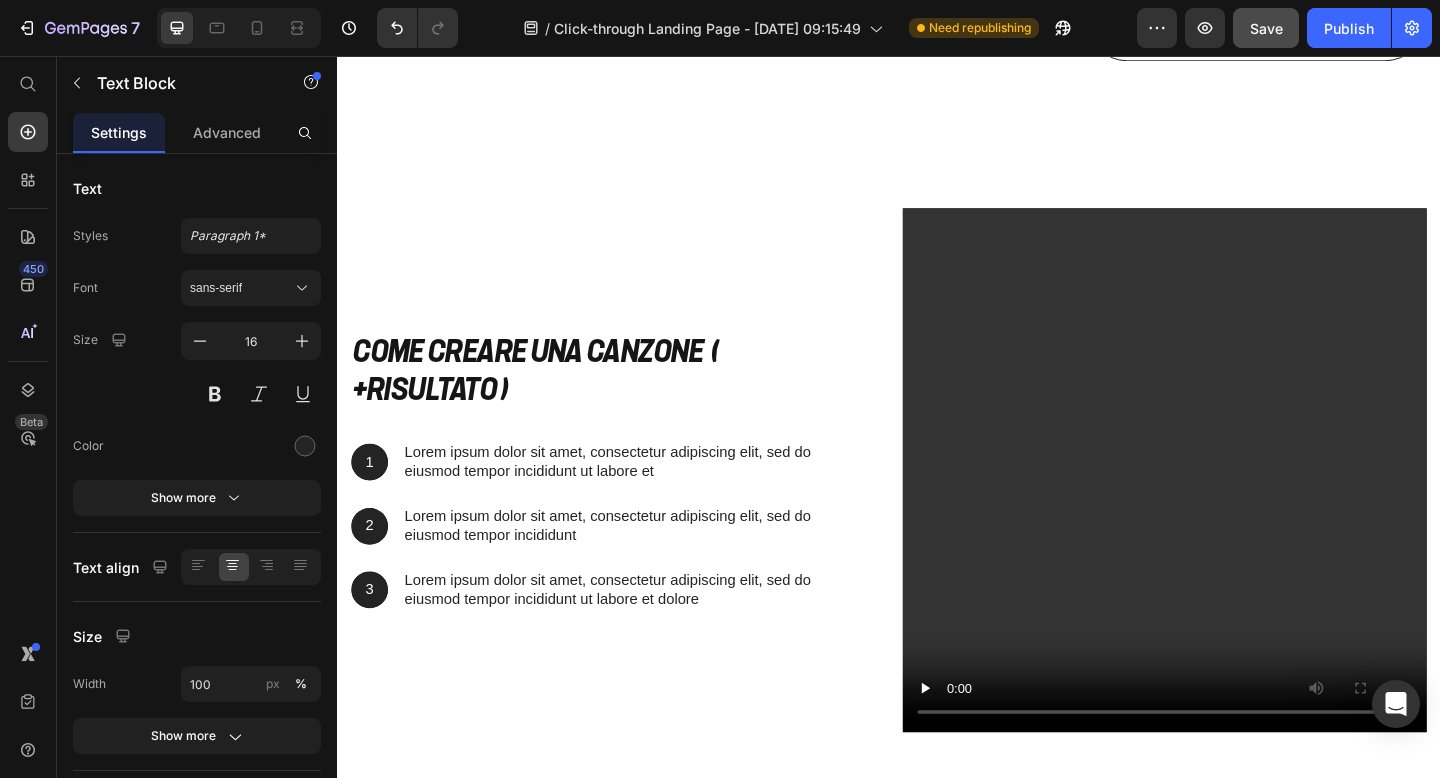 click on "Lorem ipsum dolor sit amet, consectetur adipiscing elit, sed do eiusmod tempor" at bounding box center (937, -158) 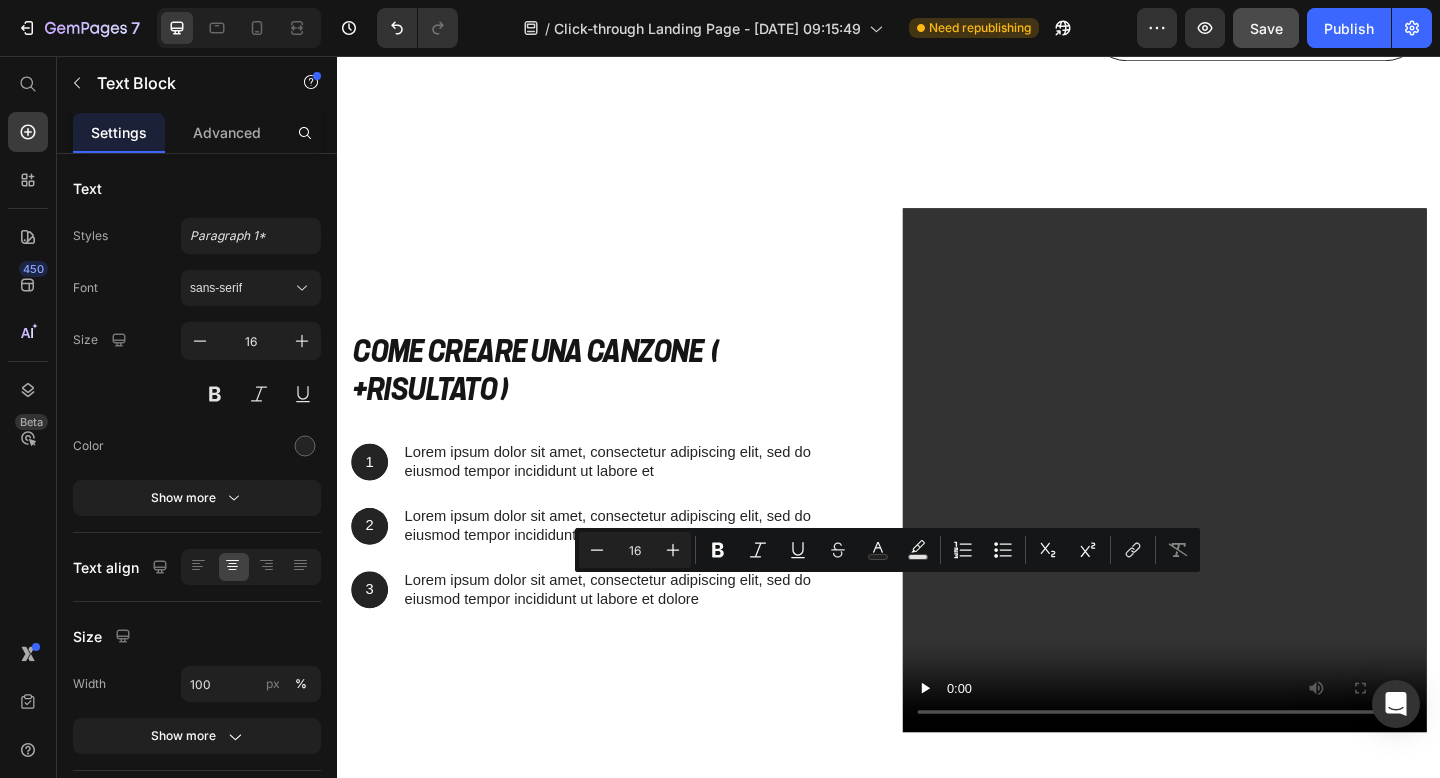 click on "Lorem ipsum dolor sit amet, consectetur adipiscing elit, sed do eiusmod tempor" at bounding box center (937, -158) 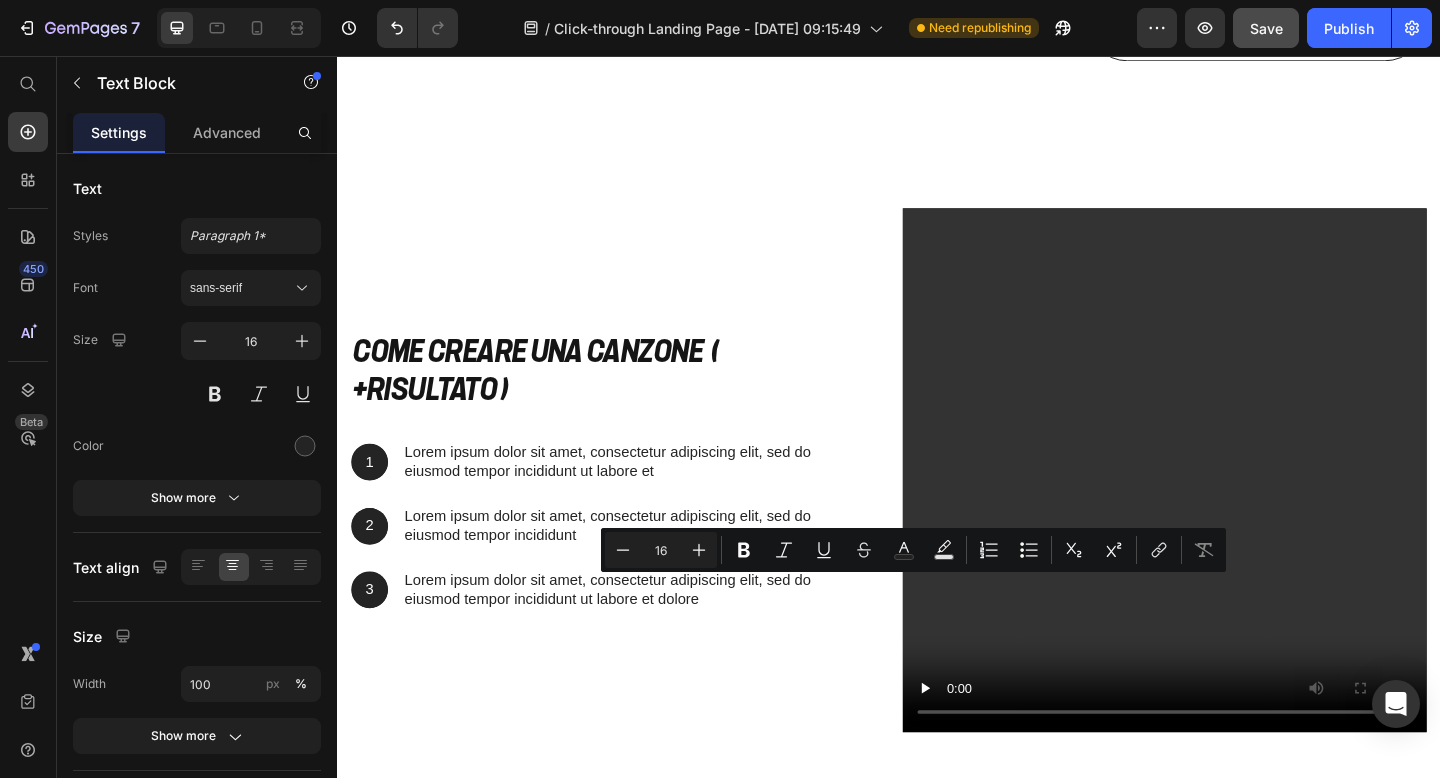 drag, startPoint x: 1074, startPoint y: 656, endPoint x: 796, endPoint y: 633, distance: 278.94983 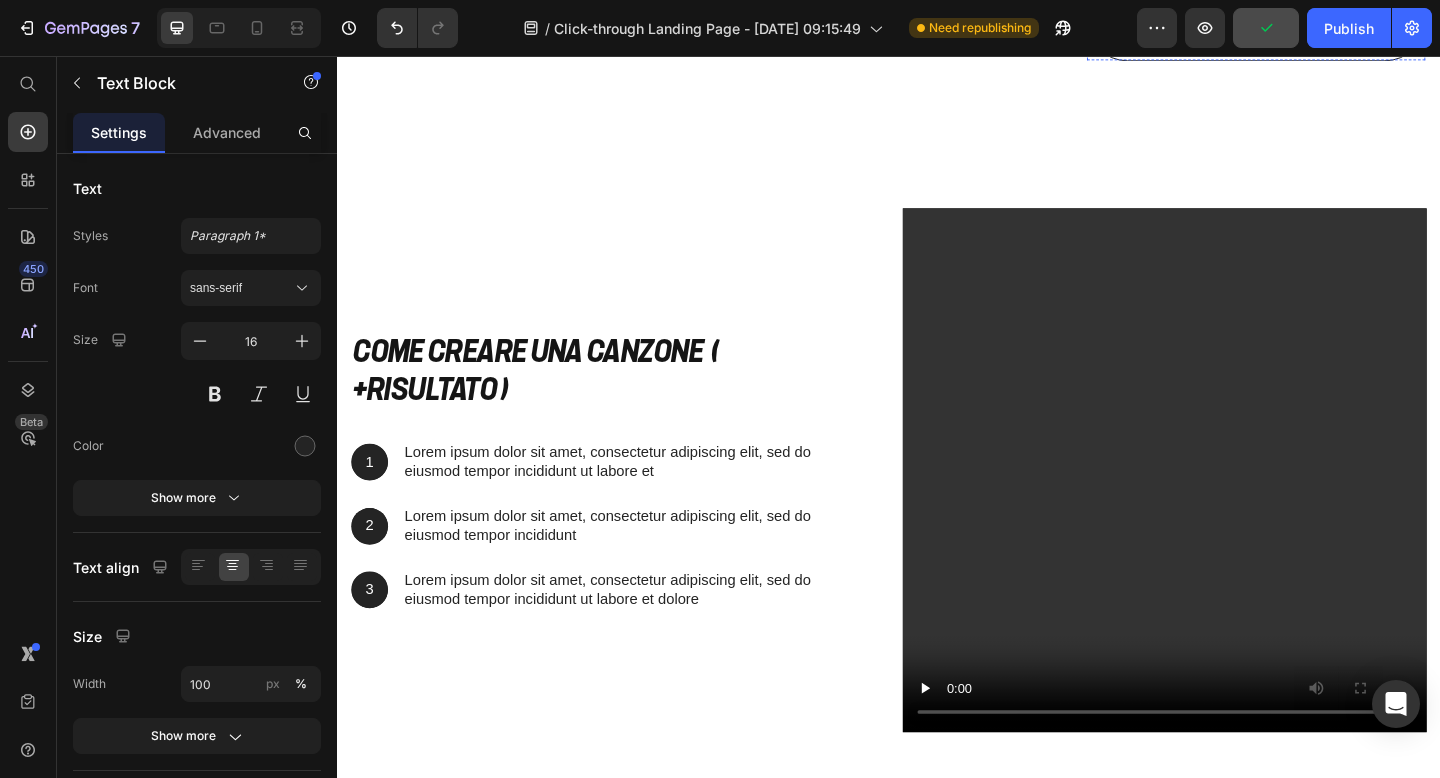 click on "Lorem ipsum dolor sit amet, consectetur adipiscing elit, sed do eiusmod tempor" at bounding box center [1337, 14] 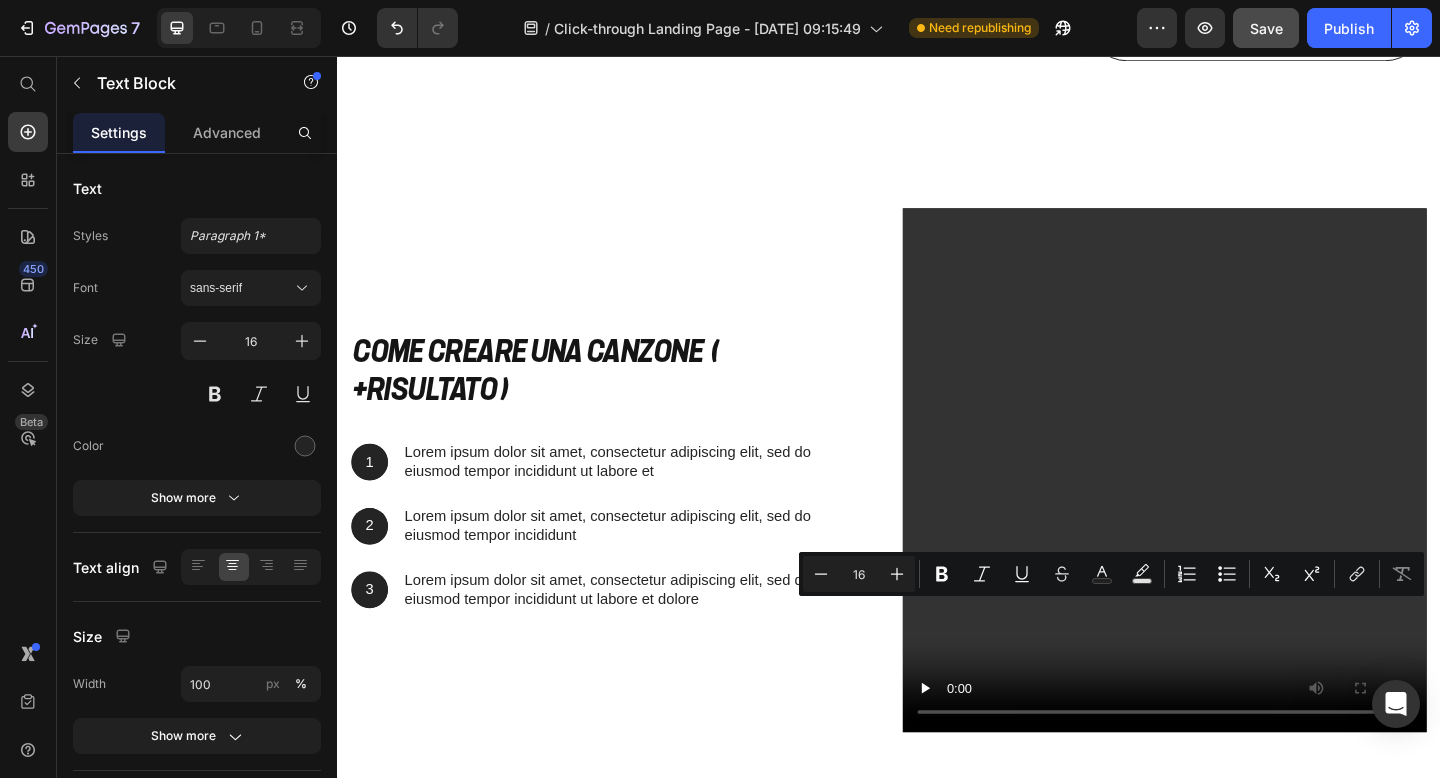 click on "Lorem ipsum dolor sit amet, consectetur adipiscing elit, sed do eiusmod tempor" at bounding box center (1337, 14) 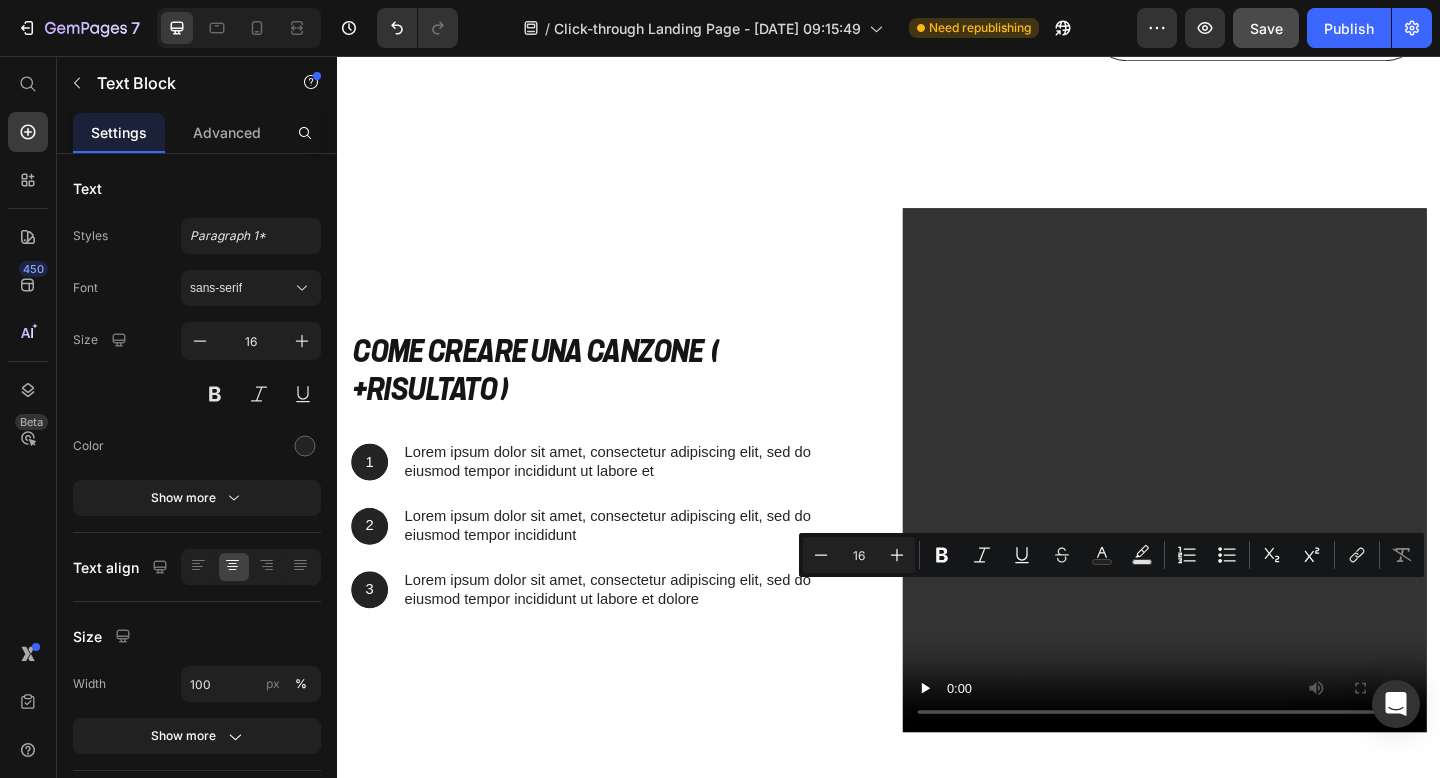 drag, startPoint x: 1478, startPoint y: 660, endPoint x: 1185, endPoint y: 641, distance: 293.6154 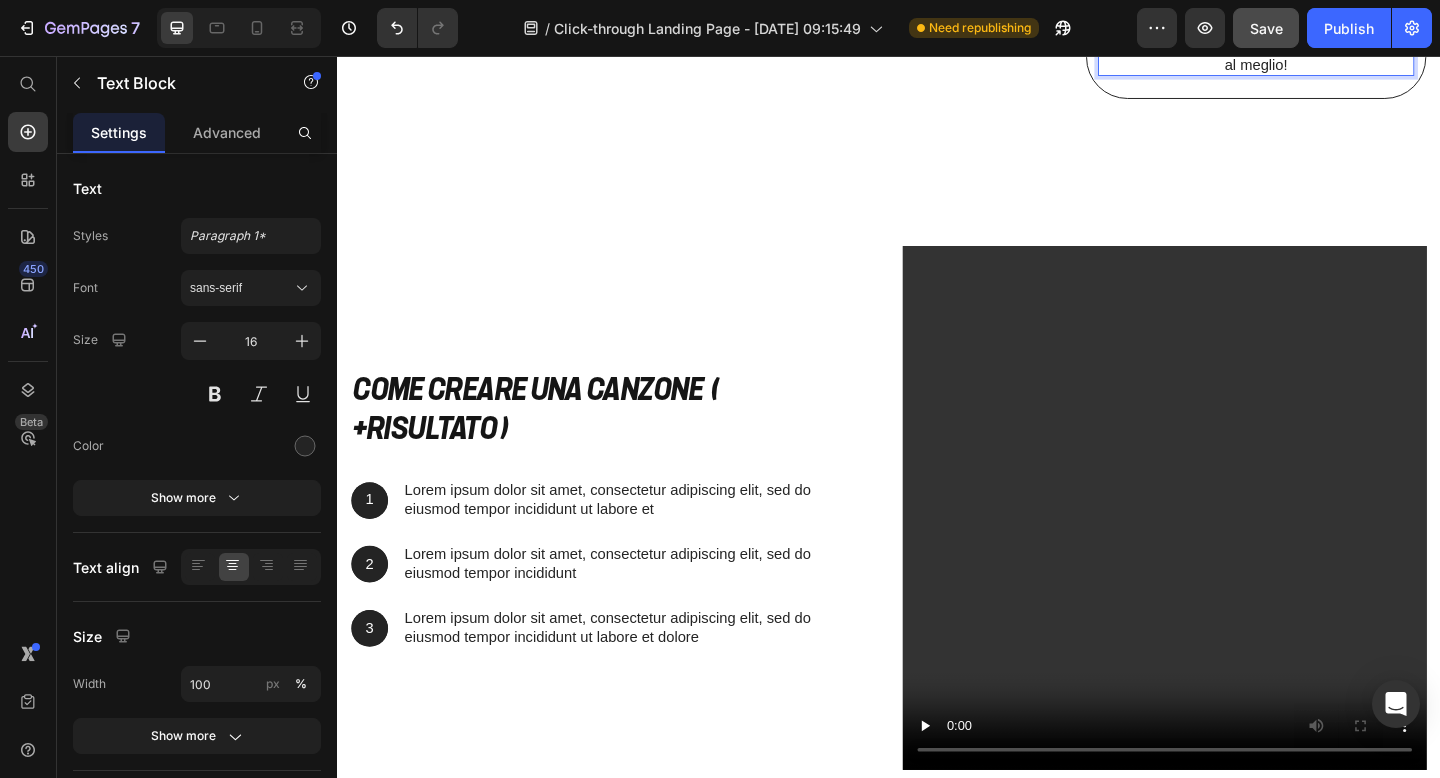 click on "Entra nella dashboard e inizia a creare dediche indimenticabili. 📹 Guarda qui sotto il video tutorial per usarla al meglio!" at bounding box center (1337, 34) 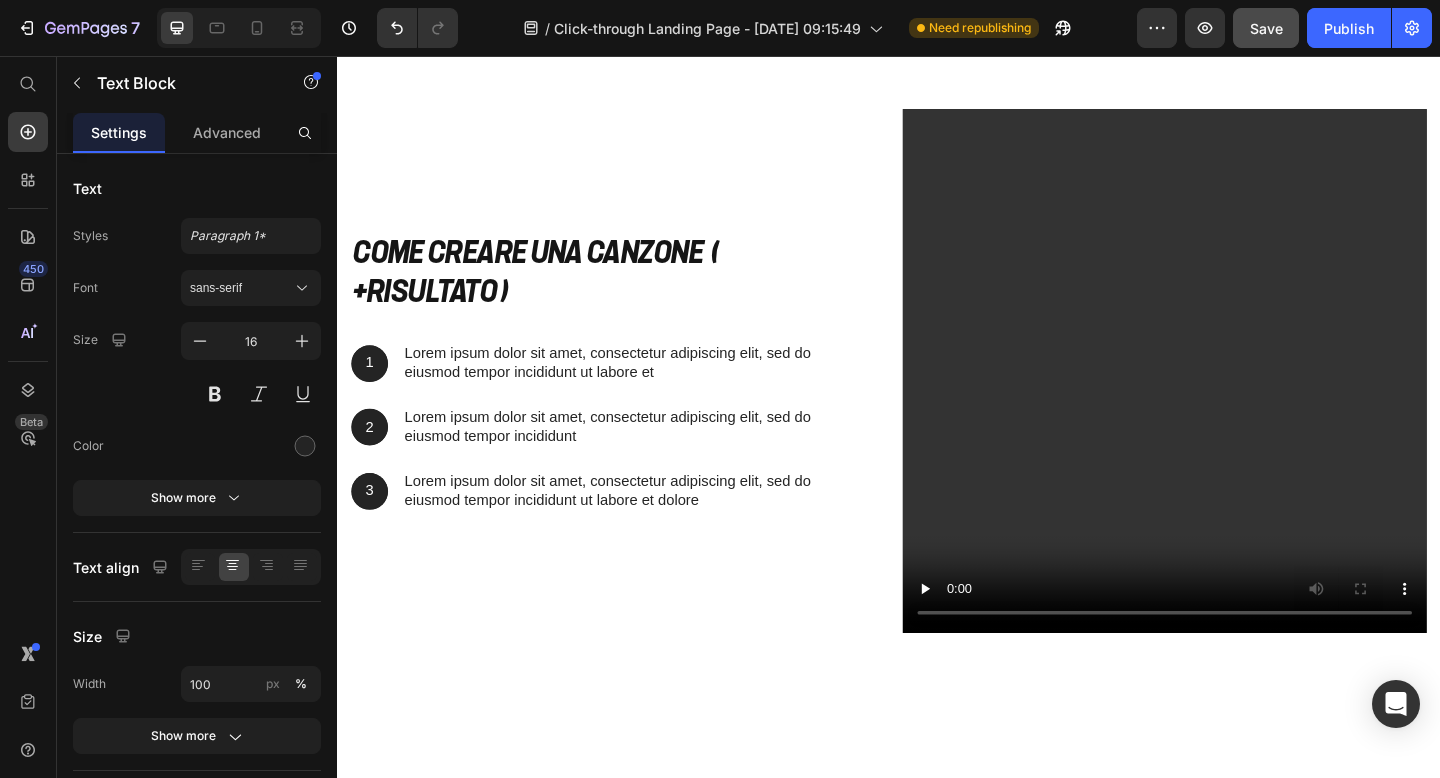 scroll, scrollTop: 1932, scrollLeft: 0, axis: vertical 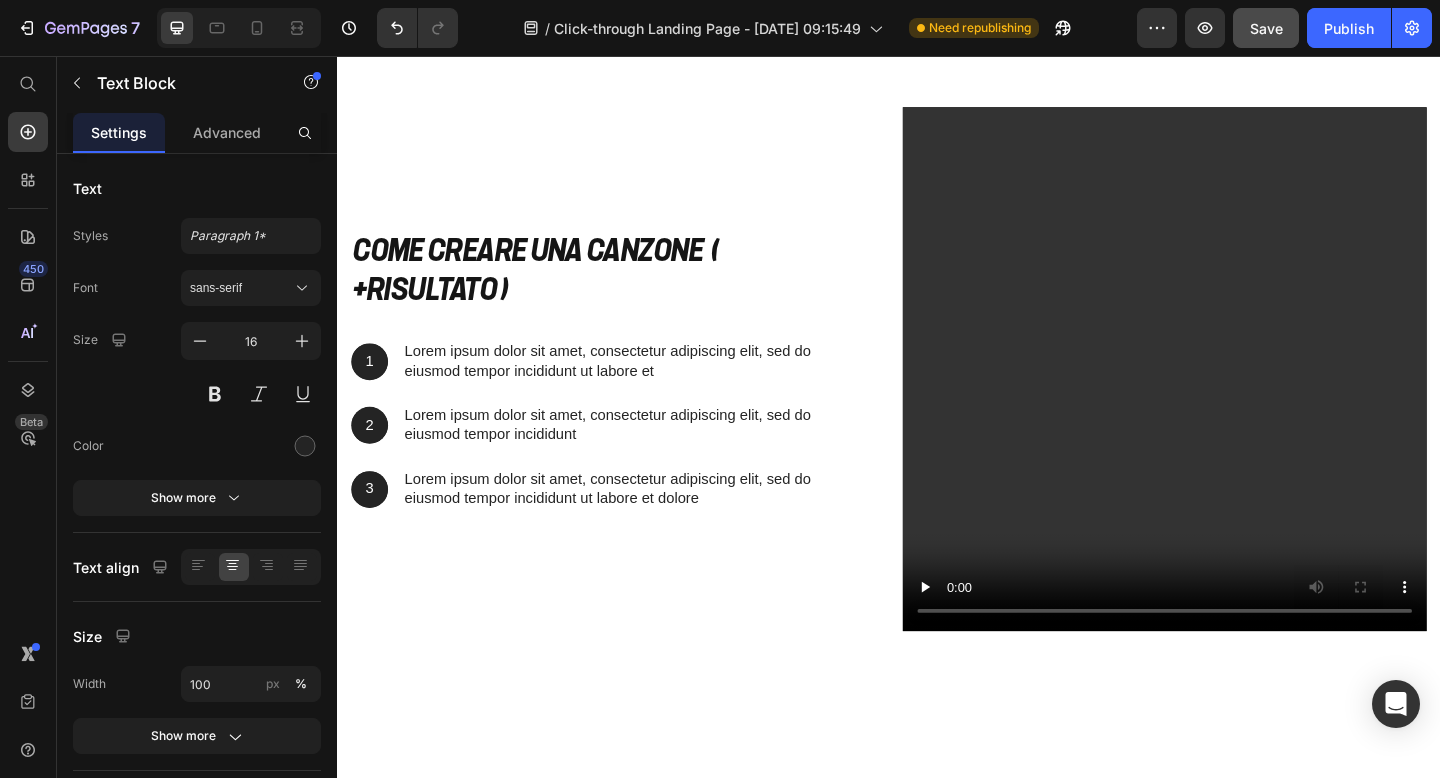 click on "39,99€" at bounding box center [624, -259] 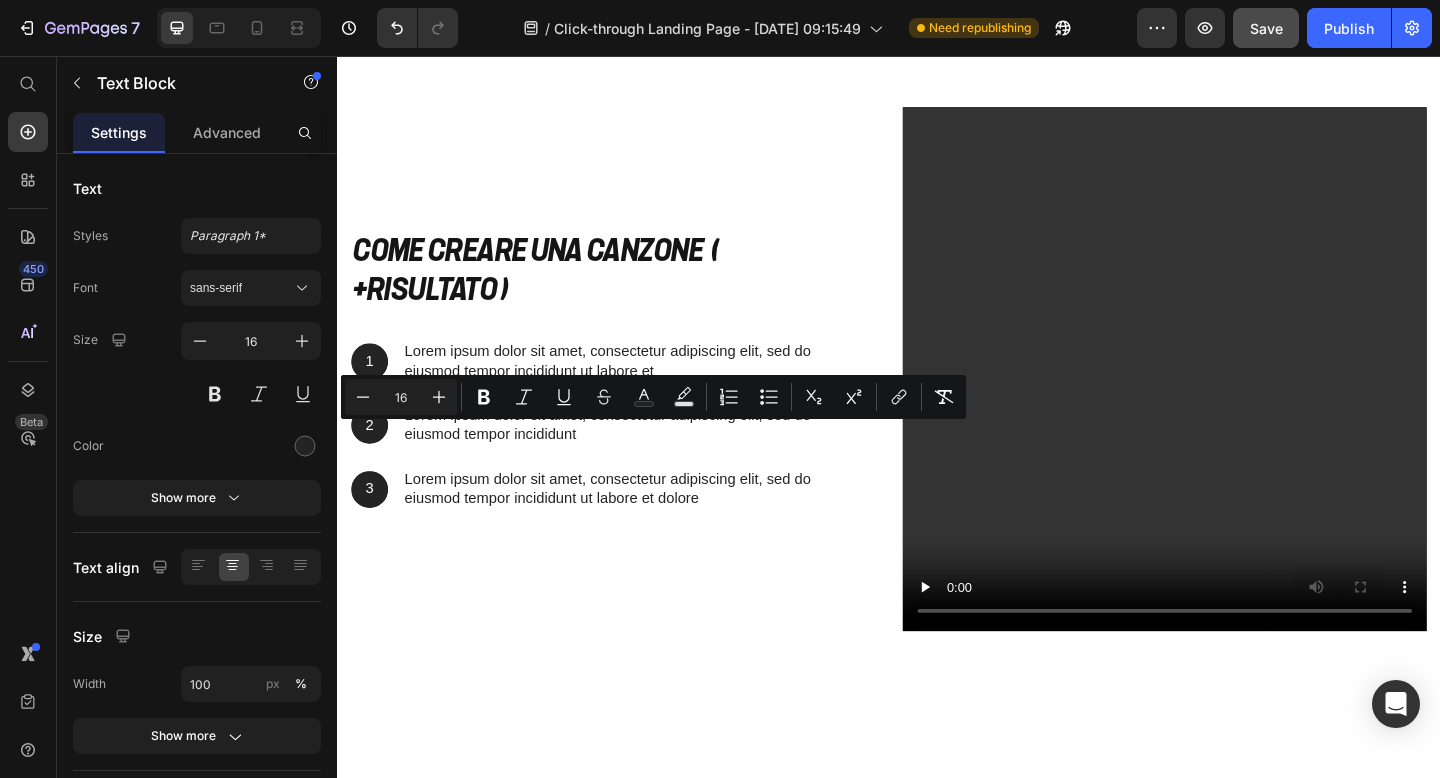 drag, startPoint x: 664, startPoint y: 552, endPoint x: 372, endPoint y: 465, distance: 304.6851 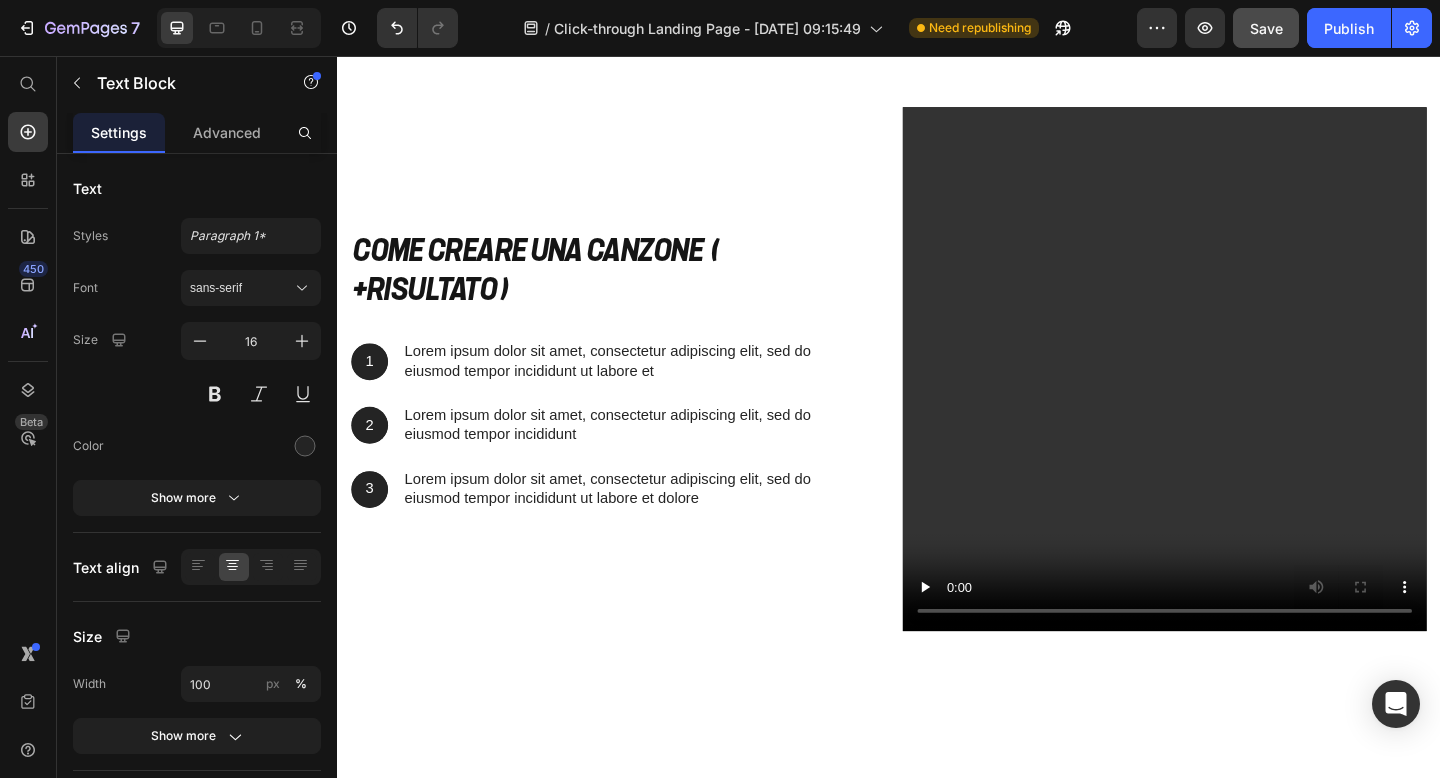 click on "🎶  1 canzone:  20 crediti =  1€" at bounding box center [537, -278] 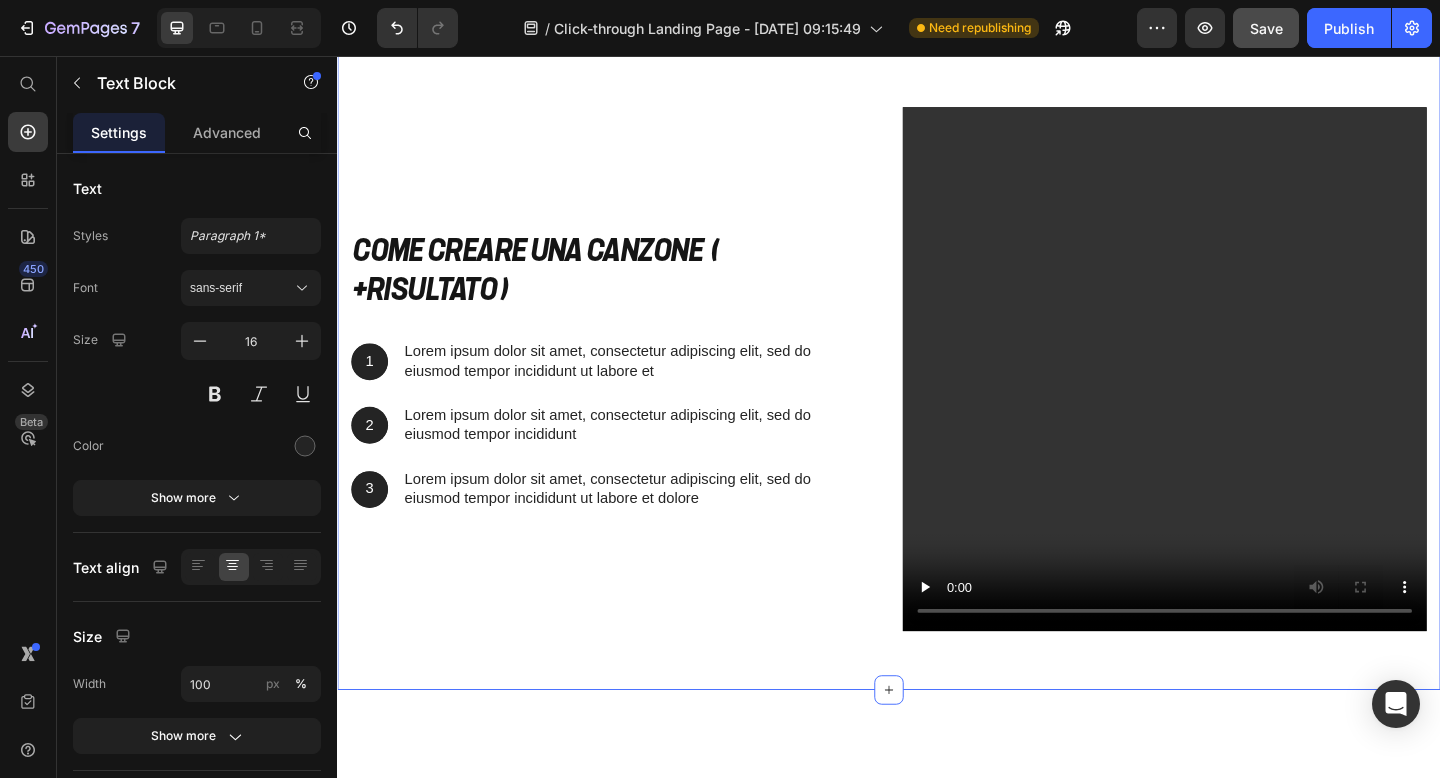 click on "come creare una canzone  ( +RISULTATO ) Heading 1 Text Block Hero Banner Lorem ipsum dolor sit amet, consectetur adipiscing elit, sed do eiusmod tempor incididunt ut labore et  Text Block Row 2 Text Block Hero Banner Lorem ipsum dolor sit amet, consectetur adipiscing elit, sed do eiusmod tempor incididunt Text Block Row 3 Text Block Hero Banner Lorem ipsum dolor sit amet, consectetur adipiscing elit, sed do eiusmod tempor incididunt ut labore et dolore  Text Block Row Row Video Row Section 4" at bounding box center (937, 389) 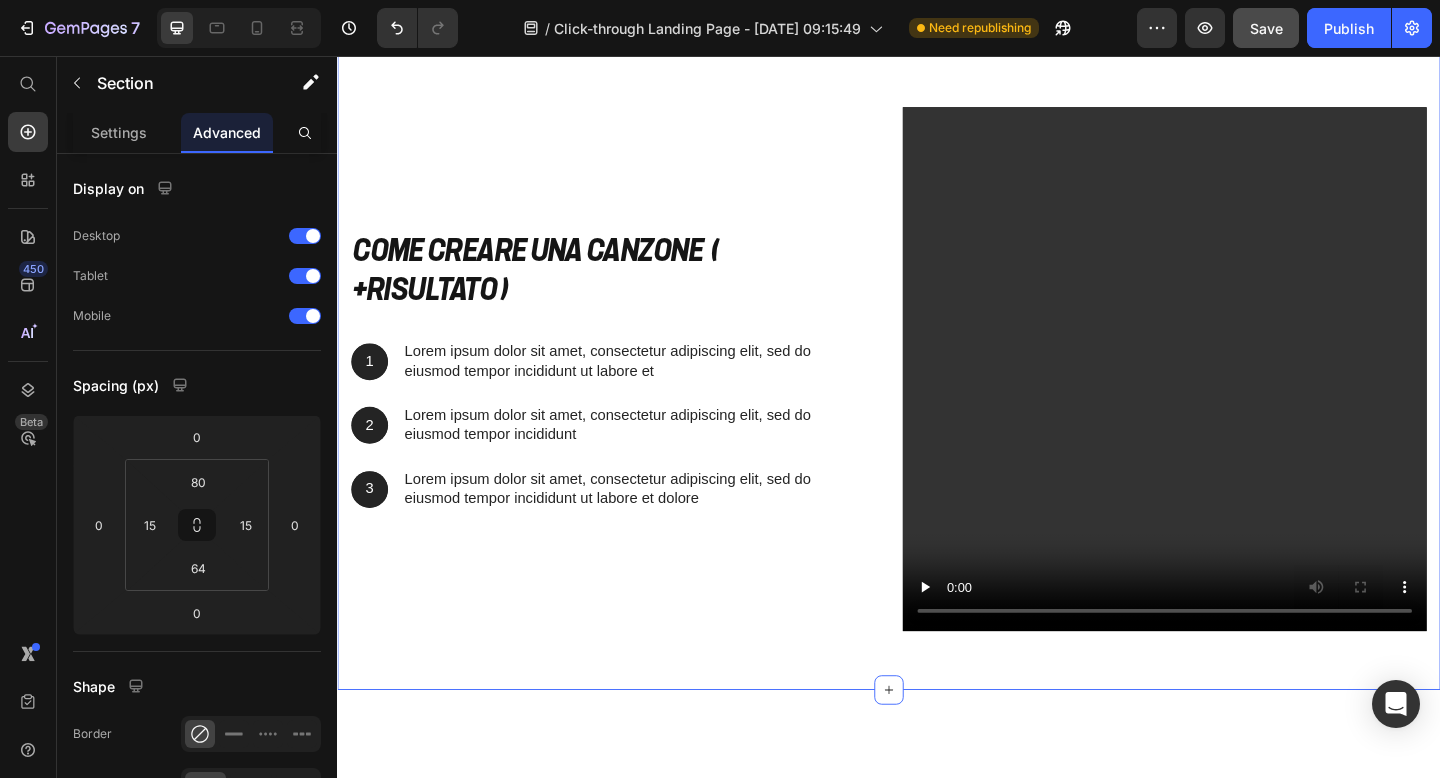 click on "Riceverai un’email per confermare l’iscrizione: crea la tua password e accedi subito." at bounding box center [937, -330] 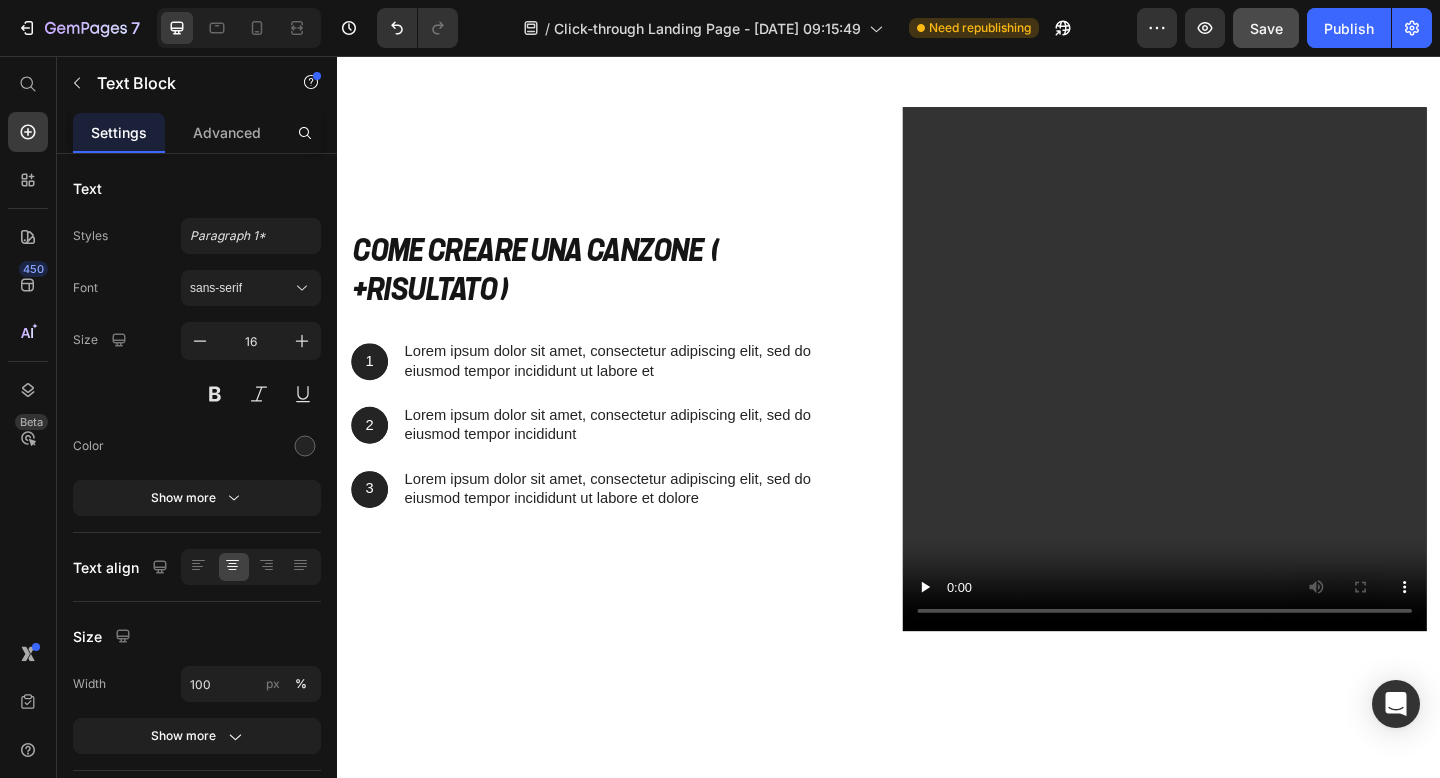 click on "Riceverai un’email per confermare l’iscrizione: crea la tua password e accedi subito." at bounding box center (937, -330) 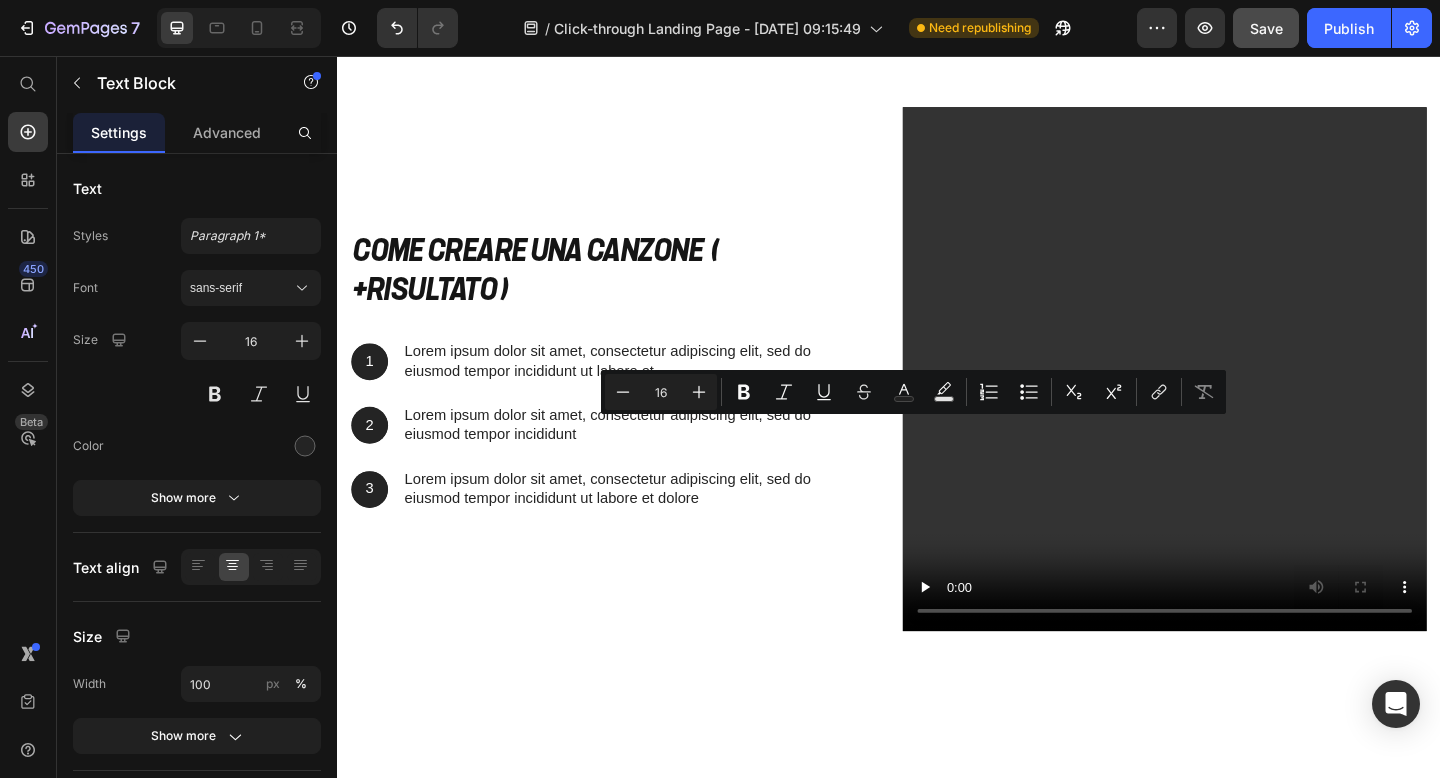 copy on "Riceverai un’email per confermare l’iscrizione: crea la tua password e accedi subito." 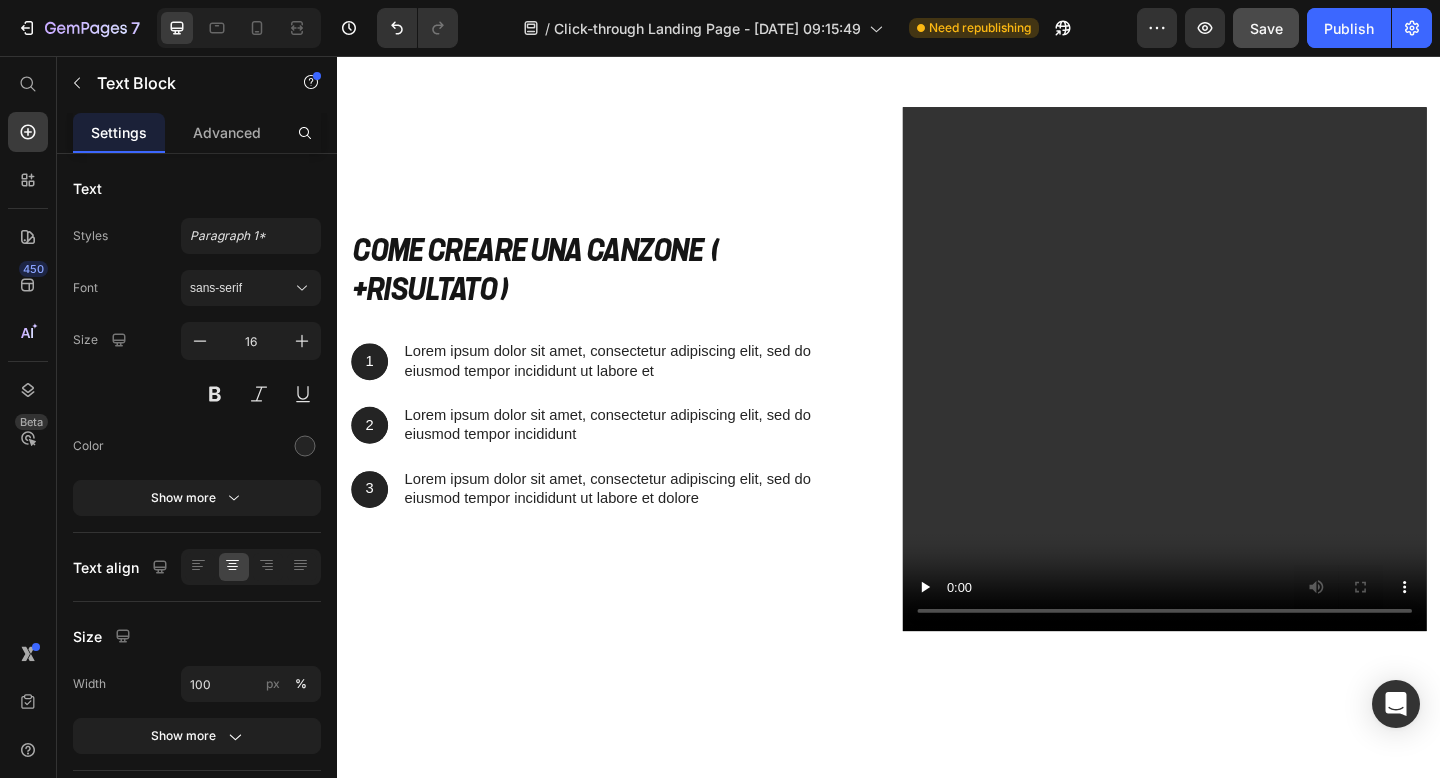 click on "⁠⁠⁠⁠⁠⁠⁠ 📹 Guarda qui sotto il video tutorial per usarla al meglio!" at bounding box center (1337, -106) 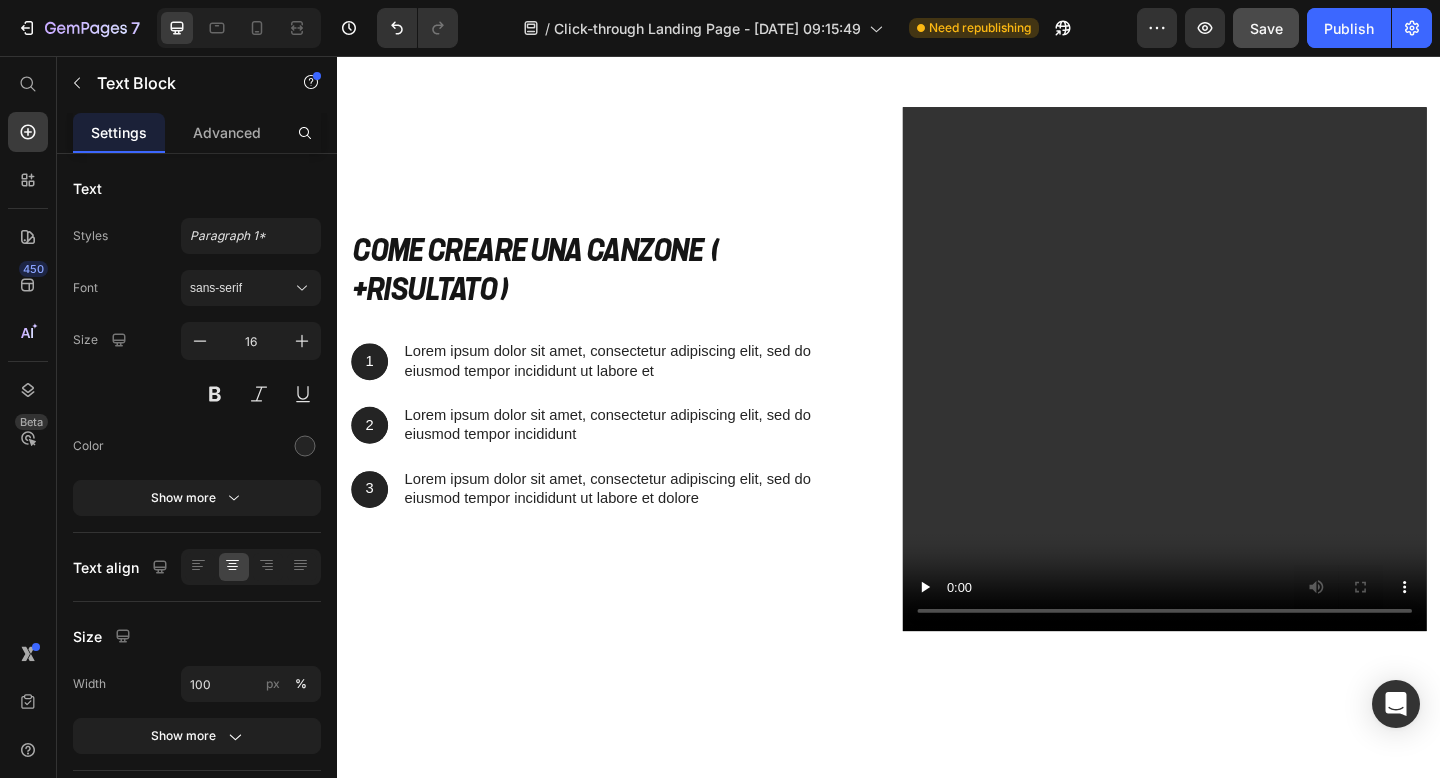 drag, startPoint x: 1368, startPoint y: 553, endPoint x: 1166, endPoint y: 468, distance: 219.1552 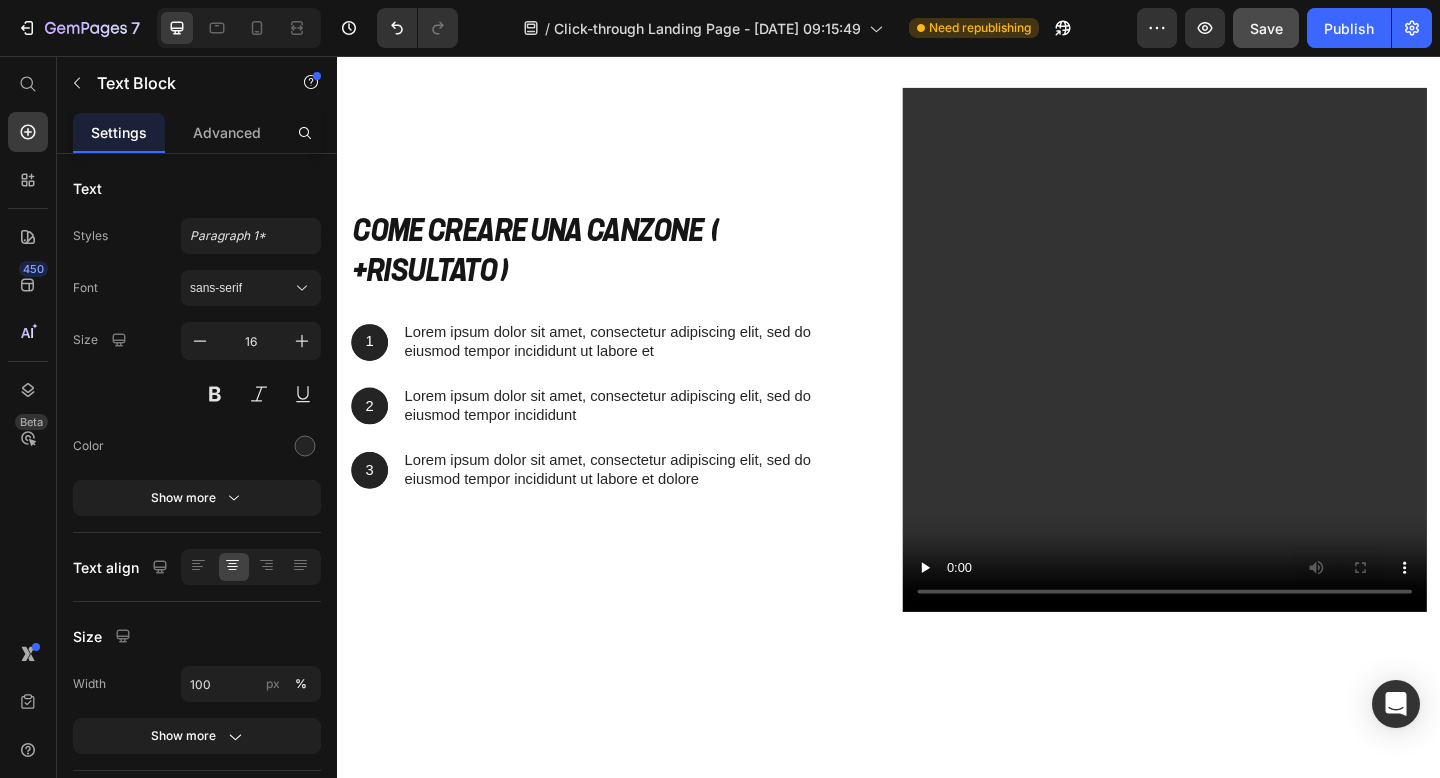 click on "✉️ Ricevi subito l’email di conferma: crea la tua password e accedi in un attimo!" at bounding box center (937, -330) 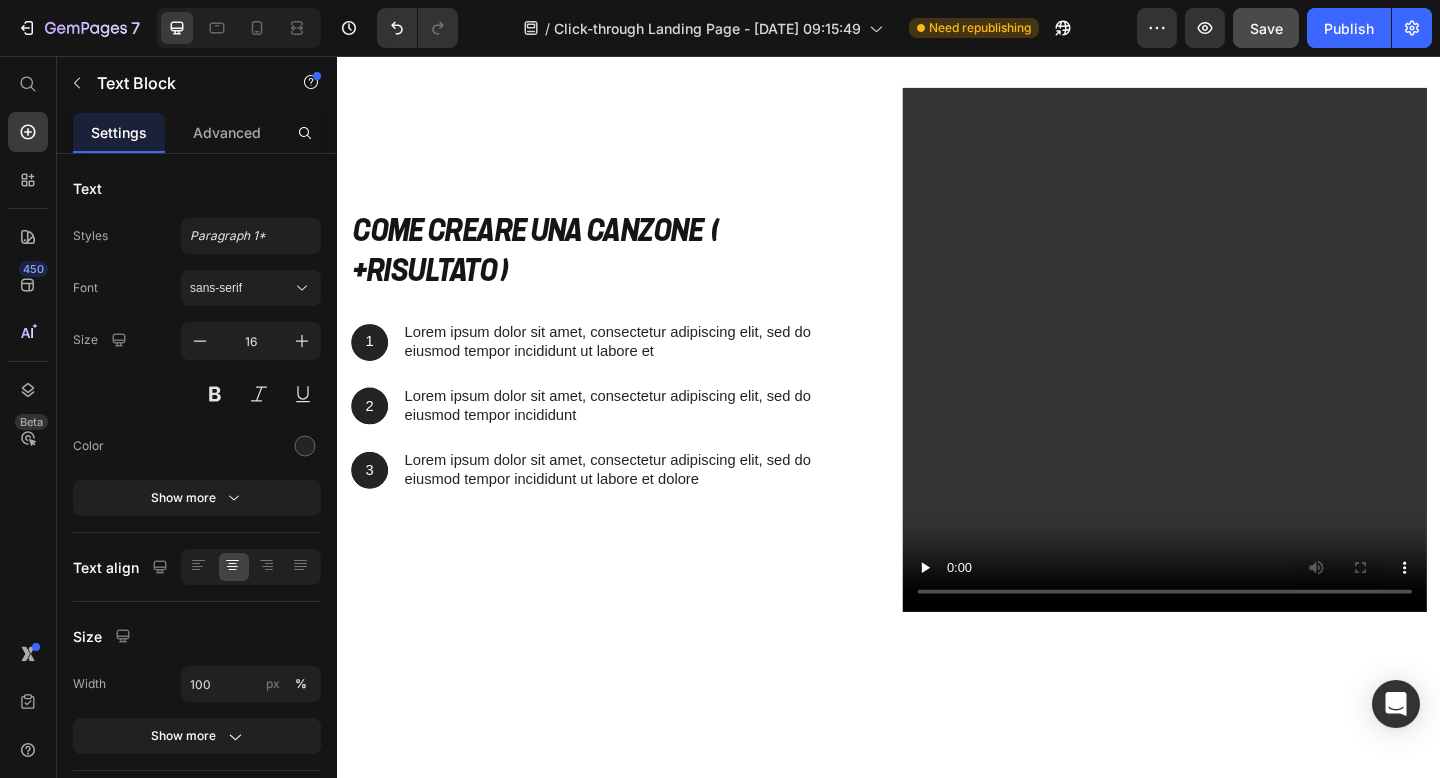 click at bounding box center [1337, -410] 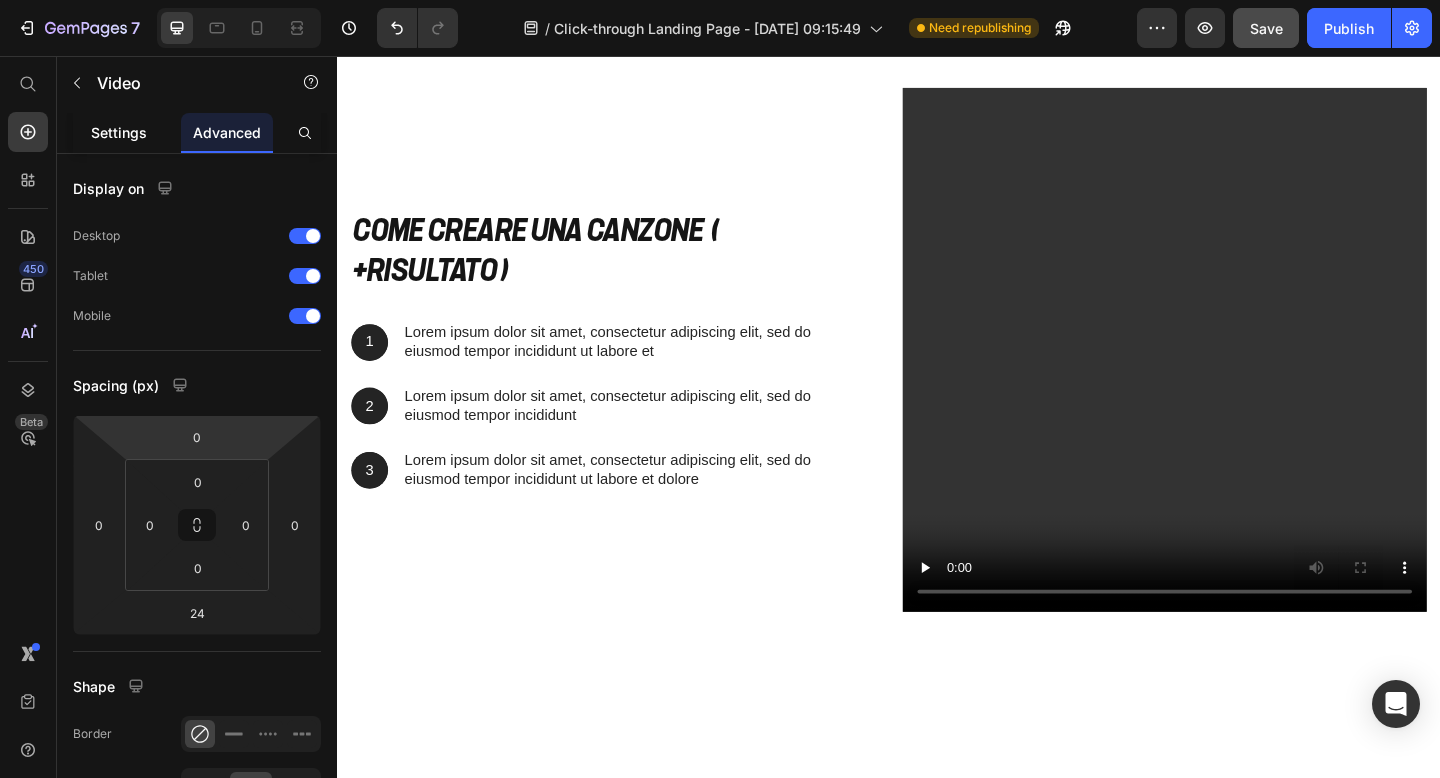 click on "Settings" 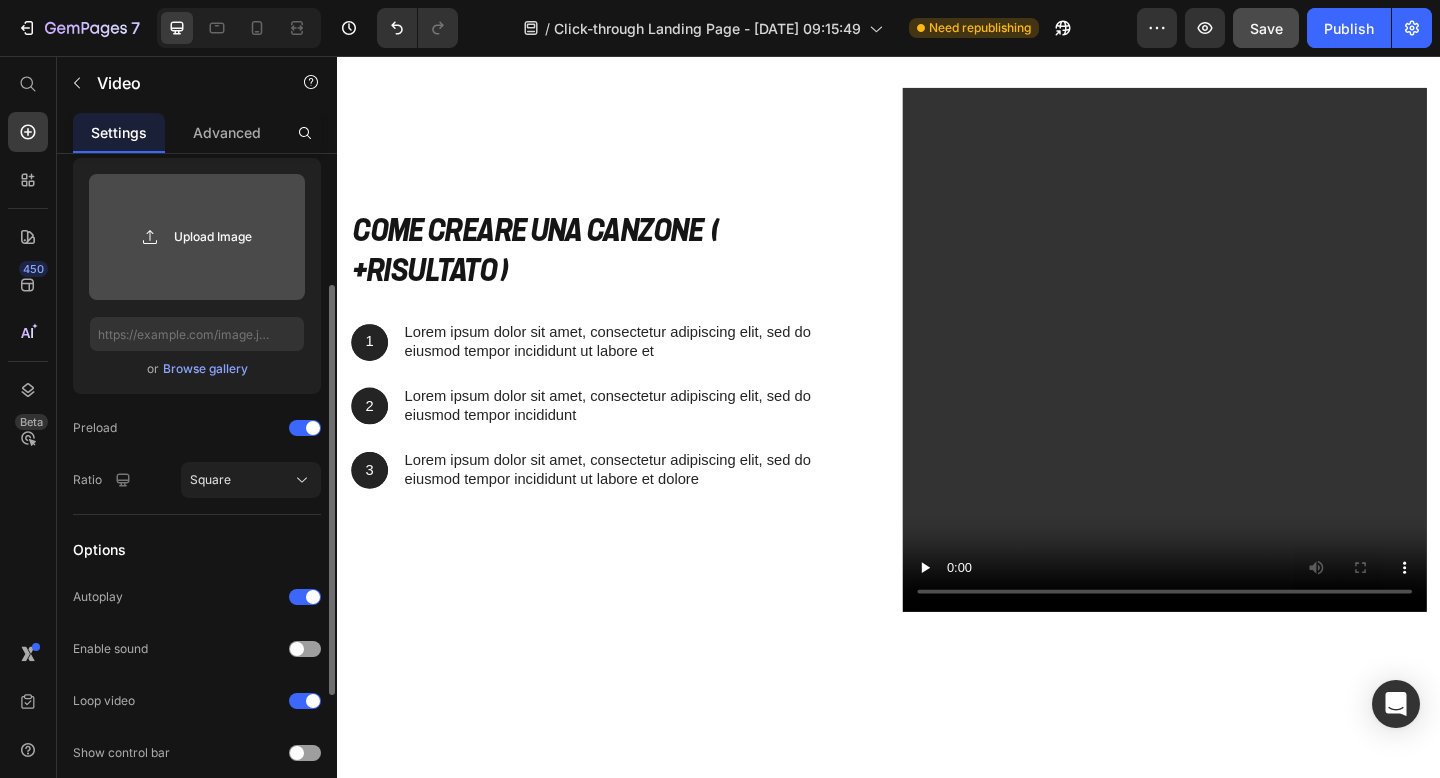 scroll, scrollTop: 352, scrollLeft: 0, axis: vertical 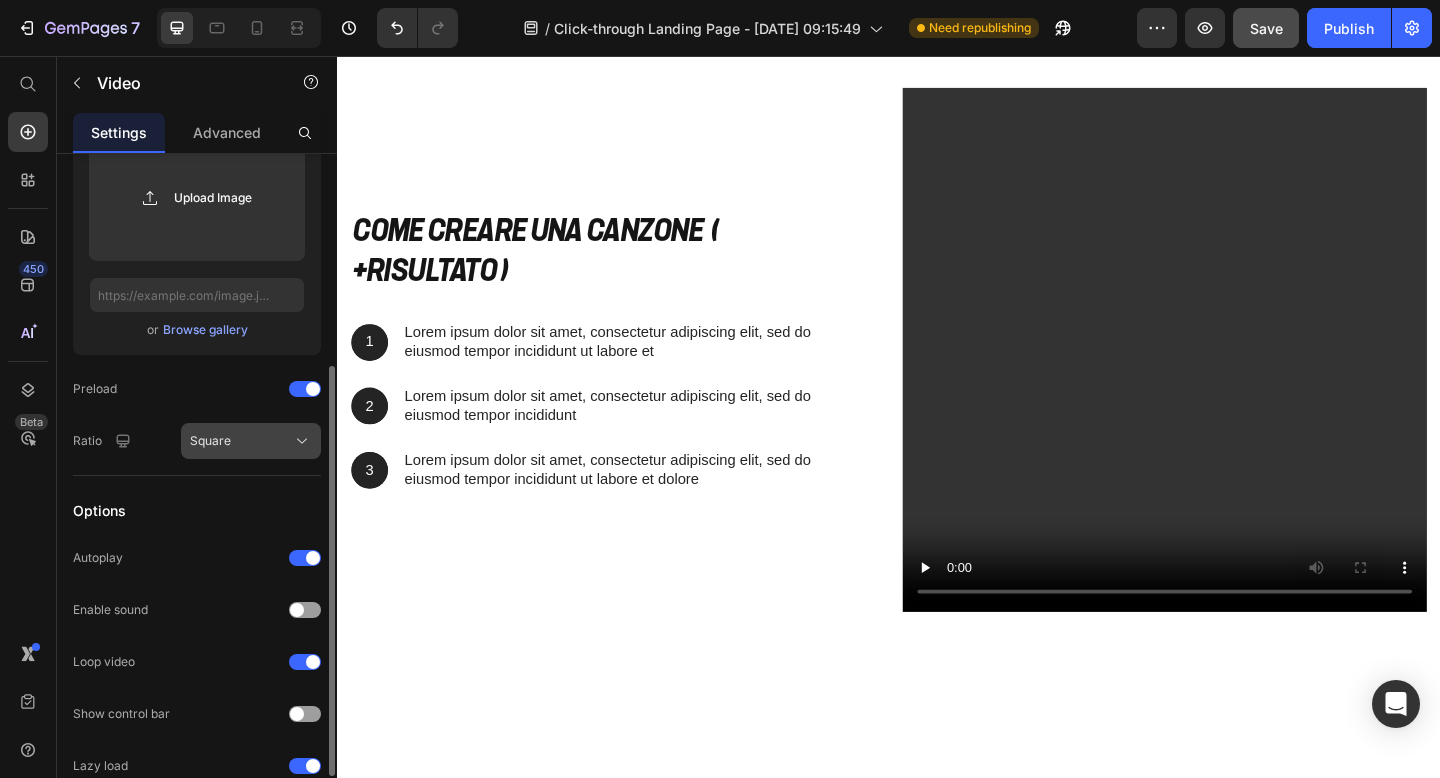 click 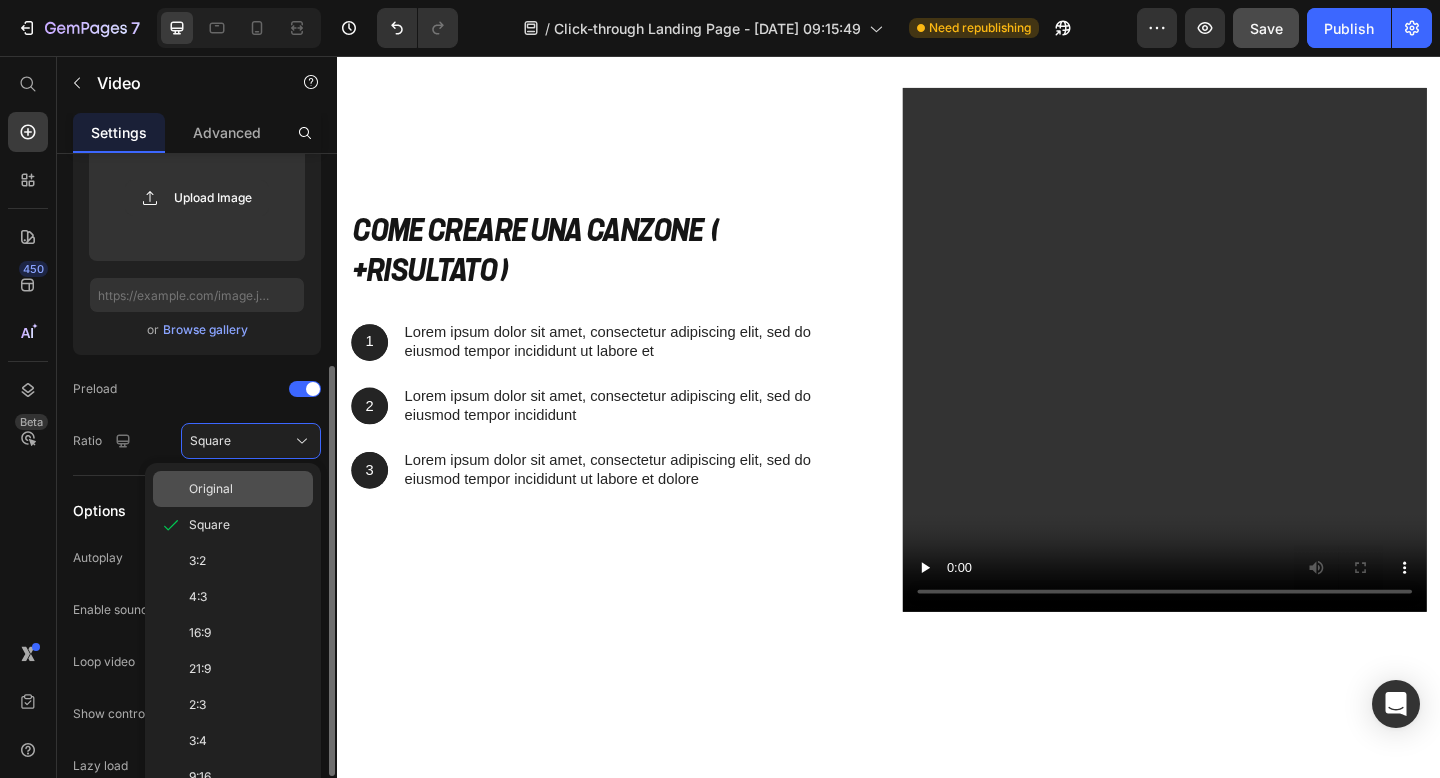 click on "Original" at bounding box center [247, 489] 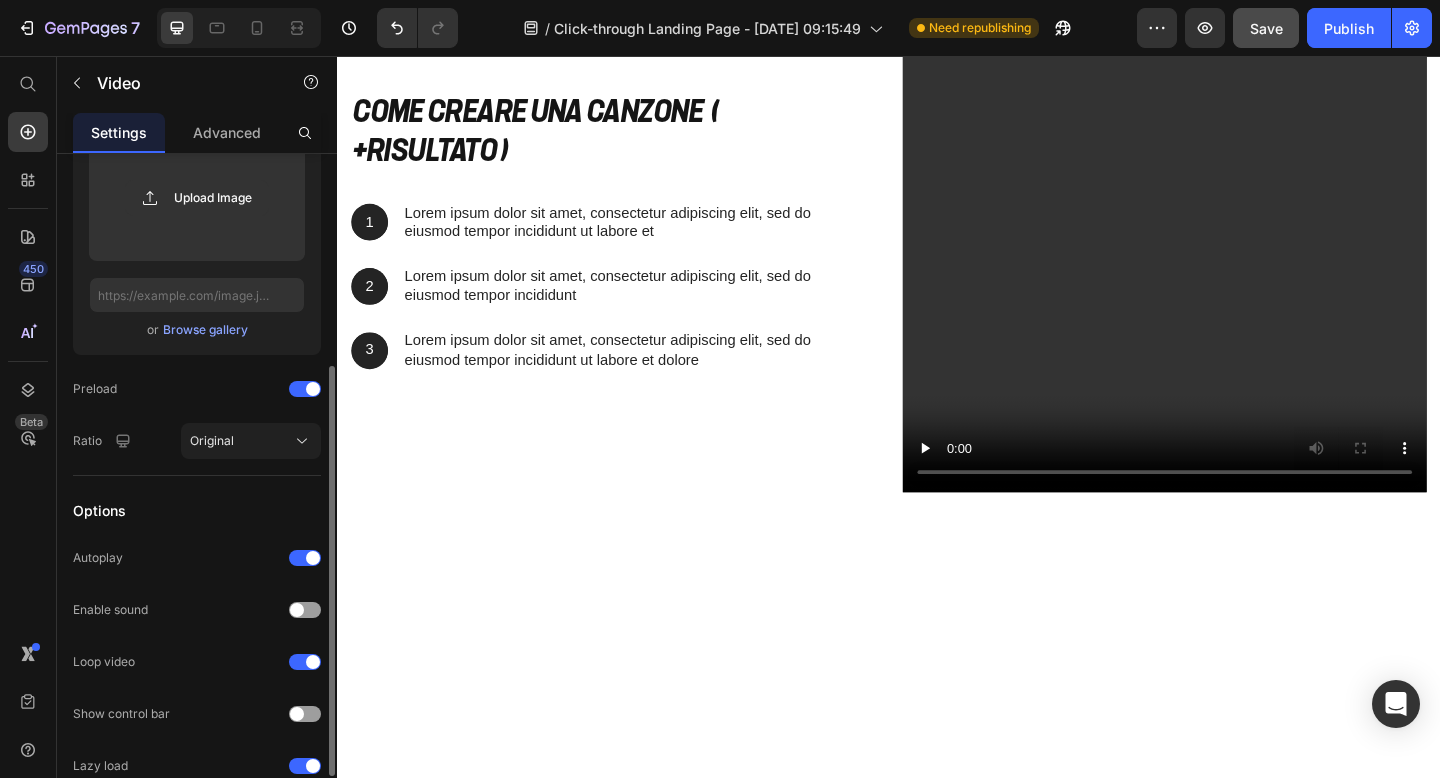 click on "Step 3: Accedi a Notalab" at bounding box center (1337, -374) 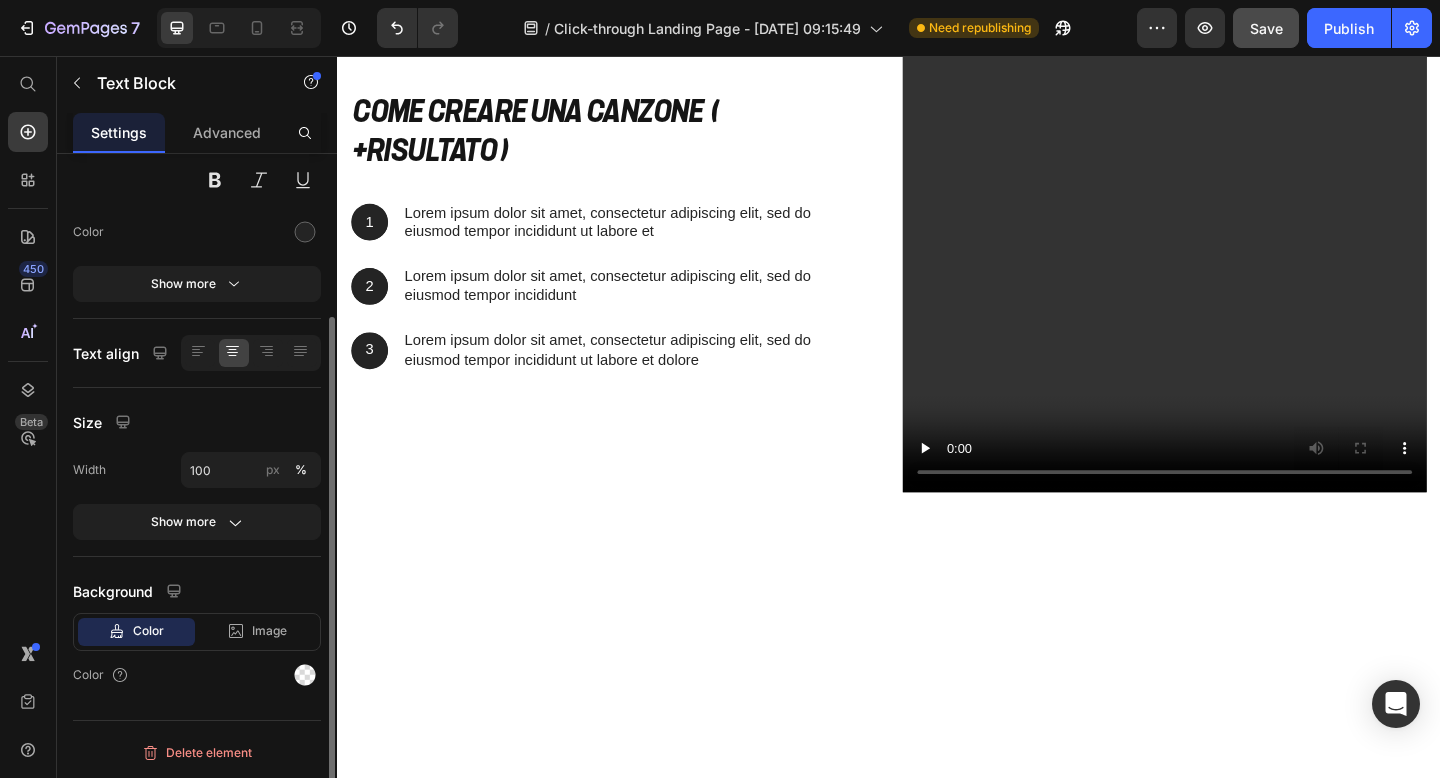scroll, scrollTop: 0, scrollLeft: 0, axis: both 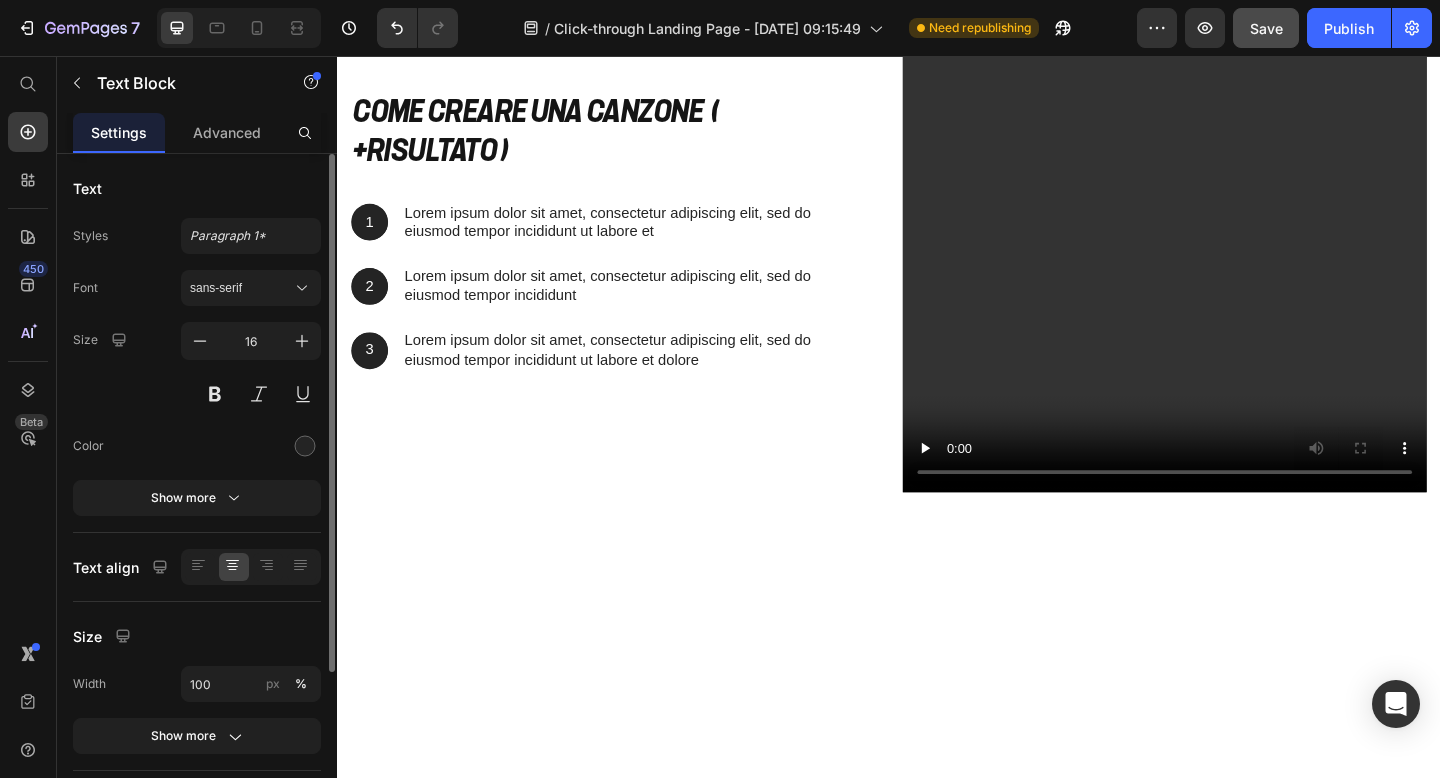drag, startPoint x: 1439, startPoint y: 486, endPoint x: 1243, endPoint y: 498, distance: 196.367 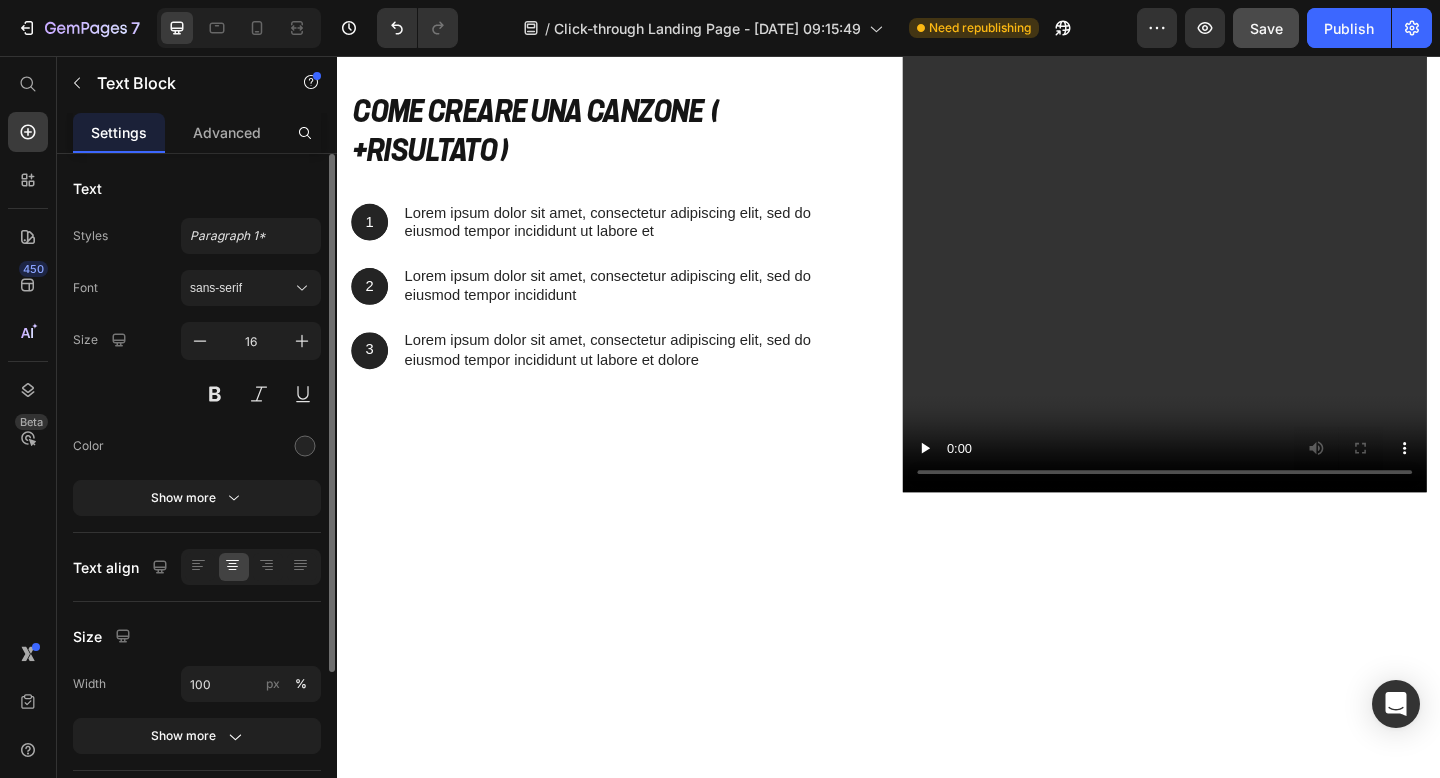 click on "Step 2: Controlla la Mail" at bounding box center [937, -374] 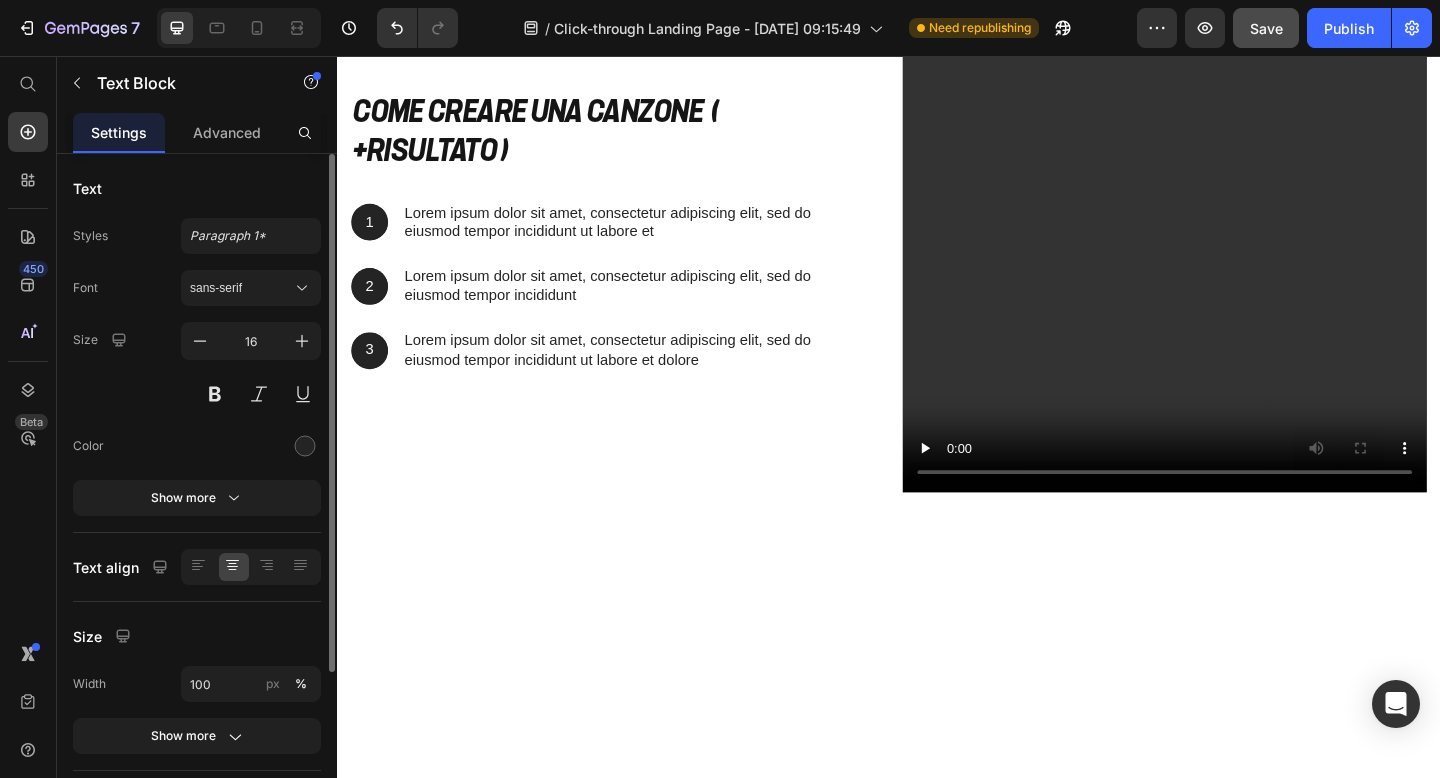 drag, startPoint x: 1046, startPoint y: 427, endPoint x: 821, endPoint y: 422, distance: 225.05554 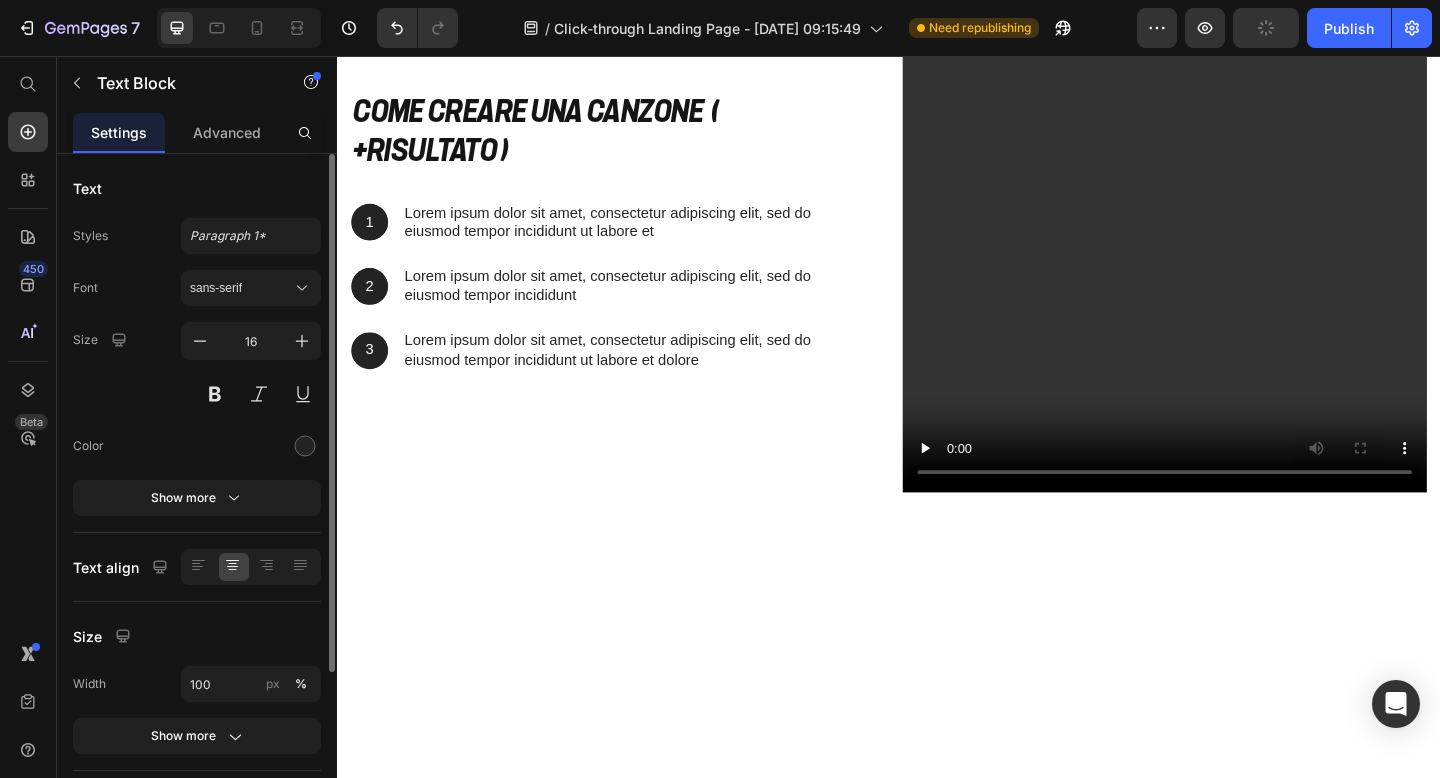 click on "Step 1: Scegli il Pacchetto" at bounding box center [537, -374] 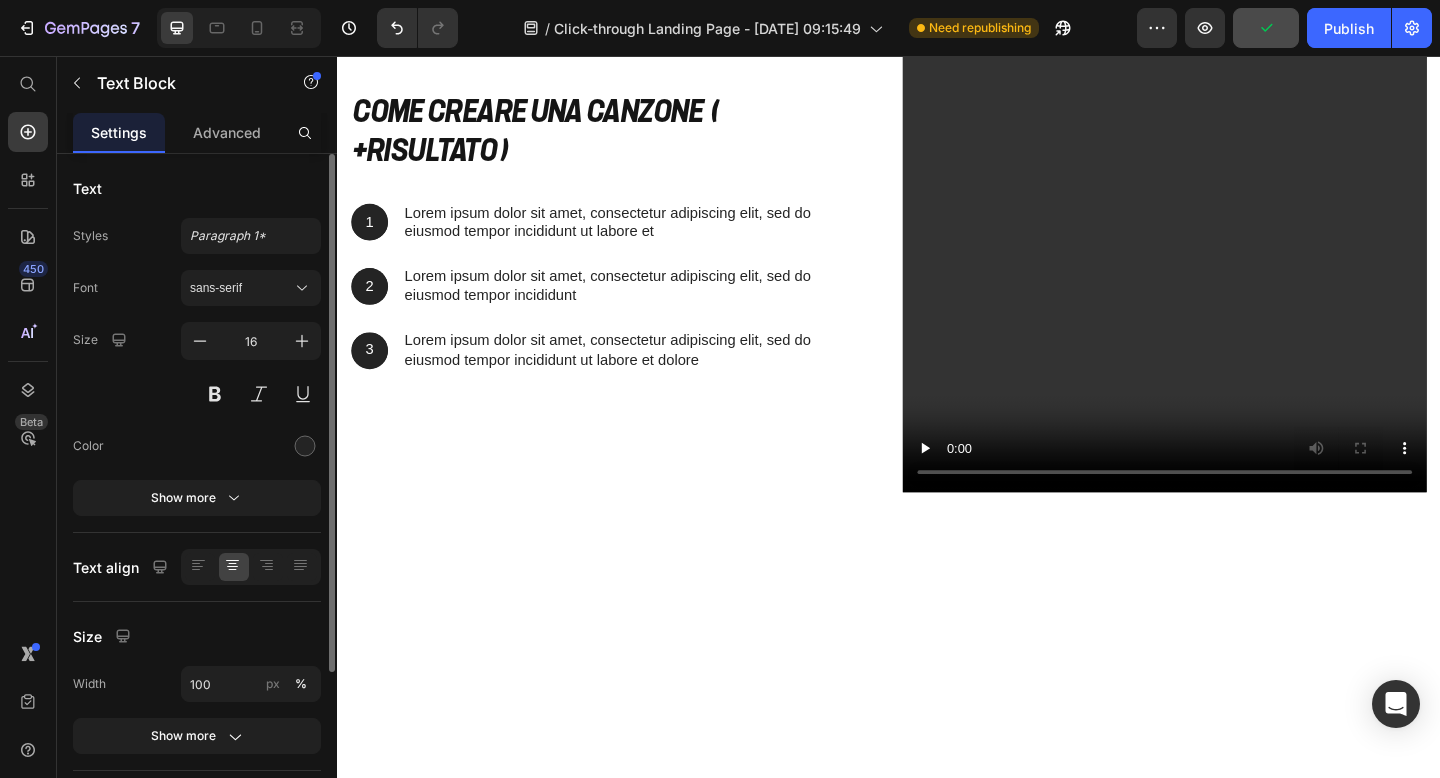 click on "Step 1: Scegli il Pacchetto" at bounding box center [537, -374] 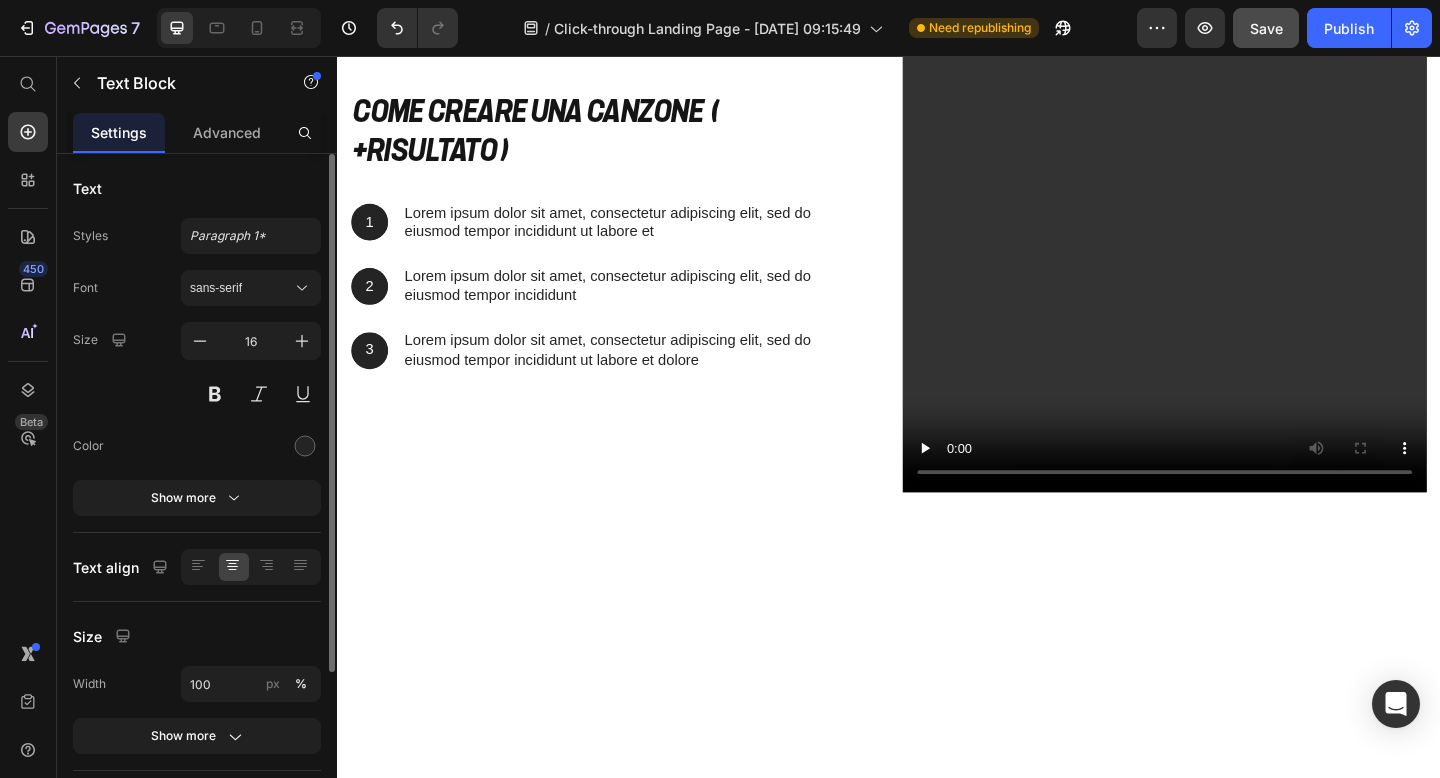 click on "3) Accedi a Notalab e crea la tua dedica 💌" at bounding box center [1337, -374] 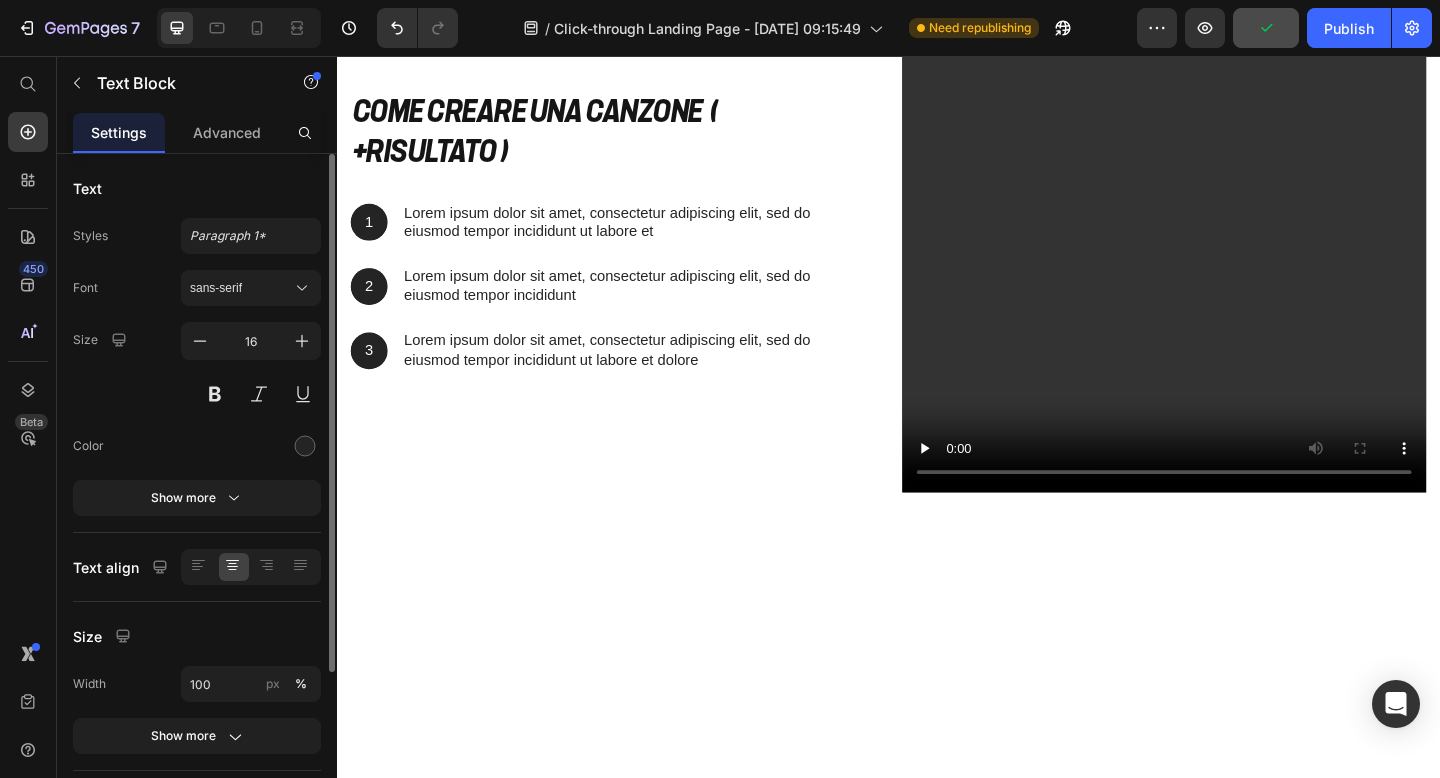click on "Video 2️⃣ Controlla l’email e attiva l’account 📧 Text Block ✉️ Ricevi subito l’email di conferma: crea la tua password e accedi in un attimo! Text Block Row" at bounding box center [937, -397] 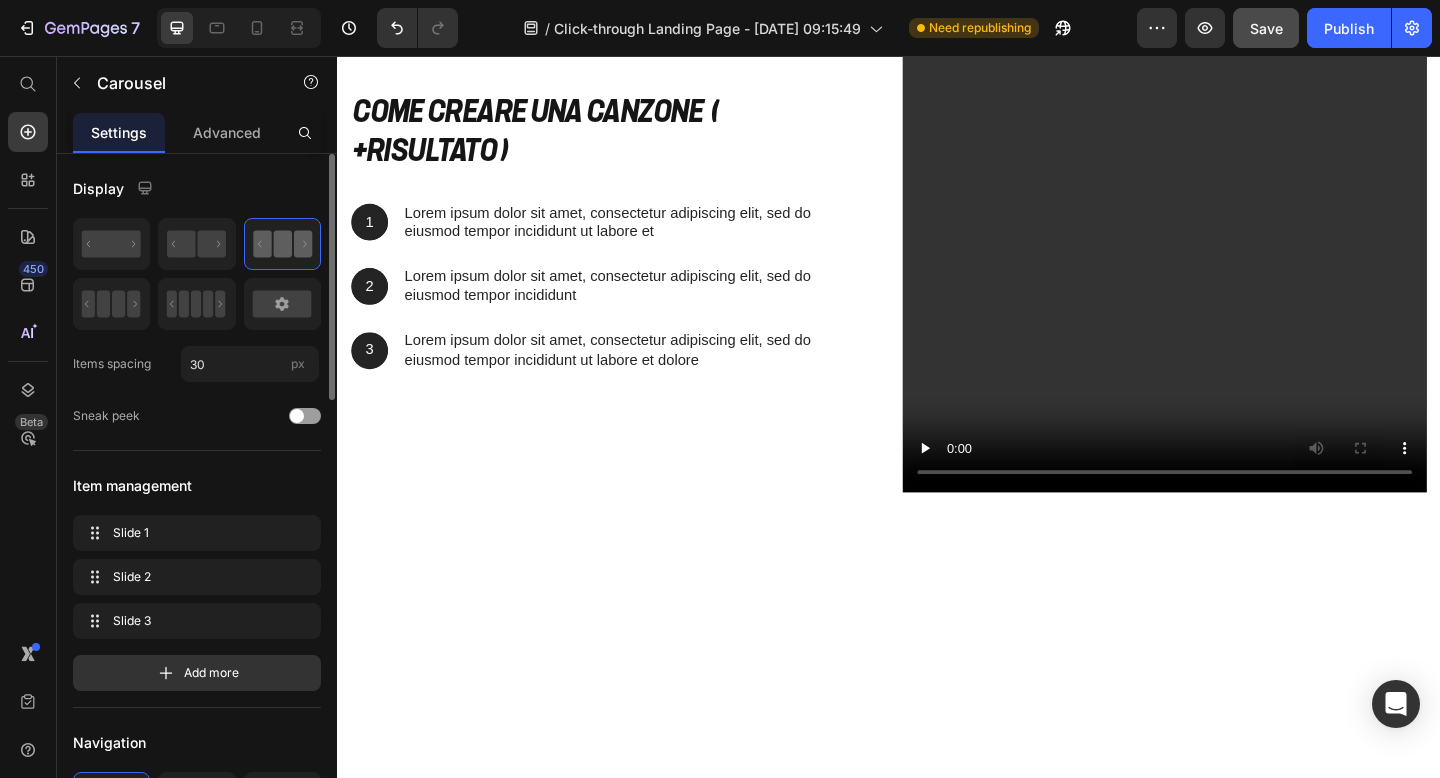 click on "1️⃣ Scegli il pacchetto più adatto a te 🎵" at bounding box center (537, -374) 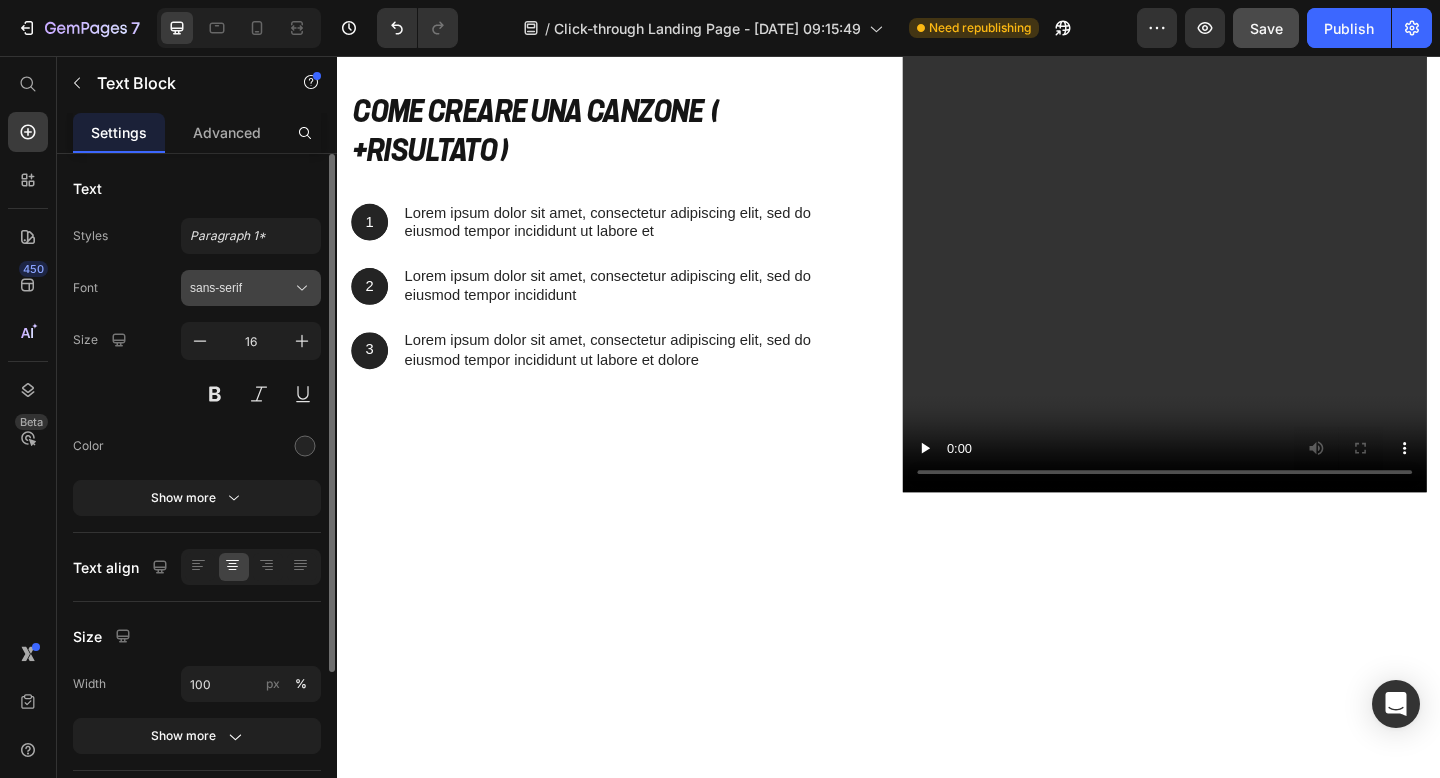 click on "sans-serif" at bounding box center (251, 288) 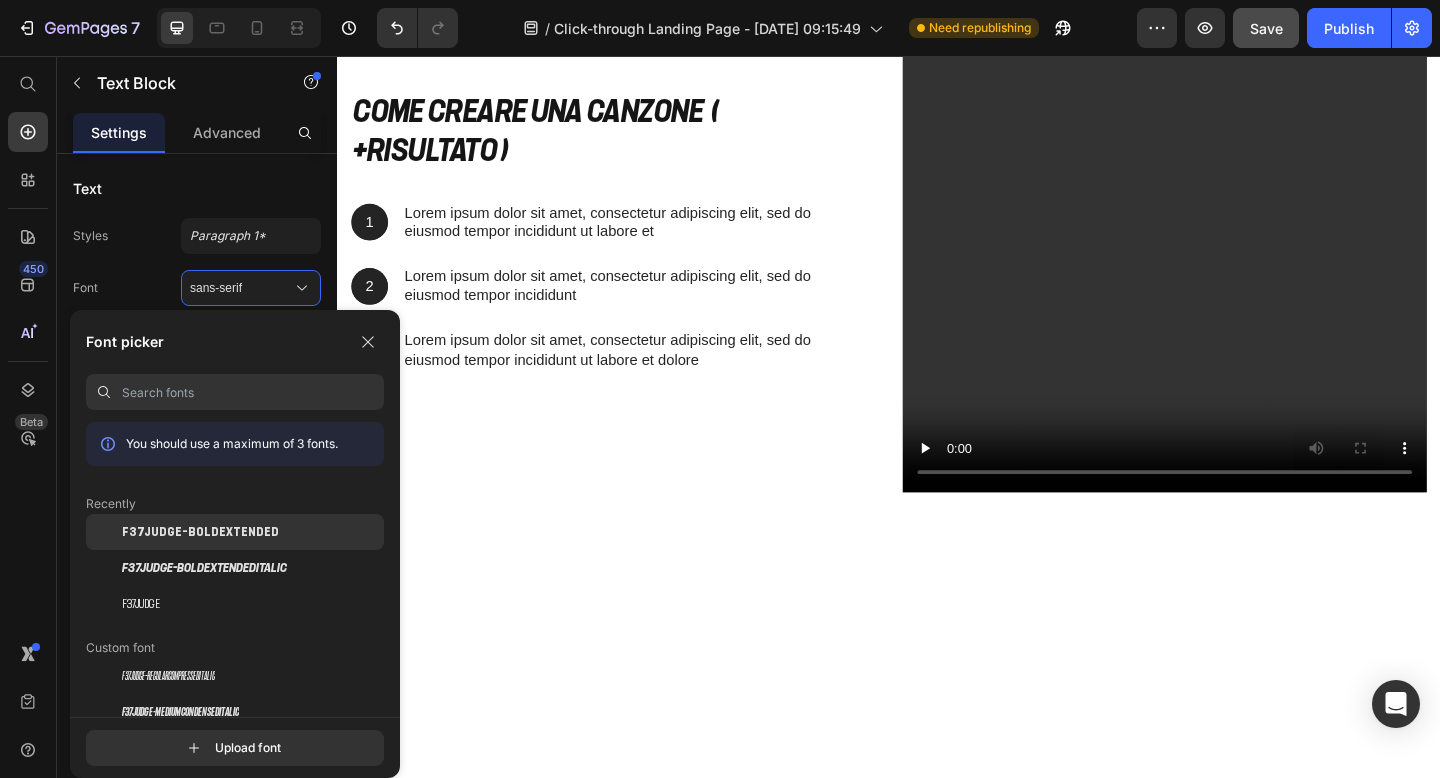 click on "F37Judge-BoldExtended" at bounding box center (200, 532) 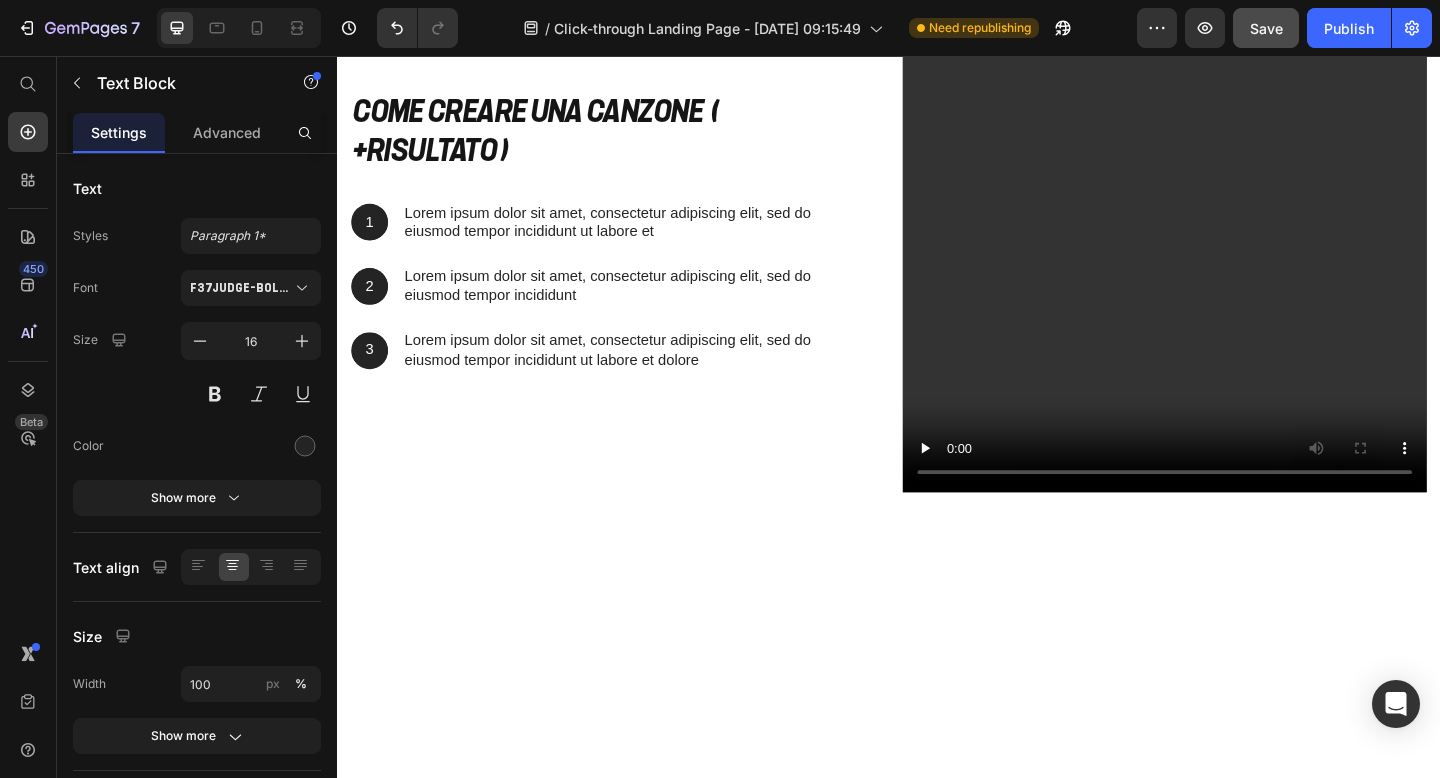 click on "sconto del 90%" at bounding box center (603, -310) 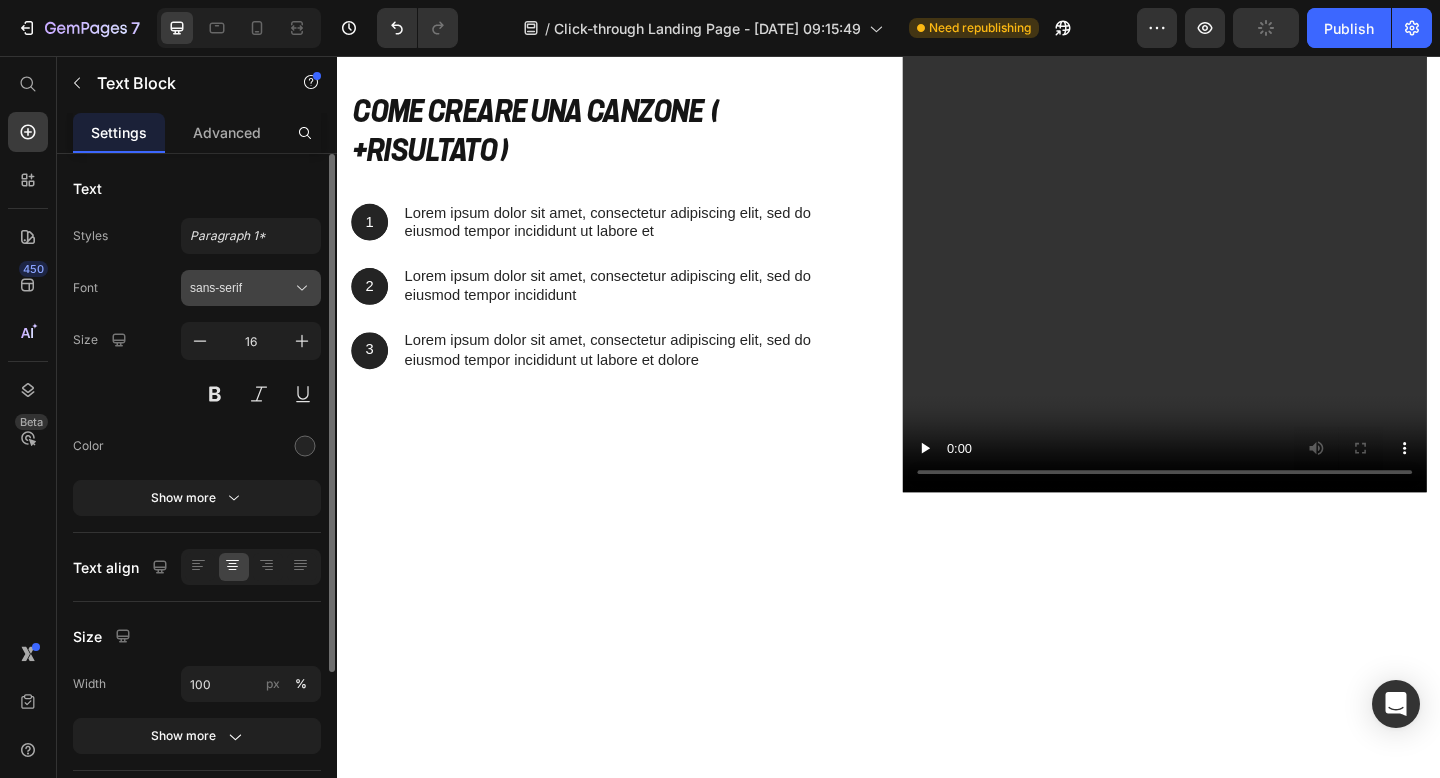 click on "sans-serif" at bounding box center (251, 288) 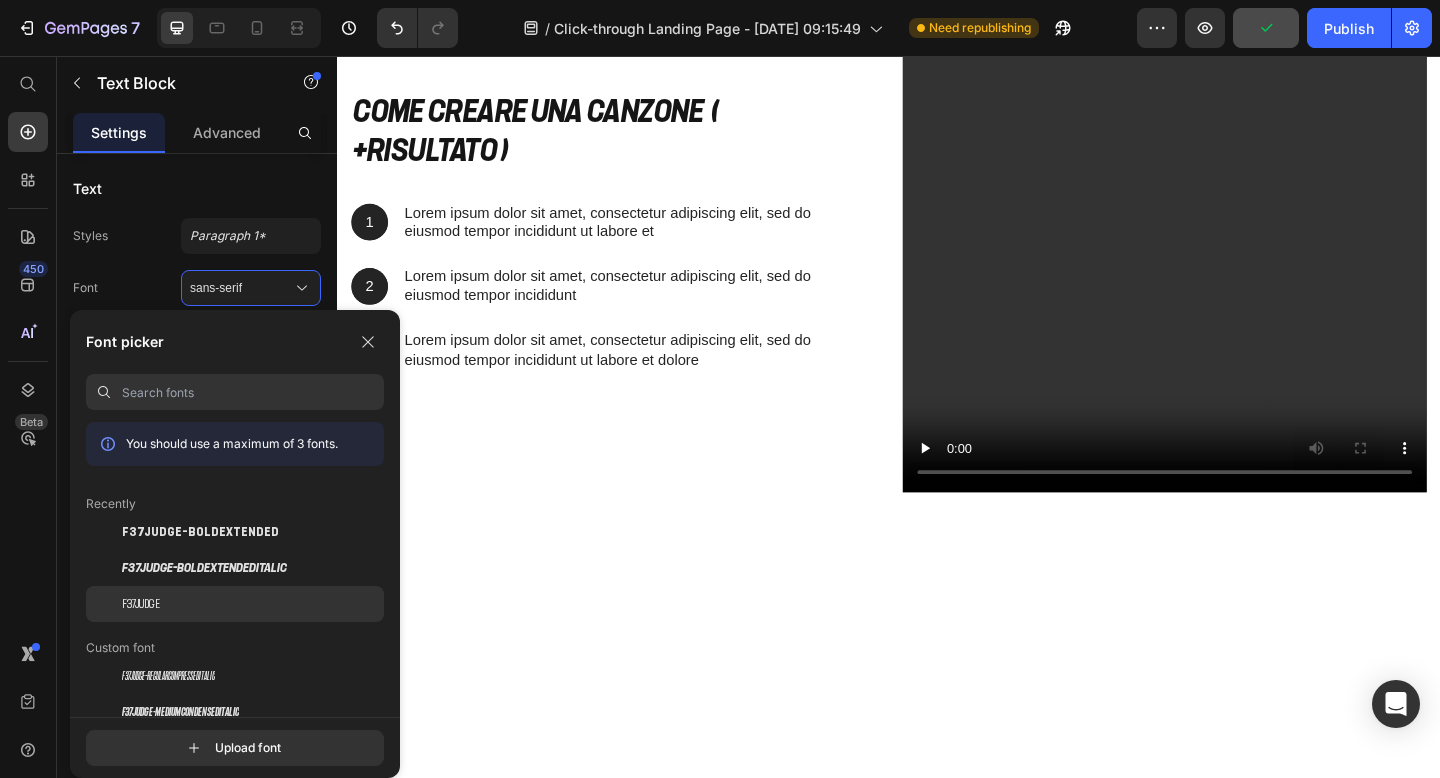 click on "F37Judge" 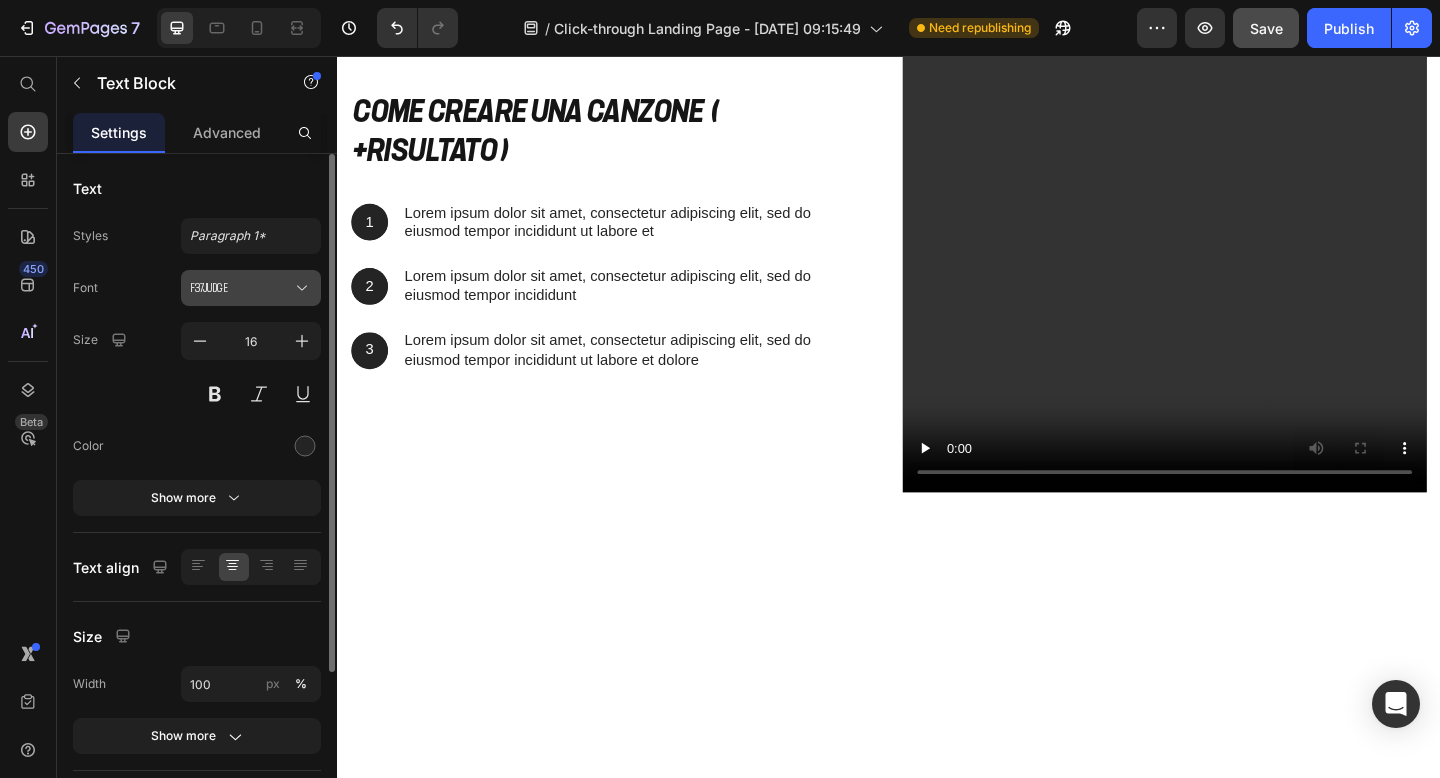 click on "F37Judge" at bounding box center [241, 288] 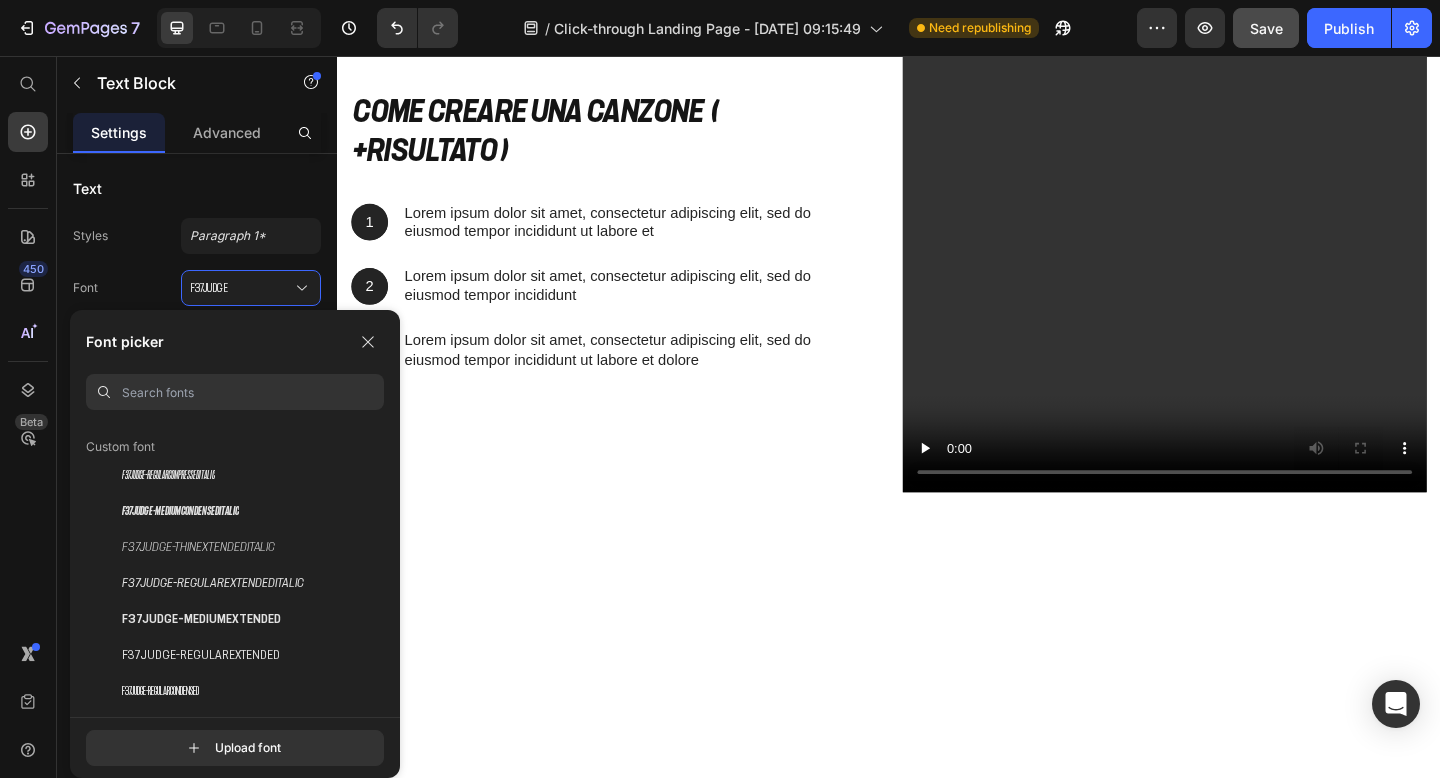 scroll, scrollTop: 214, scrollLeft: 0, axis: vertical 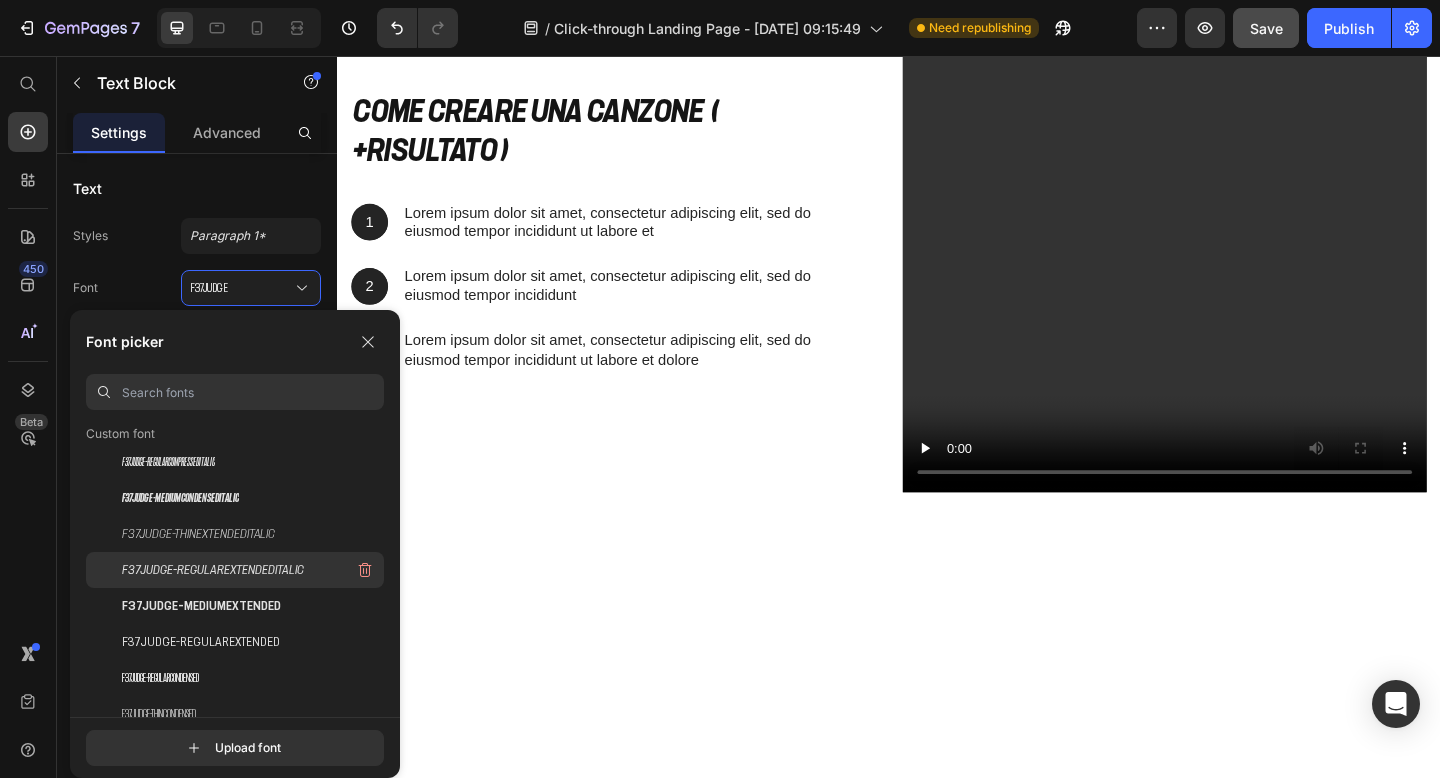 click on "F37Judge-RegularExtendedItalic" at bounding box center (213, 570) 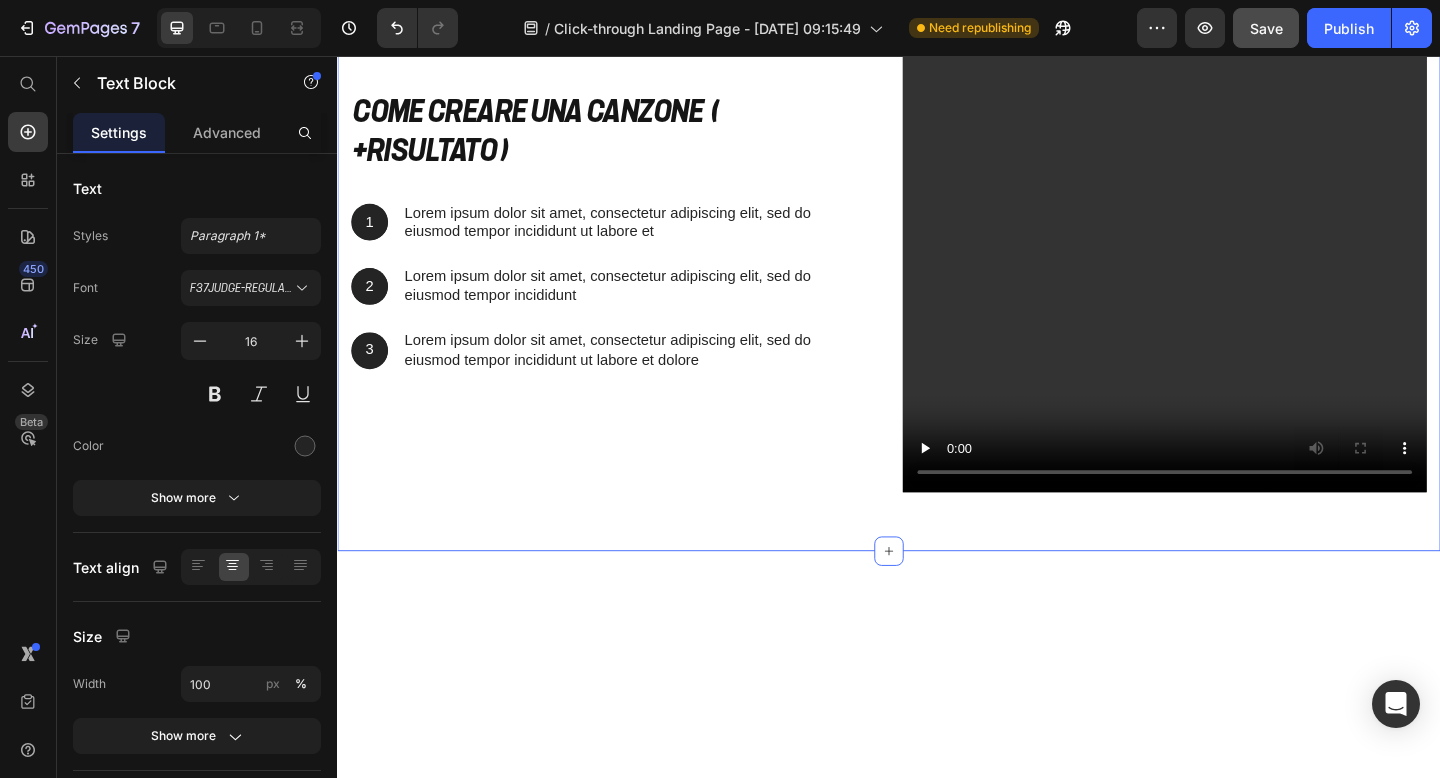 click on "come creare una canzone  ( +RISULTATO ) Heading 1 Text Block Hero Banner Lorem ipsum dolor sit amet, consectetur adipiscing elit, sed do eiusmod tempor incididunt ut labore et  Text Block Row 2 Text Block Hero Banner Lorem ipsum dolor sit amet, consectetur adipiscing elit, sed do eiusmod tempor incididunt Text Block Row 3 Text Block Hero Banner Lorem ipsum dolor sit amet, consectetur adipiscing elit, sed do eiusmod tempor incididunt ut labore et dolore  Text Block Row Row Video Row Section 4" at bounding box center (937, 238) 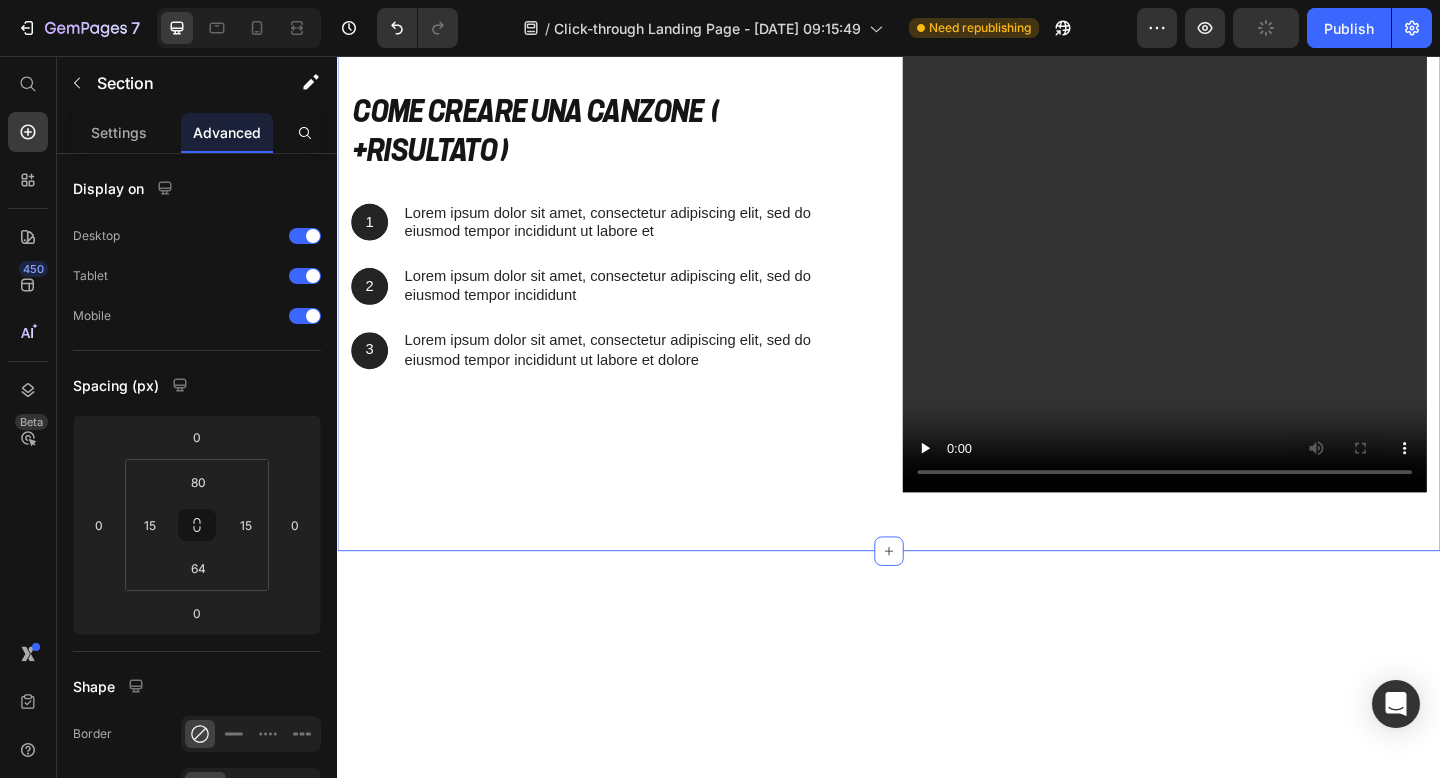 click on "2️⃣ Controlla l’email e attiva l’account 📧" at bounding box center (937, -374) 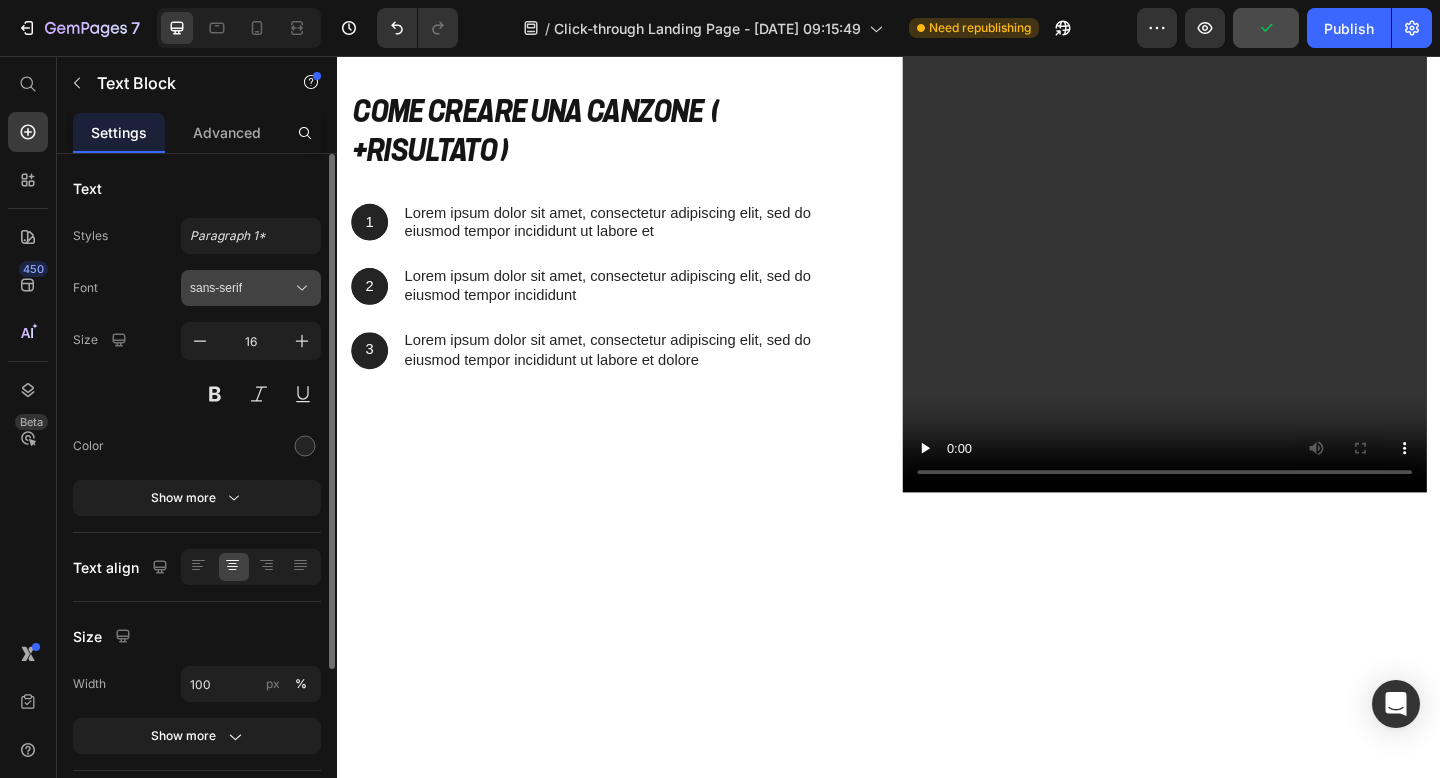 click on "sans-serif" at bounding box center [241, 288] 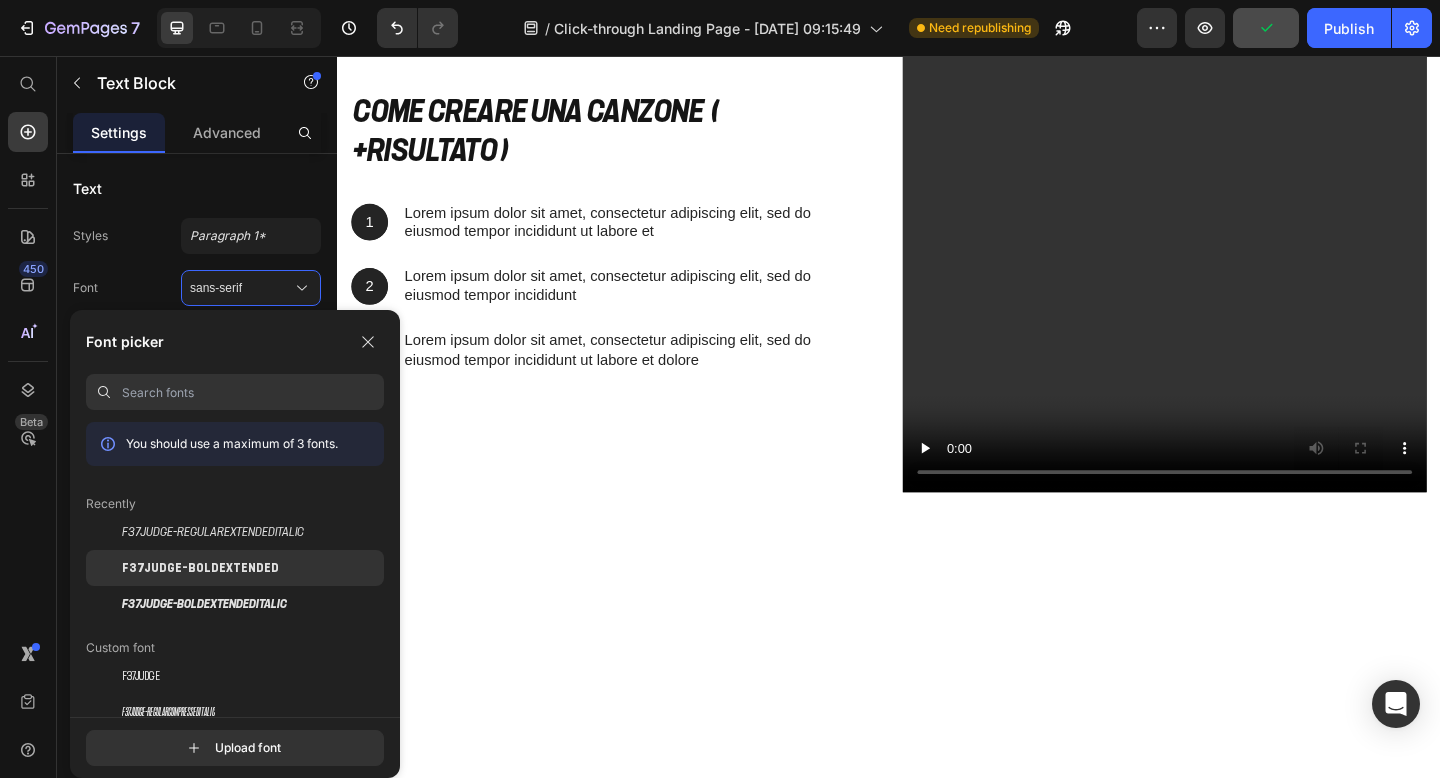 click on "F37Judge-BoldExtended" at bounding box center [200, 568] 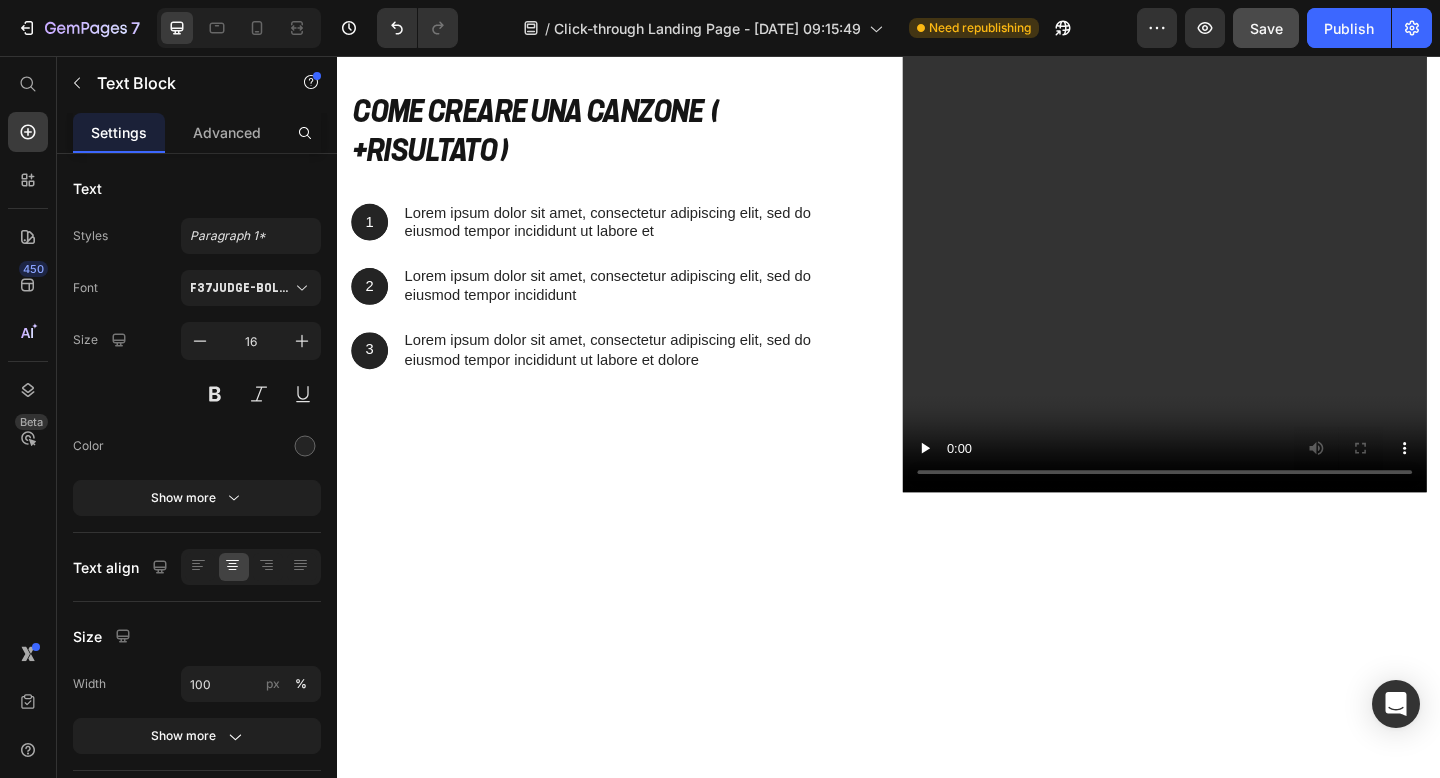 click on "✉️ Ricevi subito l’email di conferma: crea la tua password e accedi in un attimo!" at bounding box center (937, -330) 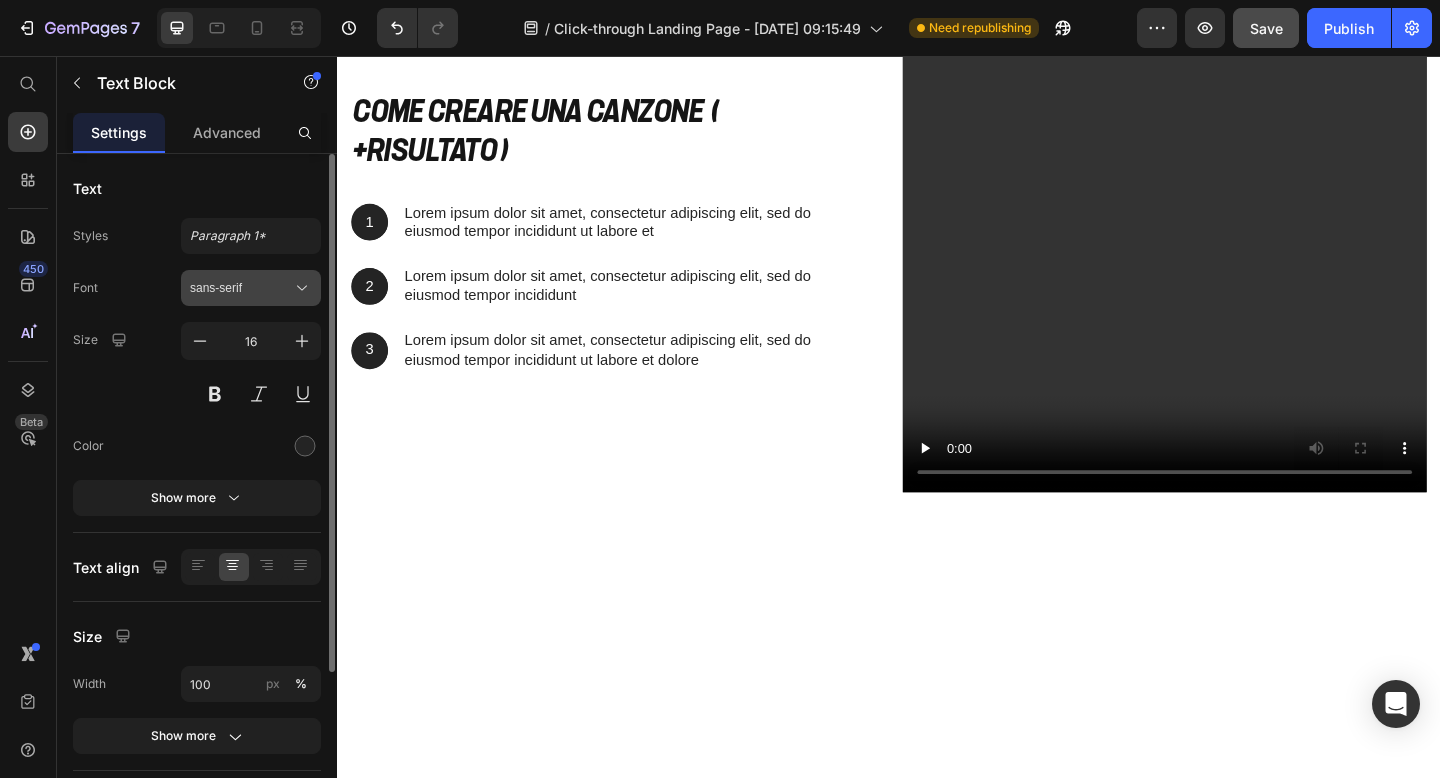click on "sans-serif" at bounding box center [241, 288] 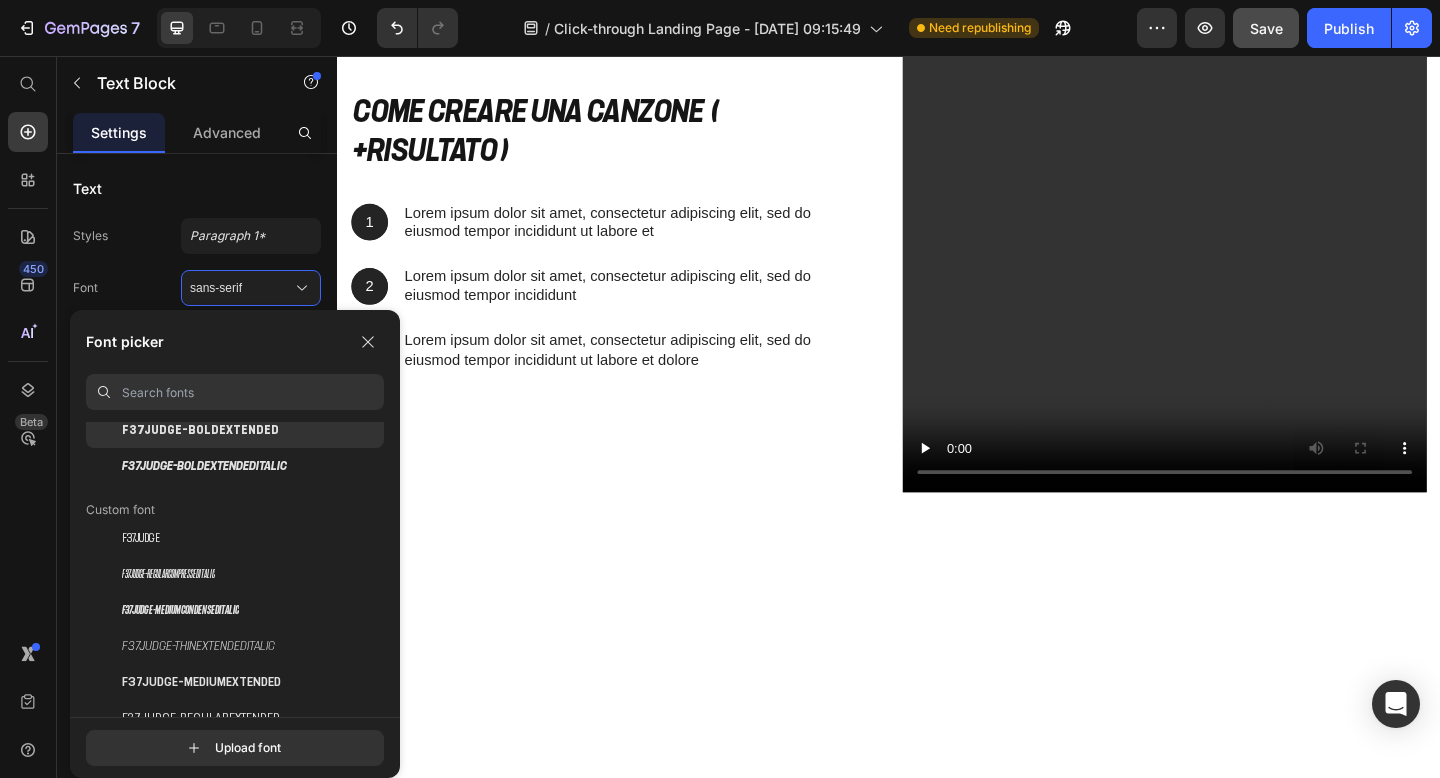 scroll, scrollTop: 140, scrollLeft: 0, axis: vertical 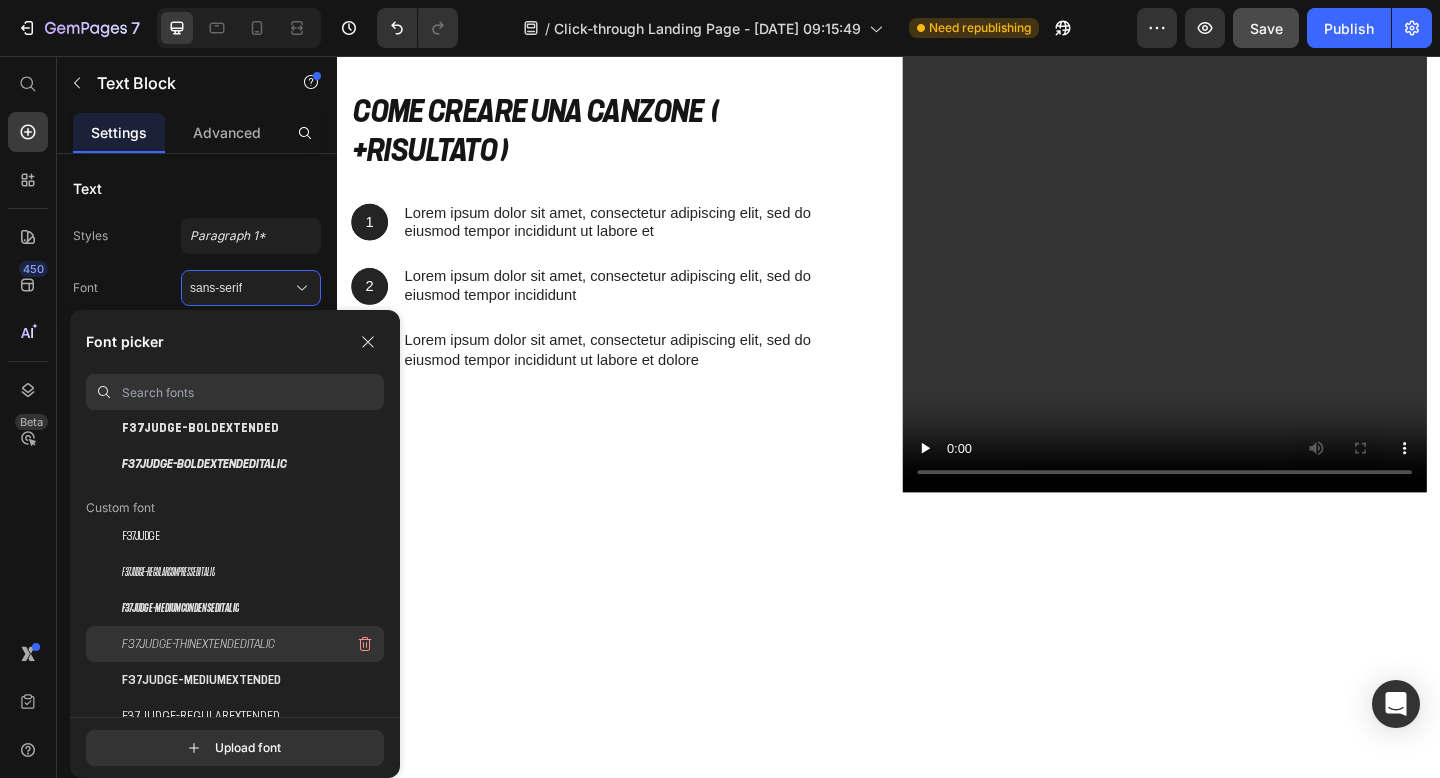 click on "F37Judge-ThinExtendedItalic" at bounding box center (198, 644) 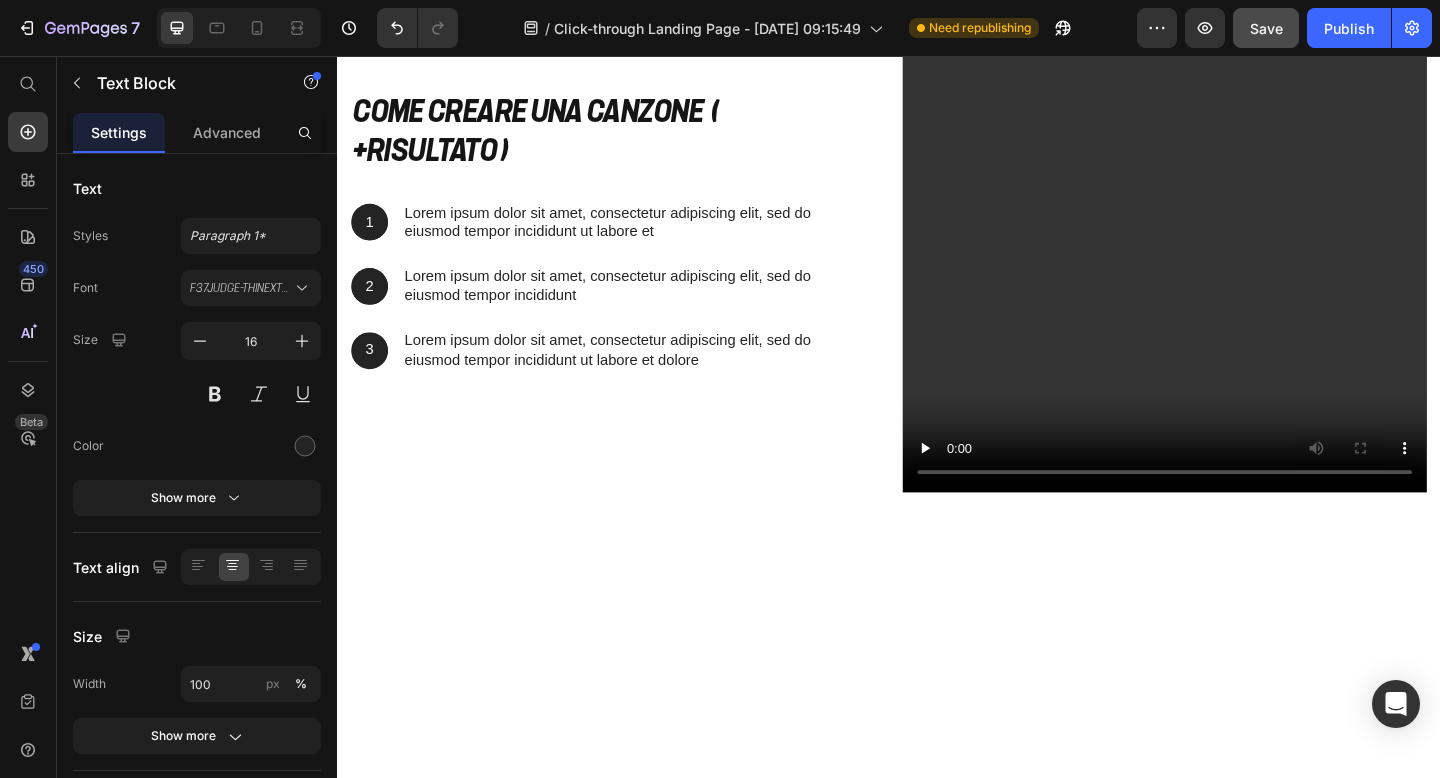 click on "🎶  1 canzone:  20 crediti" at bounding box center (537, -278) 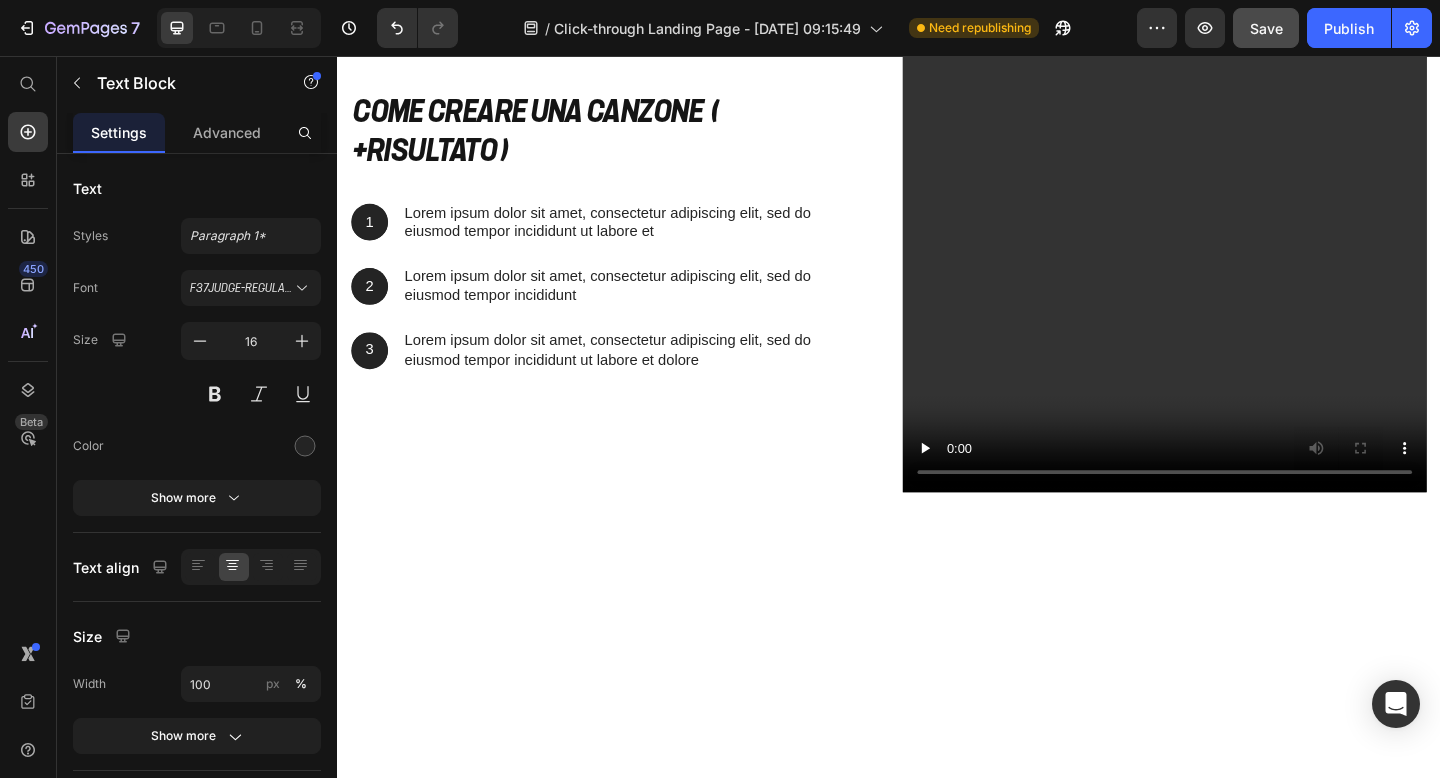 click on "✉️ Ricevi subito l’email di conferma: crea la tua password e accedi in un attimo!" at bounding box center [937, -330] 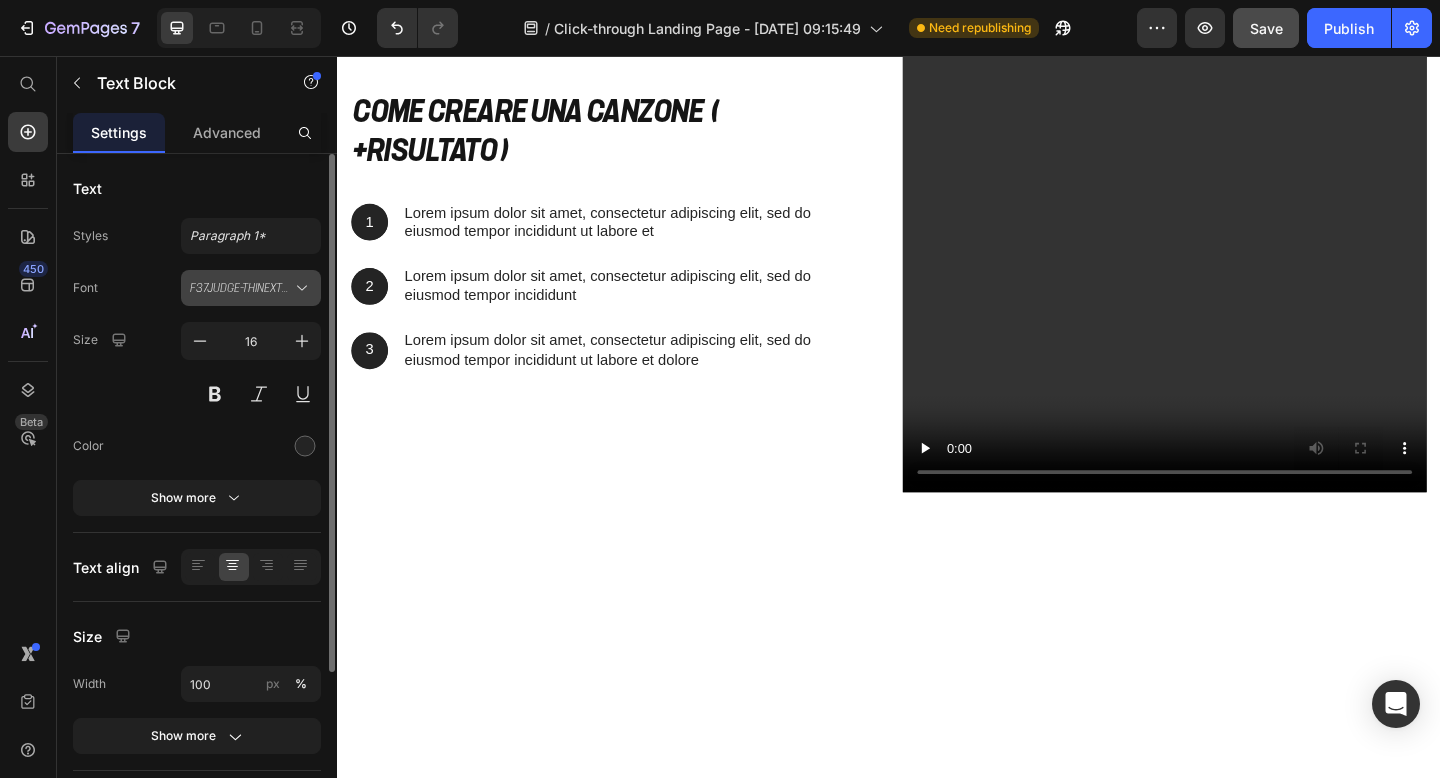 click on "F37Judge-ThinExtendedItalic" at bounding box center [241, 288] 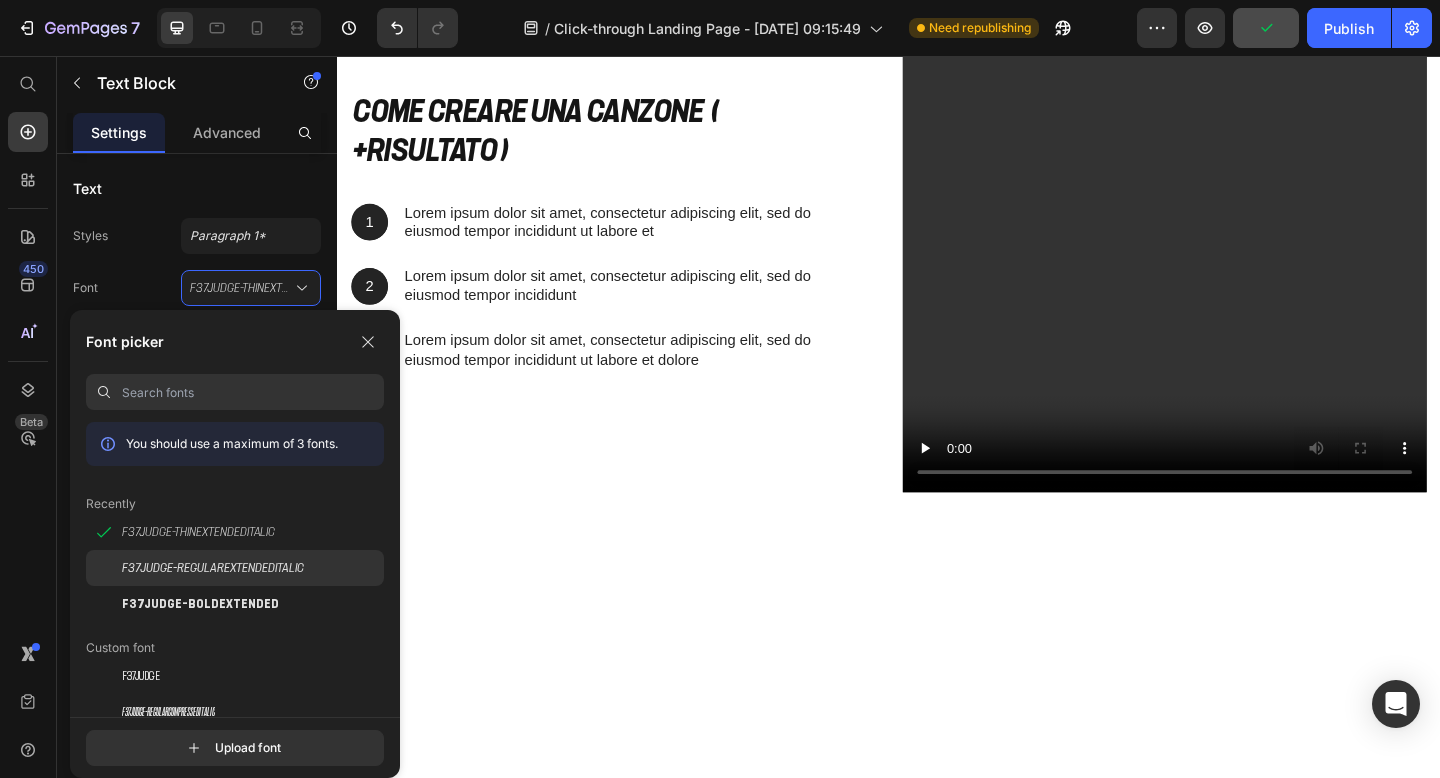 scroll, scrollTop: 23, scrollLeft: 0, axis: vertical 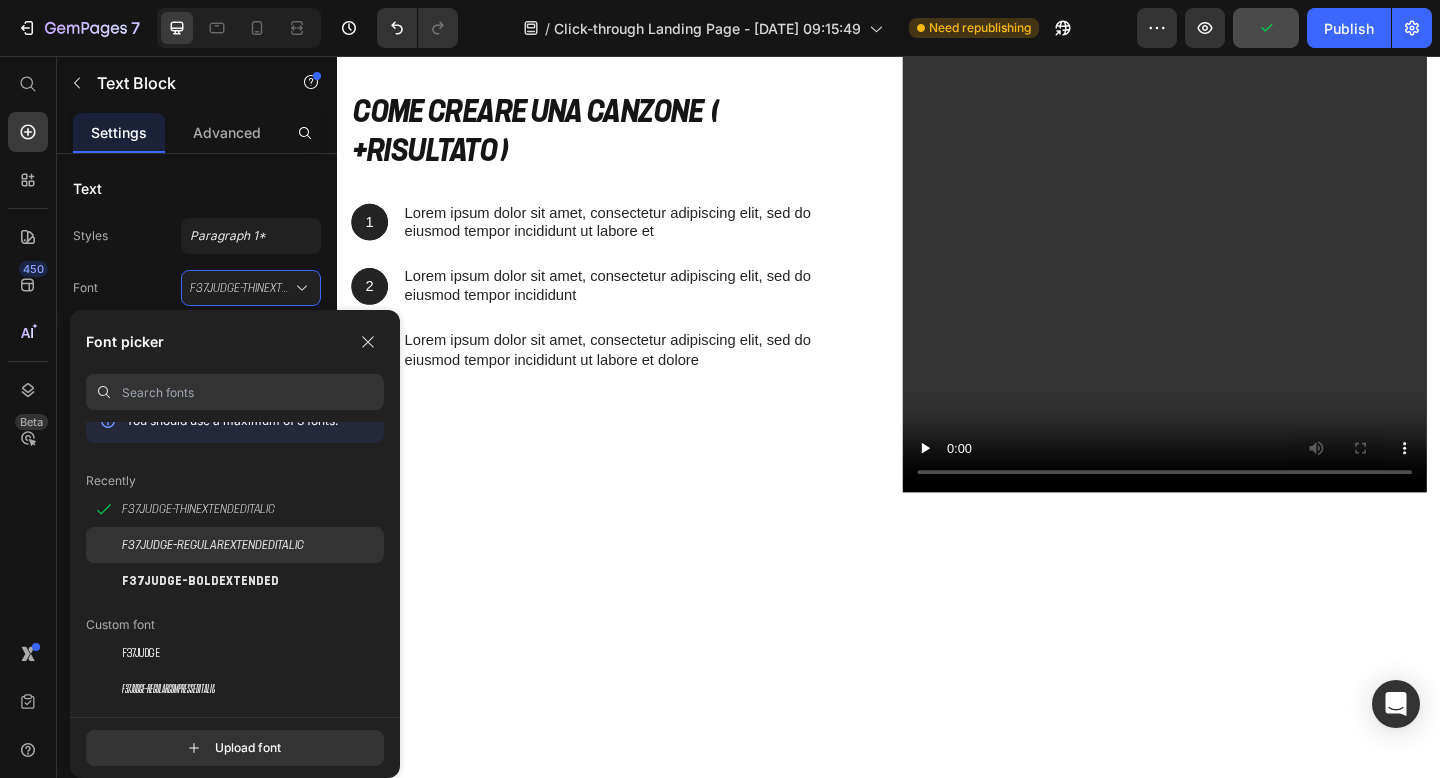 click on "F37Judge-RegularExtendedItalic" at bounding box center [213, 545] 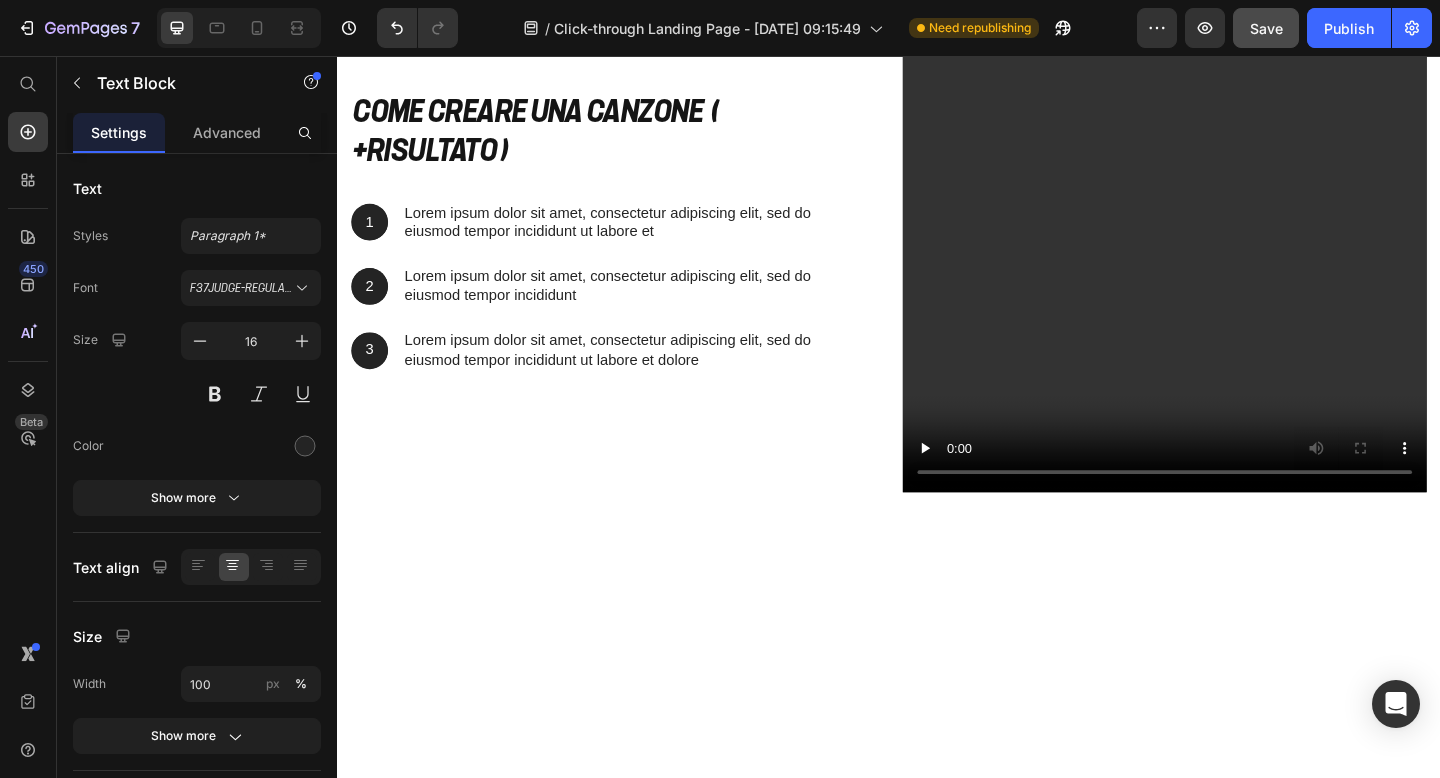 click on "🚀 Entra nella dashboard e inizia a creare dediche indimenticabili. 📹 Guarda qui sotto il video tutorial per usarla al meglio!" at bounding box center [1337, -310] 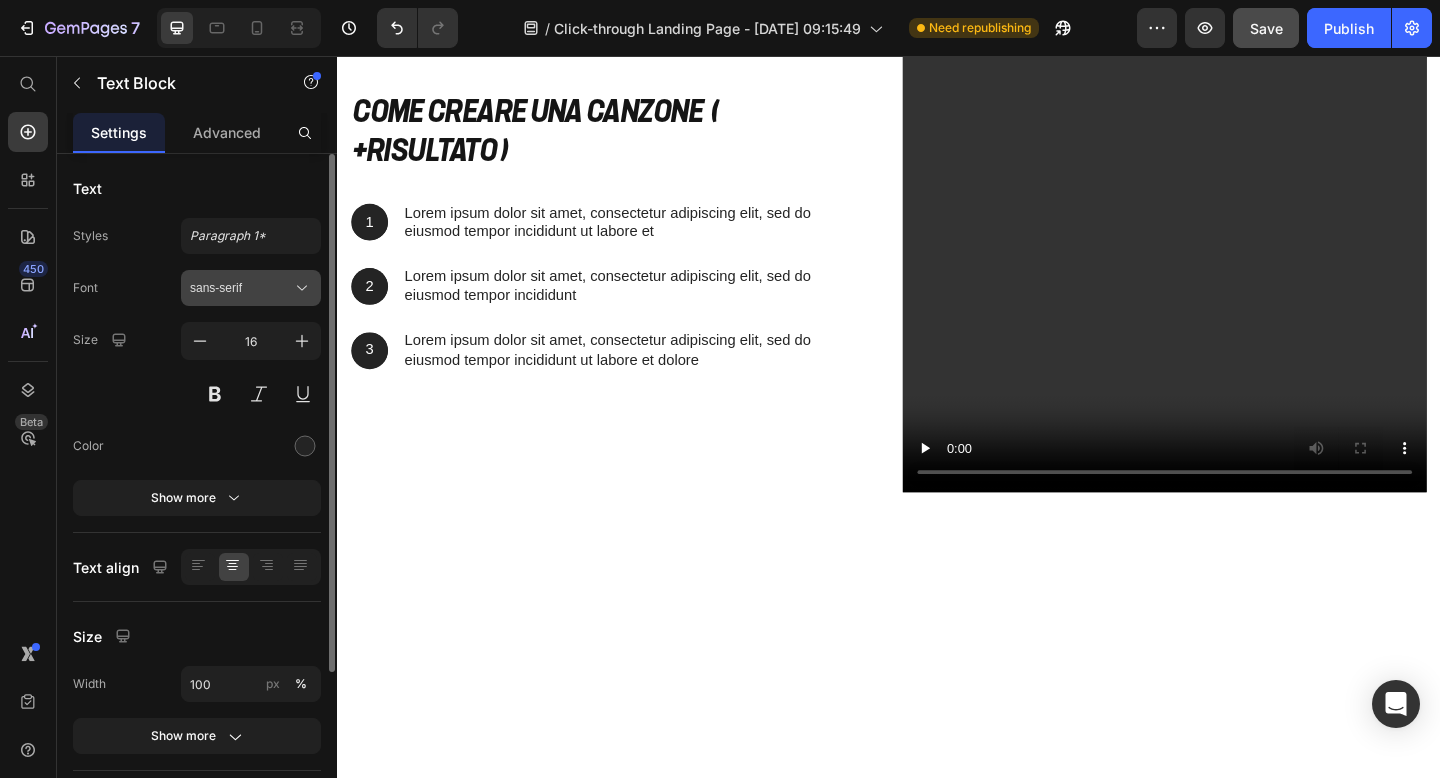 click on "sans-serif" at bounding box center (241, 288) 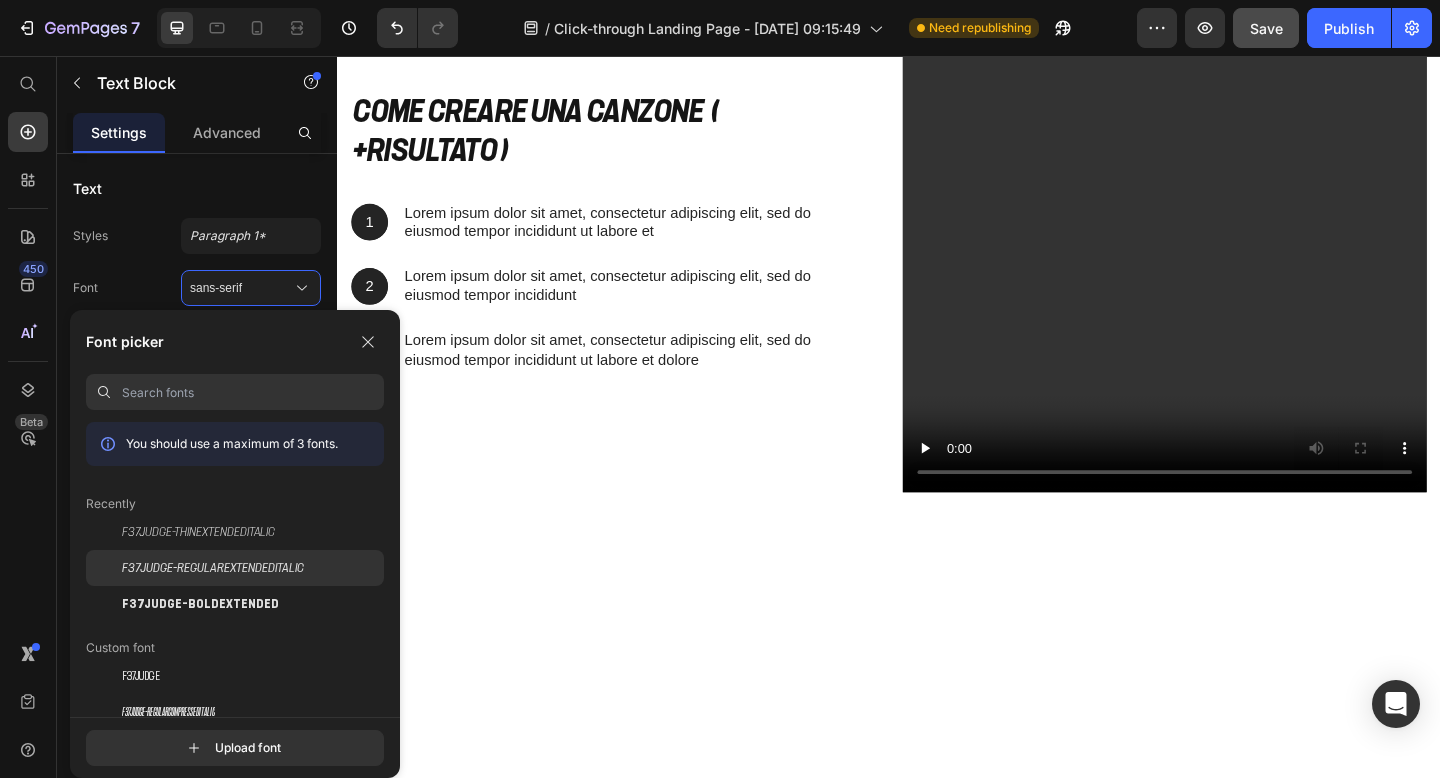click on "F37Judge-RegularExtendedItalic" at bounding box center (213, 568) 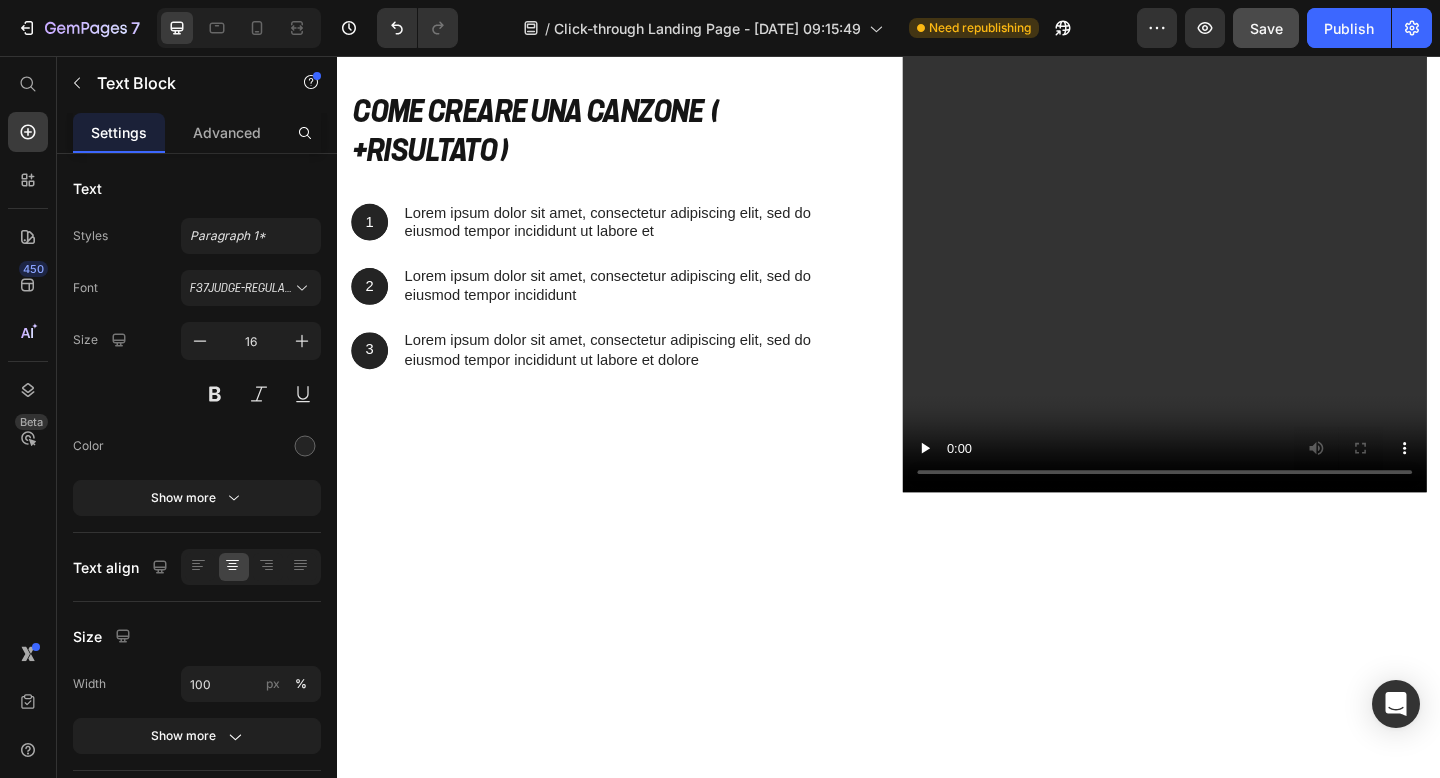 click on "3️⃣ Accedi a Notalab e crea la tua dedica 💌" at bounding box center (1337, -374) 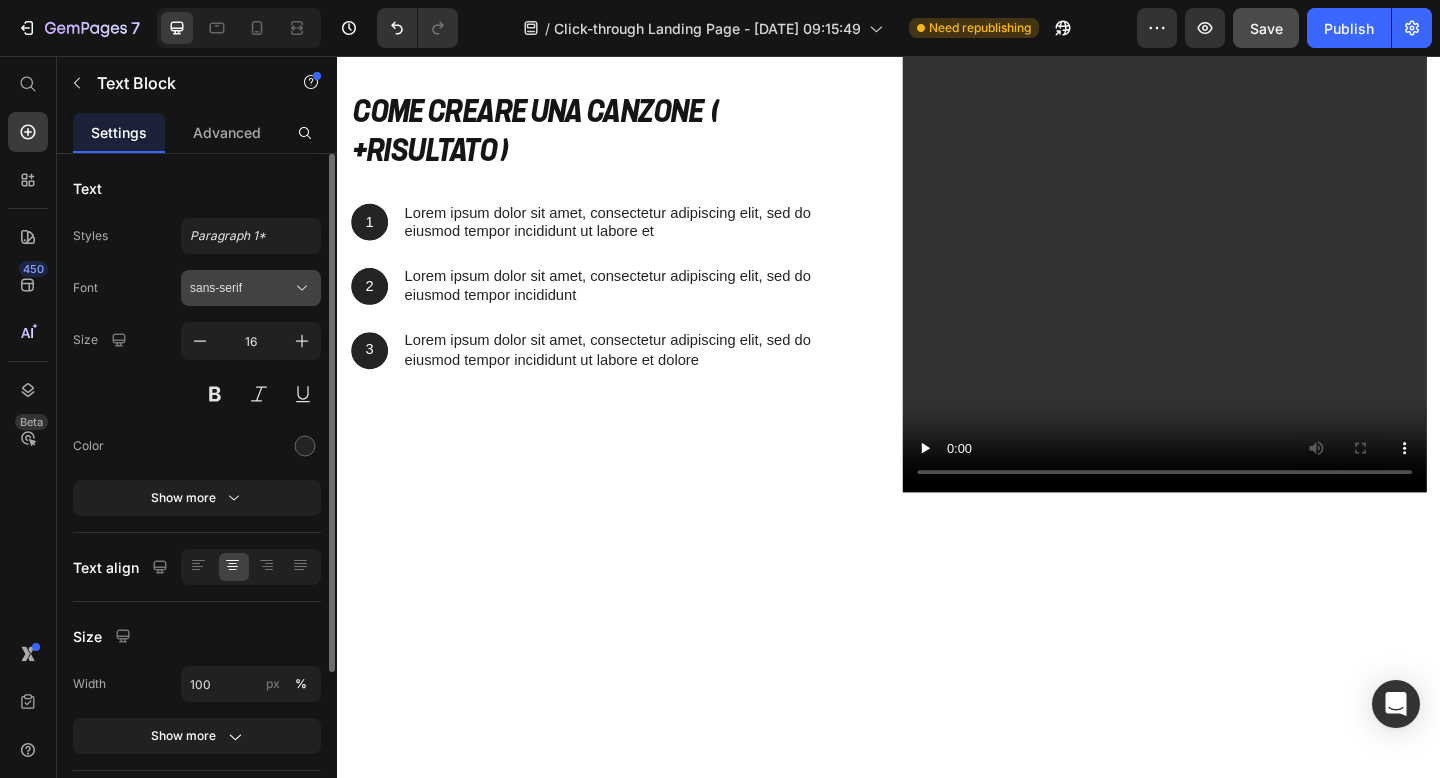 click on "sans-serif" at bounding box center (251, 288) 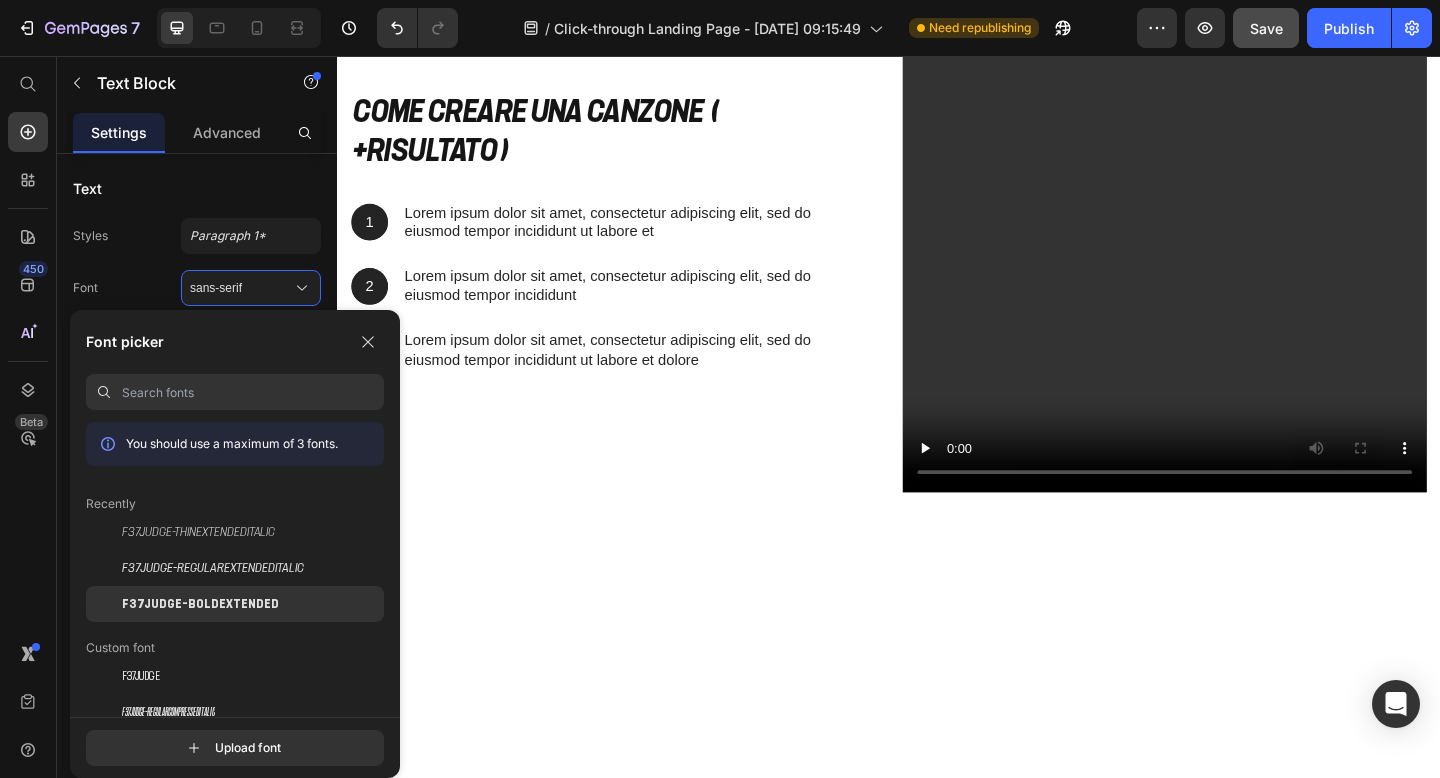 click on "F37Judge-BoldExtended" 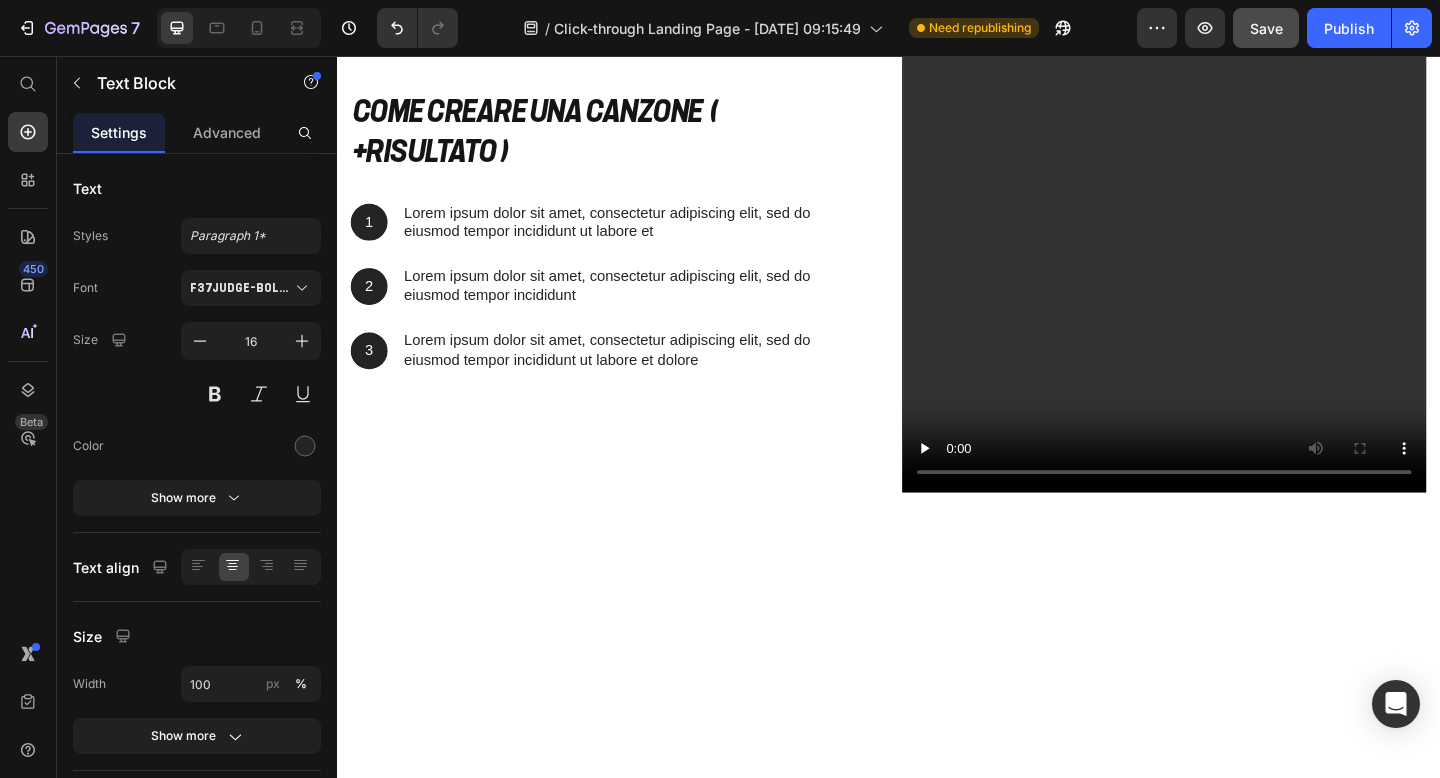click on "Video 2️⃣ Controlla l’email e attiva l’account 📧 Text Block ✉️ Ricevi subito l’email di conferma: crea la tua password e accedi in un attimo! Text Block Row" at bounding box center (937, -397) 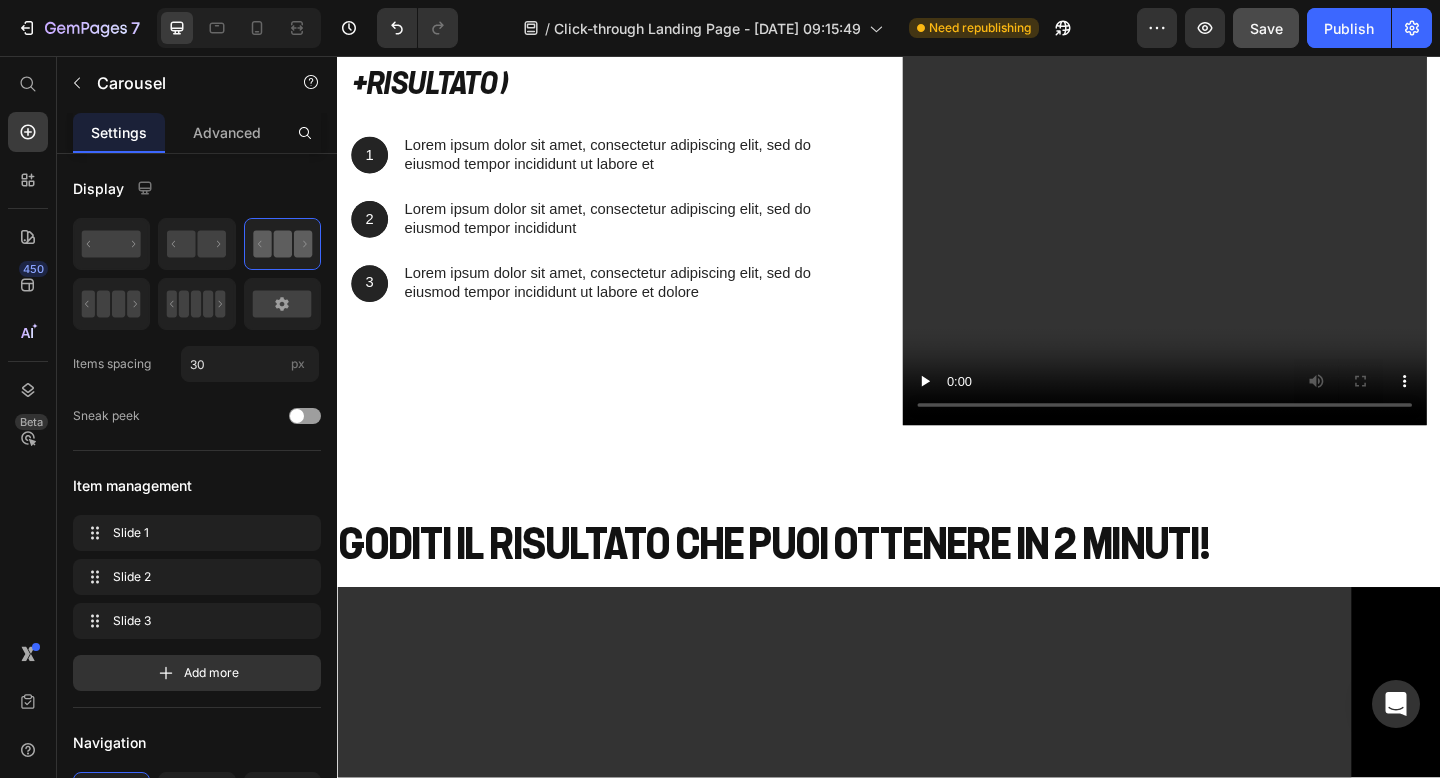 scroll, scrollTop: 2023, scrollLeft: 0, axis: vertical 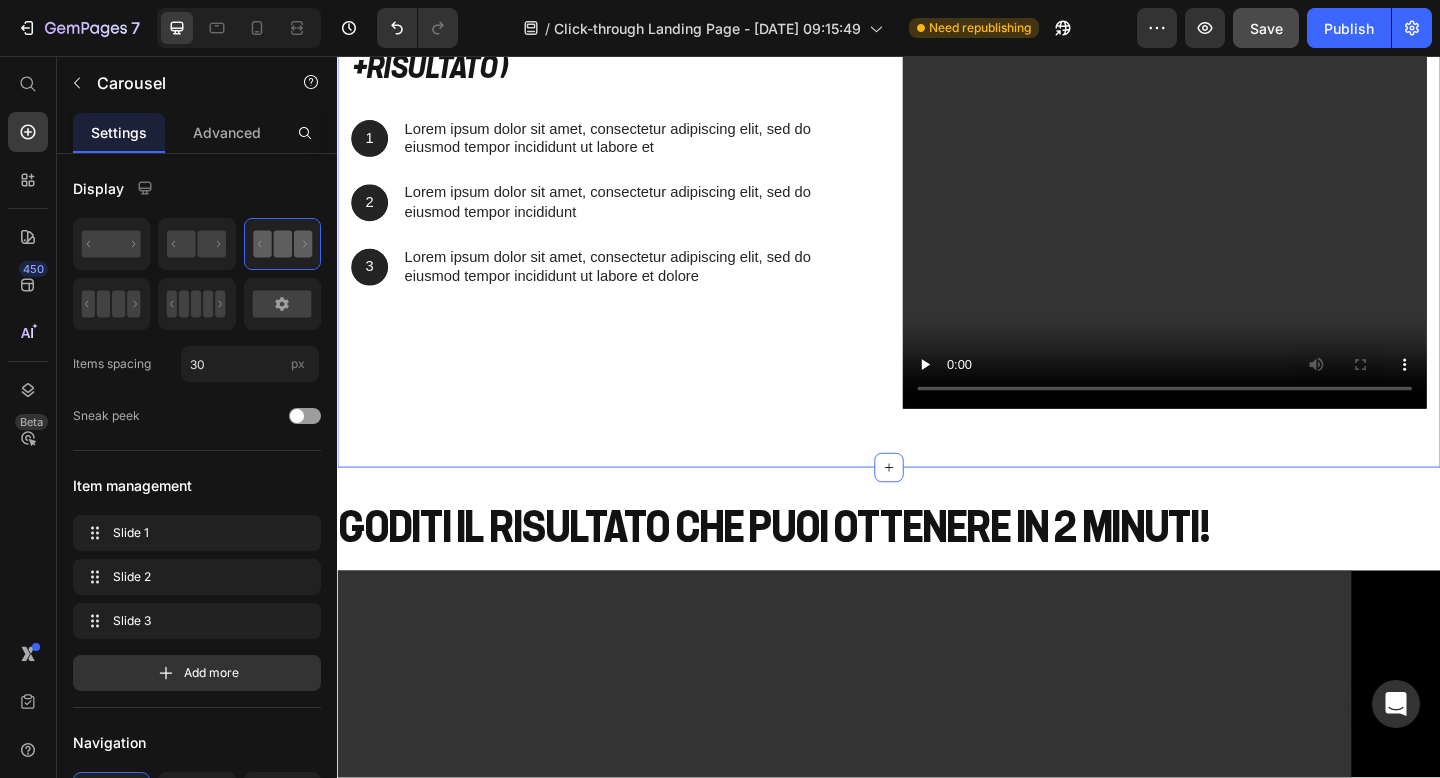click on "come creare una canzone  ( +RISULTATO ) Heading 1 Text Block Hero Banner Lorem ipsum dolor sit amet, consectetur adipiscing elit, sed do eiusmod tempor incididunt ut labore et  Text Block Row 2 Text Block Hero Banner Lorem ipsum dolor sit amet, consectetur adipiscing elit, sed do eiusmod tempor incididunt Text Block Row 3 Text Block Hero Banner Lorem ipsum dolor sit amet, consectetur adipiscing elit, sed do eiusmod tempor incididunt ut labore et dolore  Text Block Row Row Video Row Section 4" at bounding box center [937, 147] 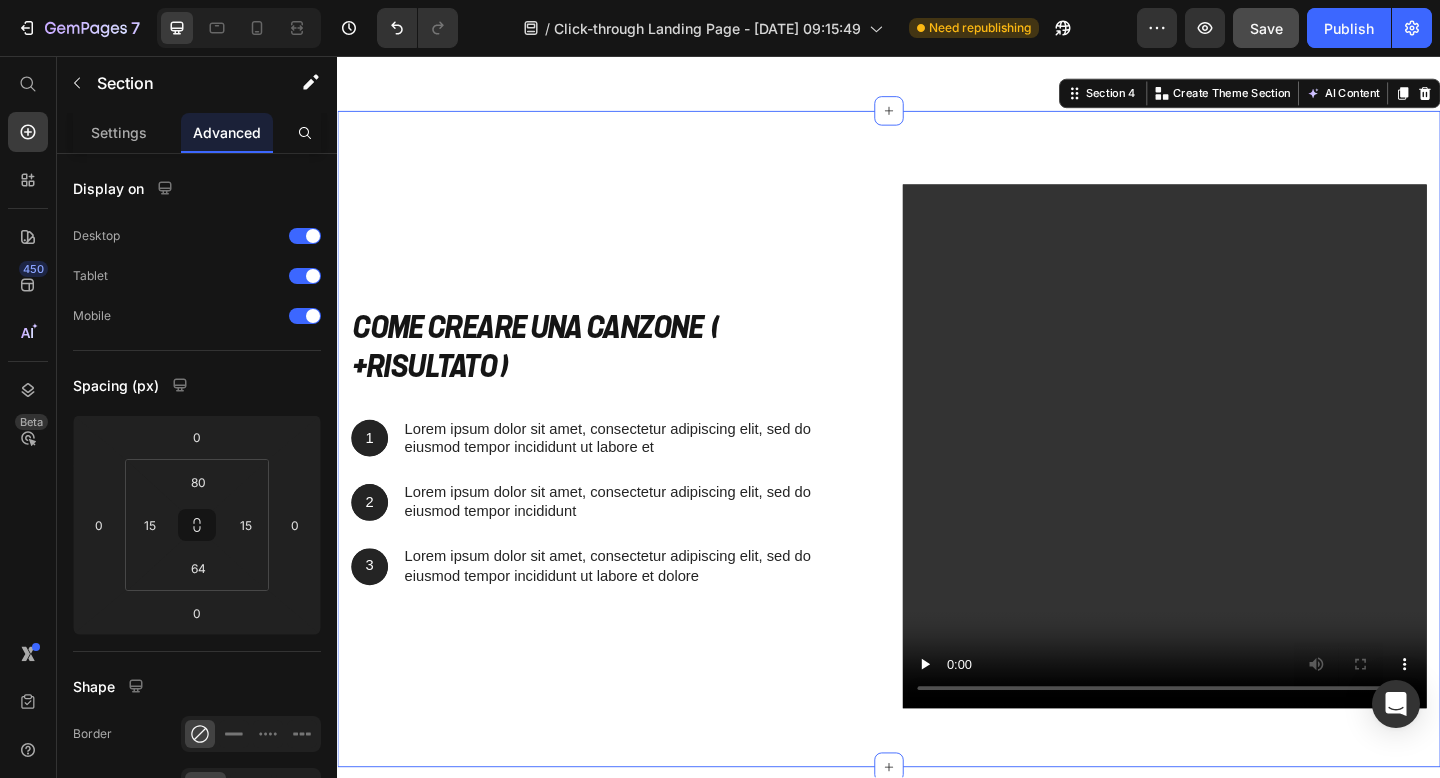 scroll, scrollTop: 1699, scrollLeft: 0, axis: vertical 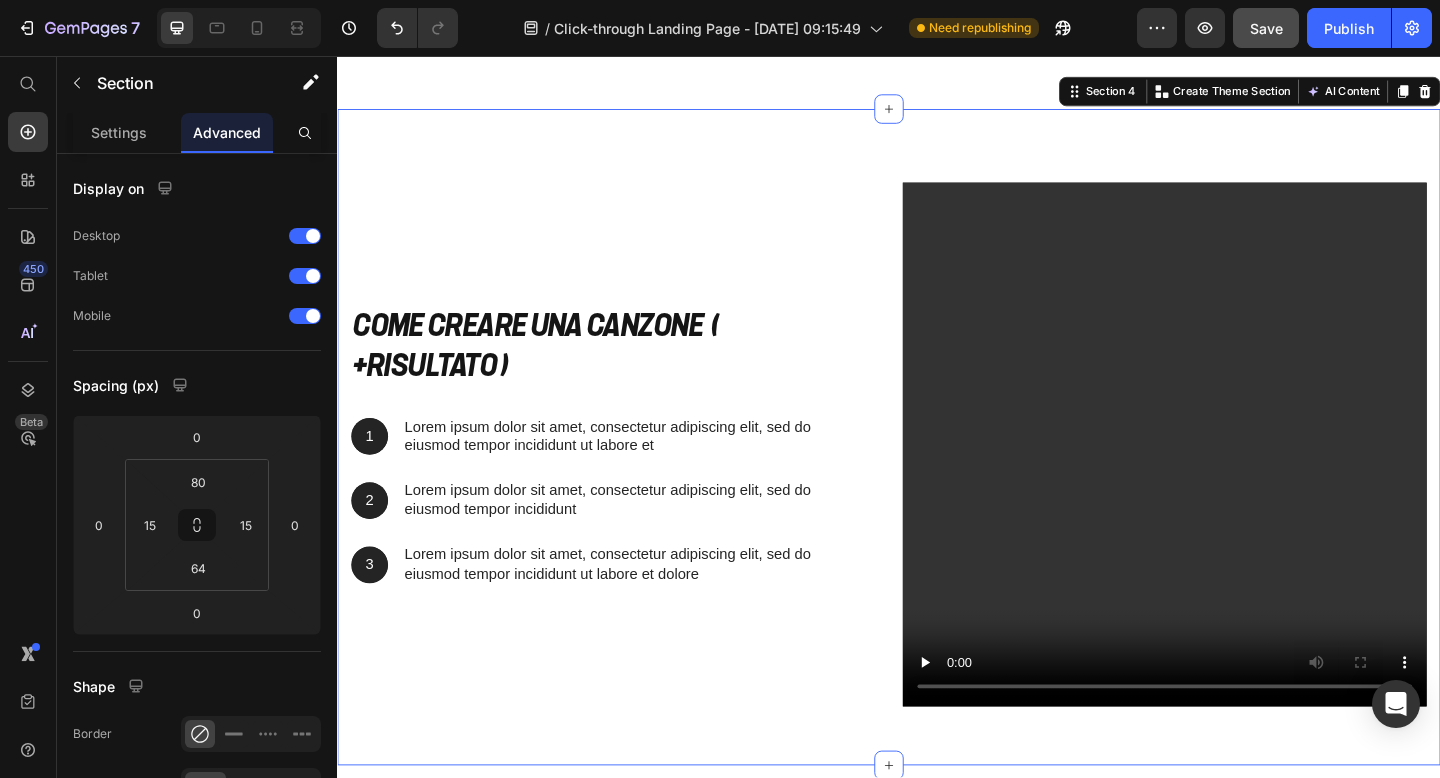 click on "IN 3 SEMPLICI PASSI" at bounding box center (937, -409) 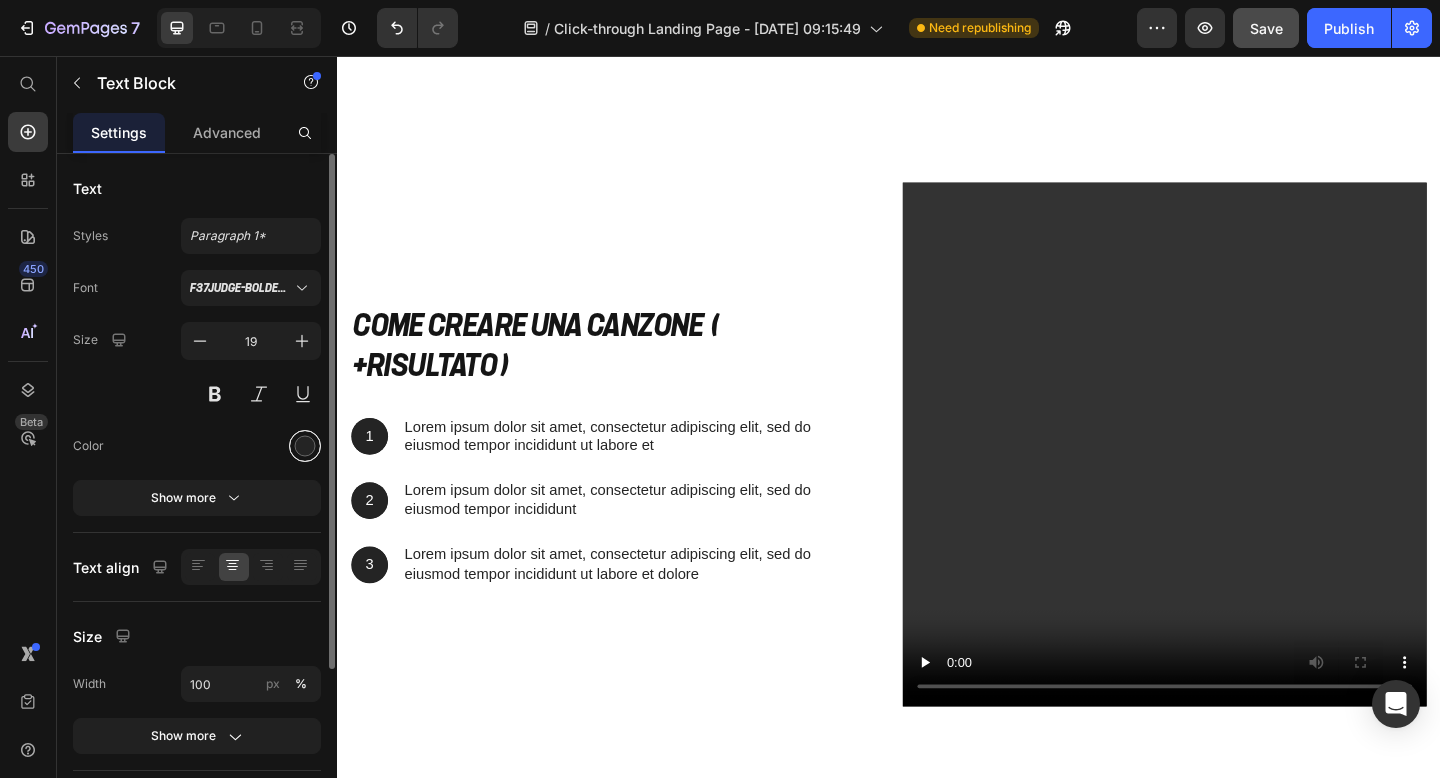 click at bounding box center [305, 446] 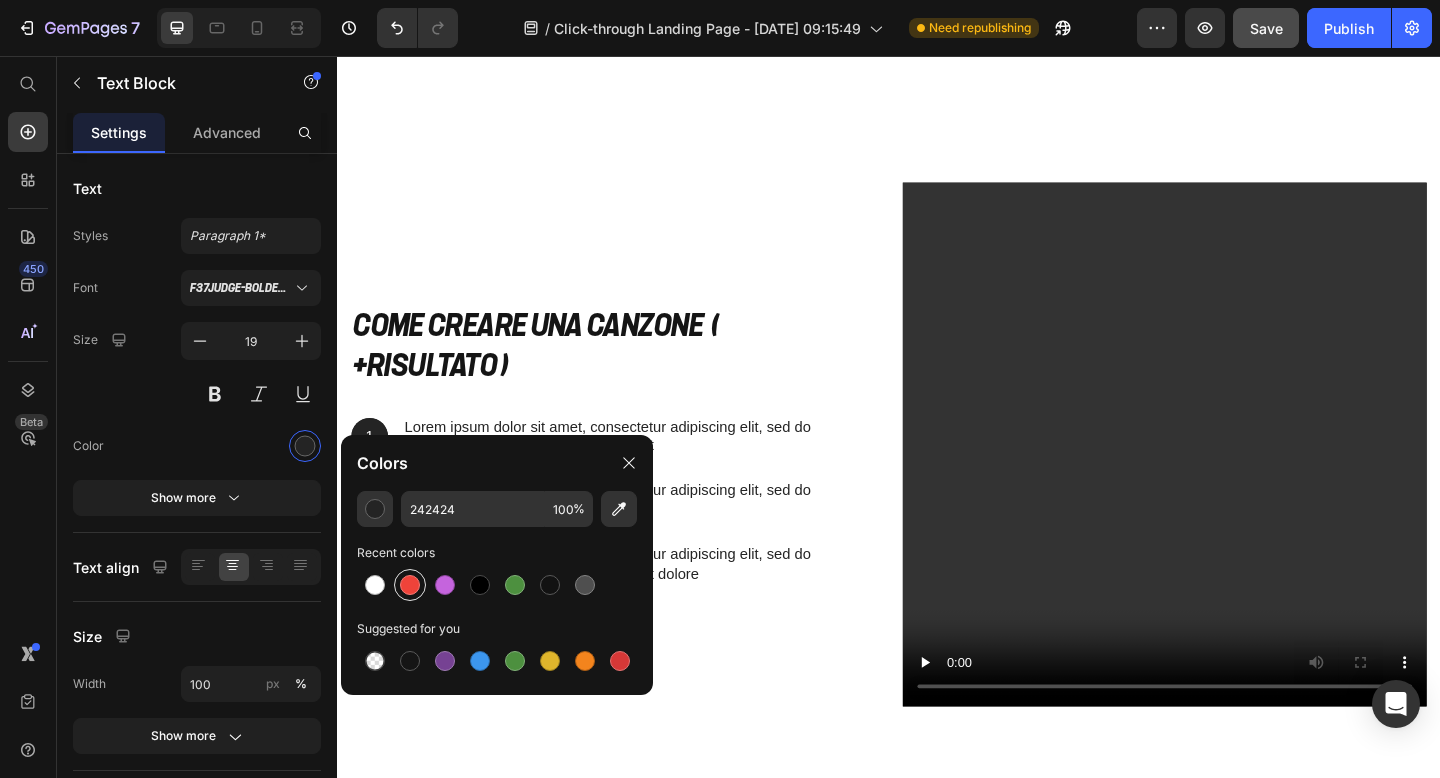 click at bounding box center [410, 585] 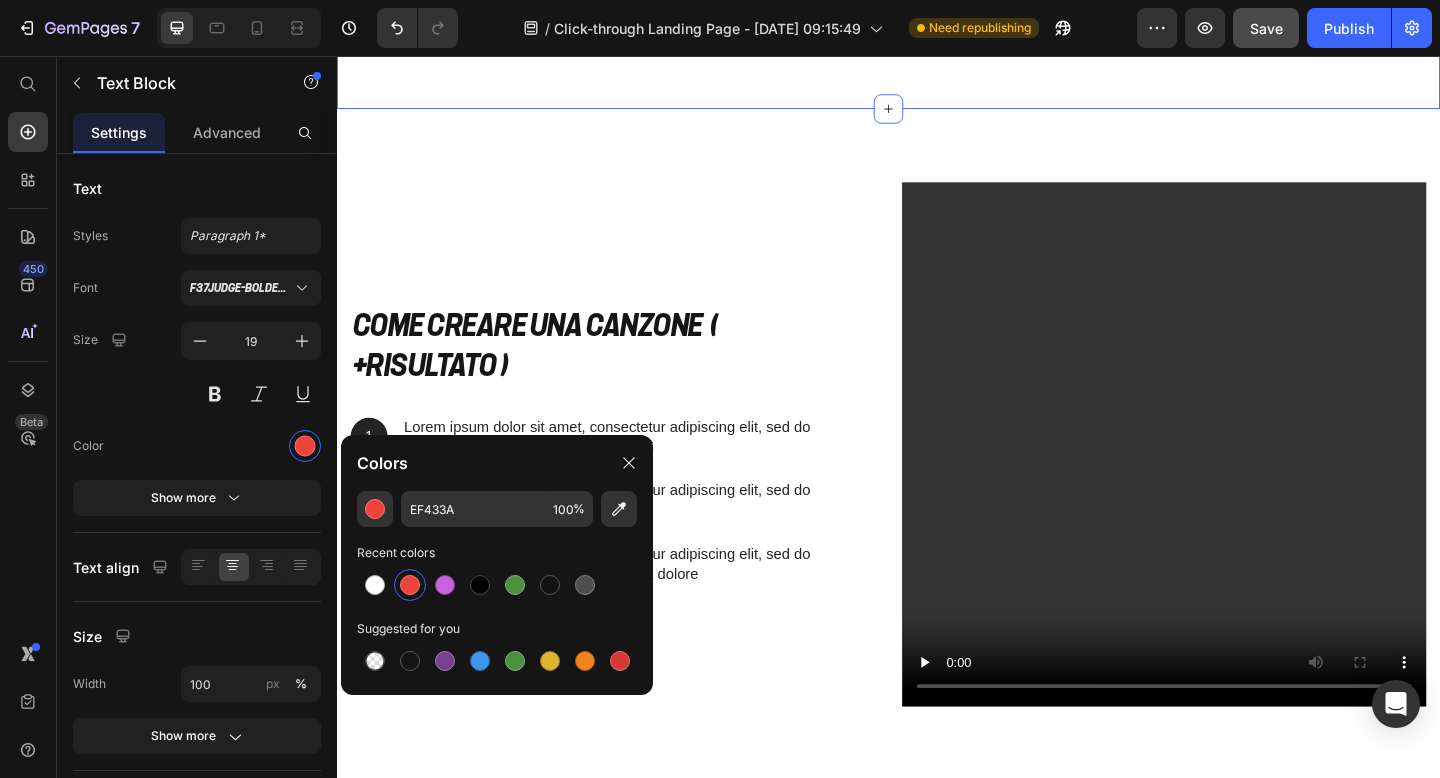 click on "COME ricevere lo sconto: Heading IN 3 SEMPLICI PASSI Text Block   25 Row Video 1️⃣ Scegli il pacchetto più adatto a te 🎵 Text Block 👉 Solo il pacchetto da  1 canzone  ha lo  sconto del 90% ! 🎶  1 canzone:  20 crediti 🎼  7 canzoni:  100 crediti 🎹  35 canzoni:  500 crediti Text Block Row Video 2️⃣ Controlla l’email e attiva l’account 📧 Text Block ✉️ Ricevi subito l’email di conferma: crea la tua password e accedi in un attimo! Text Block Row Video 3️⃣ Accedi a Notalab e crea la tua dedica 💌 Text Block 🚀 Entra nella dashboard e inizia a creare dediche indimenticabili. 📹 Guarda qui sotto il video tutorial per usarla al meglio! Text Block Row Carousel Section 3" at bounding box center [937, -229] 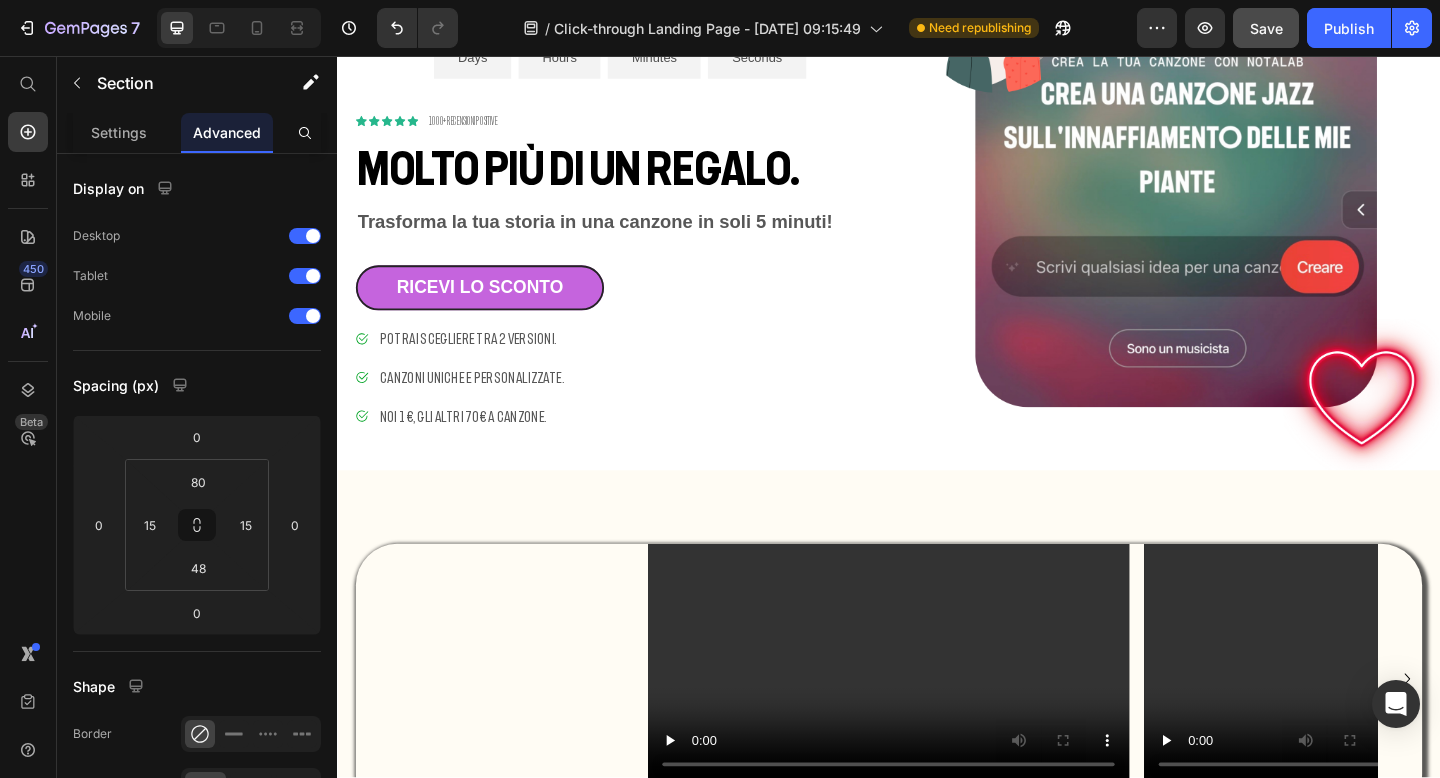 scroll, scrollTop: 167, scrollLeft: 0, axis: vertical 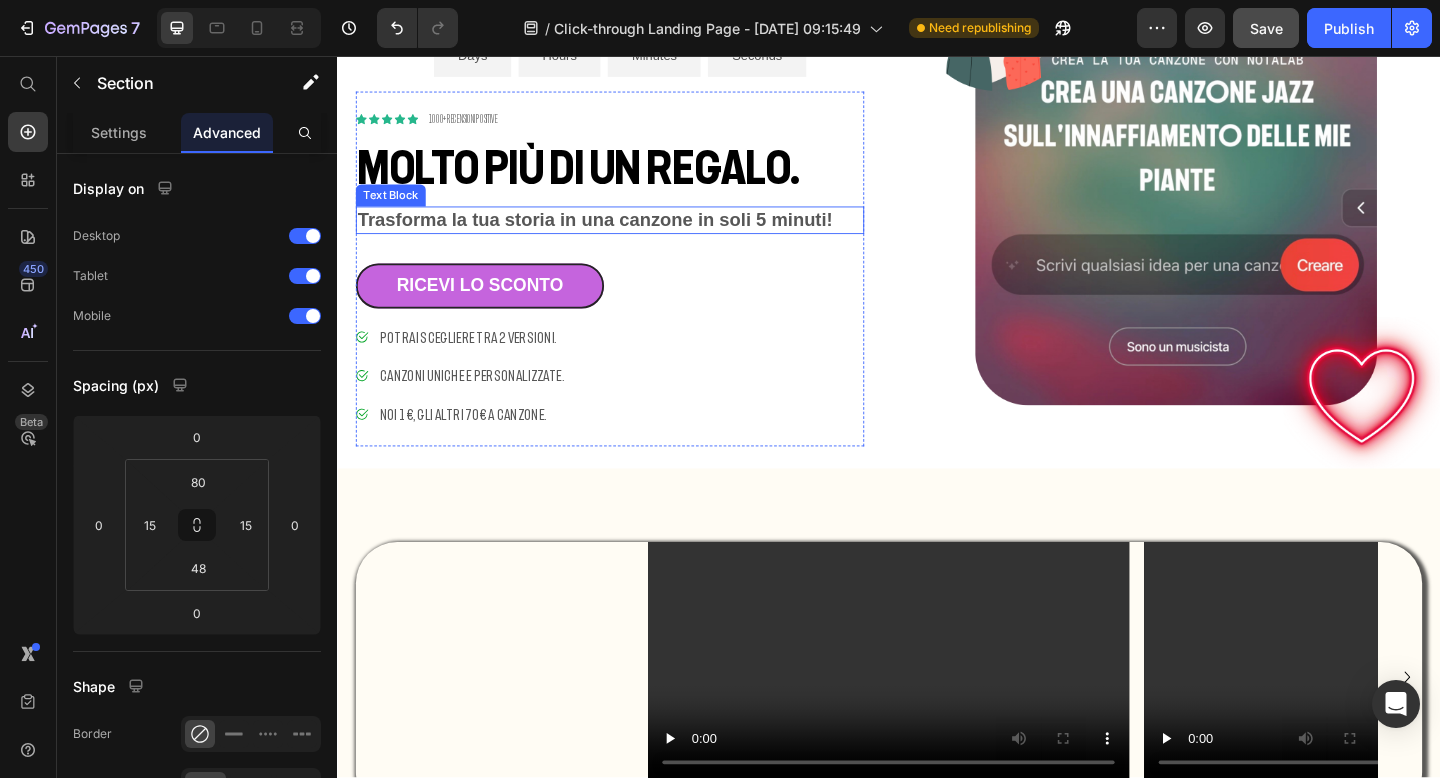 click on "Trasforma la tua storia in una canzone in soli 5 minuti!" at bounding box center [617, 234] 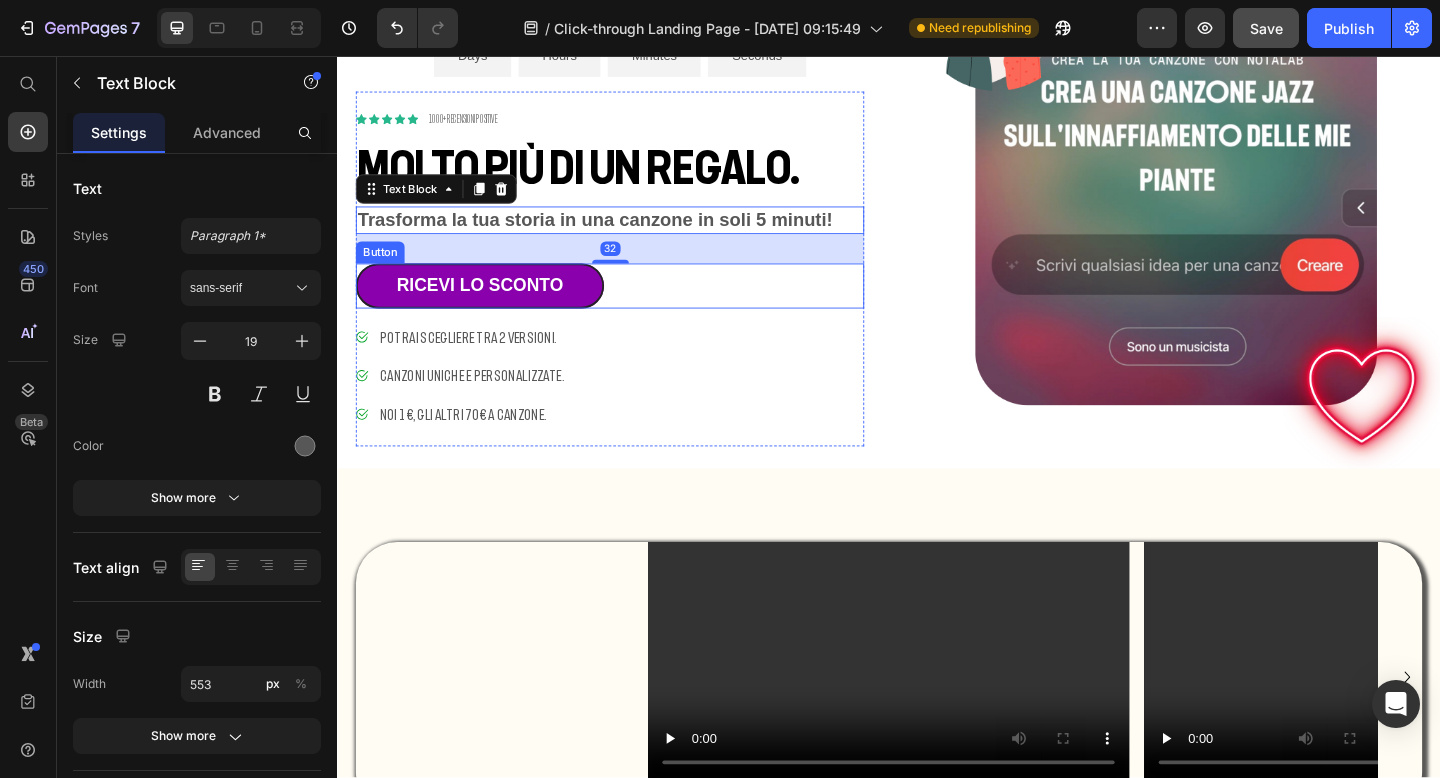 click on "ricevi lo sconto" at bounding box center (492, 306) 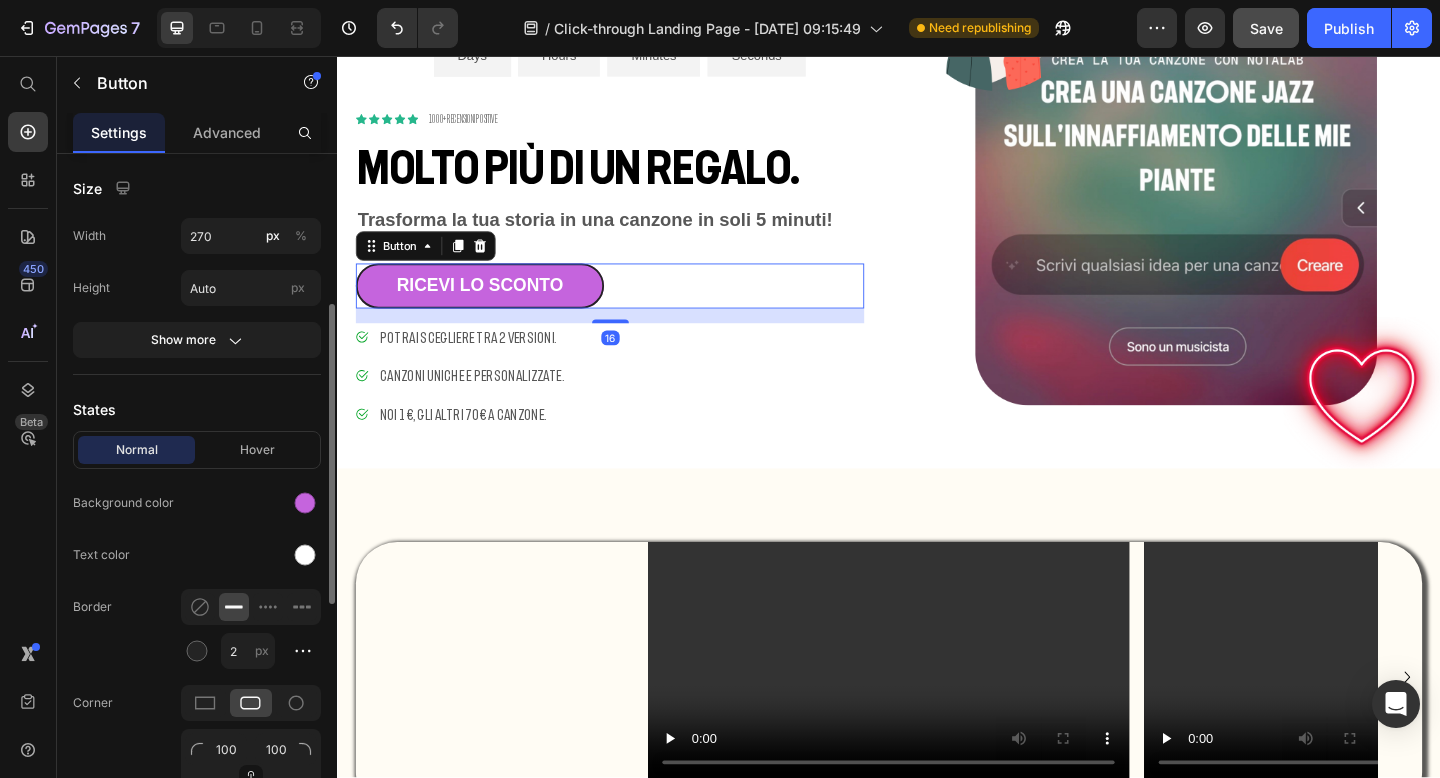 scroll, scrollTop: 297, scrollLeft: 0, axis: vertical 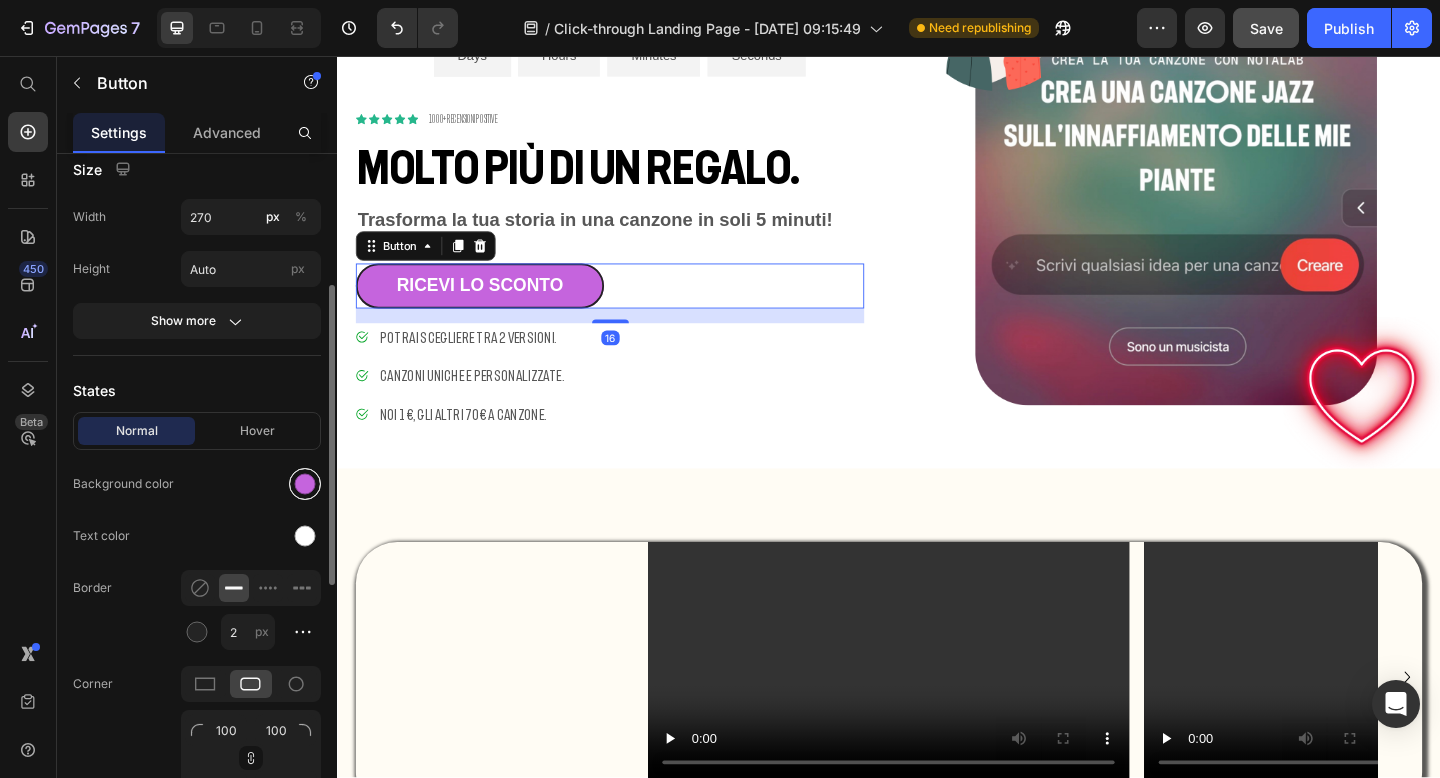 click at bounding box center [305, 484] 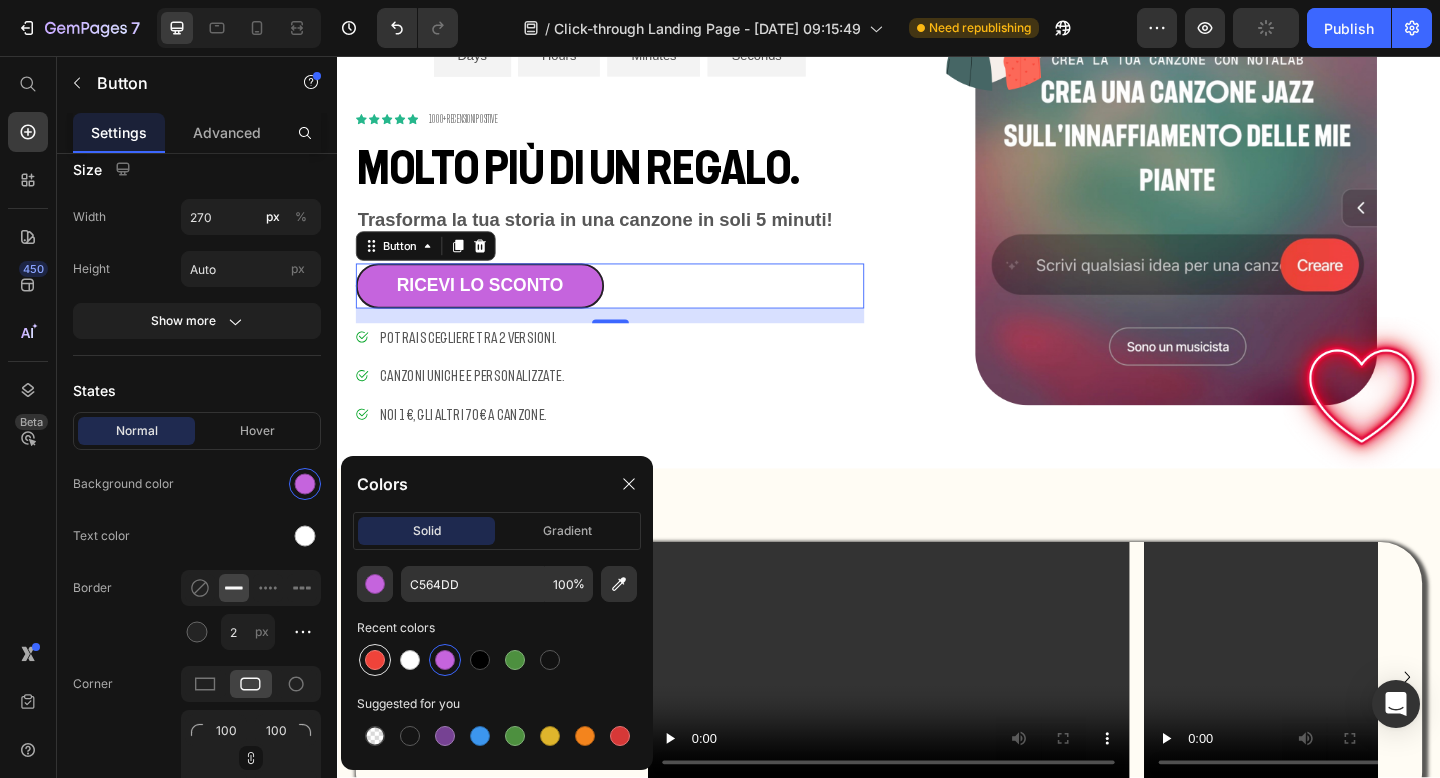 click at bounding box center (375, 660) 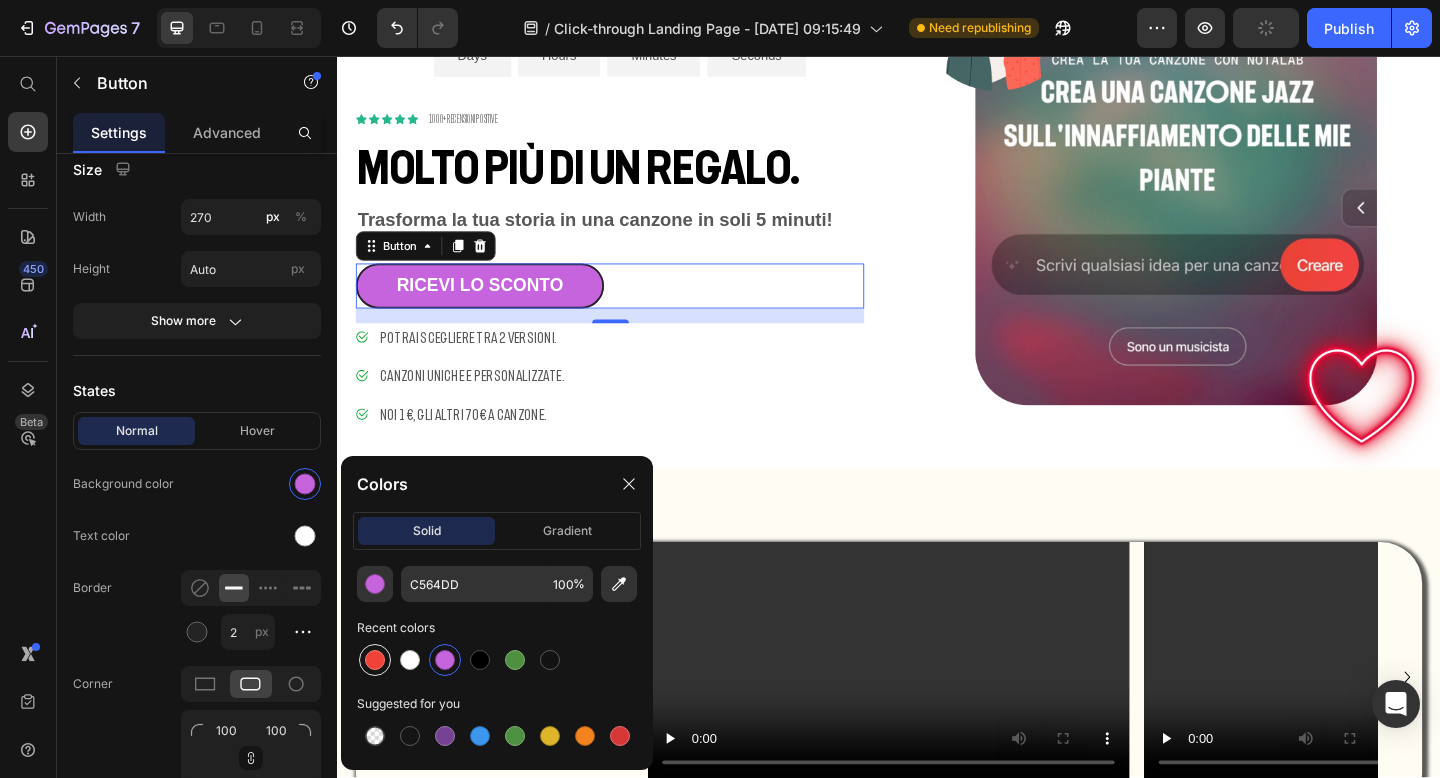 type on "EF433A" 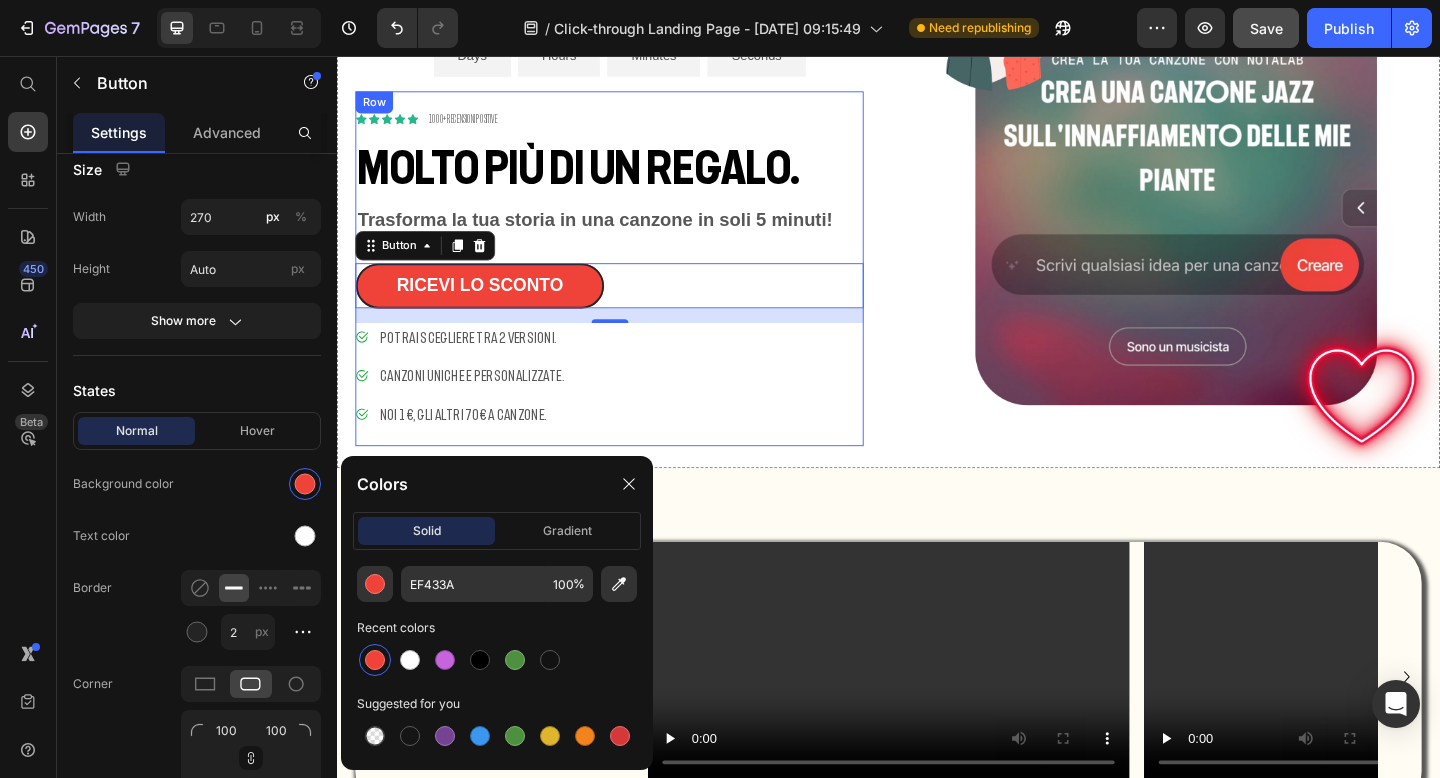 click on "Icon Icon Icon Icon Icon Icon List 1000+ Recensioni Positive Text Block Row Molto più di un regalo.  Heading Trasforma la tua storia in una canzone in soli 5 minuti! Text Block ricevi lo sconto Button   16
Potrai scegliere tra 2 versioni.
Canzoni uniche e personalizzate.
Noi 1€, gli altri 70€ a canzone. Item List ACQUISTA ORA Button Row" at bounding box center [633, 288] 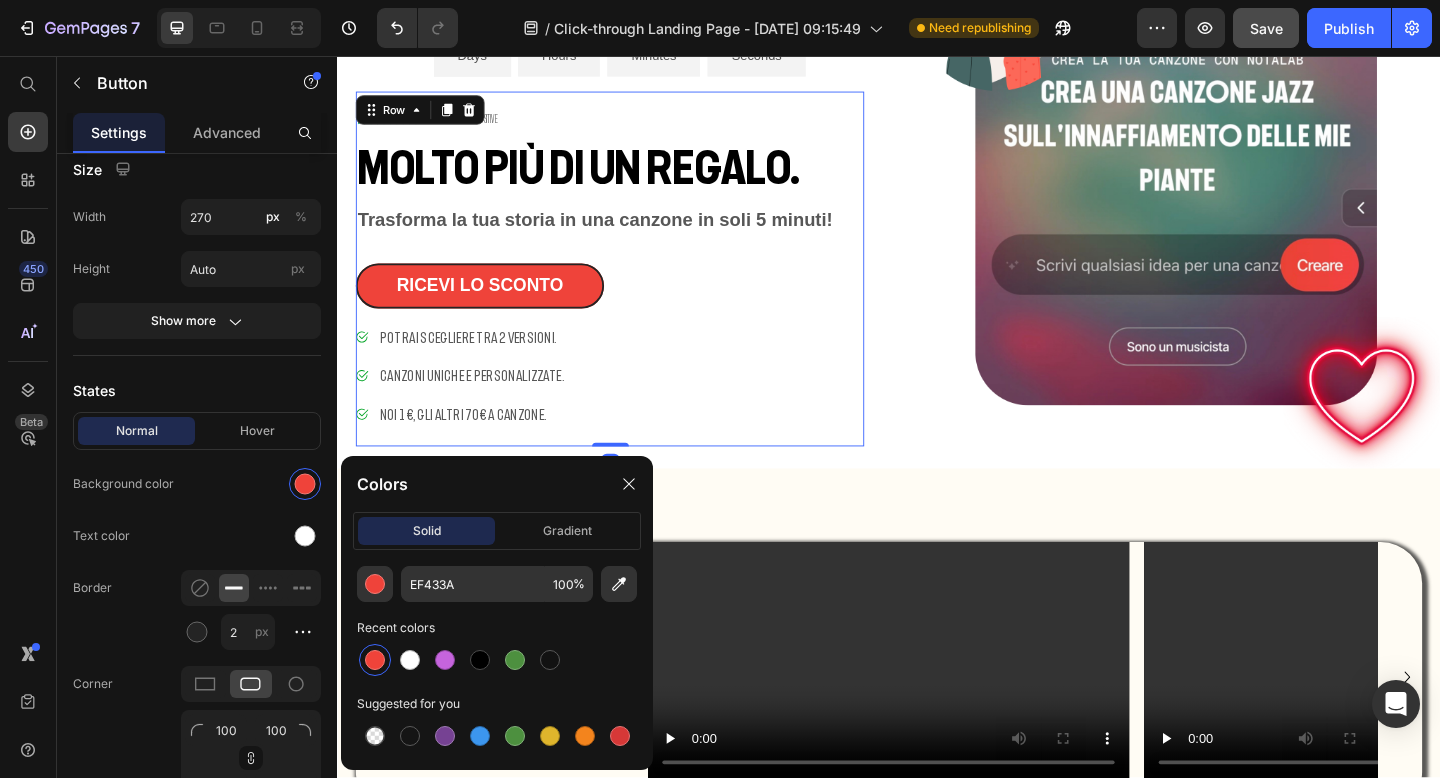 scroll, scrollTop: 0, scrollLeft: 0, axis: both 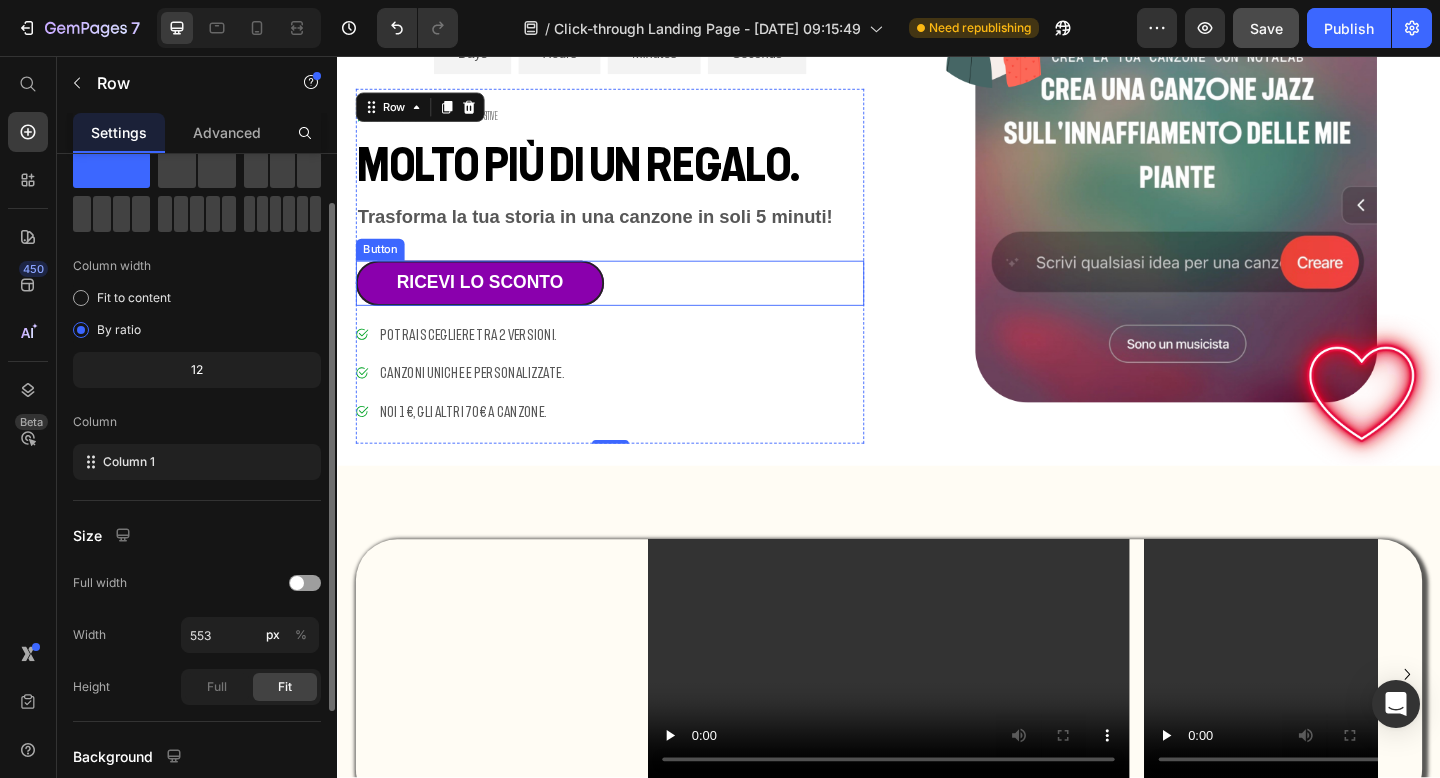click on "ricevi lo sconto" at bounding box center [492, 303] 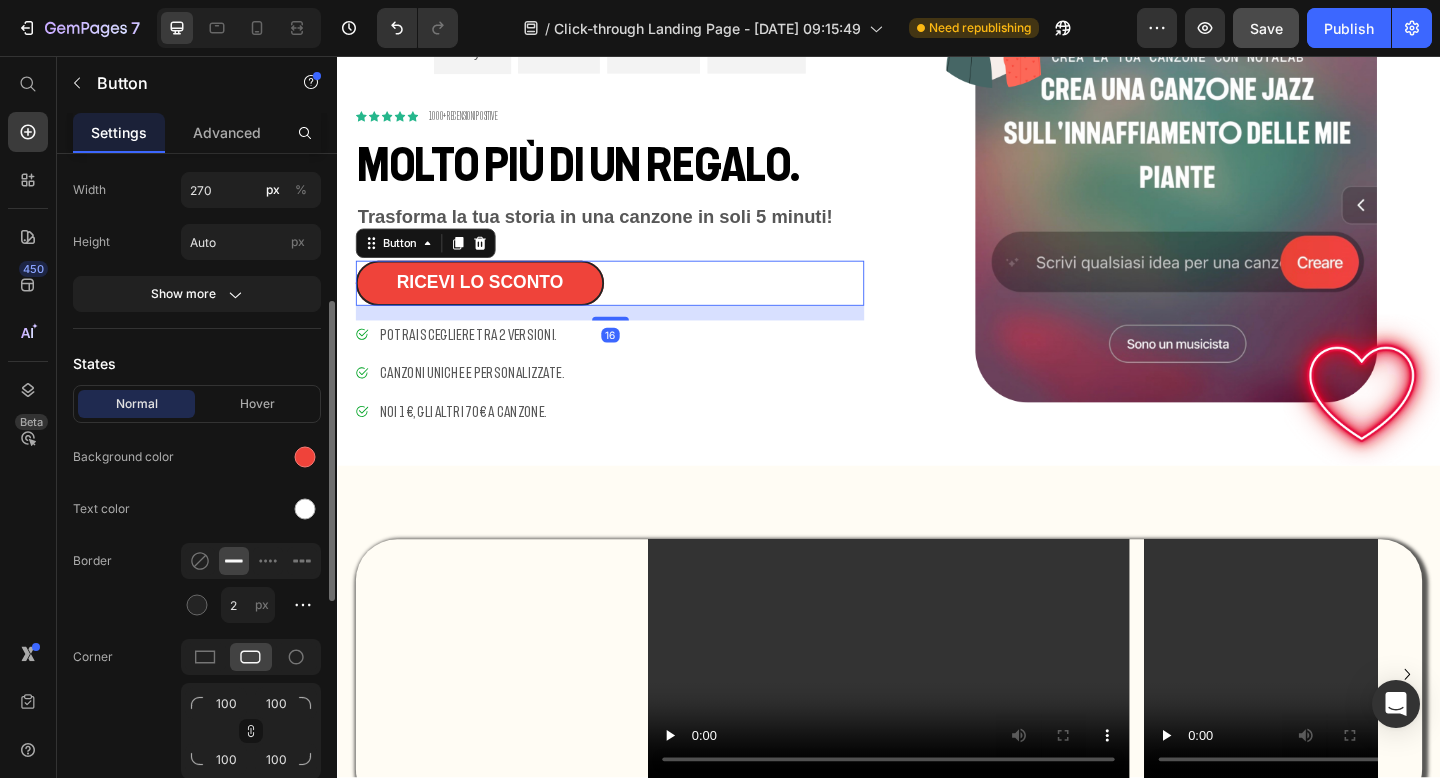 scroll, scrollTop: 331, scrollLeft: 0, axis: vertical 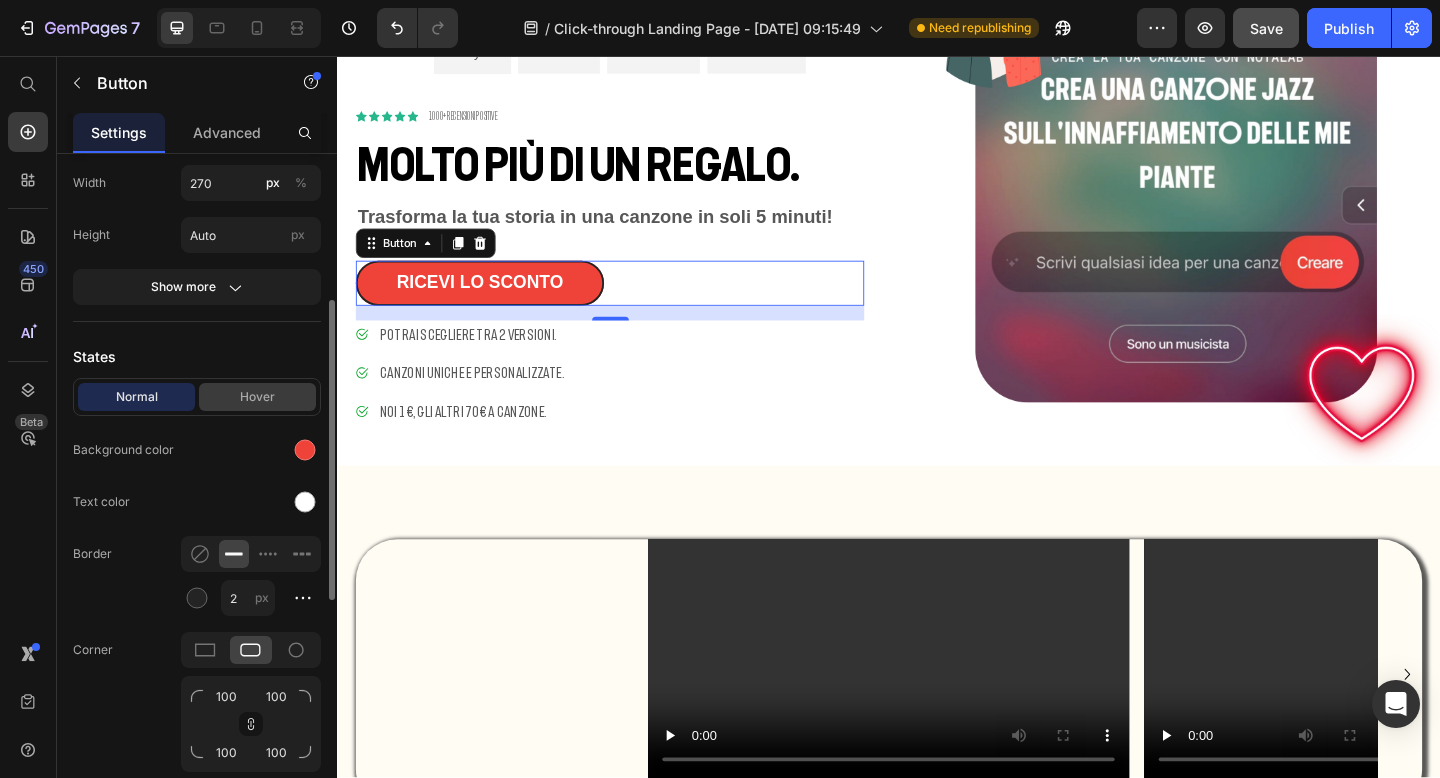 click on "Hover" at bounding box center (257, 397) 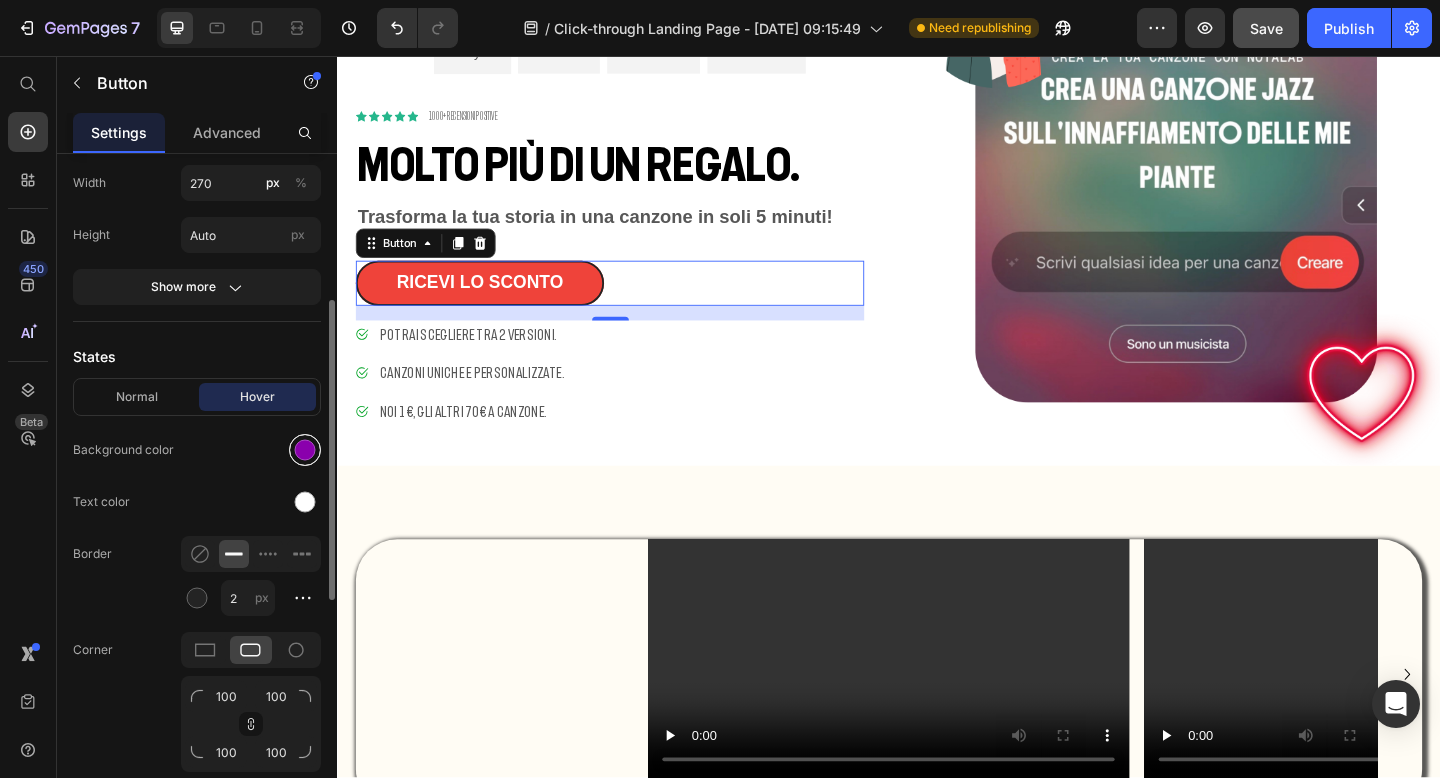 click at bounding box center [305, 450] 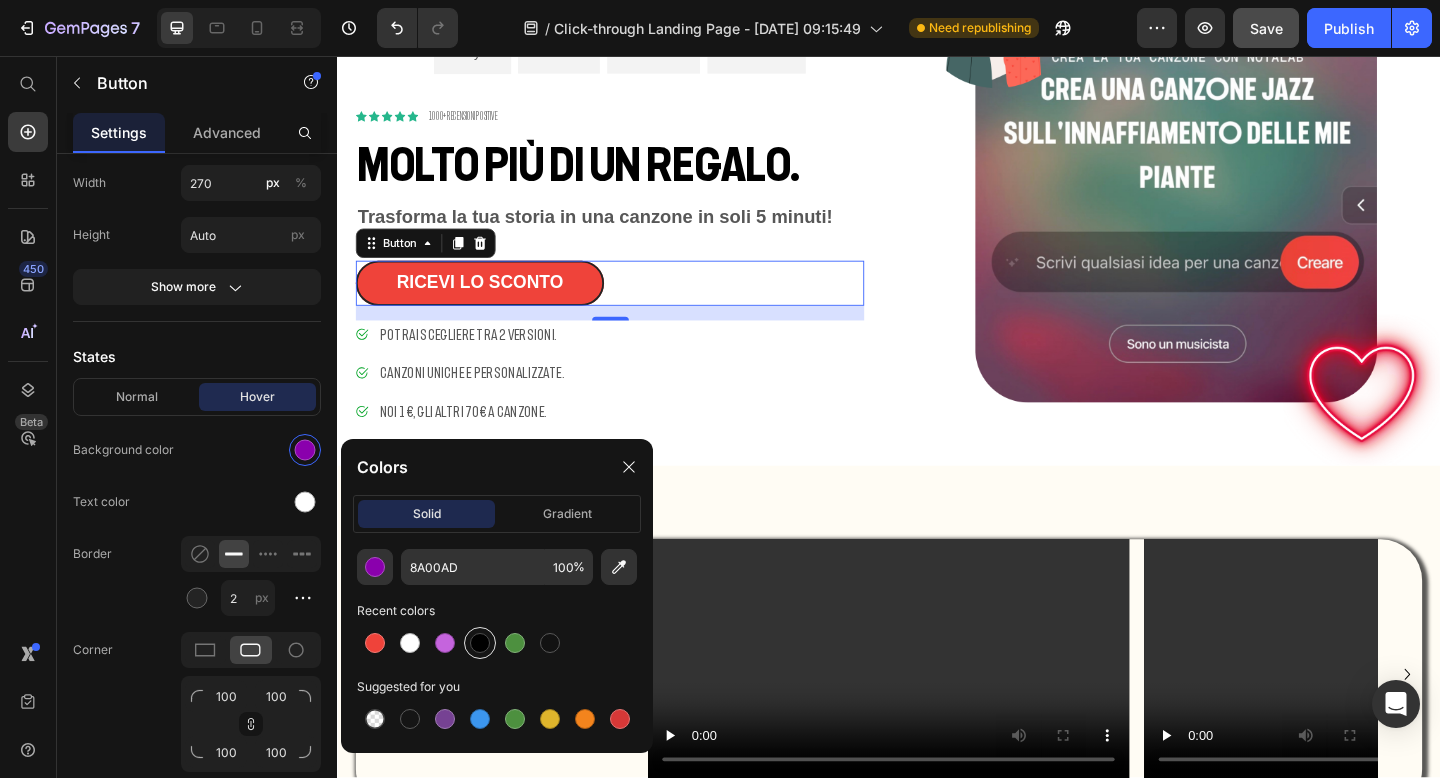 click at bounding box center [480, 643] 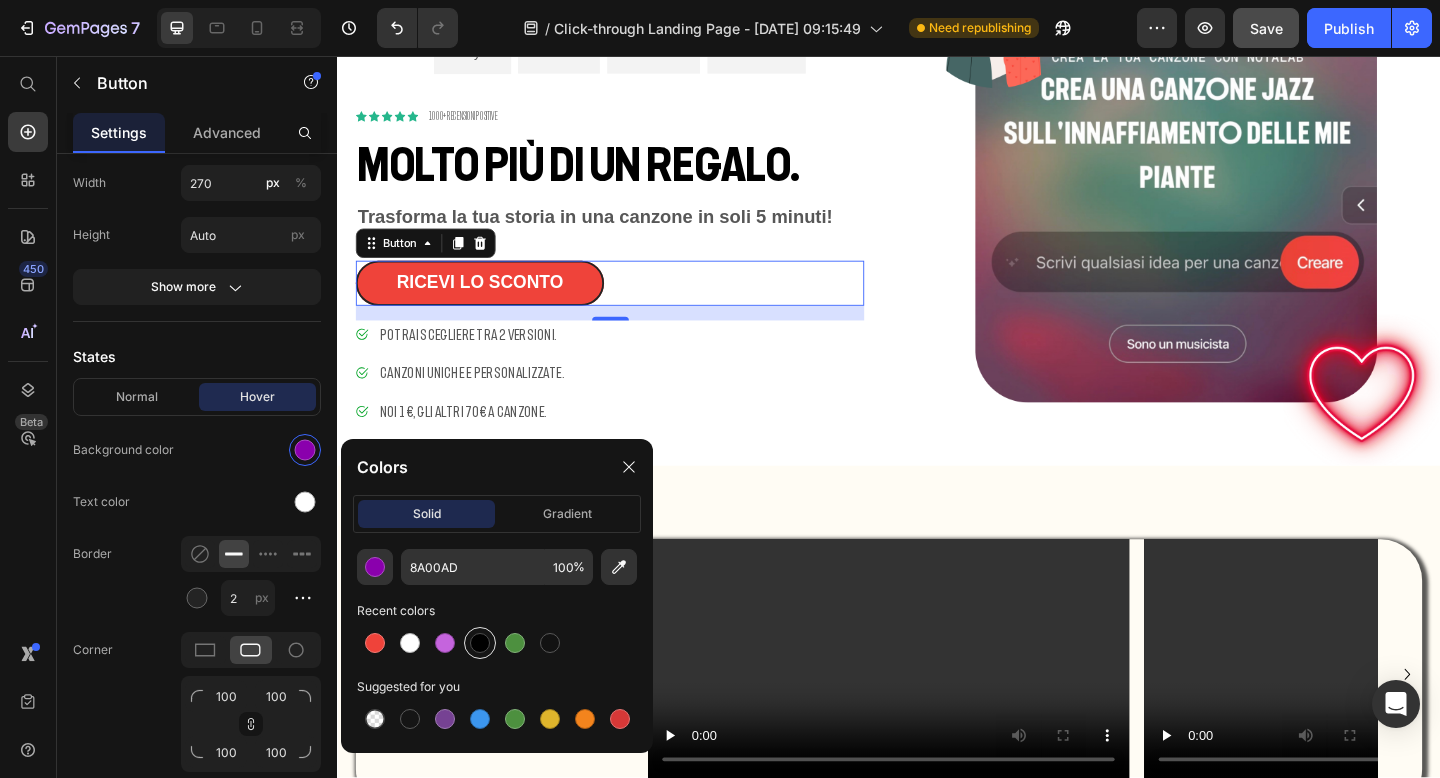 type on "000000" 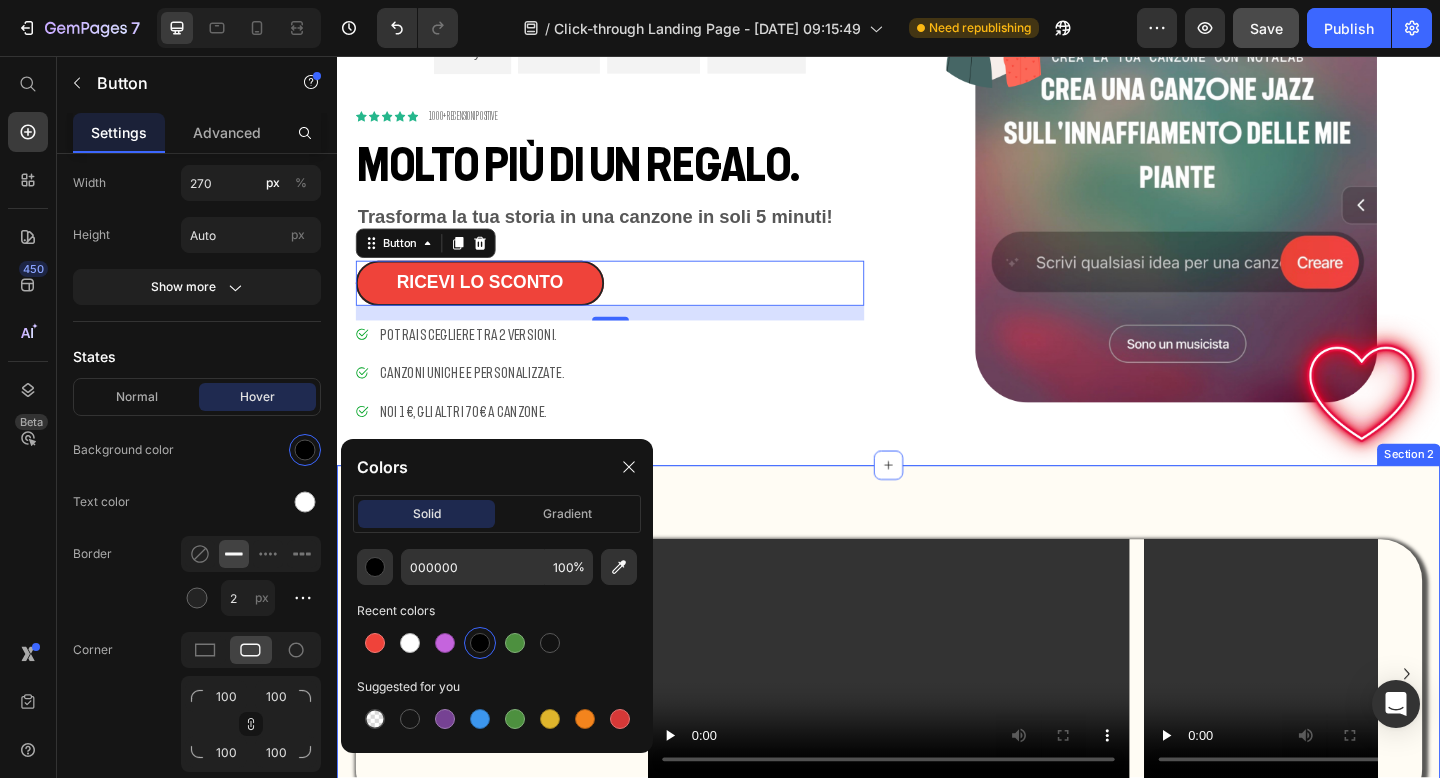 click on "PROVA  NOTALAB  con il 90% DI SCONTO Heading 09 Days 11 Hours 54 Minutes 14 Seconds Countdown Timer Icon Icon Icon Icon Icon Icon List 1000+ Recensioni Positive Text Block Row Molto più di un regalo.  Heading Trasforma la tua storia in una canzone in soli 5 minuti! Text Block ricevi lo sconto Button   16
Potrai scegliere tra 2 versioni.
Canzoni uniche e personalizzate.
Noi 1€, gli altri 70€ a canzone. Item List ACQUISTA ORA Button Row" at bounding box center (644, 214) 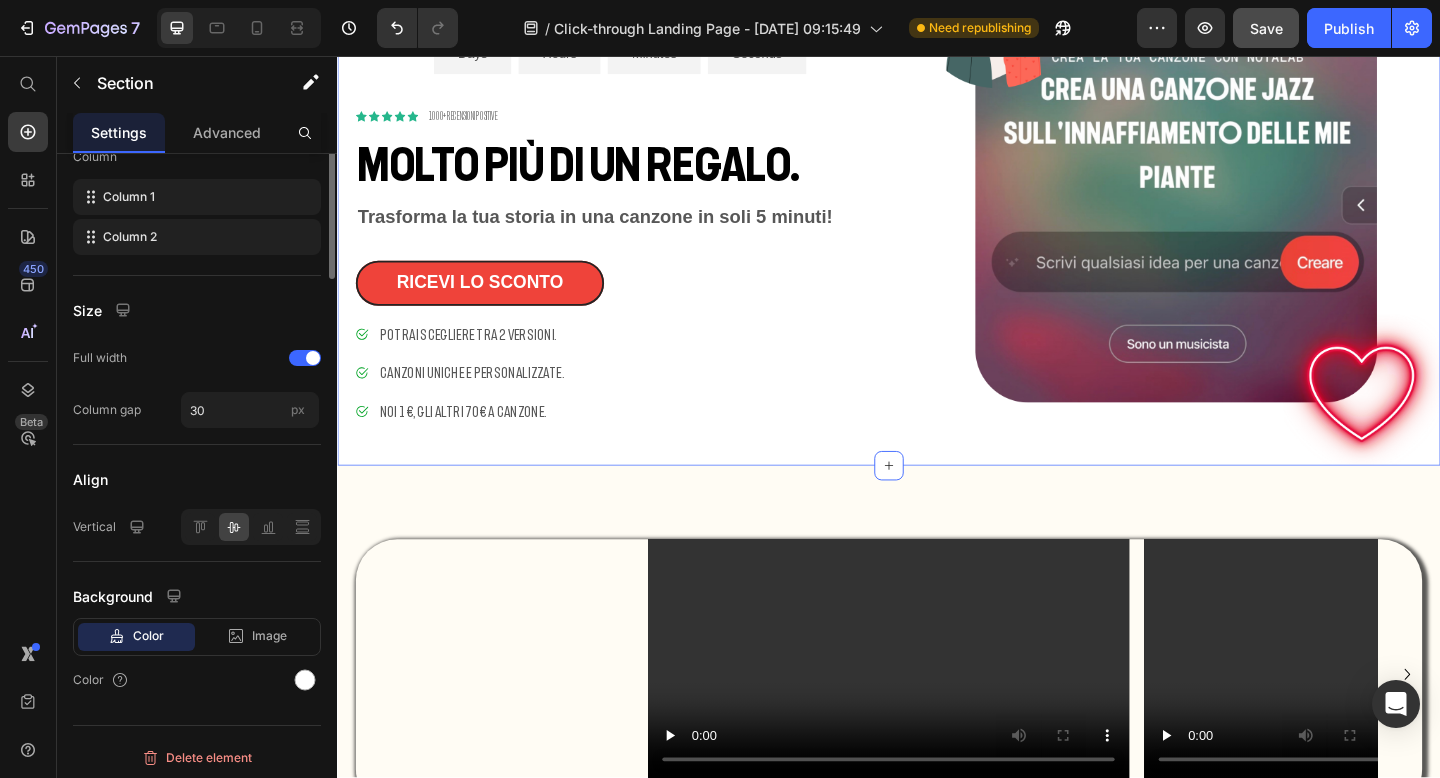 scroll, scrollTop: 0, scrollLeft: 0, axis: both 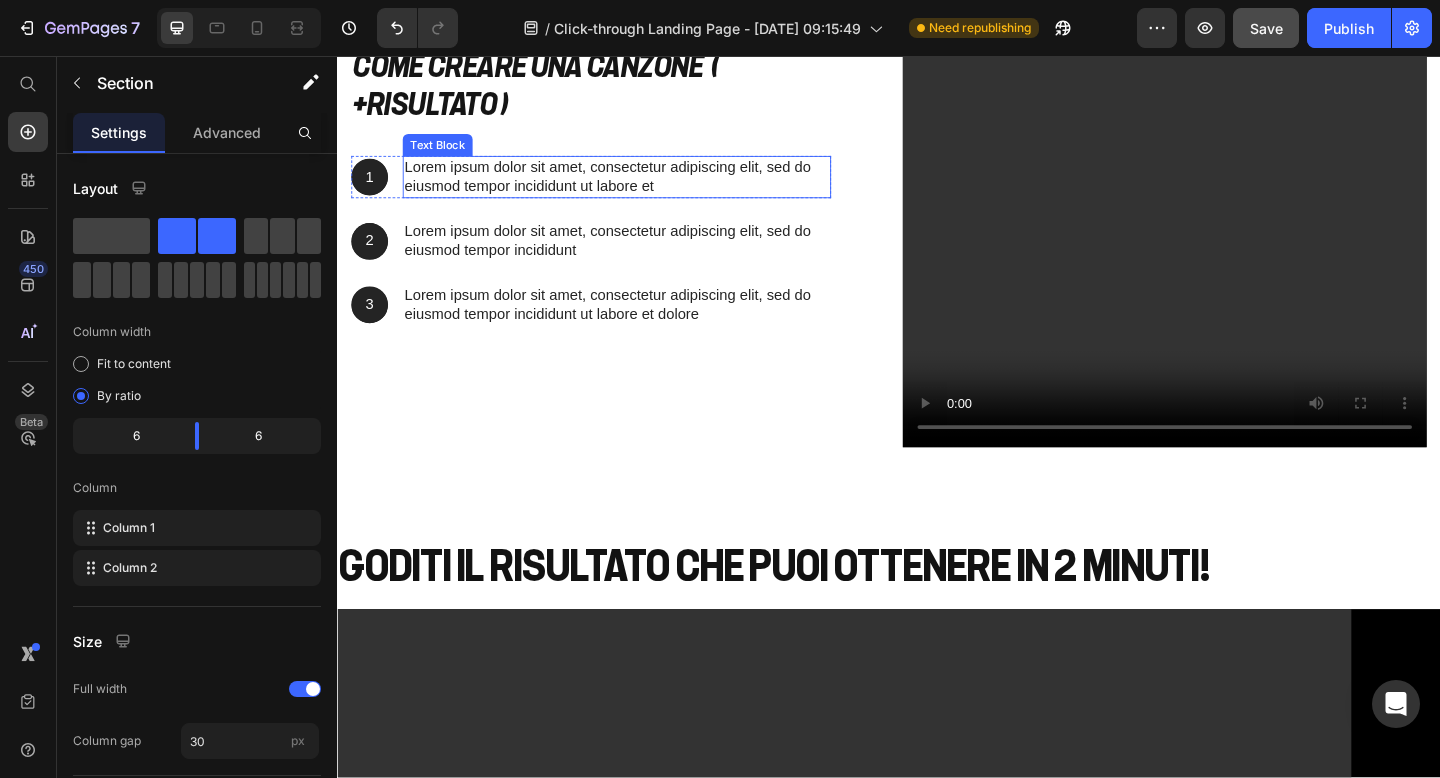 click on "Lorem ipsum dolor sit amet, consectetur adipiscing elit, sed do eiusmod tempor incididunt ut labore et" at bounding box center (641, 188) 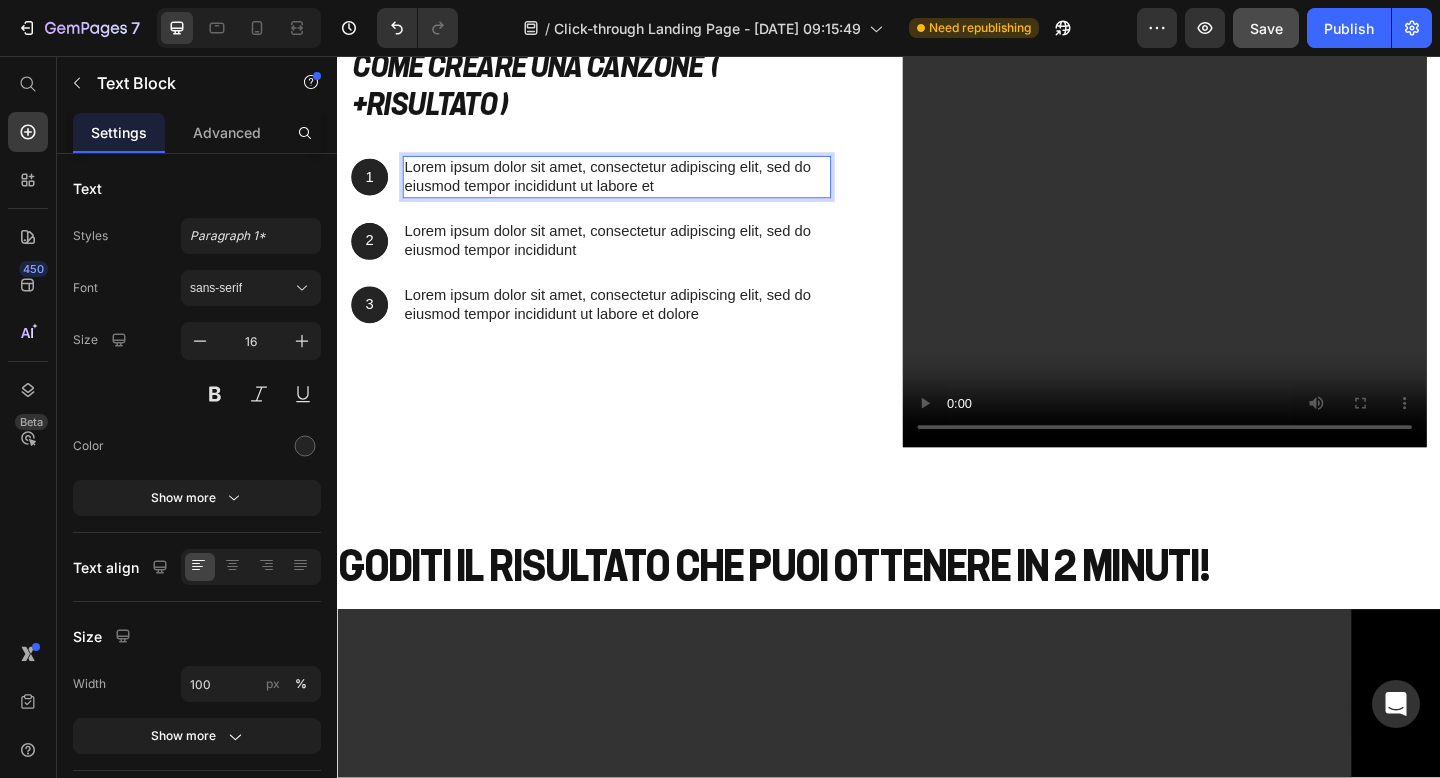 click on "Lorem ipsum dolor sit amet, consectetur adipiscing elit, sed do eiusmod tempor incididunt ut labore et" at bounding box center (641, 188) 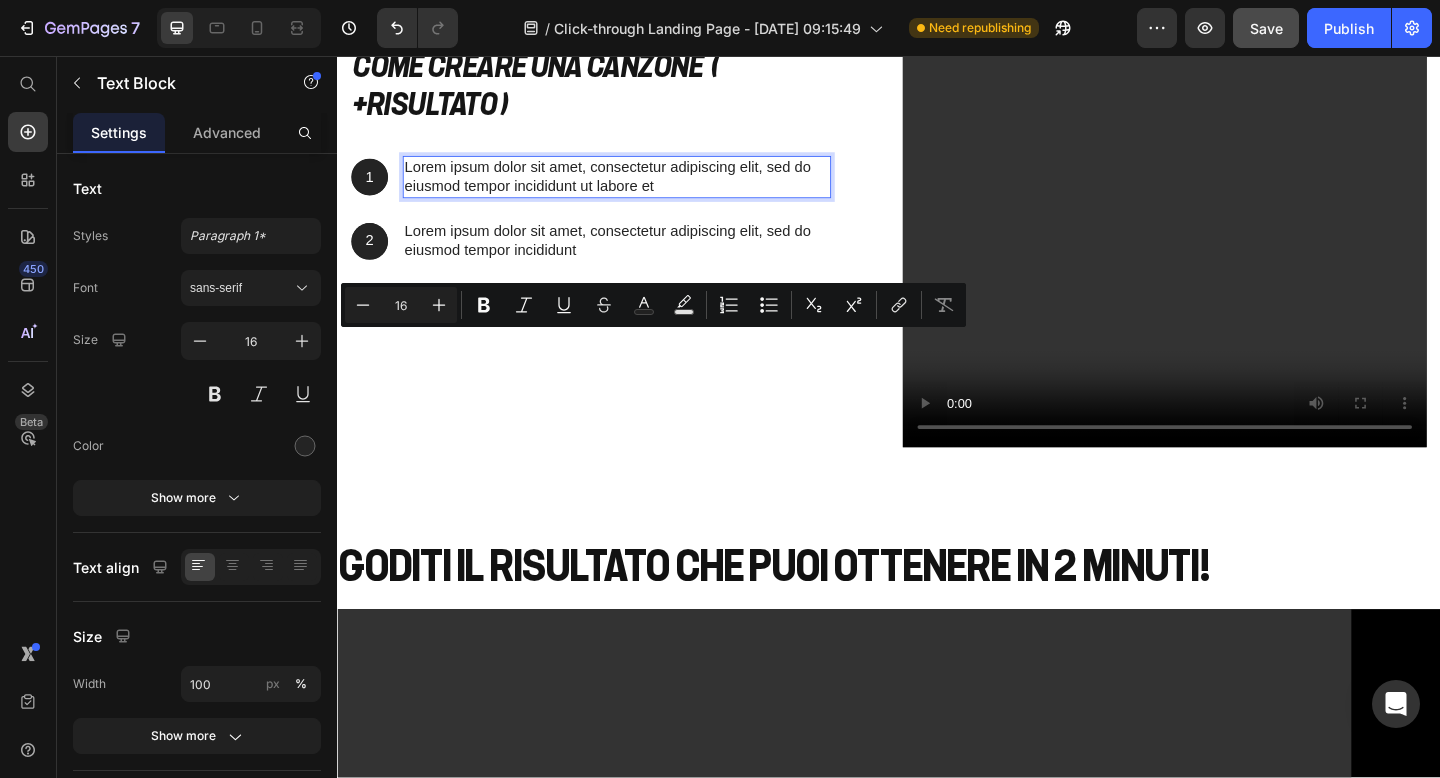 drag, startPoint x: 700, startPoint y: 384, endPoint x: 410, endPoint y: 367, distance: 290.49786 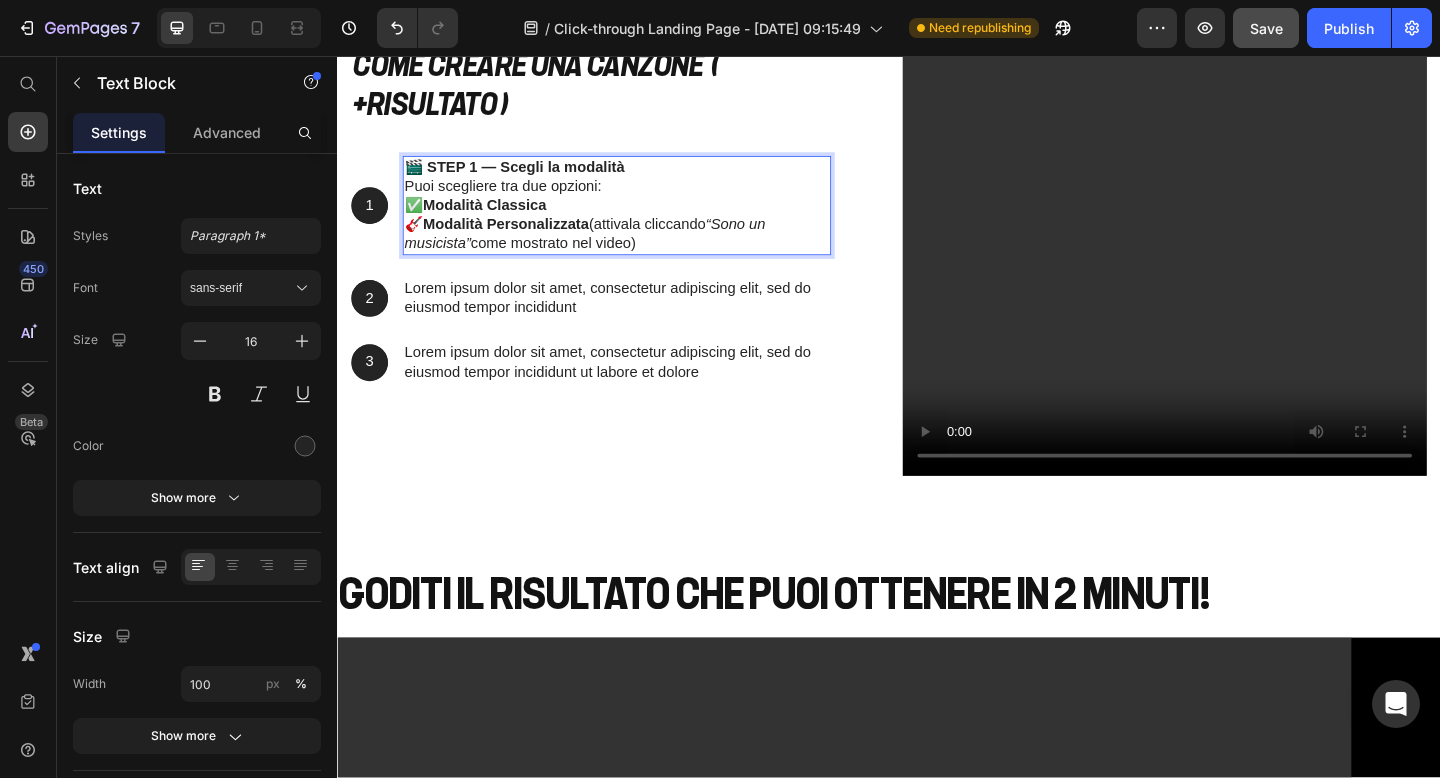 click on "🎬 STEP 1 — Scegli la modalità" at bounding box center (529, 176) 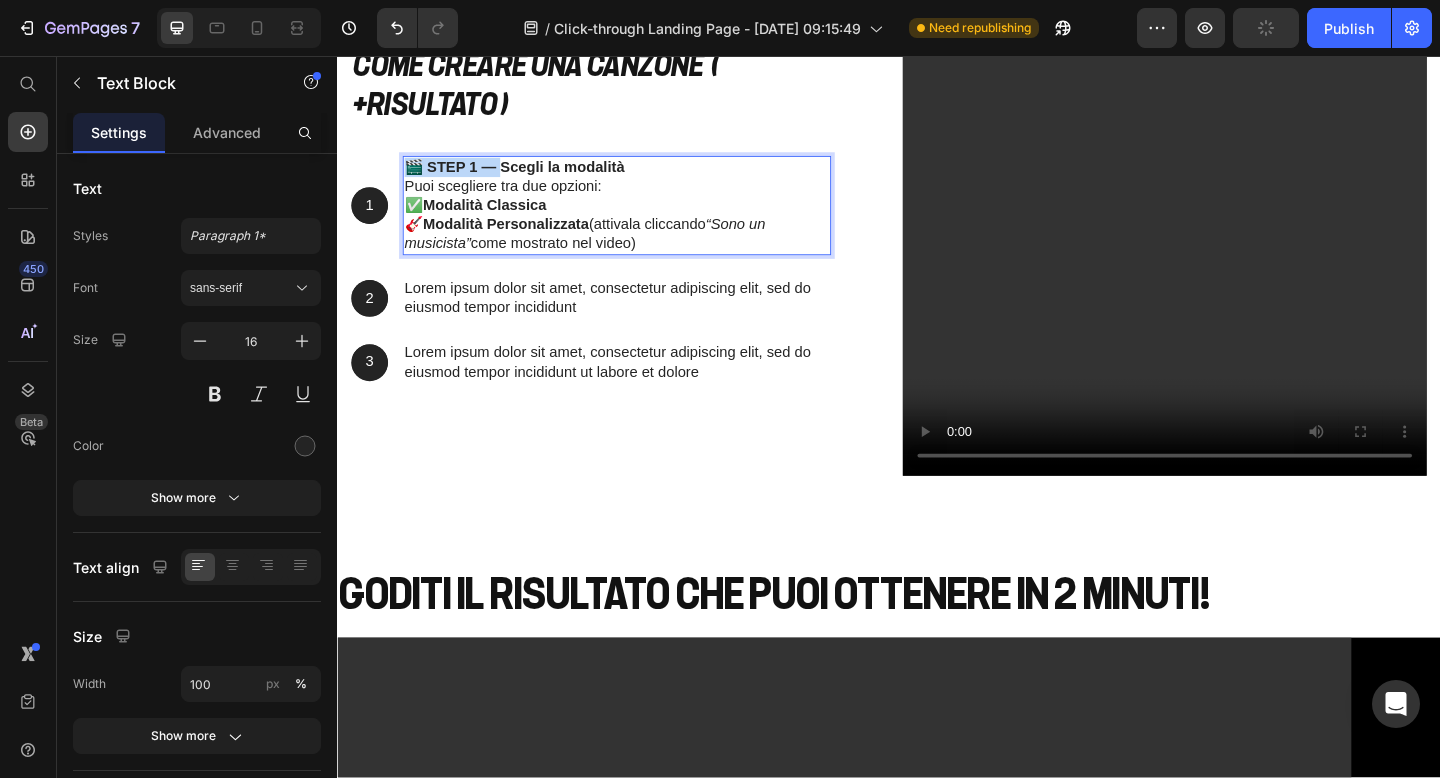drag, startPoint x: 508, startPoint y: 371, endPoint x: 413, endPoint y: 367, distance: 95.084175 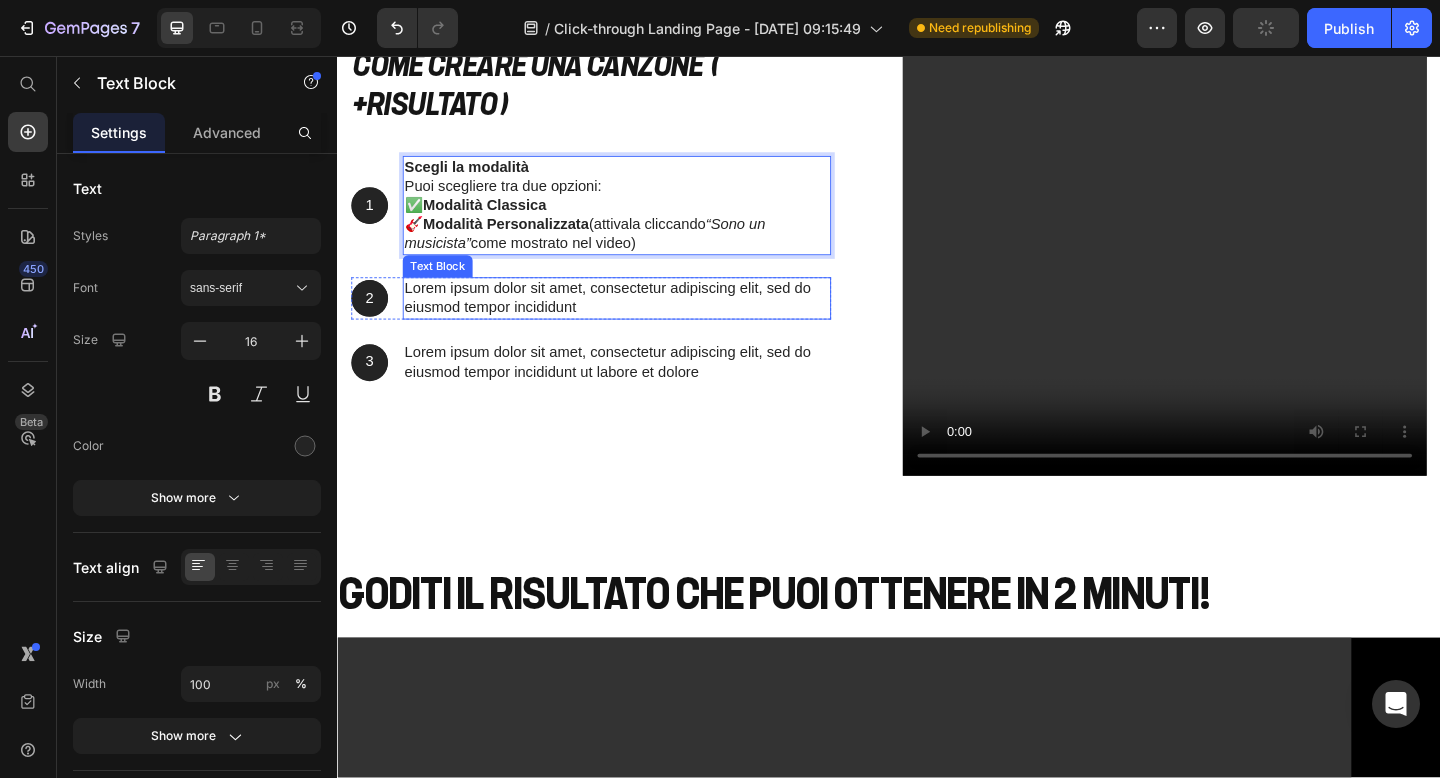 click on "Lorem ipsum dolor sit amet, consectetur adipiscing elit, sed do eiusmod tempor incididunt" at bounding box center [641, 320] 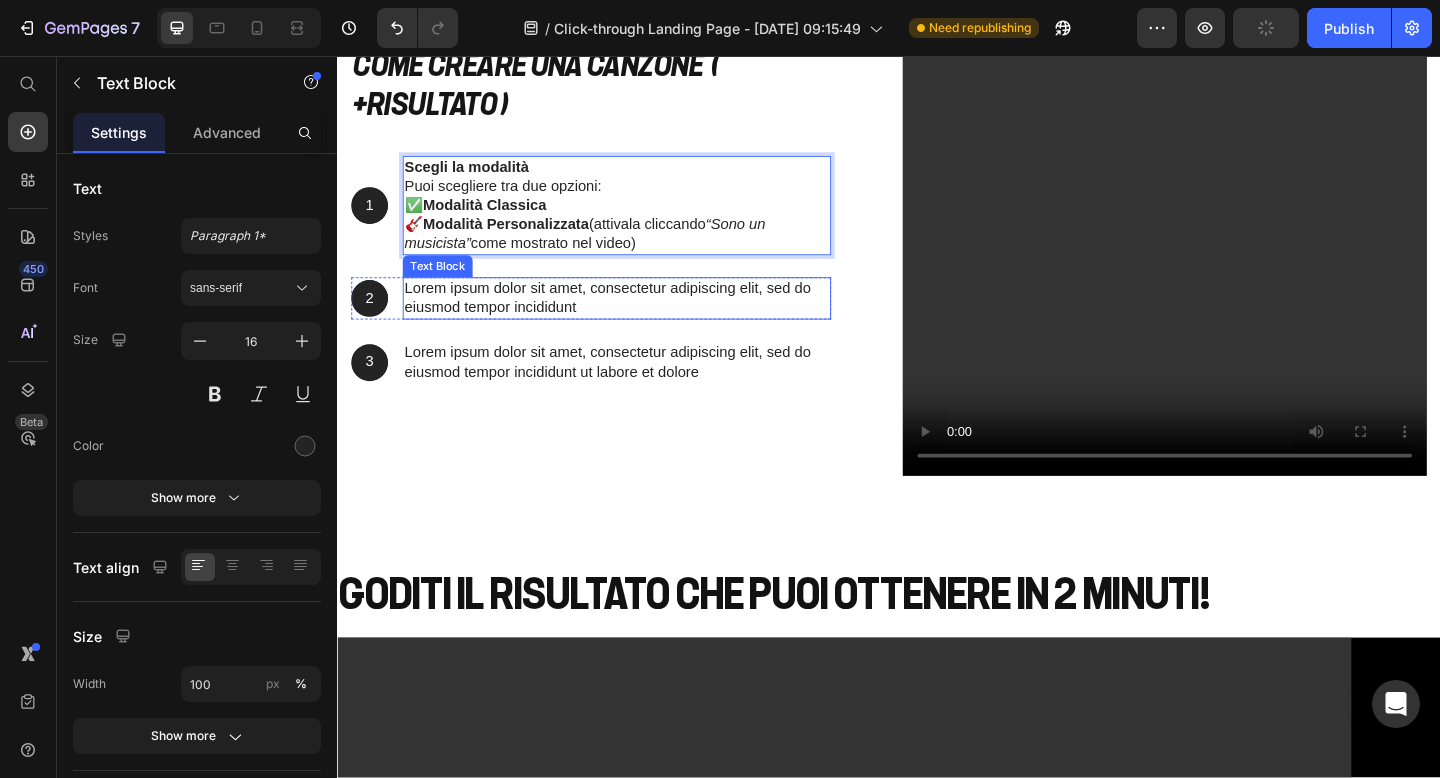 click on "Lorem ipsum dolor sit amet, consectetur adipiscing elit, sed do eiusmod tempor incididunt" at bounding box center [641, 320] 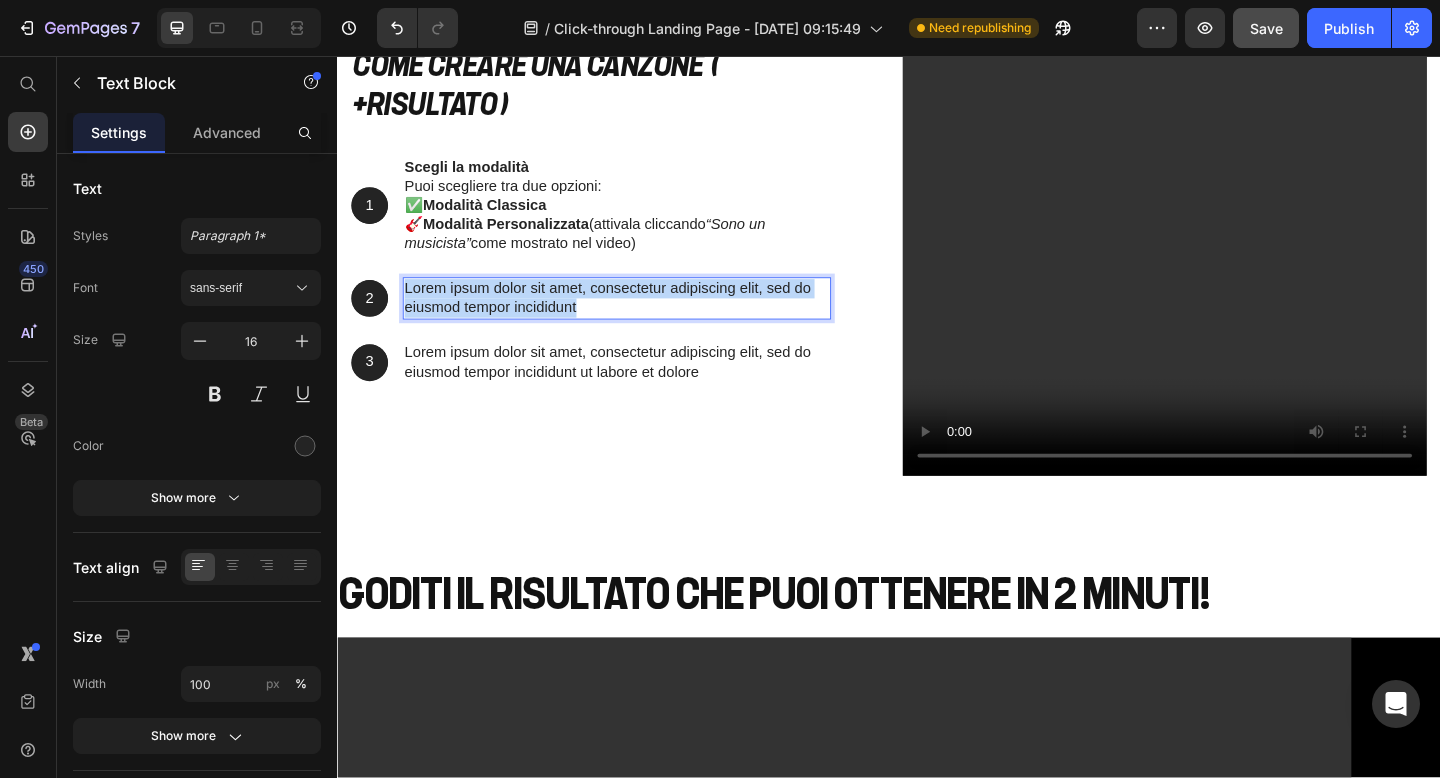 drag, startPoint x: 611, startPoint y: 521, endPoint x: 409, endPoint y: 491, distance: 204.21558 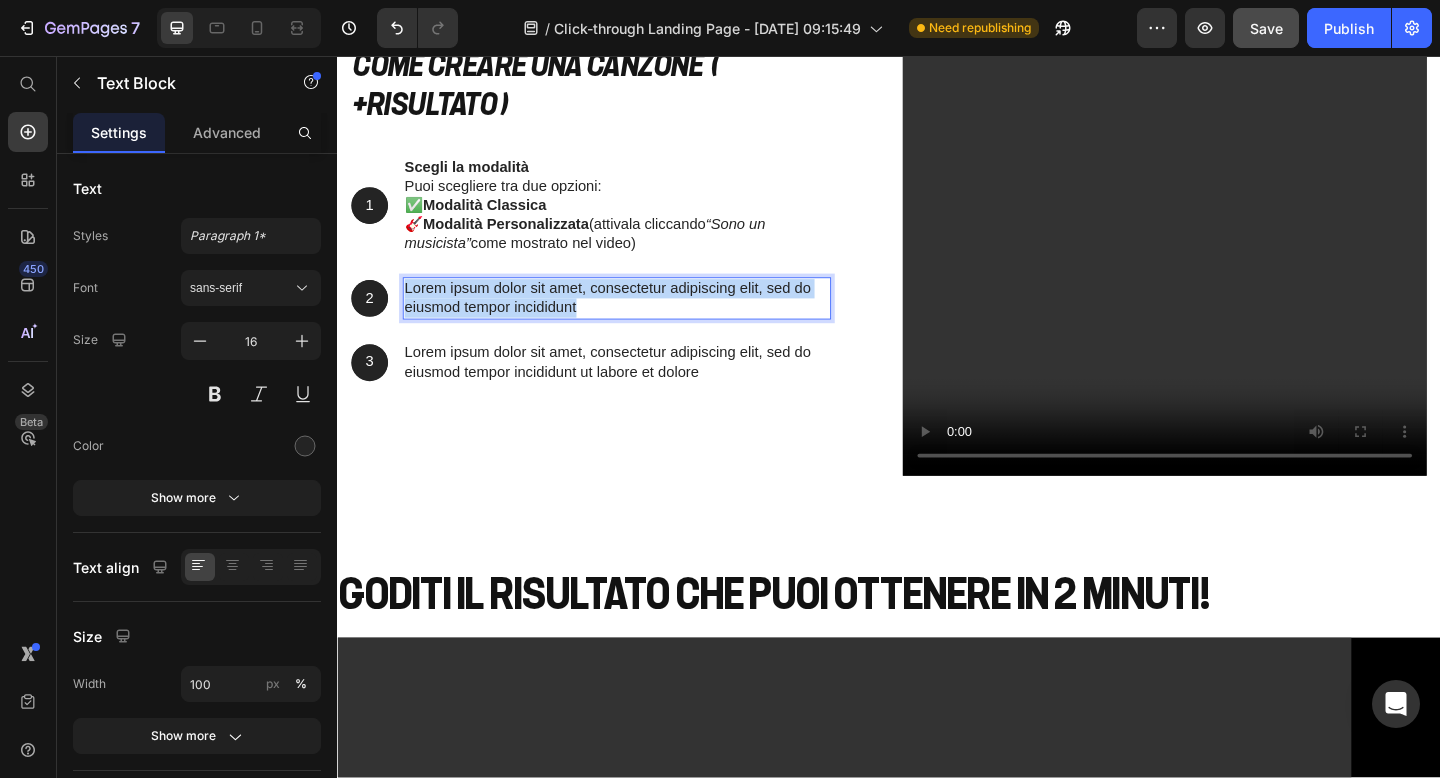 click on "Lorem ipsum dolor sit amet, consectetur adipiscing elit, sed do eiusmod tempor incididunt" at bounding box center (641, 320) 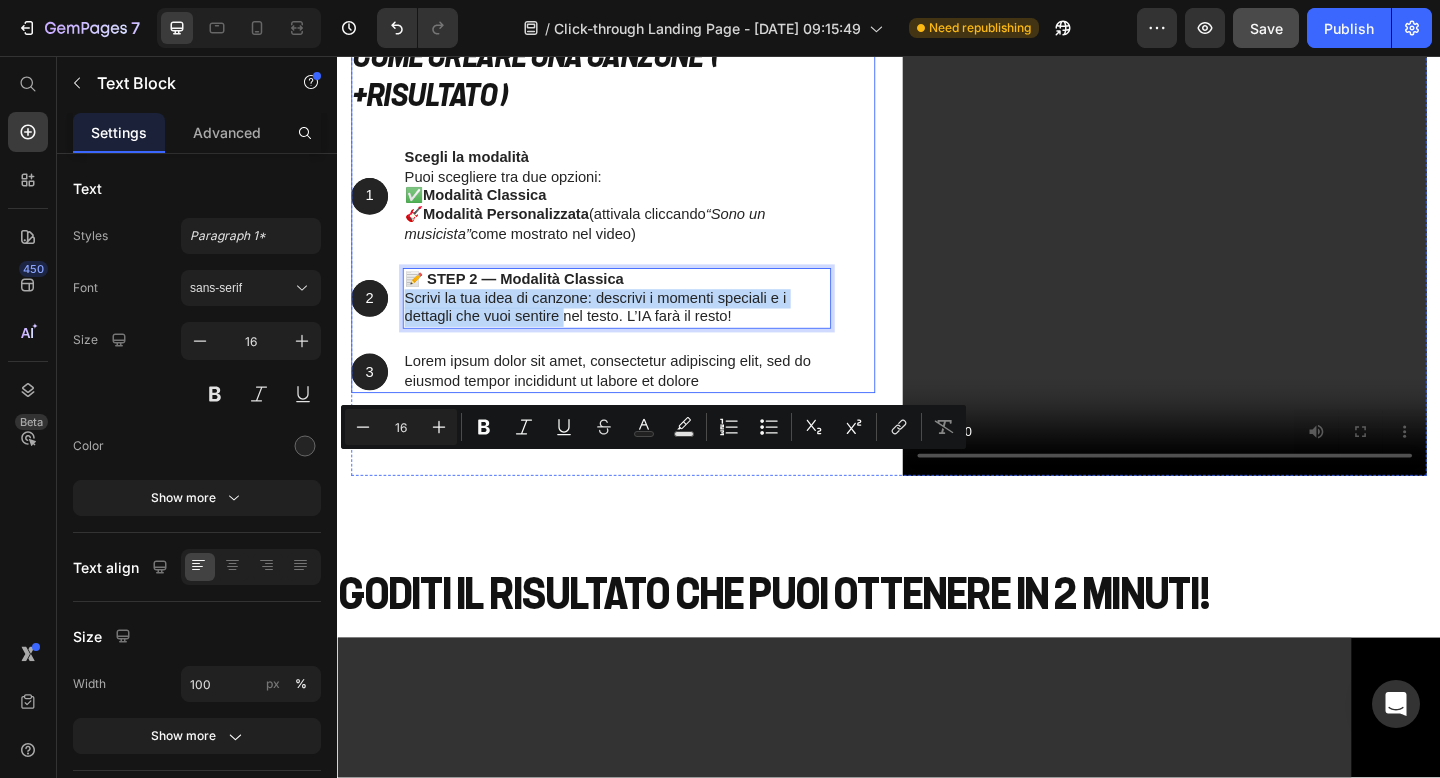 scroll, scrollTop: 2576, scrollLeft: 0, axis: vertical 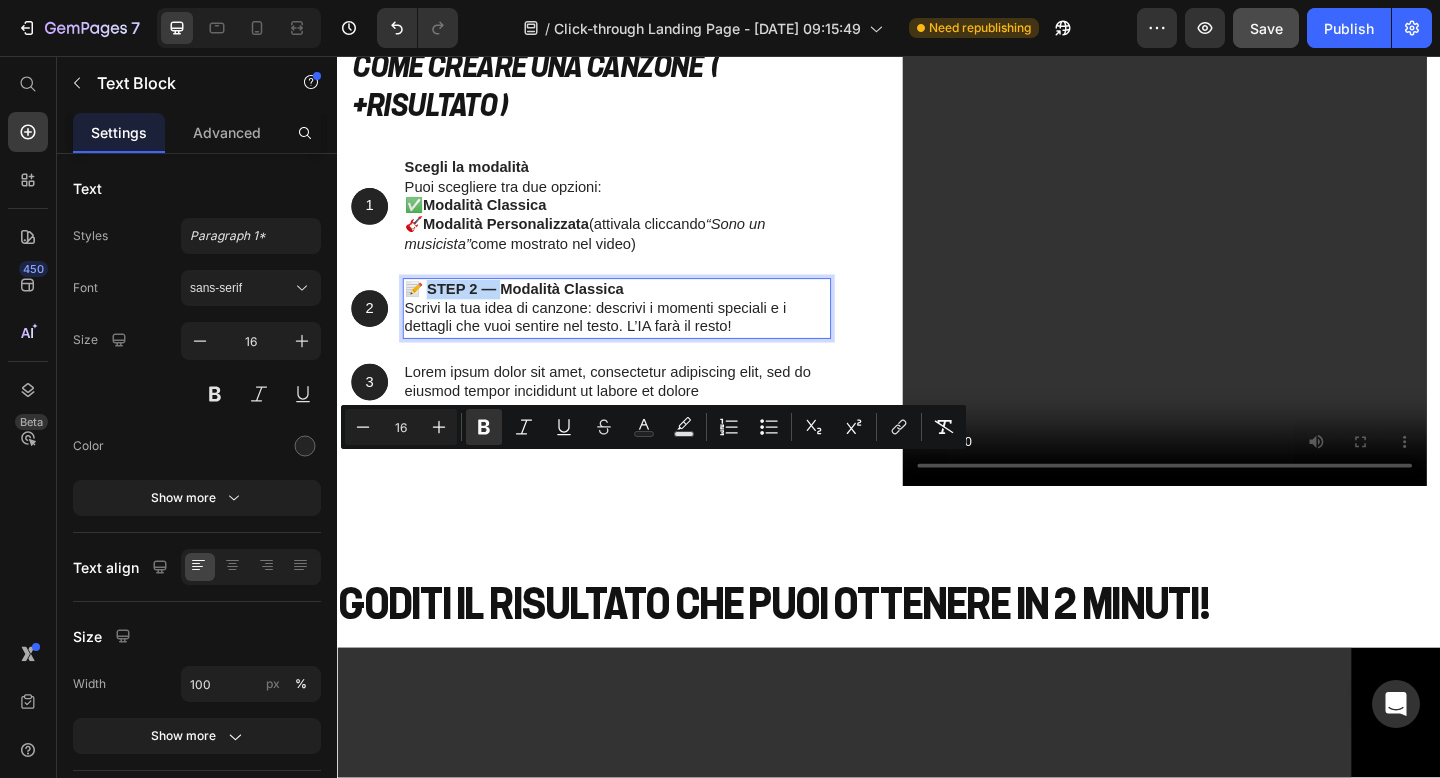 drag, startPoint x: 511, startPoint y: 504, endPoint x: 434, endPoint y: 504, distance: 77 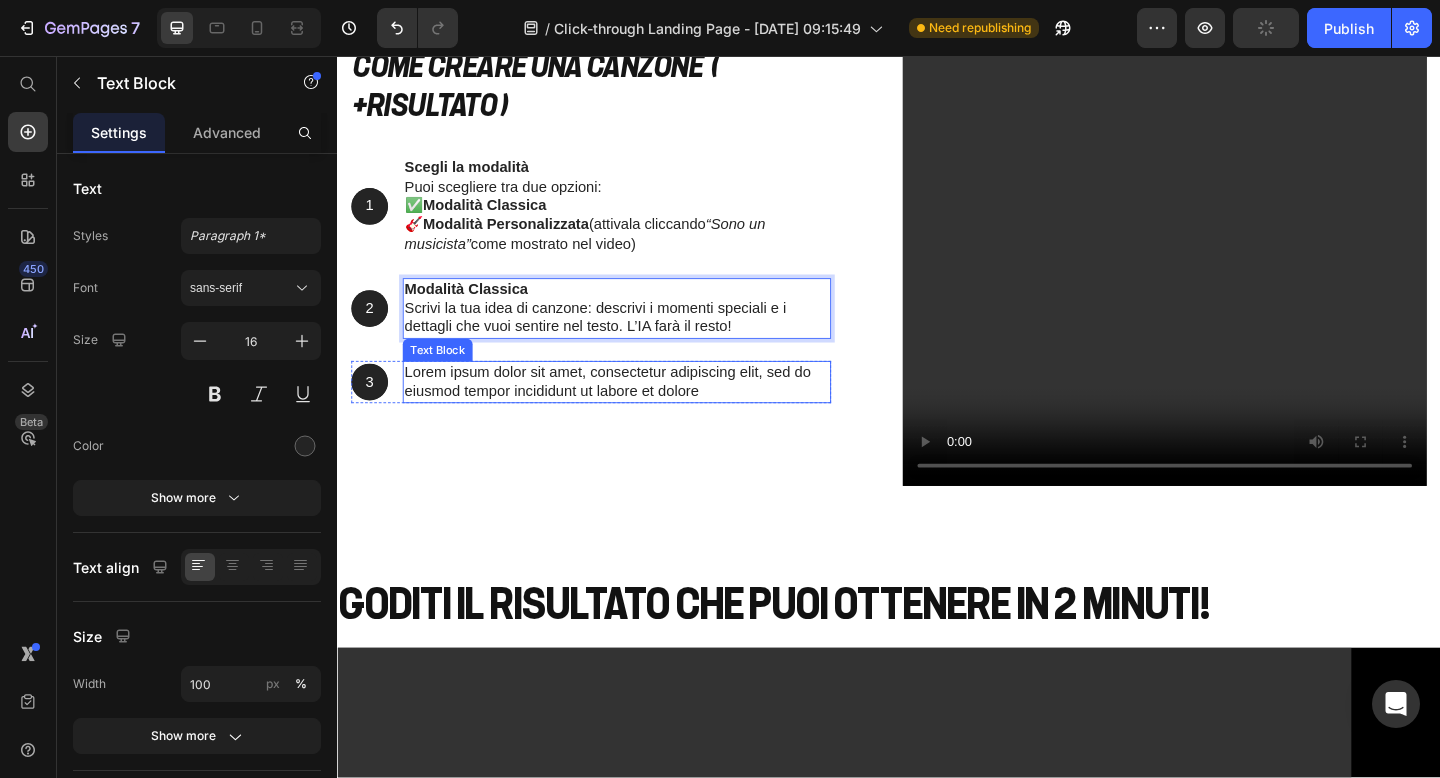 click on "Lorem ipsum dolor sit amet, consectetur adipiscing elit, sed do eiusmod tempor incididunt ut labore et dolore" at bounding box center [641, 411] 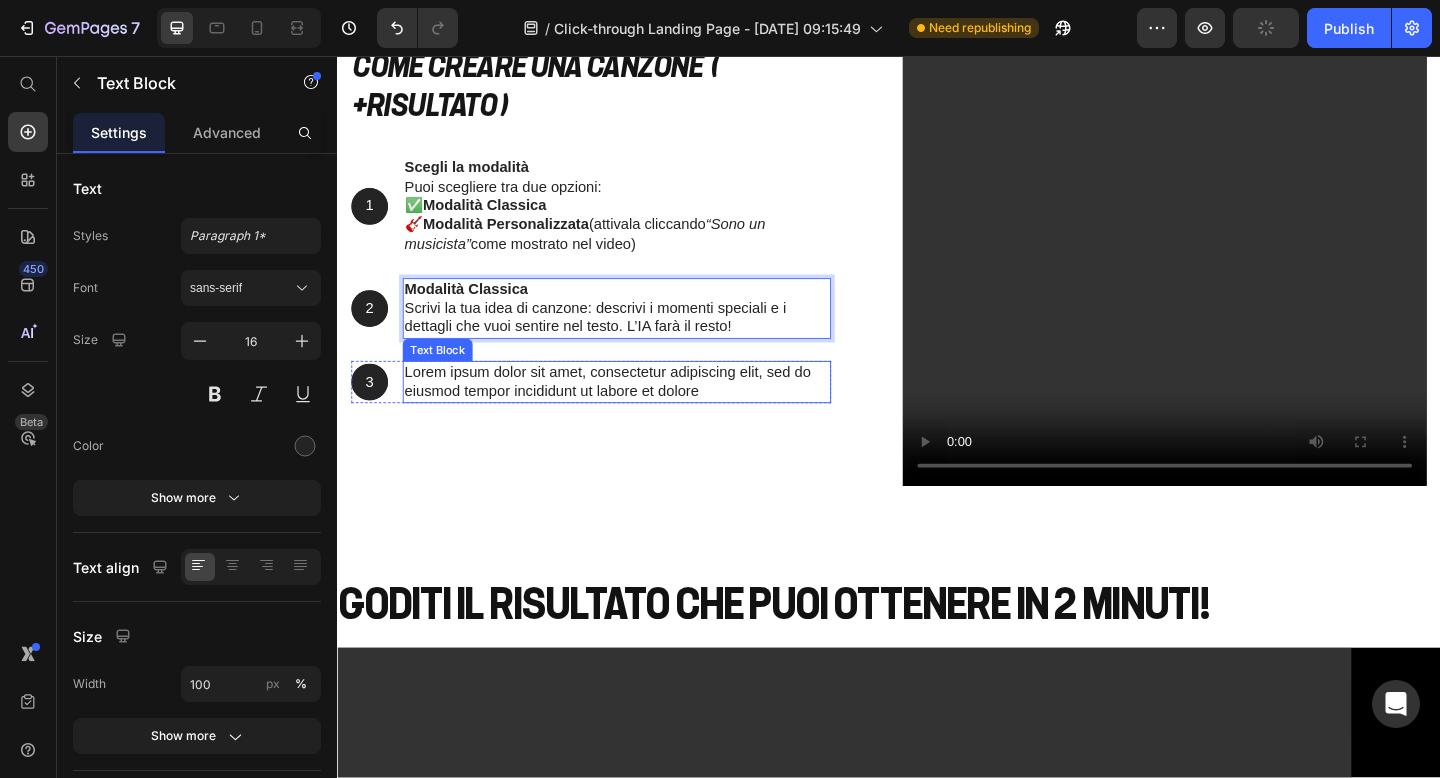 click on "Lorem ipsum dolor sit amet, consectetur adipiscing elit, sed do eiusmod tempor incididunt ut labore et dolore" at bounding box center (641, 411) 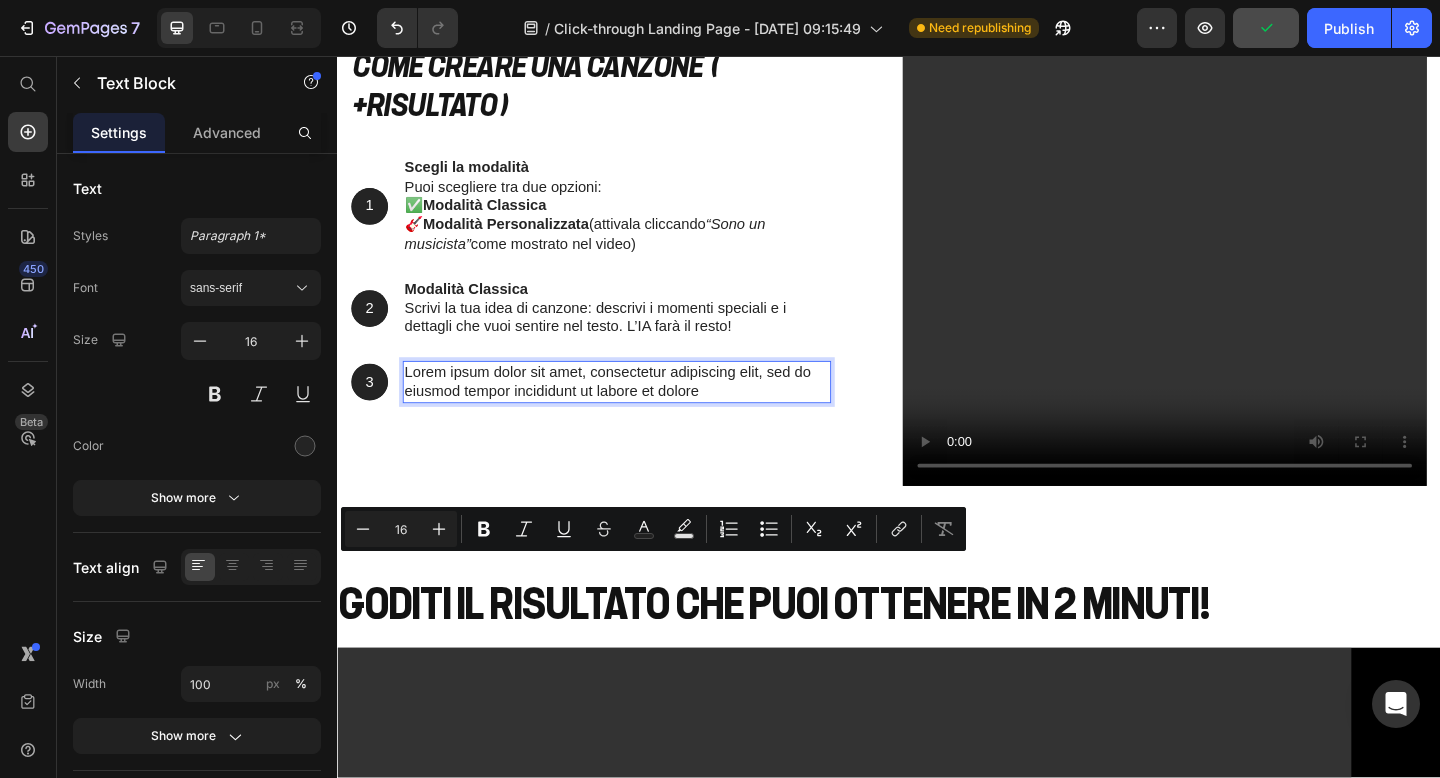 click on "Lorem ipsum dolor sit amet, consectetur adipiscing elit, sed do eiusmod tempor incididunt ut labore et dolore" at bounding box center [641, 411] 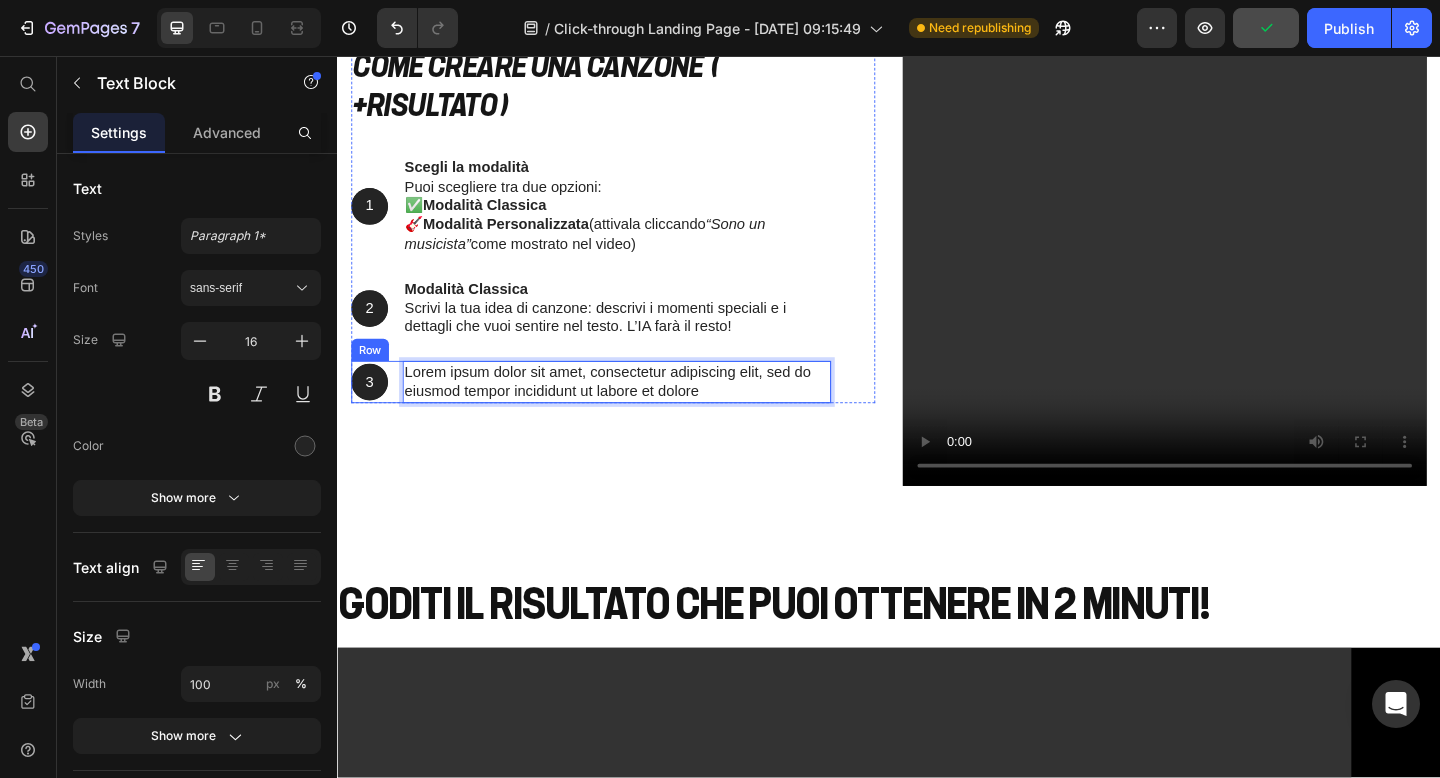 drag, startPoint x: 758, startPoint y: 612, endPoint x: 406, endPoint y: 595, distance: 352.41028 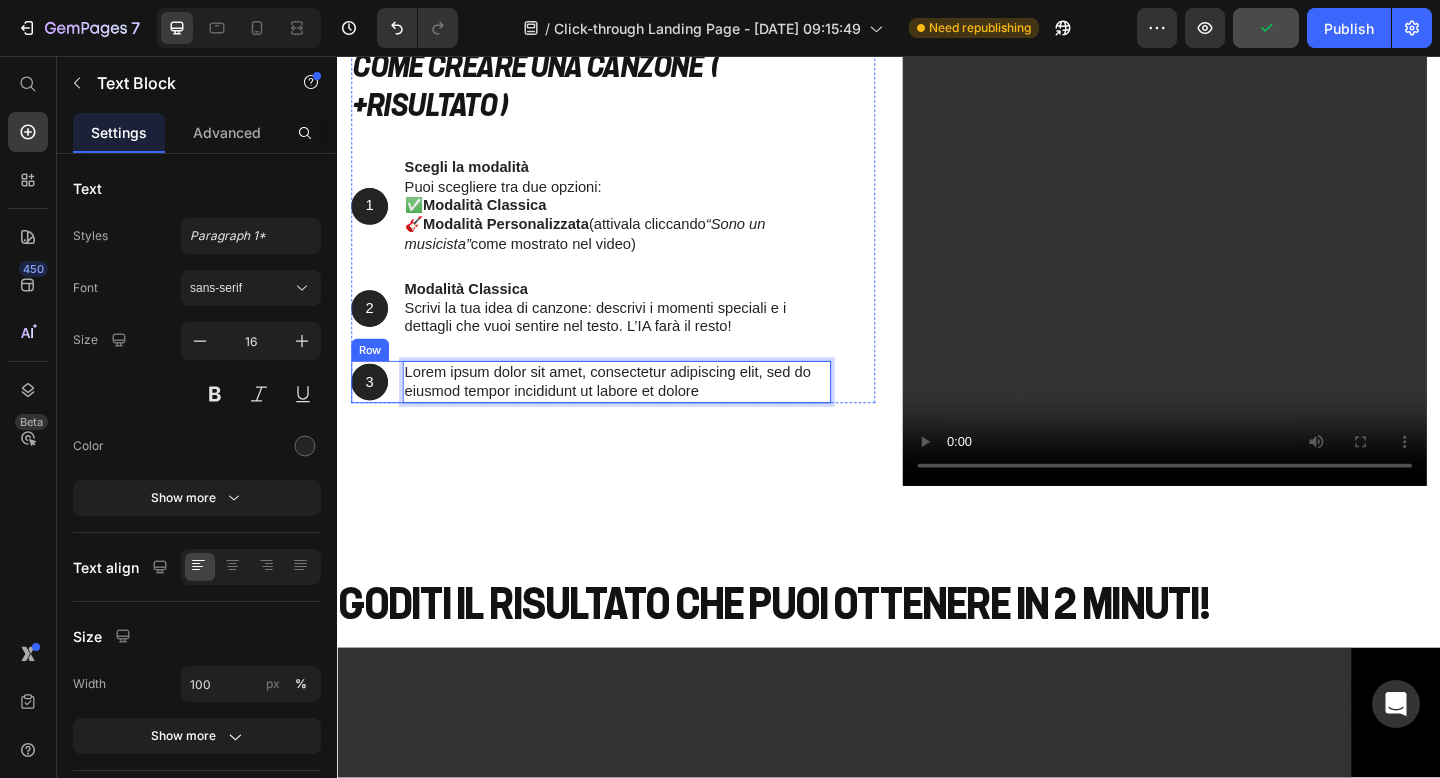 click on "3 Text Block Hero Banner Lorem ipsum dolor sit amet, consectetur adipiscing elit, sed do eiusmod tempor incididunt ut labore et dolore  Text Block   0 Row" at bounding box center (613, 411) 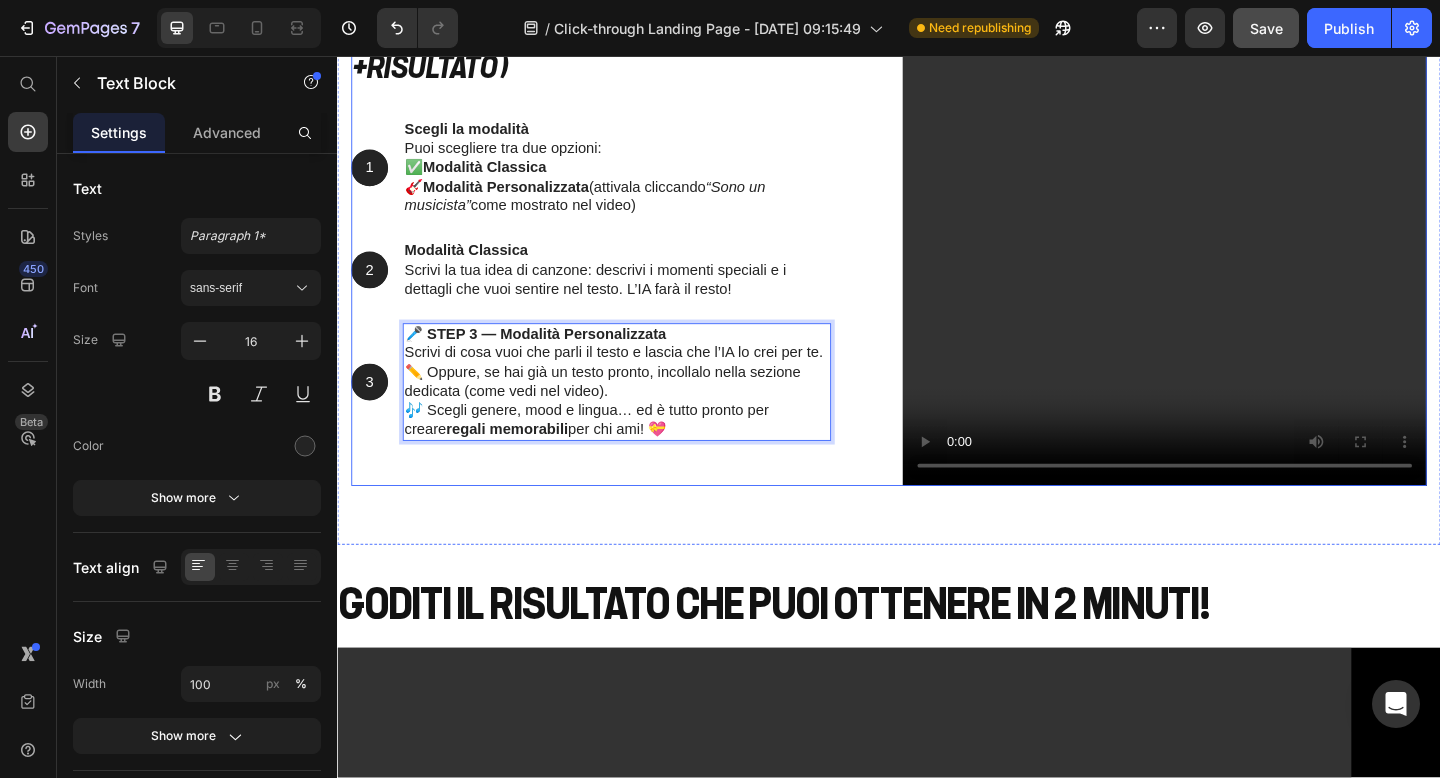 scroll, scrollTop: 2535, scrollLeft: 0, axis: vertical 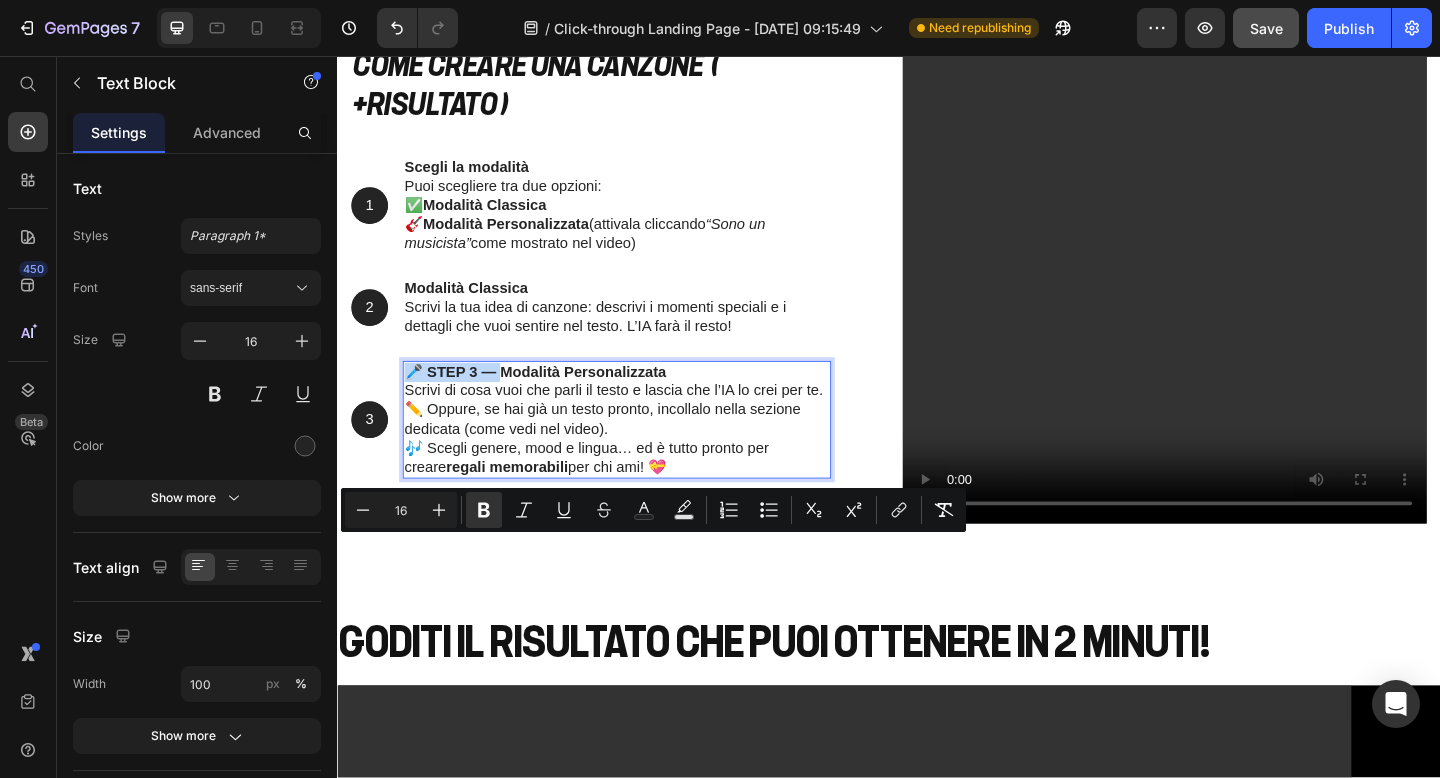 drag, startPoint x: 509, startPoint y: 591, endPoint x: 411, endPoint y: 589, distance: 98.02041 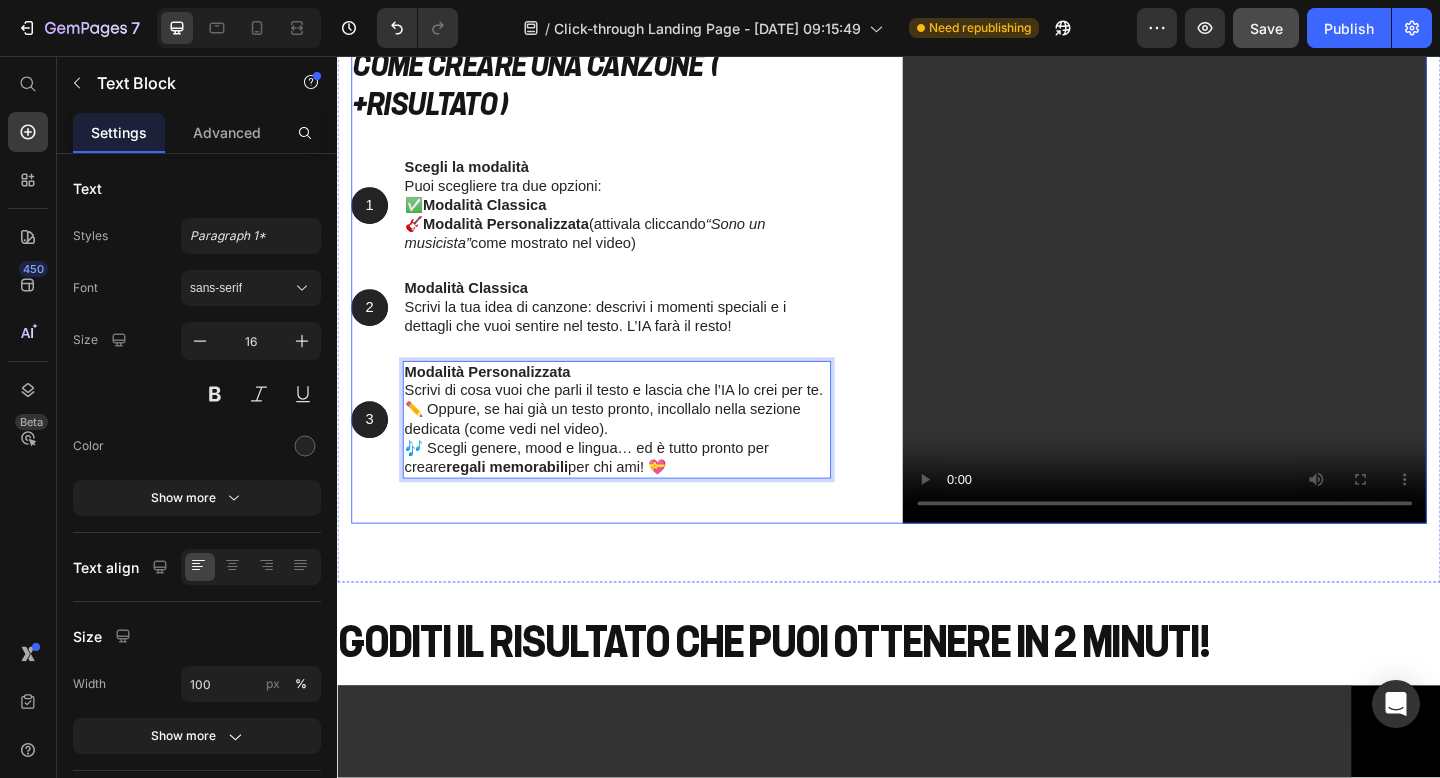 click on "come creare una canzone  ( +RISULTATO ) Heading 1 Text Block Hero Banner Scegli la modalità Puoi scegliere tra due opzioni: ✅  Modalità Classica 🎸  Modalità Personalizzata  (attivala cliccando  “Sono un musicista”  come mostrato nel video) Text Block Row 2 Text Block Hero Banner Modalità Classica Scrivi la tua idea di canzone: descrivi i momenti speciali e i dettagli che vuoi sentire nel testo. L’IA farà il resto! Text Block Row 3 Text Block Hero Banner Modalità Personalizzata Scrivi di cosa vuoi che parli il testo e lascia che l’IA lo crei per te. ✏️ Oppure, se hai già un testo pronto, incollalo nella sezione dedicata (come vedi nel video). 🎶 Scegli genere, mood e lingua… ed è tutto pronto per creare  regali memorabili  per chi ami! 💝 Text Block   0 Row Row Video Row Section 4" at bounding box center (937, 272) 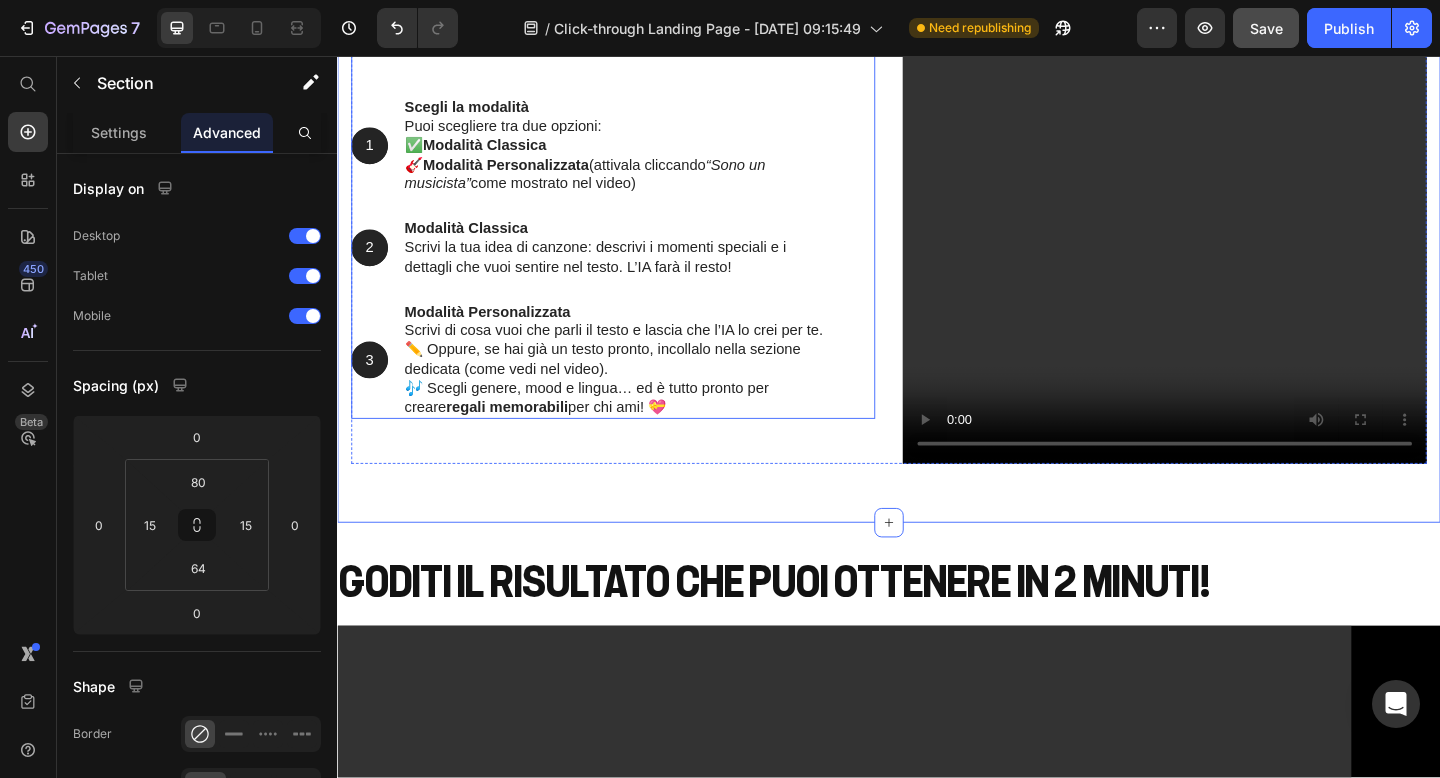 scroll, scrollTop: 2603, scrollLeft: 0, axis: vertical 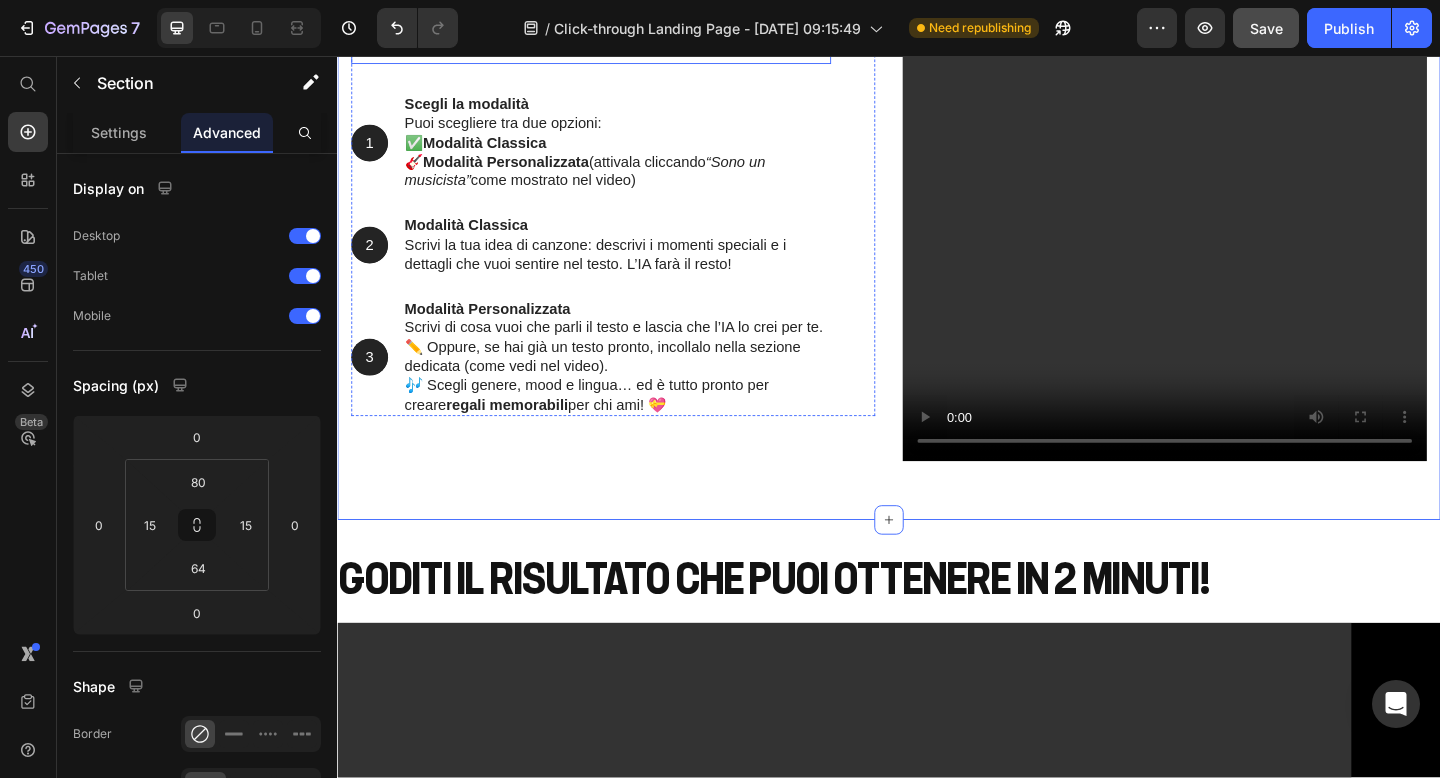 click on "come creare una canzone  ( +RISULTATO )" at bounding box center [613, 20] 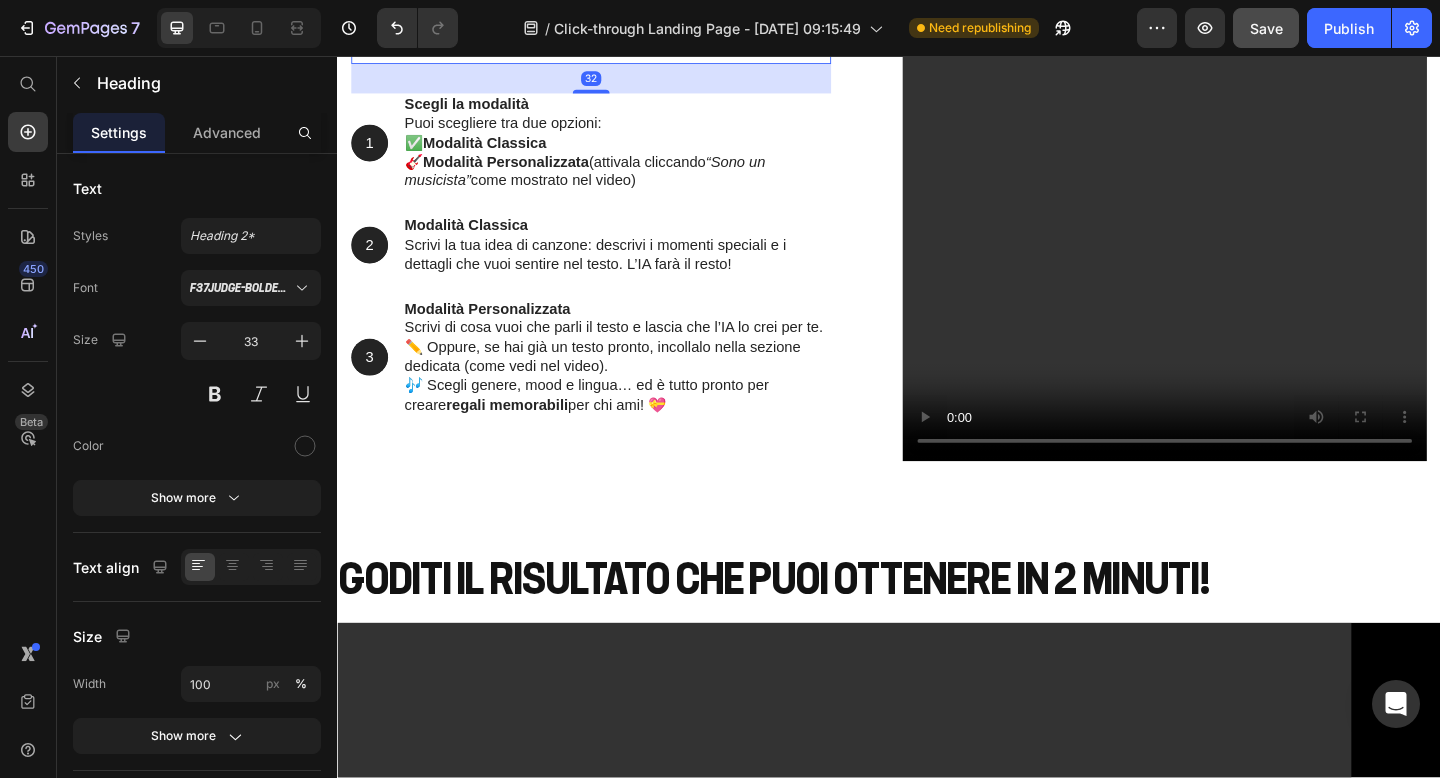 click on "come creare una canzone  ( +RISULTATO )" at bounding box center (613, 20) 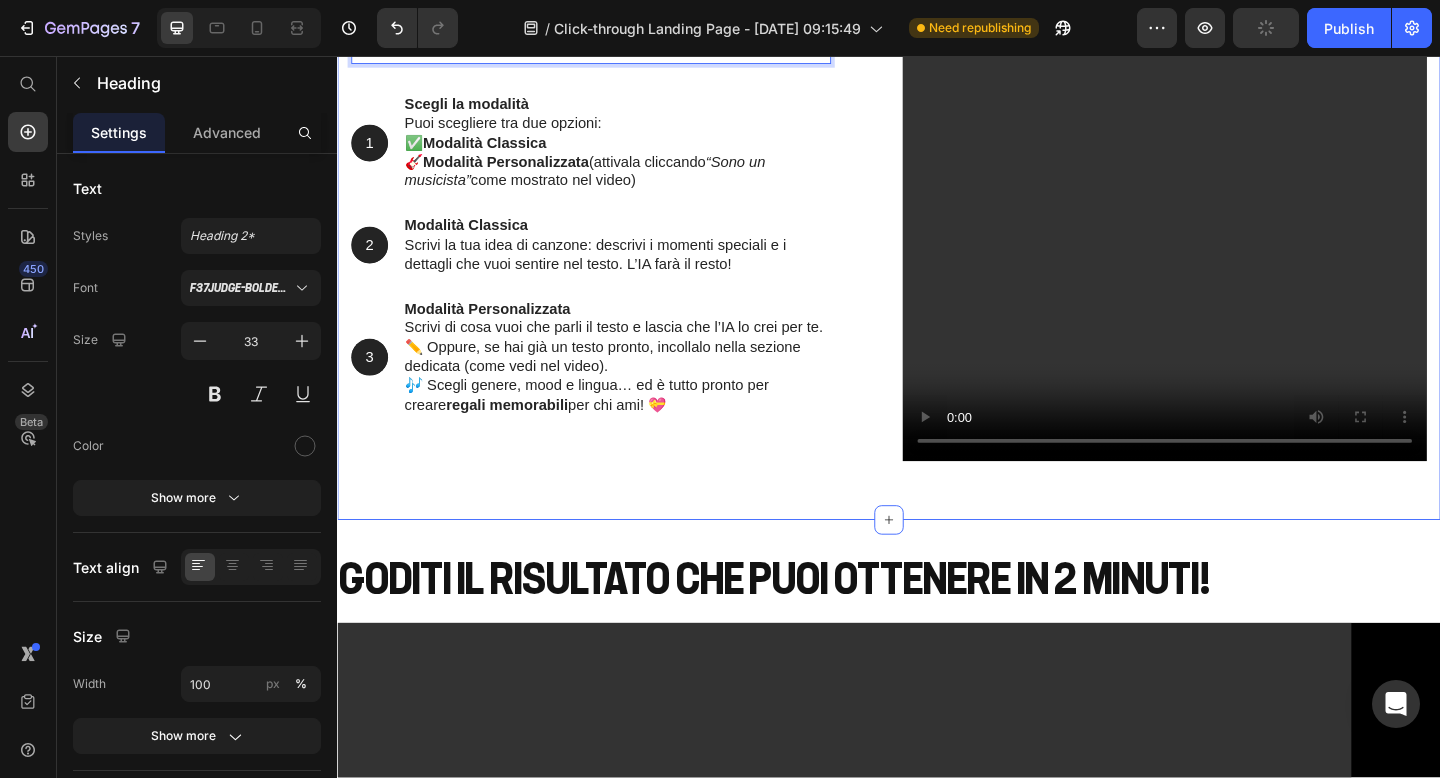 click on "come creare una canzone   ( +RISULTATO ) Heading   32 1 Text Block Hero Banner Scegli la modalità Puoi scegliere tra due opzioni: ✅  Modalità Classica 🎸  Modalità Personalizzata  (attivala cliccando  “Sono un musicista”  come mostrato nel video) Text Block Row 2 Text Block Hero Banner Modalità Classica Scrivi la tua idea di canzone: descrivi i momenti speciali e i dettagli che vuoi sentire nel testo. L’IA farà il resto! Text Block Row 3 Text Block Hero Banner Modalità Personalizzata Scrivi di cosa vuoi che parli il testo e lascia che l’IA lo crei per te. ✏️ Oppure, se hai già un testo pronto, incollalo nella sezione dedicata (come vedi nel video). 🎶 Scegli genere, mood e lingua… ed è tutto pronto per creare  regali memorabili  per chi ami! 💝 Text Block Row Row Video Row Section 4" at bounding box center (937, 204) 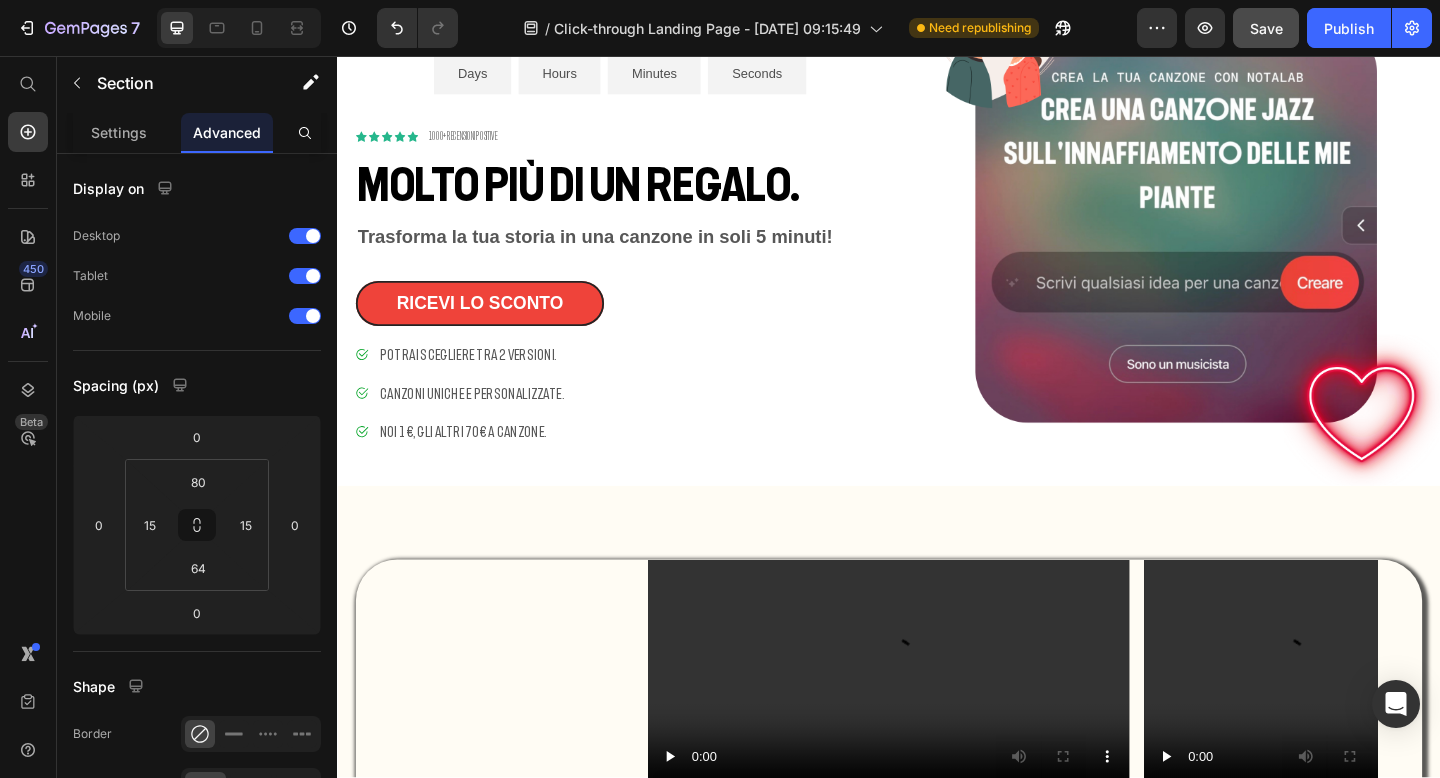scroll, scrollTop: 616, scrollLeft: 0, axis: vertical 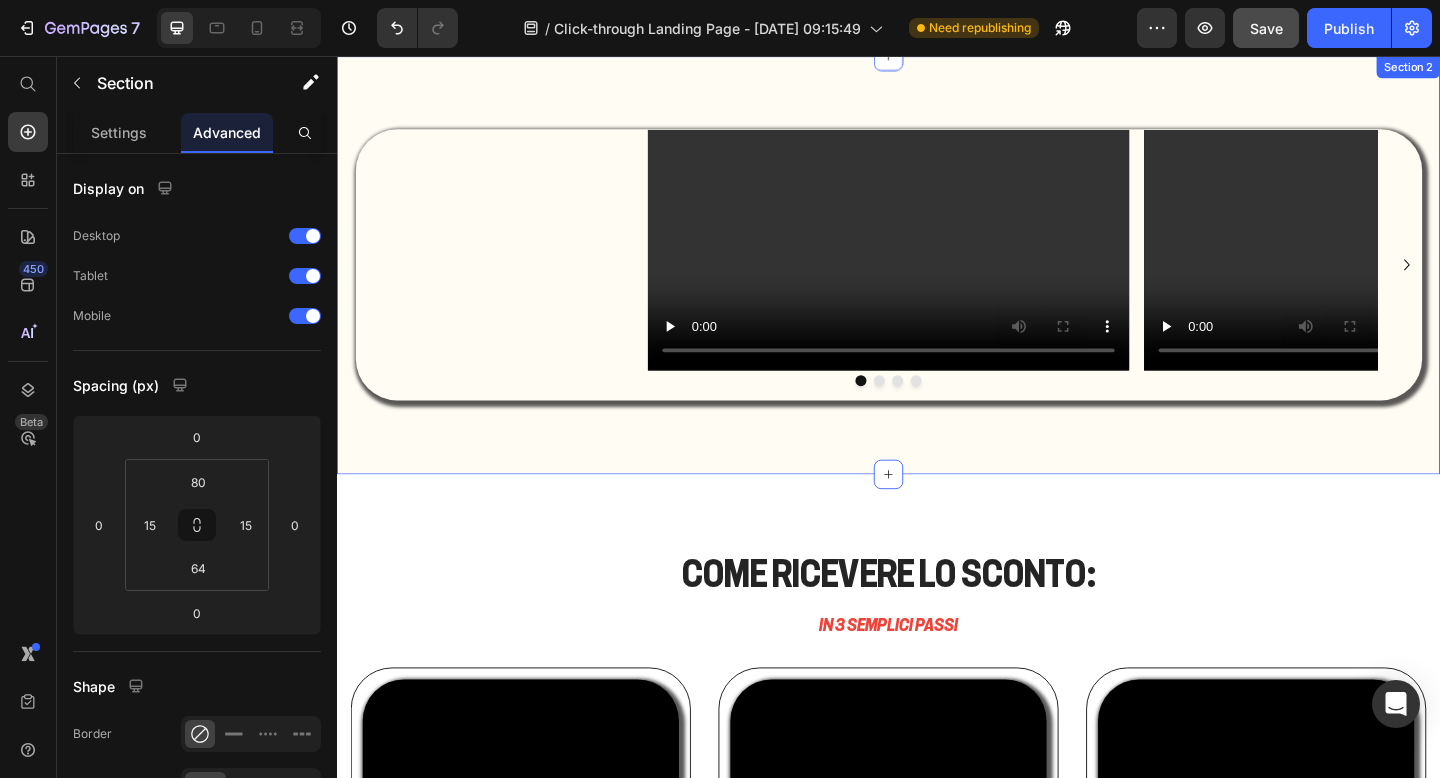 click on "Video Video Video Video
Carousel Row Section 2" at bounding box center (937, 283) 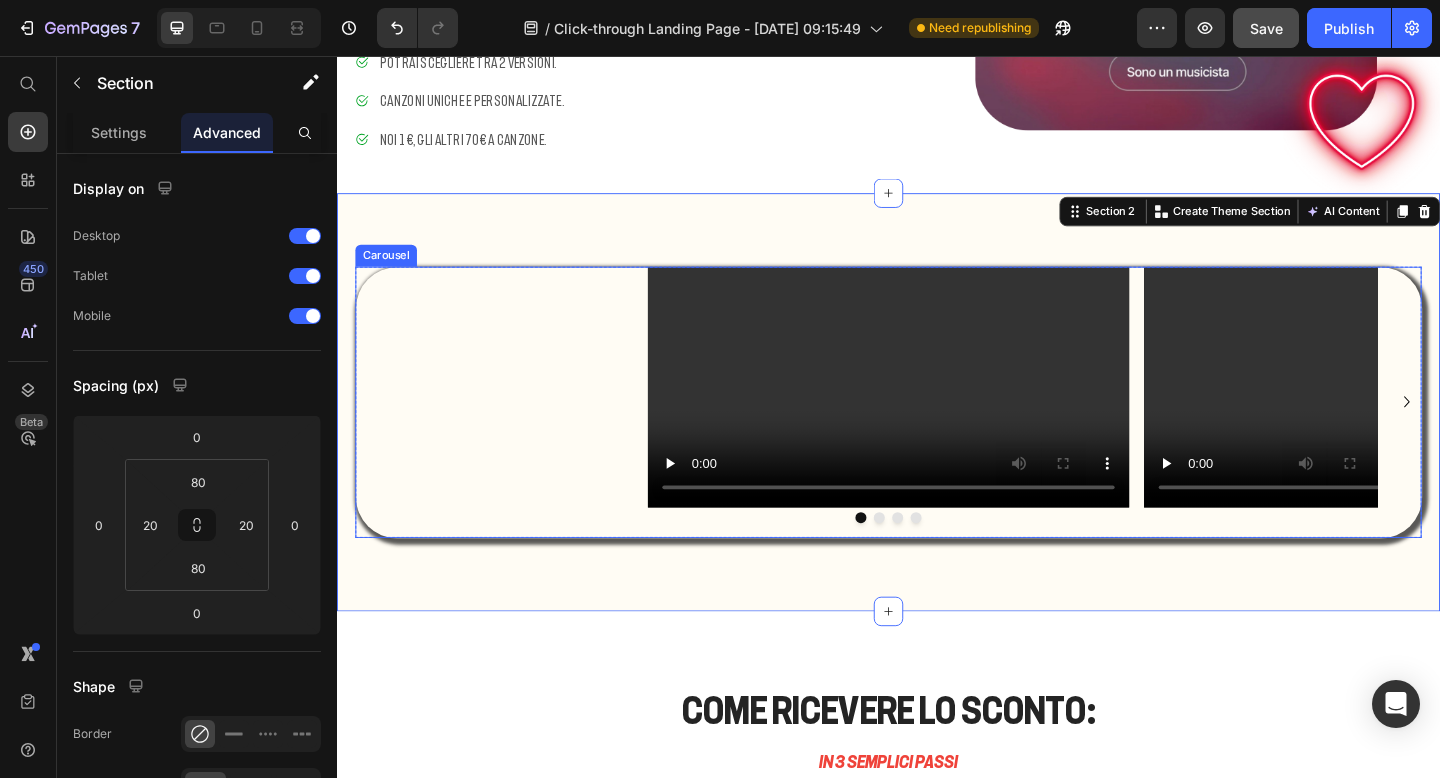 scroll, scrollTop: 461, scrollLeft: 0, axis: vertical 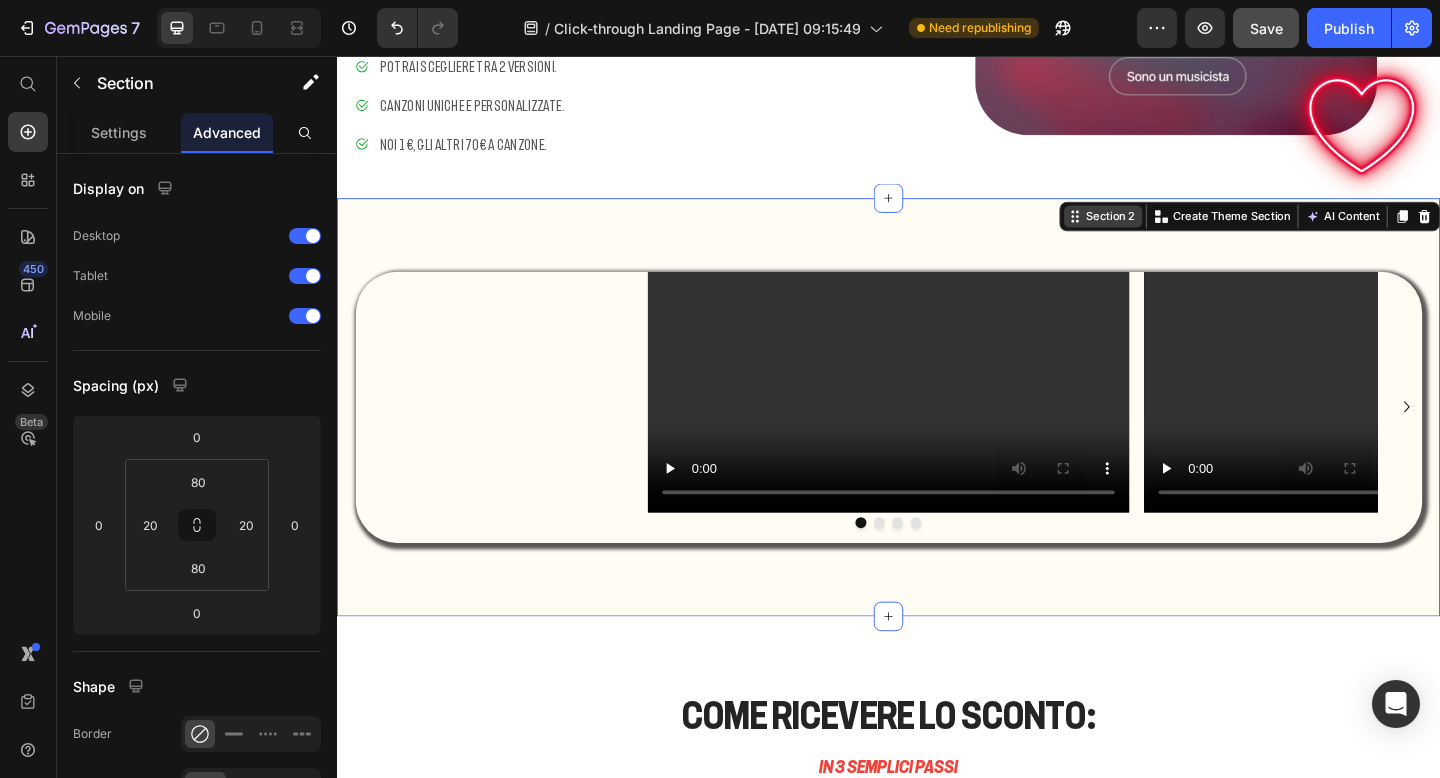 click on "Section 2" at bounding box center (1178, 231) 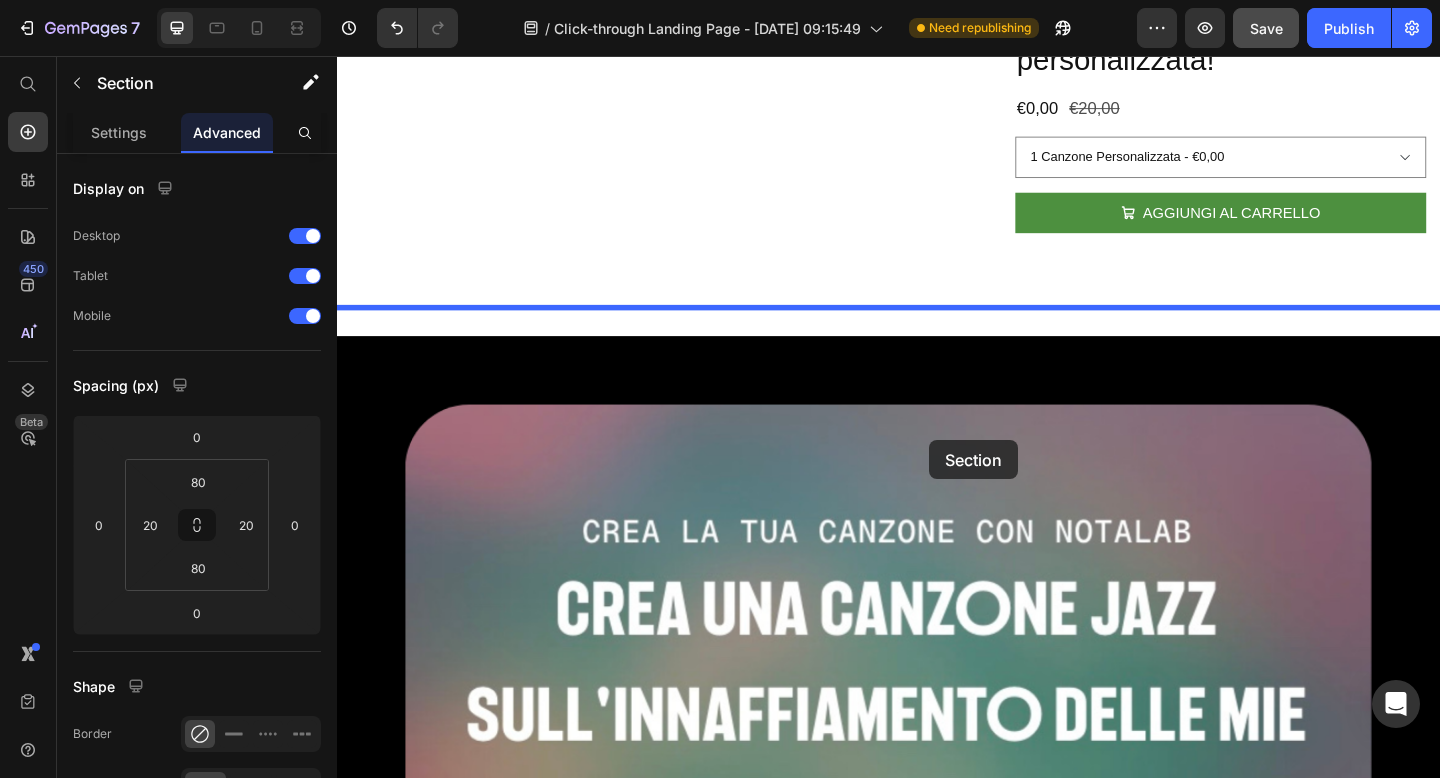 scroll, scrollTop: 6133, scrollLeft: 0, axis: vertical 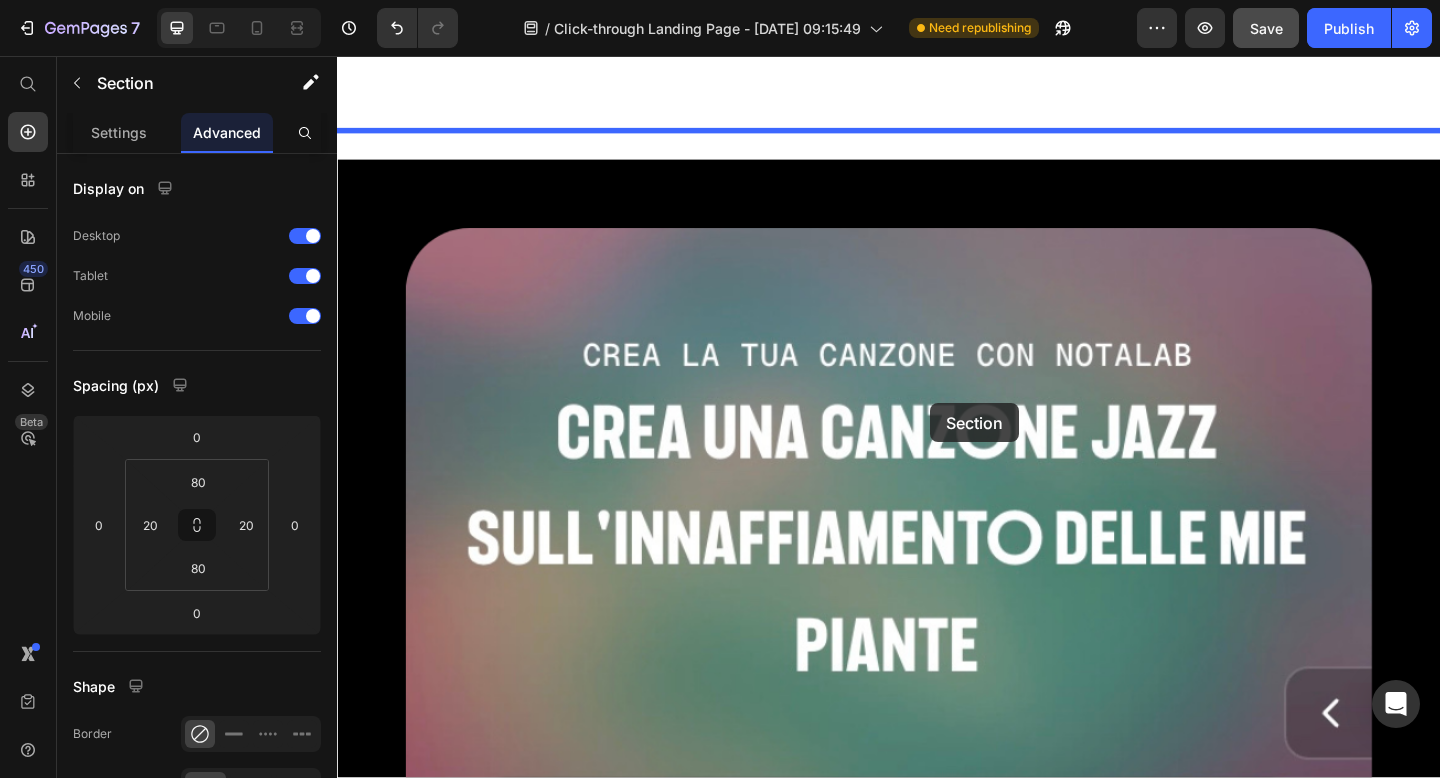 drag, startPoint x: 956, startPoint y: 261, endPoint x: 992, endPoint y: 303, distance: 55.31727 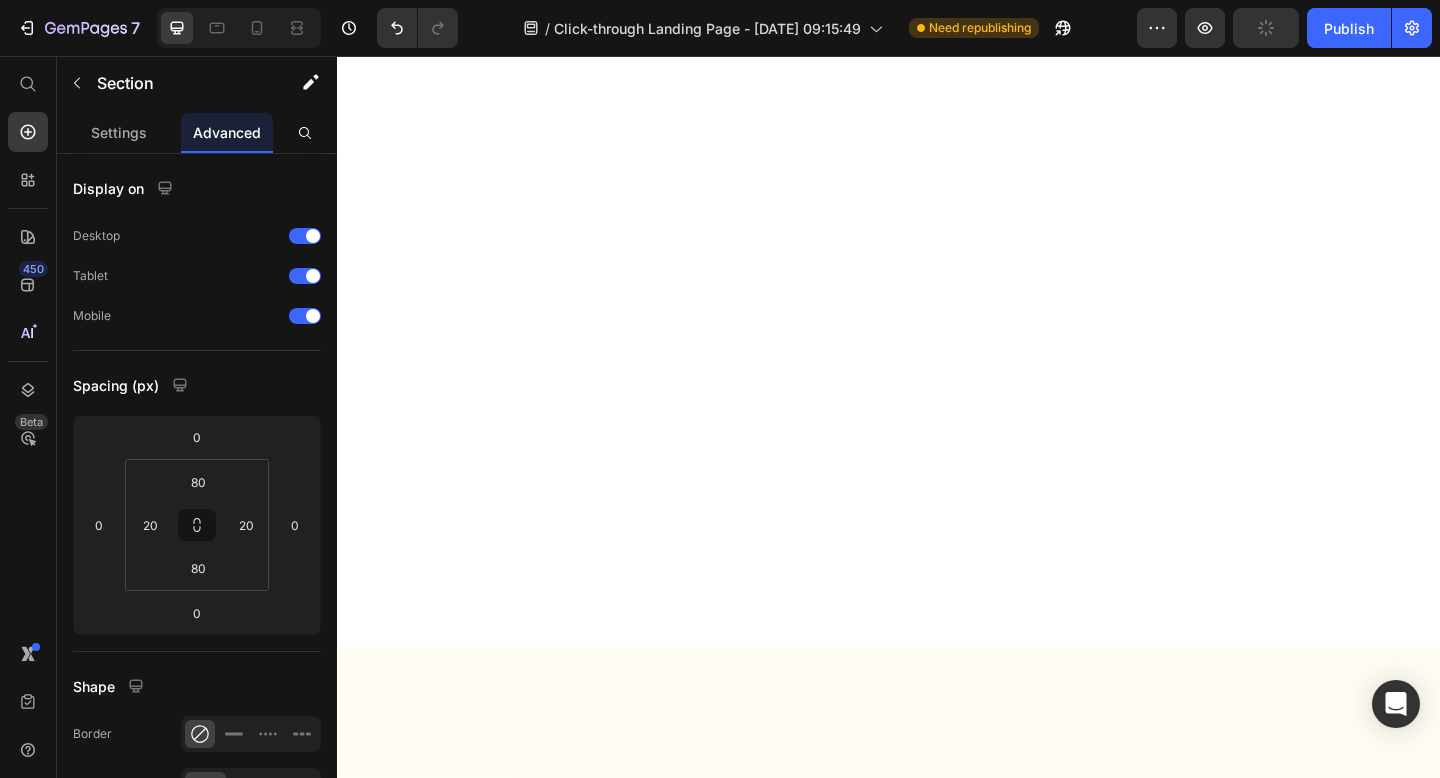 scroll, scrollTop: 9371, scrollLeft: 0, axis: vertical 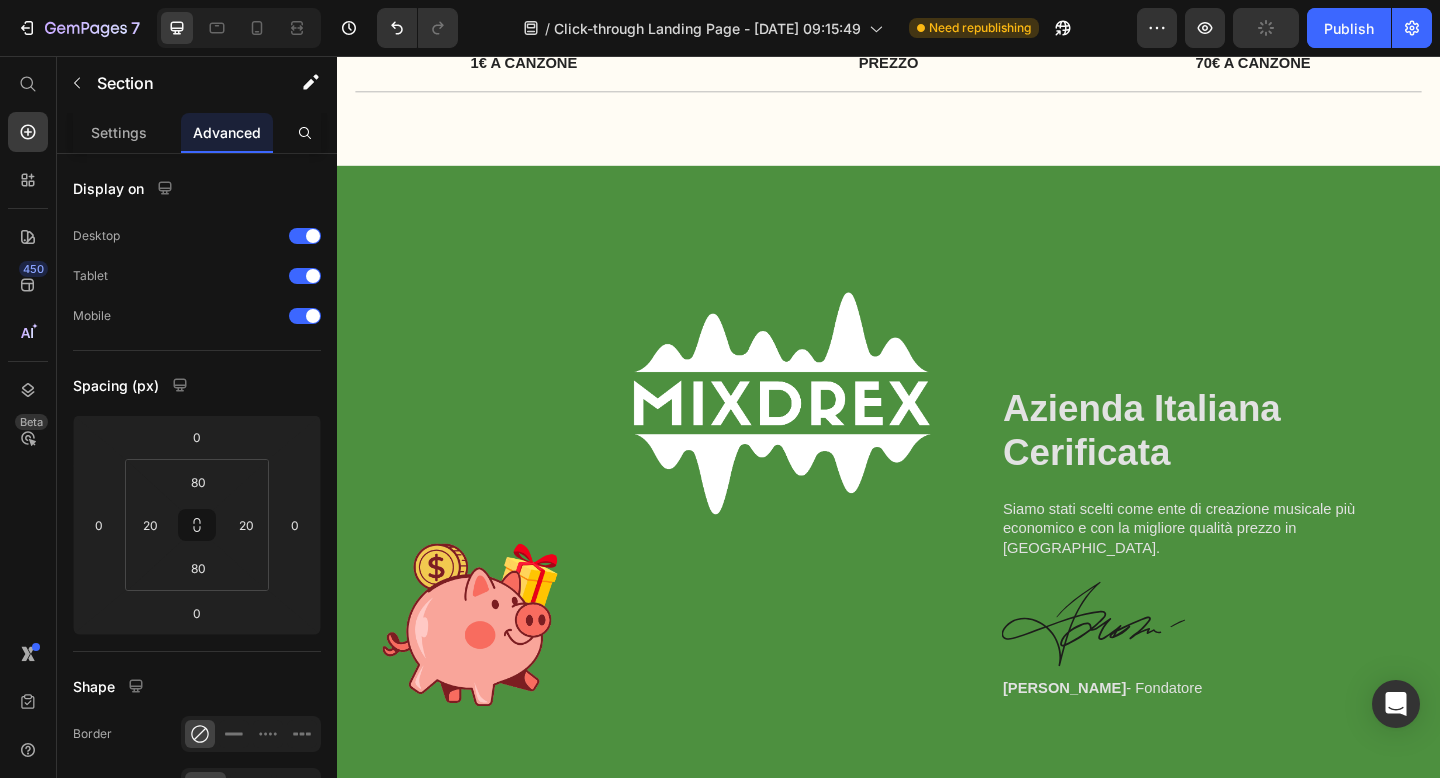 click on "Image Image Row Azienda Italiana Cerificata Heading Siamo stati scelti come ente di creazione musicale più economico e con la migliore qualità prezzo in [GEOGRAPHIC_DATA]. Text Block Image [PERSON_NAME]  - Fondatore Text Block Row Section 13" at bounding box center (937, 586) 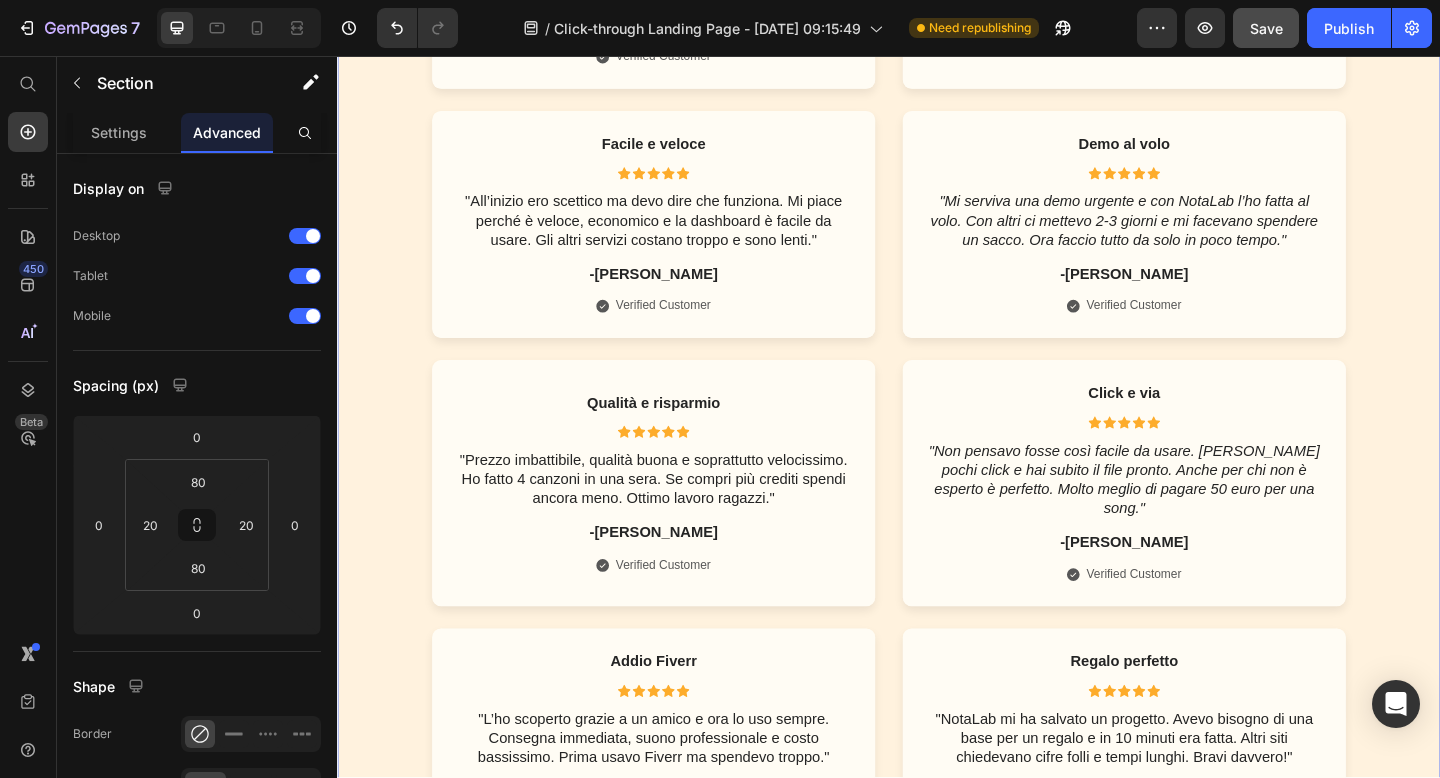 scroll, scrollTop: 10161, scrollLeft: 0, axis: vertical 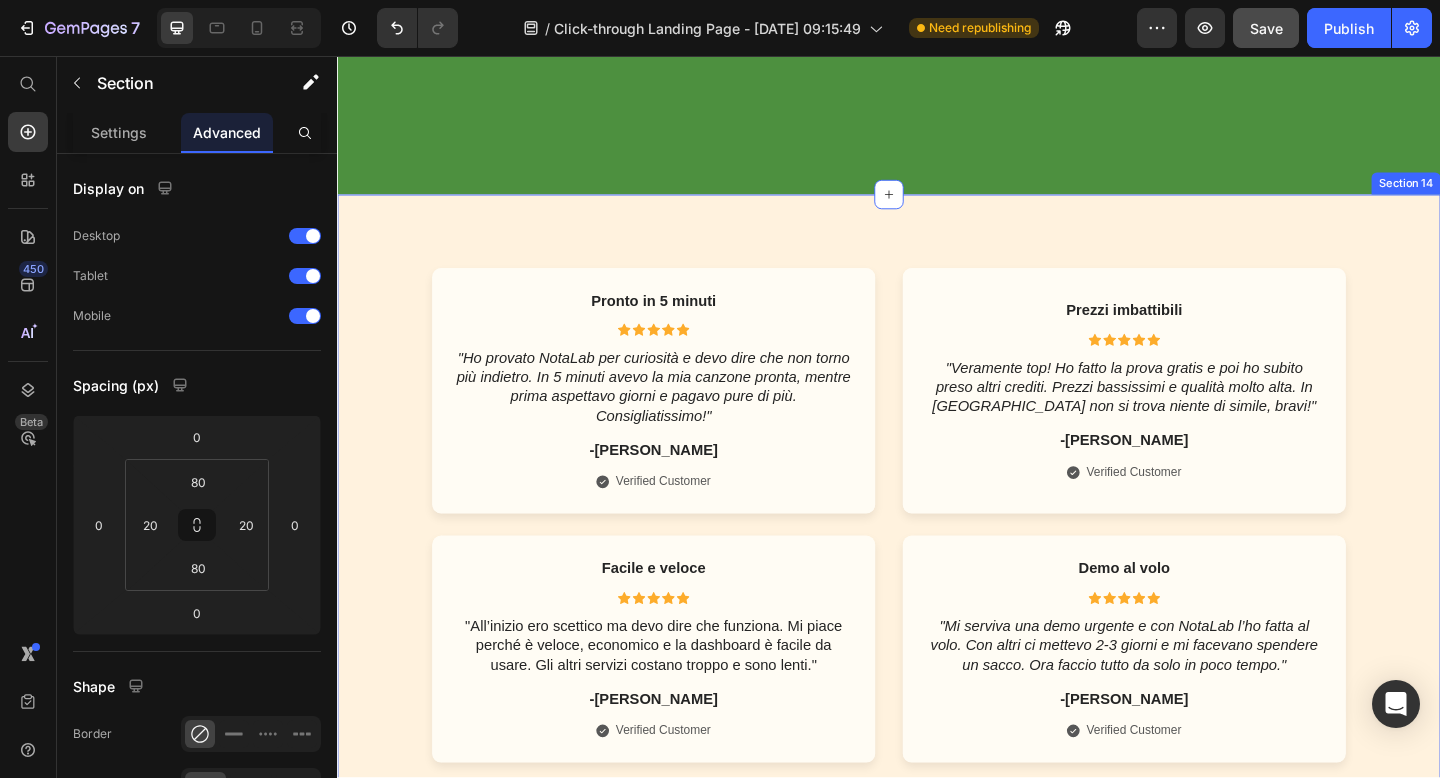 click on "Pronto in 5 minuti Text Block Icon Icon Icon Icon Icon Icon List "Ho provato NotaLab per curiosità e devo dire che non torno più indietro. In 5 minuti avevo la mia canzone pronta, mentre prima aspettavo giorni e pagavo pure di più. Consigliatissimo!" Text Block -[PERSON_NAME] Text Block
Icon Verified Customer Text Block Row Hero Banner Prezzi imbattibili Text Block Icon Icon Icon Icon Icon Icon List "Veramente top! Ho fatto la prova gratis e poi ho subito preso altri crediti. Prezzi bassissimi e qualità molto alta. In [GEOGRAPHIC_DATA] non si trova niente di simile, bravi!" Text Block -[PERSON_NAME] Text Block
Icon Verified Customer Text Block Row Hero Banner Row Facile e veloce Text Block Icon Icon Icon Icon Icon Icon List "All’inizio ero scettico ma devo dire che funziona. Mi piace perché è veloce, economico e la dashboard è facile da usare. Gli altri servizi costano troppo e sono lenti." Text Block -[PERSON_NAME] Text Block
Icon Verified Customer Text Block Row Icon Icon" at bounding box center (937, 983) 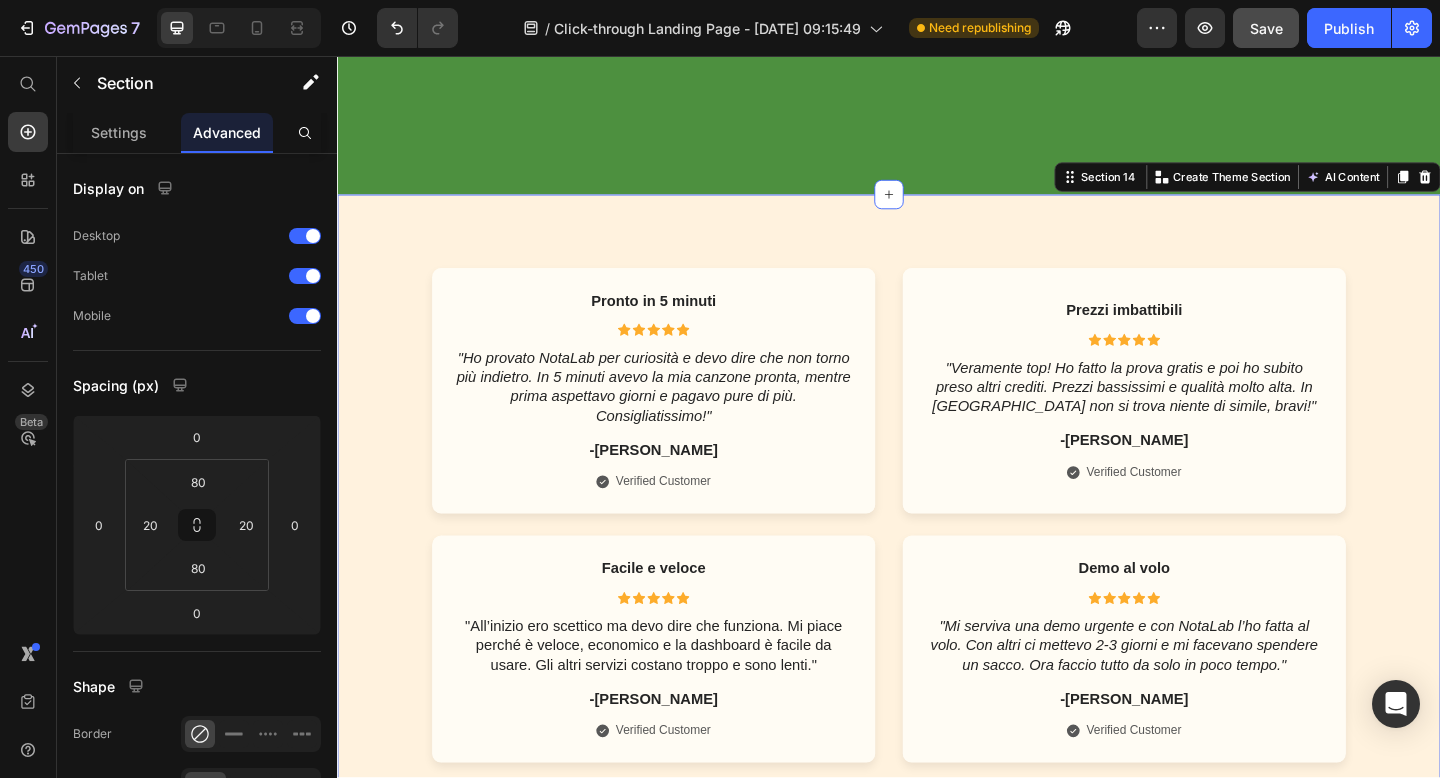 drag, startPoint x: 443, startPoint y: 267, endPoint x: 376, endPoint y: 579, distance: 319.11282 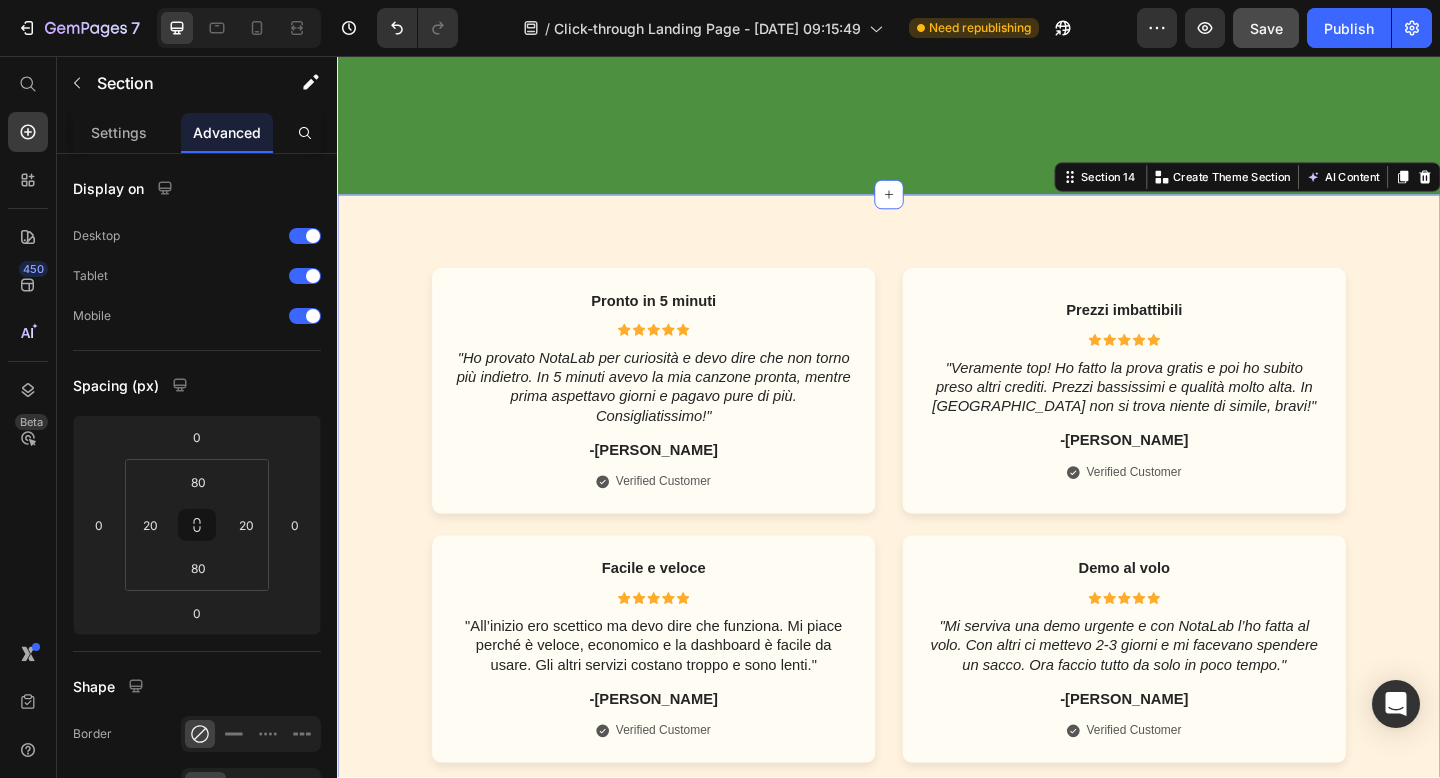 click on "Pronto in 5 minuti Text Block Icon Icon Icon Icon Icon Icon List "Ho provato NotaLab per curiosità e devo dire che non torno più indietro. In 5 minuti avevo la mia canzone pronta, mentre prima aspettavo giorni e pagavo pure di più. Consigliatissimo!" Text Block -[PERSON_NAME] Text Block
Icon Verified Customer Text Block Row Hero Banner Prezzi imbattibili Text Block Icon Icon Icon Icon Icon Icon List "Veramente top! Ho fatto la prova gratis e poi ho subito preso altri crediti. Prezzi bassissimi e qualità molto alta. In [GEOGRAPHIC_DATA] non si trova niente di simile, bravi!" Text Block -[PERSON_NAME] Text Block
Icon Verified Customer Text Block Row Hero Banner Row Facile e veloce Text Block Icon Icon Icon Icon Icon Icon List "All’inizio ero scettico ma devo dire che funziona. Mi piace perché è veloce, economico e la dashboard è facile da usare. Gli altri servizi costano troppo e sono lenti." Text Block -[PERSON_NAME] Text Block
Icon Verified Customer Text Block Row Icon Icon" at bounding box center (937, 983) 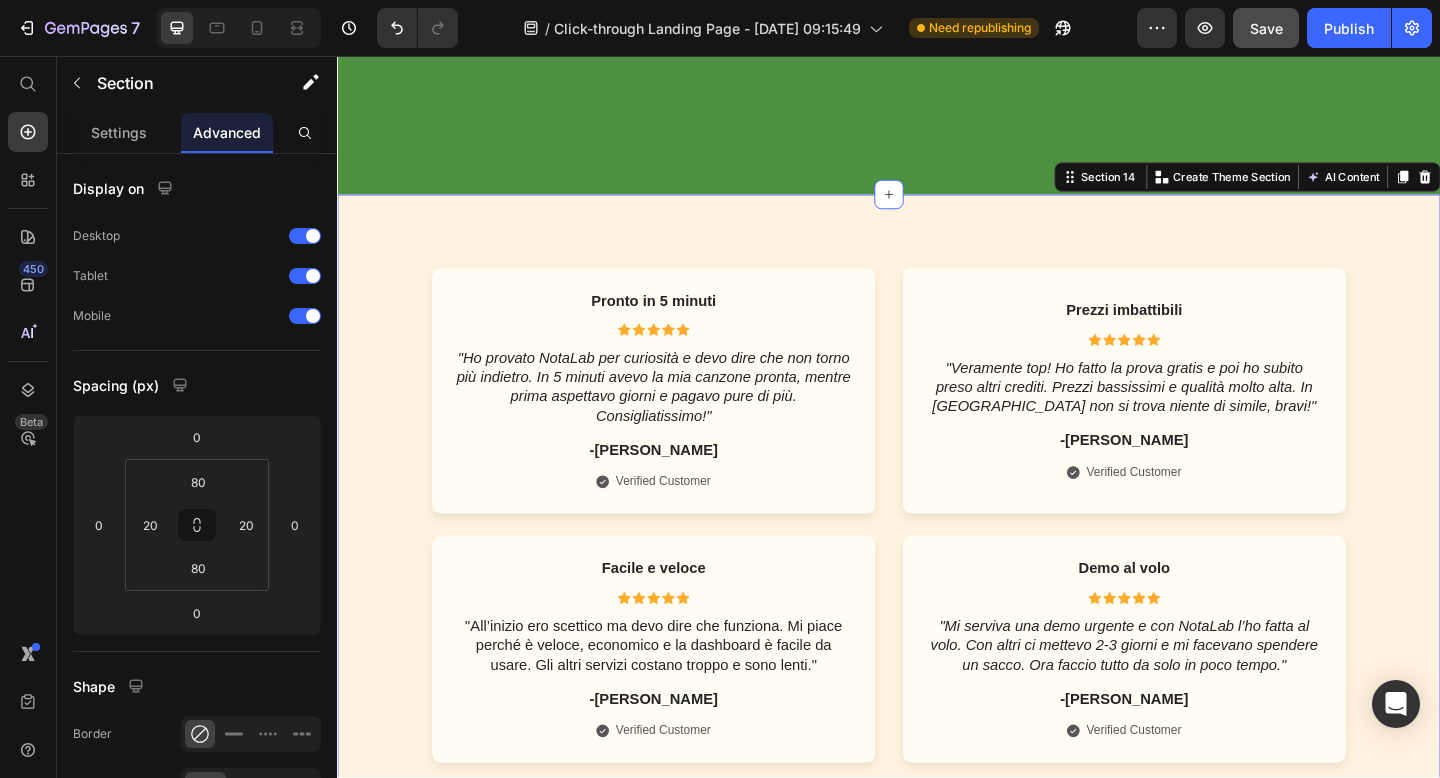 click on "Section 14" at bounding box center [1175, 188] 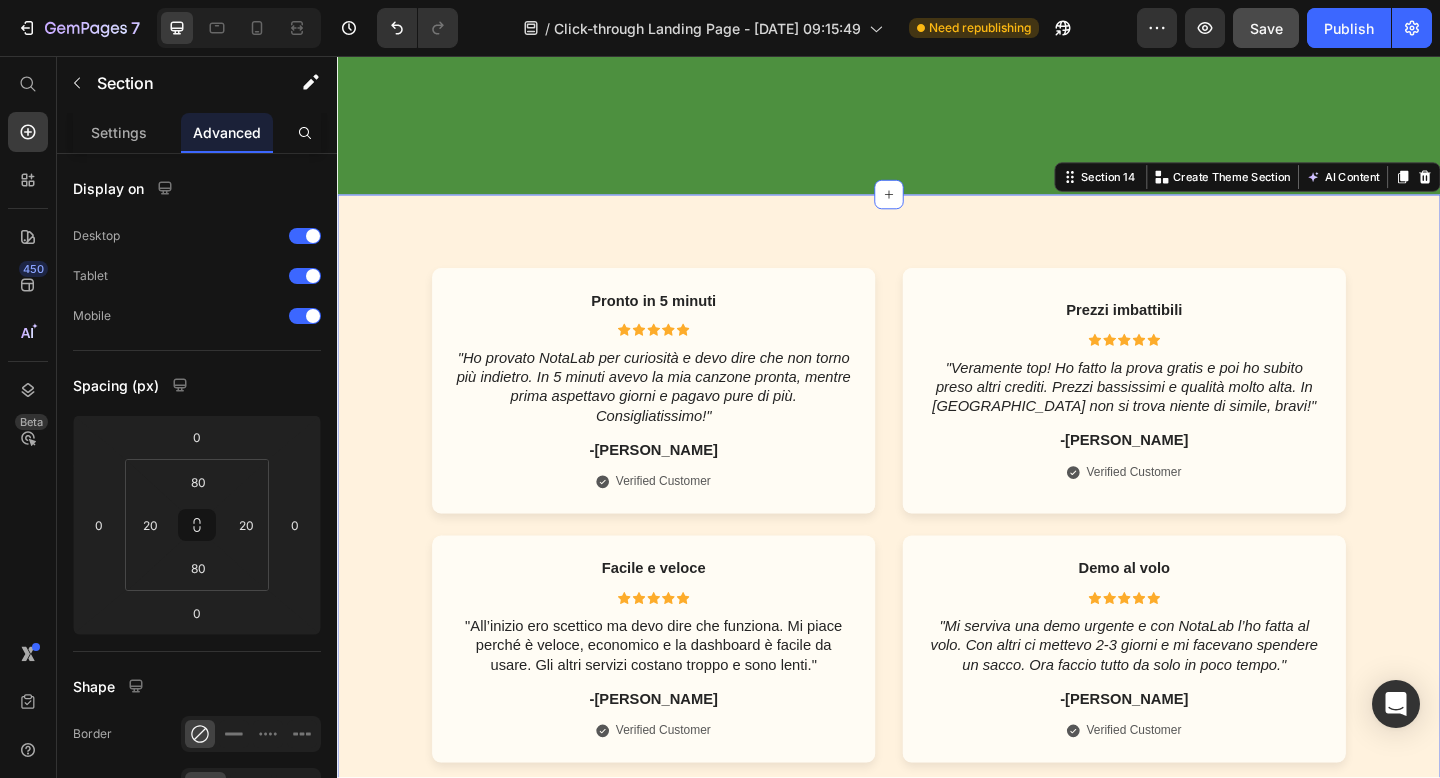 click on "Pronto in 5 minuti Text Block Icon Icon Icon Icon Icon Icon List "Ho provato NotaLab per curiosità e devo dire che non torno più indietro. In 5 minuti avevo la mia canzone pronta, mentre prima aspettavo giorni e pagavo pure di più. Consigliatissimo!" Text Block -[PERSON_NAME] Text Block
Icon Verified Customer Text Block Row Hero Banner Prezzi imbattibili Text Block Icon Icon Icon Icon Icon Icon List "Veramente top! Ho fatto la prova gratis e poi ho subito preso altri crediti. Prezzi bassissimi e qualità molto alta. In [GEOGRAPHIC_DATA] non si trova niente di simile, bravi!" Text Block -[PERSON_NAME] Text Block
Icon Verified Customer Text Block Row Hero Banner Row Facile e veloce Text Block Icon Icon Icon Icon Icon Icon List "All’inizio ero scettico ma devo dire che funziona. Mi piace perché è veloce, economico e la dashboard è facile da usare. Gli altri servizi costano troppo e sono lenti." Text Block -[PERSON_NAME] Text Block
Icon Verified Customer Text Block Row Icon Icon" at bounding box center [937, 983] 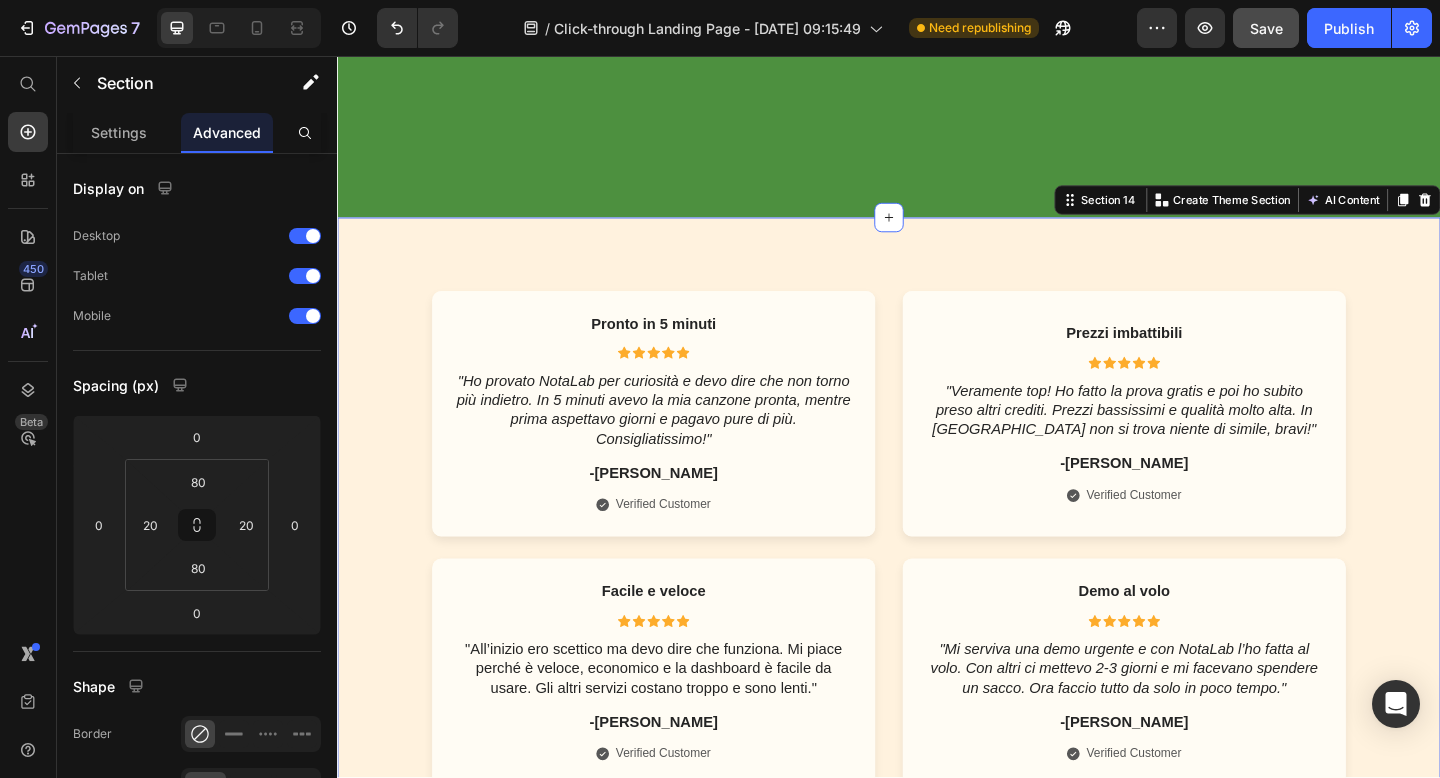 scroll, scrollTop: 10131, scrollLeft: 0, axis: vertical 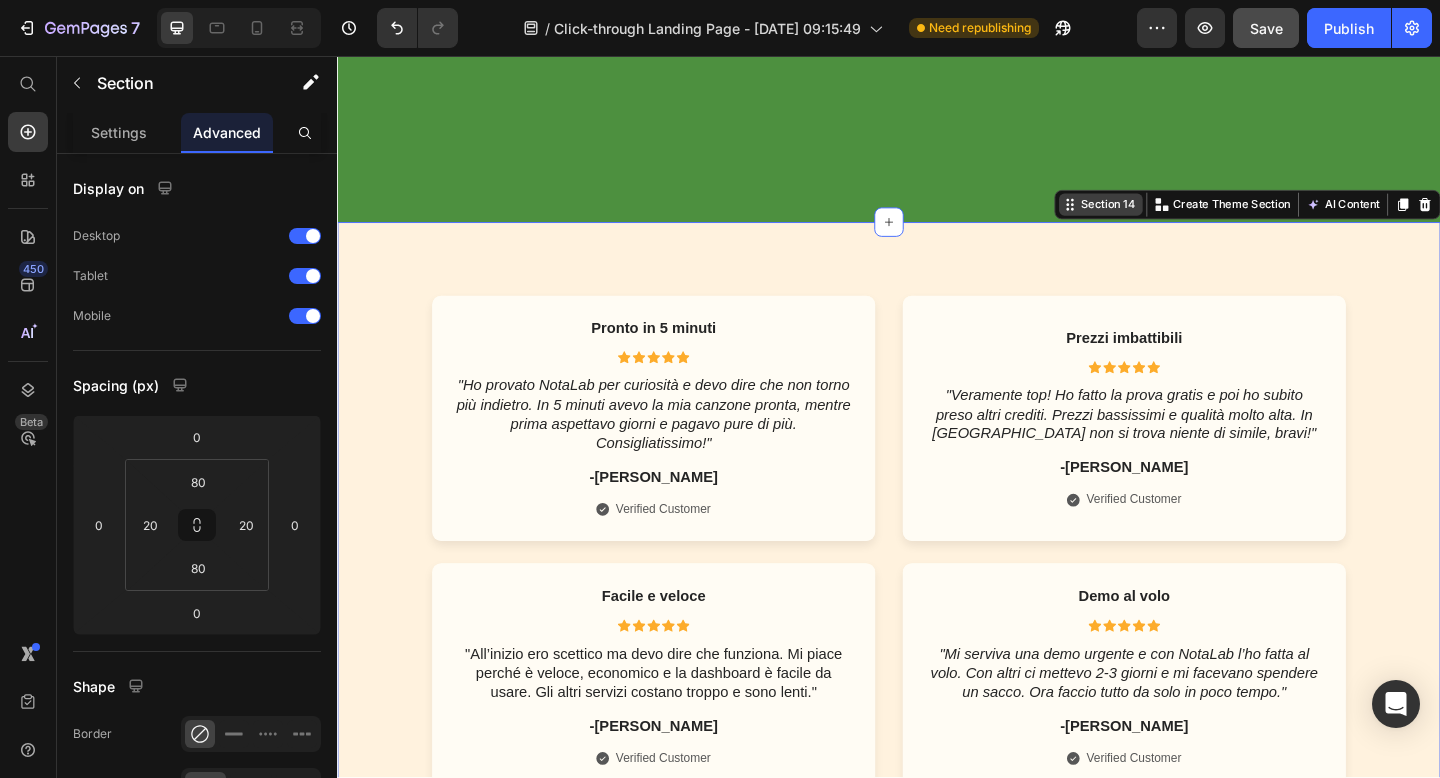 click on "Image Image Row Azienda Italiana Cerificata Heading Siamo stati scelti come ente di creazione musicale più economico e con la migliore qualità prezzo in [GEOGRAPHIC_DATA]. Text Block Image [PERSON_NAME]  - Fondatore Text Block Row Section 13 Pronto in 5 minuti Text Block Icon Icon Icon Icon Icon Icon List "Ho provato NotaLab per curiosità e devo dire che non torno più indietro. In 5 minuti avevo la mia canzone pronta, mentre prima aspettavo giorni e pagavo pure di più. Consigliatissimo!" Text Block -[PERSON_NAME] Text Block
Icon Verified Customer Text Block Row Hero Banner Prezzi imbattibili Text Block Icon Icon Icon Icon Icon Icon List "Veramente top! Ho fatto la prova gratis e poi ho subito preso altri crediti. Prezzi bassissimi e qualità molto alta. In [GEOGRAPHIC_DATA] non si trova niente di simile, bravi!" Text Block -[PERSON_NAME] Text Block
Icon Verified Customer Text Block Row Hero Banner Row Facile e veloce Text Block Icon Icon Icon Icon Icon Icon List Text Block -[PERSON_NAME]. Text Block Row" at bounding box center (937, -3780) 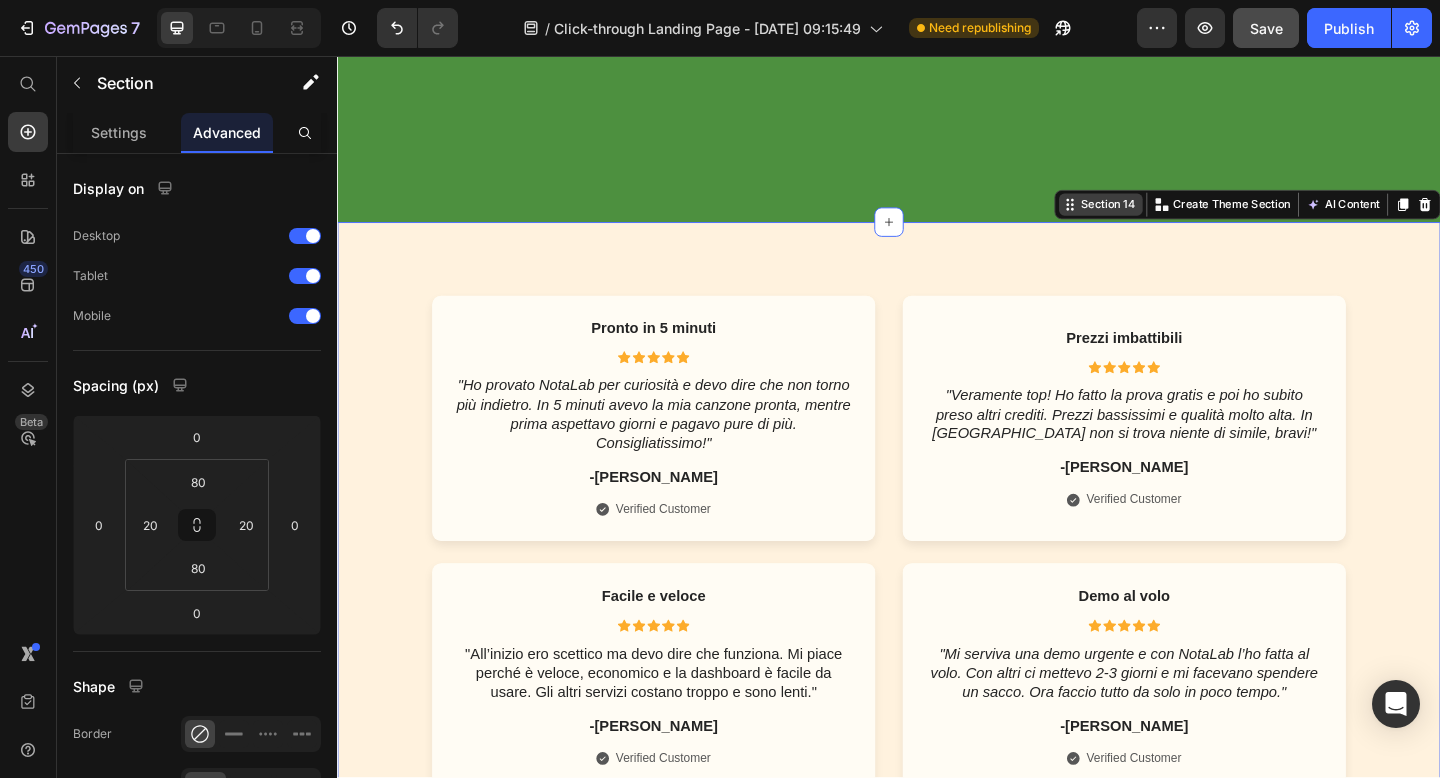 click on "Section 14" at bounding box center [1175, 218] 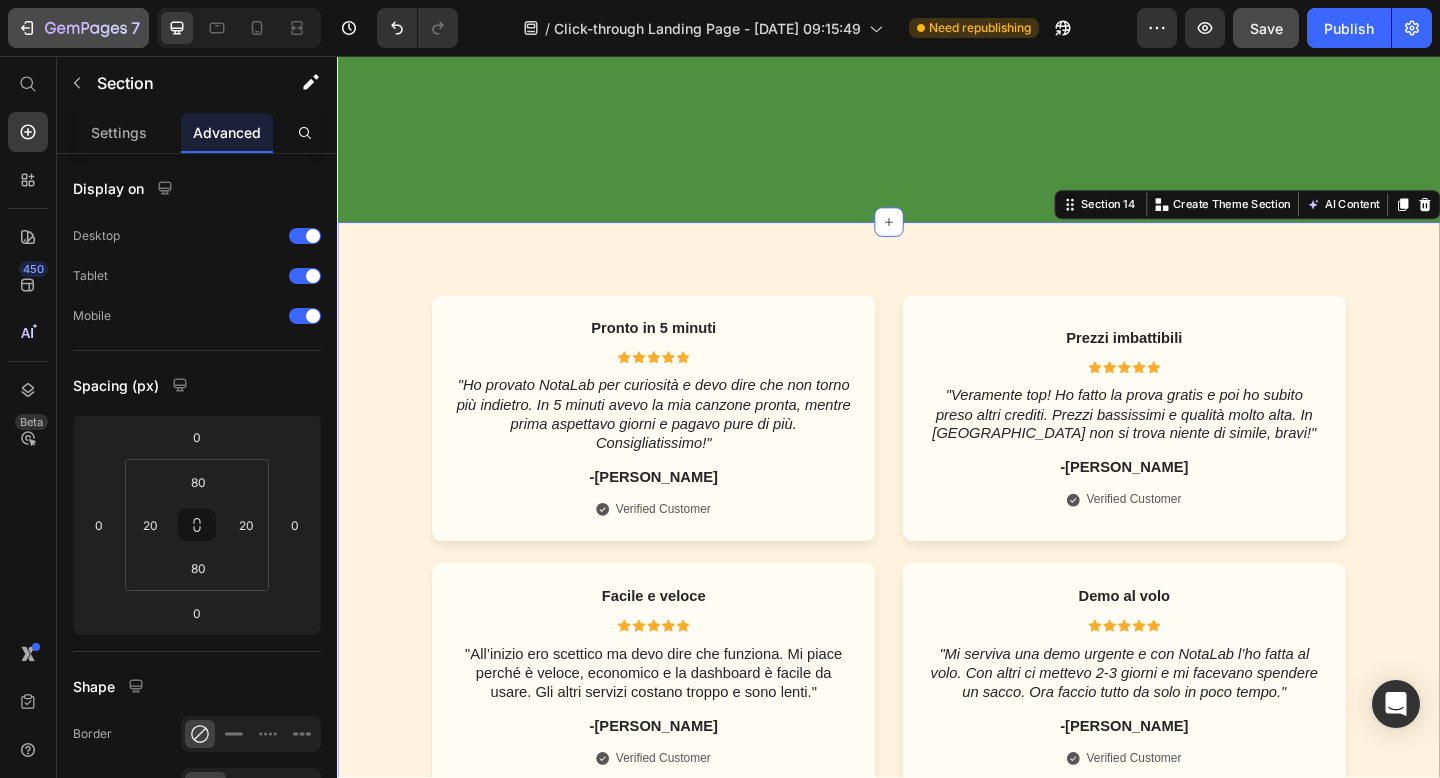 click on "Save" 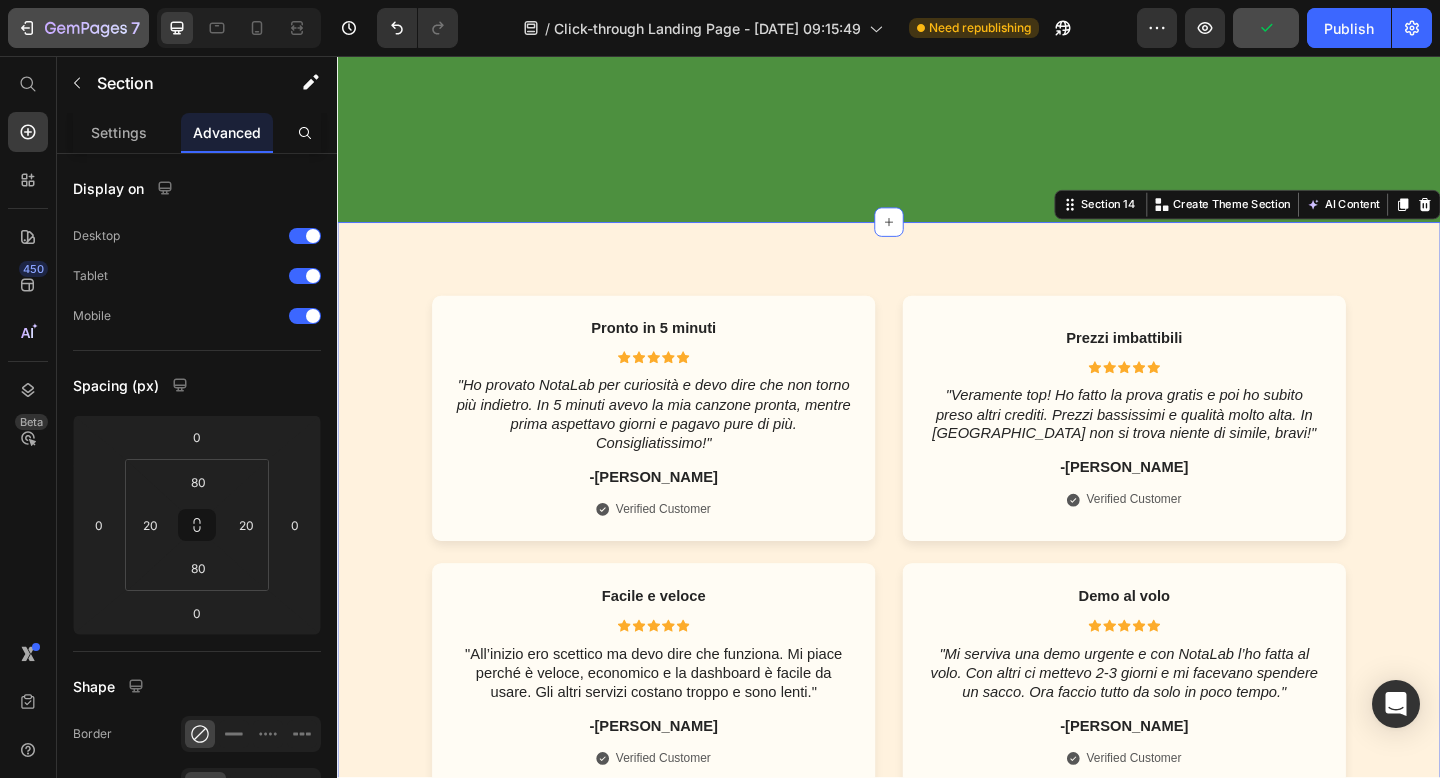 click 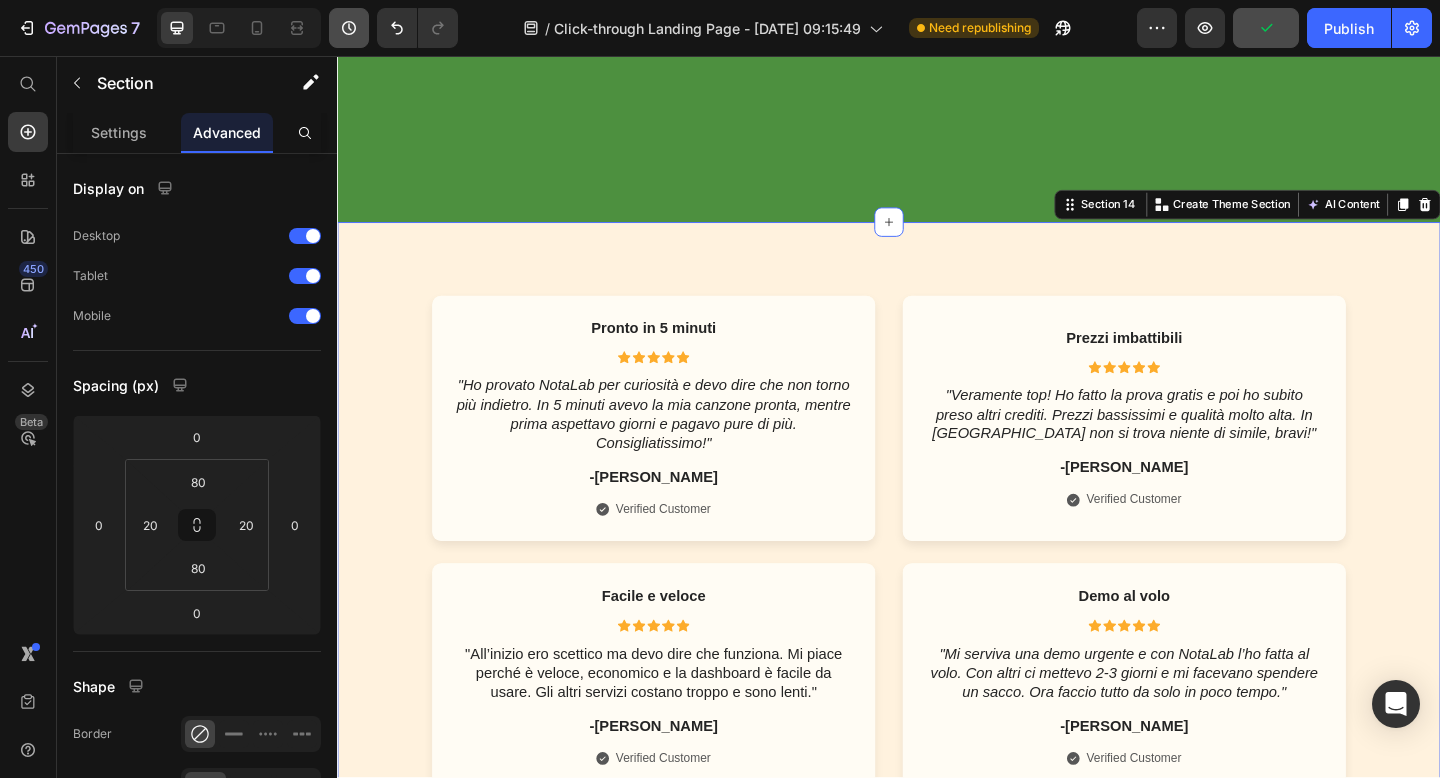 click 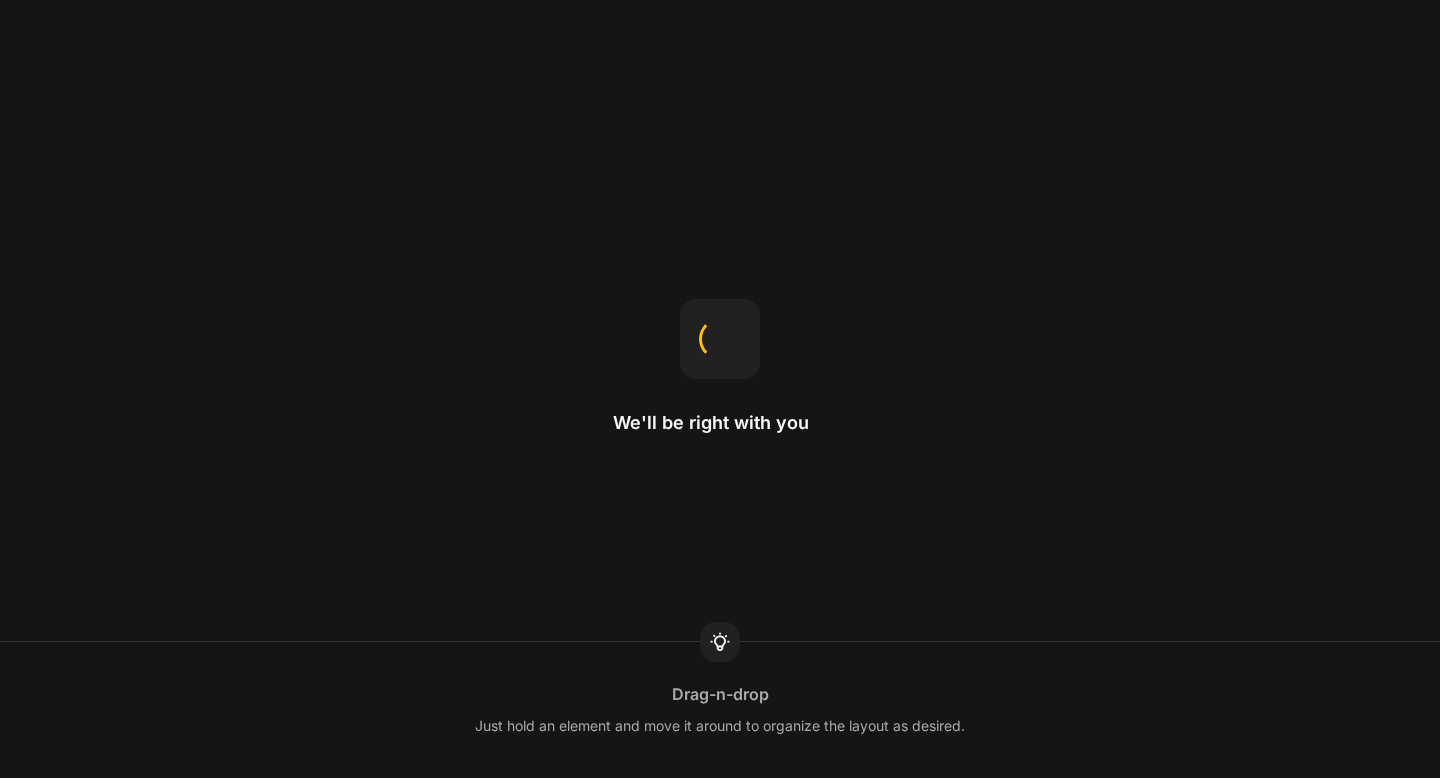 scroll, scrollTop: 0, scrollLeft: 0, axis: both 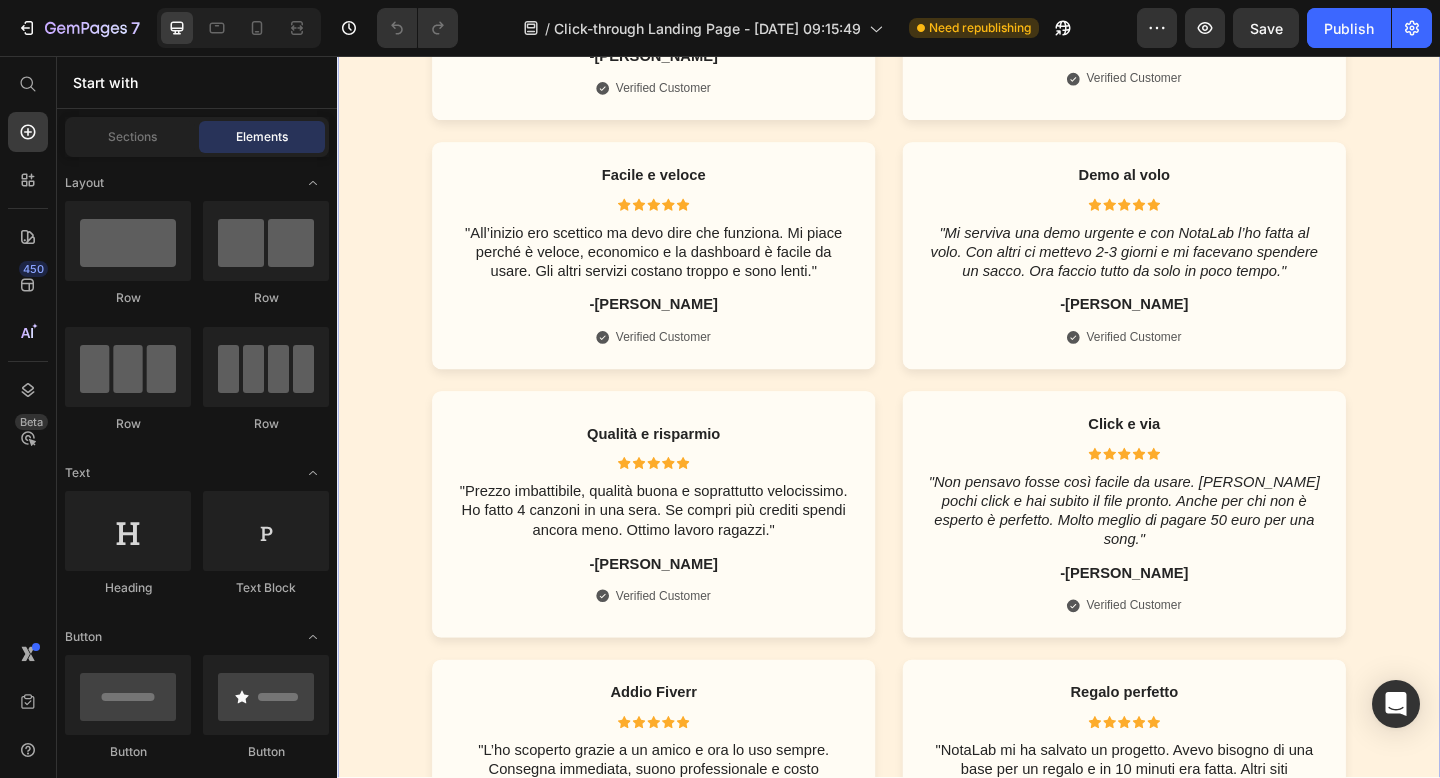 click on "Pronto in 5 minuti Text Block Icon Icon Icon Icon Icon Icon List "Ho provato NotaLab per curiosità e devo dire che non torno più indietro. In 5 minuti avevo la mia canzone pronta, mentre prima aspettavo giorni e pagavo pure di più. Consigliatissimo!" Text Block -[PERSON_NAME] Text Block
Icon Verified Customer Text Block Row Hero Banner Prezzi imbattibili Text Block Icon Icon Icon Icon Icon Icon List "Veramente top! Ho fatto la prova gratis e poi ho subito preso altri crediti. Prezzi bassissimi e qualità molto alta. In [GEOGRAPHIC_DATA] non si trova niente di simile, bravi!" Text Block -[PERSON_NAME] Text Block
Icon Verified Customer Text Block Row Hero Banner Row Facile e veloce Text Block Icon Icon Icon Icon Icon Icon List "All’inizio ero scettico ma devo dire che funziona. Mi piace perché è veloce, economico e la dashboard è facile da usare. Gli altri servizi costano troppo e sono lenti." Text Block -[PERSON_NAME] Text Block
Icon Verified Customer Text Block Row Icon Icon" at bounding box center [937, 555] 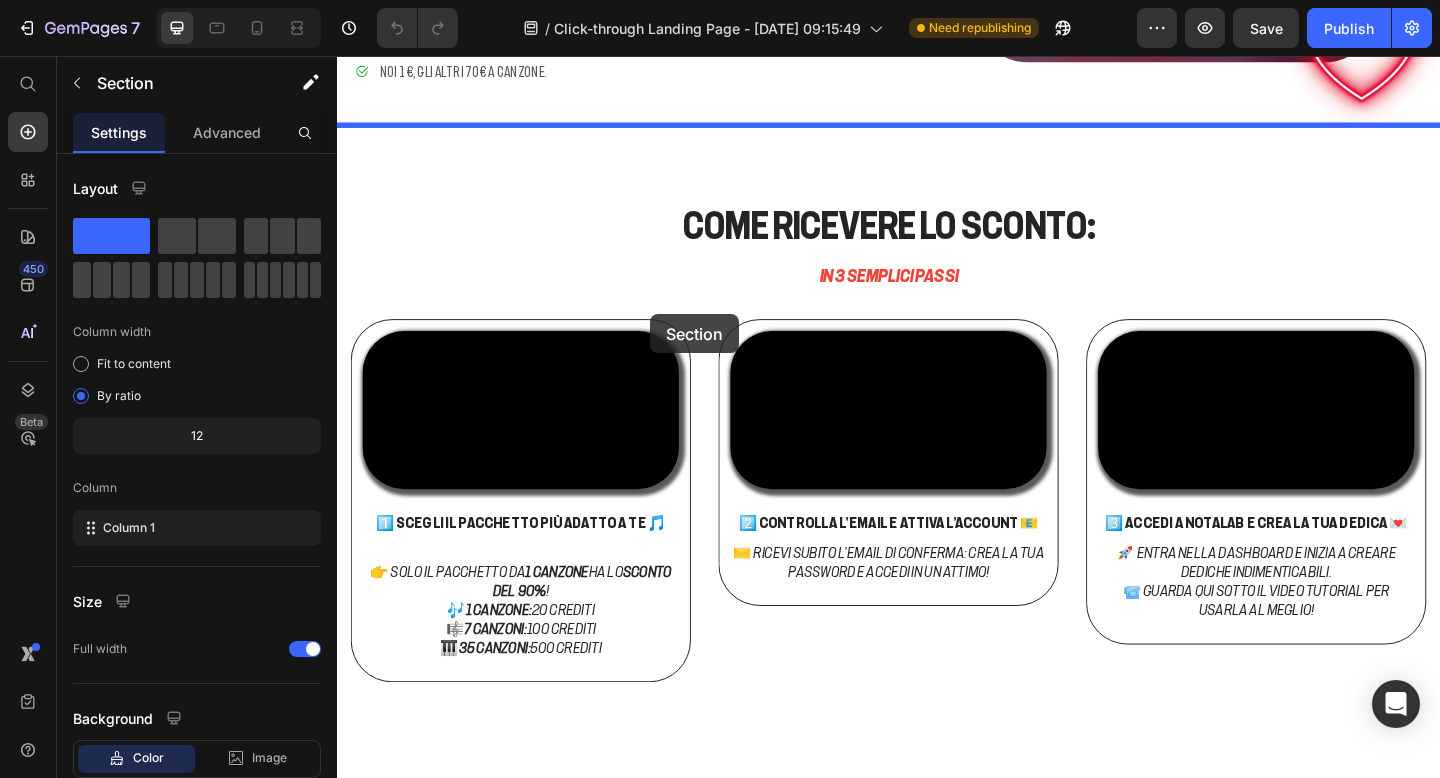 scroll, scrollTop: 525, scrollLeft: 0, axis: vertical 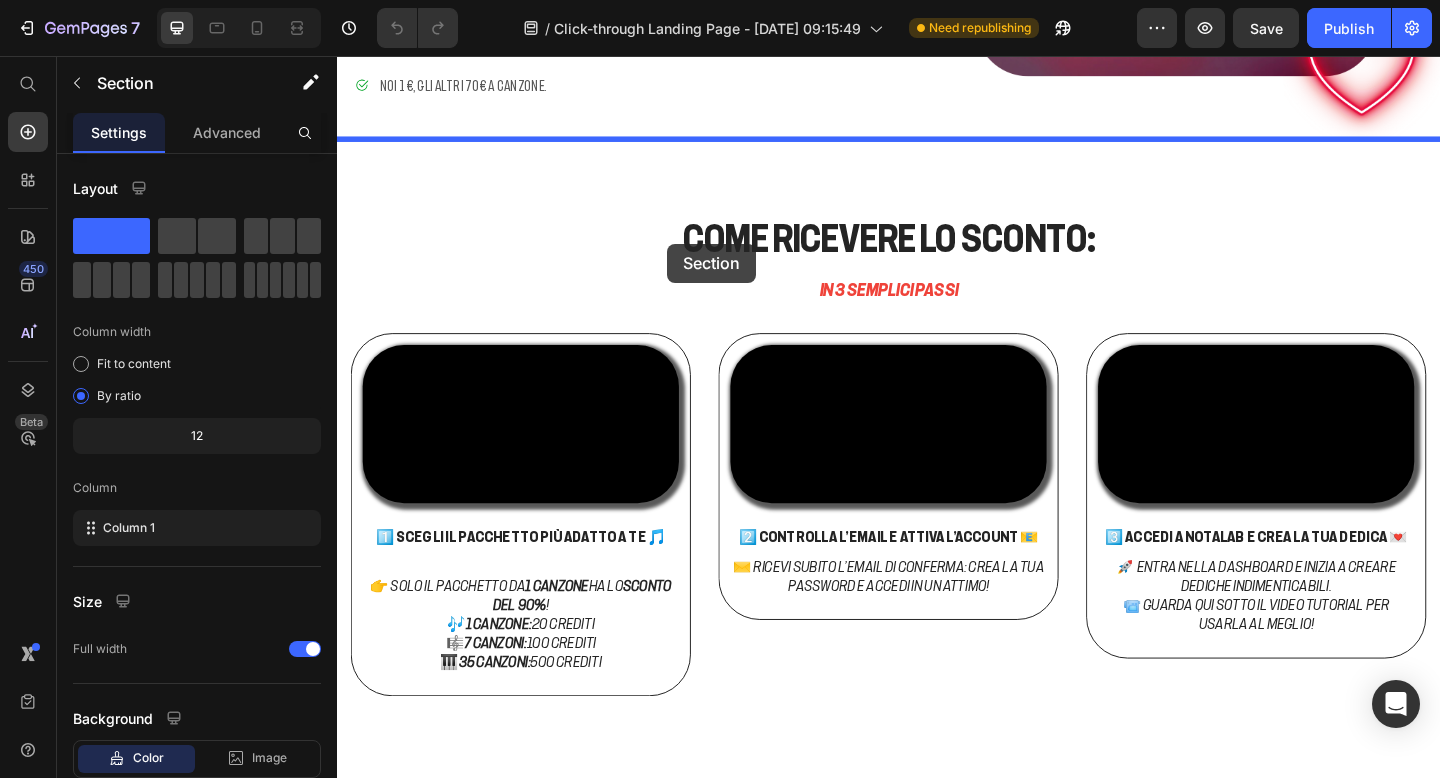 drag, startPoint x: 731, startPoint y: 226, endPoint x: 694, endPoint y: 262, distance: 51.62364 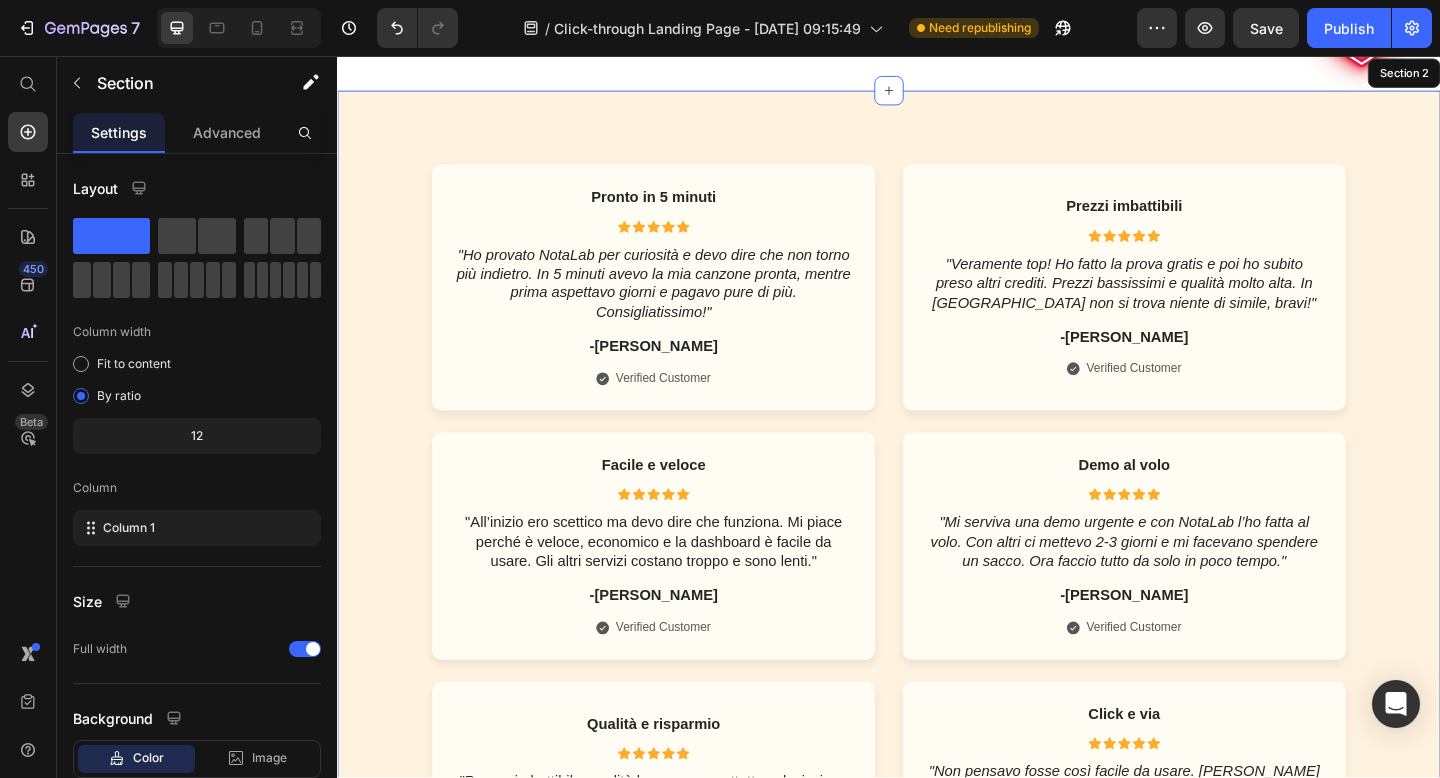 scroll, scrollTop: 582, scrollLeft: 0, axis: vertical 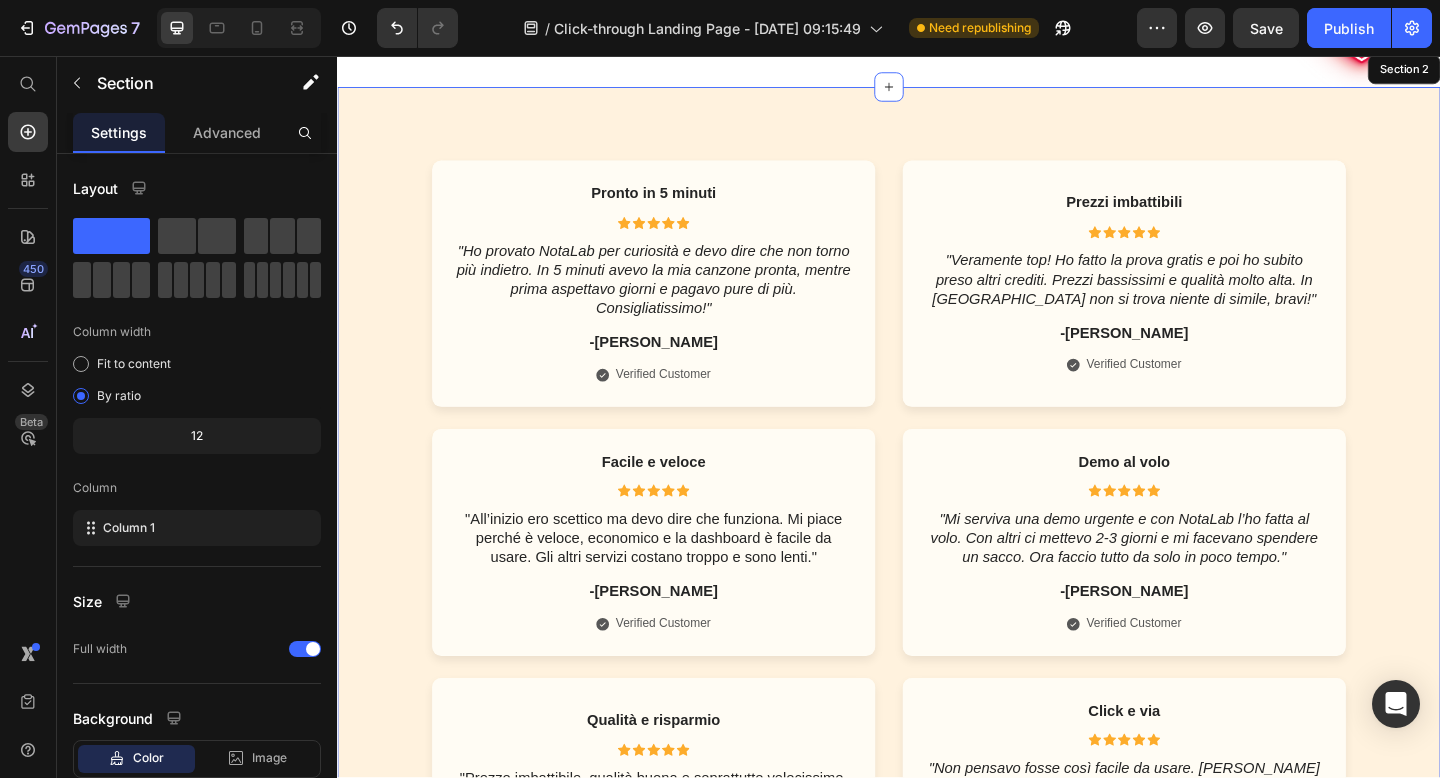 click on "Pronto in 5 minuti Text Block Icon Icon Icon Icon Icon Icon List "Ho provato NotaLab per curiosità e devo dire che non torno più indietro. In 5 minuti avevo la mia canzone pronta, mentre prima aspettavo giorni e pagavo pure di più. Consigliatissimo!" Text Block -[PERSON_NAME] Text Block
Icon Verified Customer Text Block Row Hero Banner Prezzi imbattibili Text Block Icon Icon Icon Icon Icon Icon List "Veramente top! Ho fatto la prova gratis e poi ho subito preso altri crediti. Prezzi bassissimi e qualità molto alta. In [GEOGRAPHIC_DATA] non si trova niente di simile, bravi!" Text Block -[PERSON_NAME] Text Block
Icon Verified Customer Text Block Row Hero Banner Row Facile e veloce Text Block Icon Icon Icon Icon Icon Icon List "All’inizio ero scettico ma devo dire che funziona. Mi piace perché è veloce, economico e la dashboard è facile da usare. Gli altri servizi costano troppo e sono lenti." Text Block -[PERSON_NAME] Text Block
Icon Verified Customer Text Block Row Icon Icon" at bounding box center [937, 866] 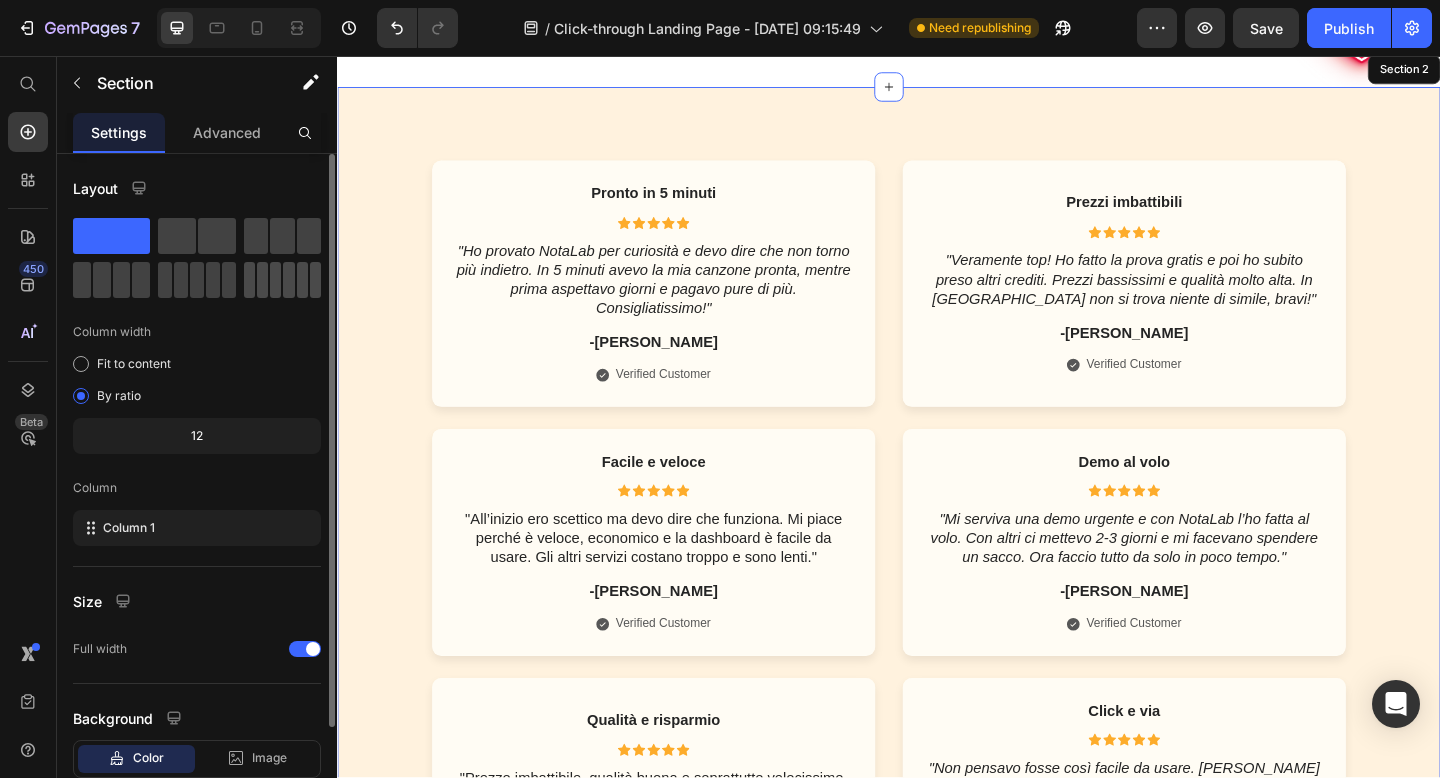 click 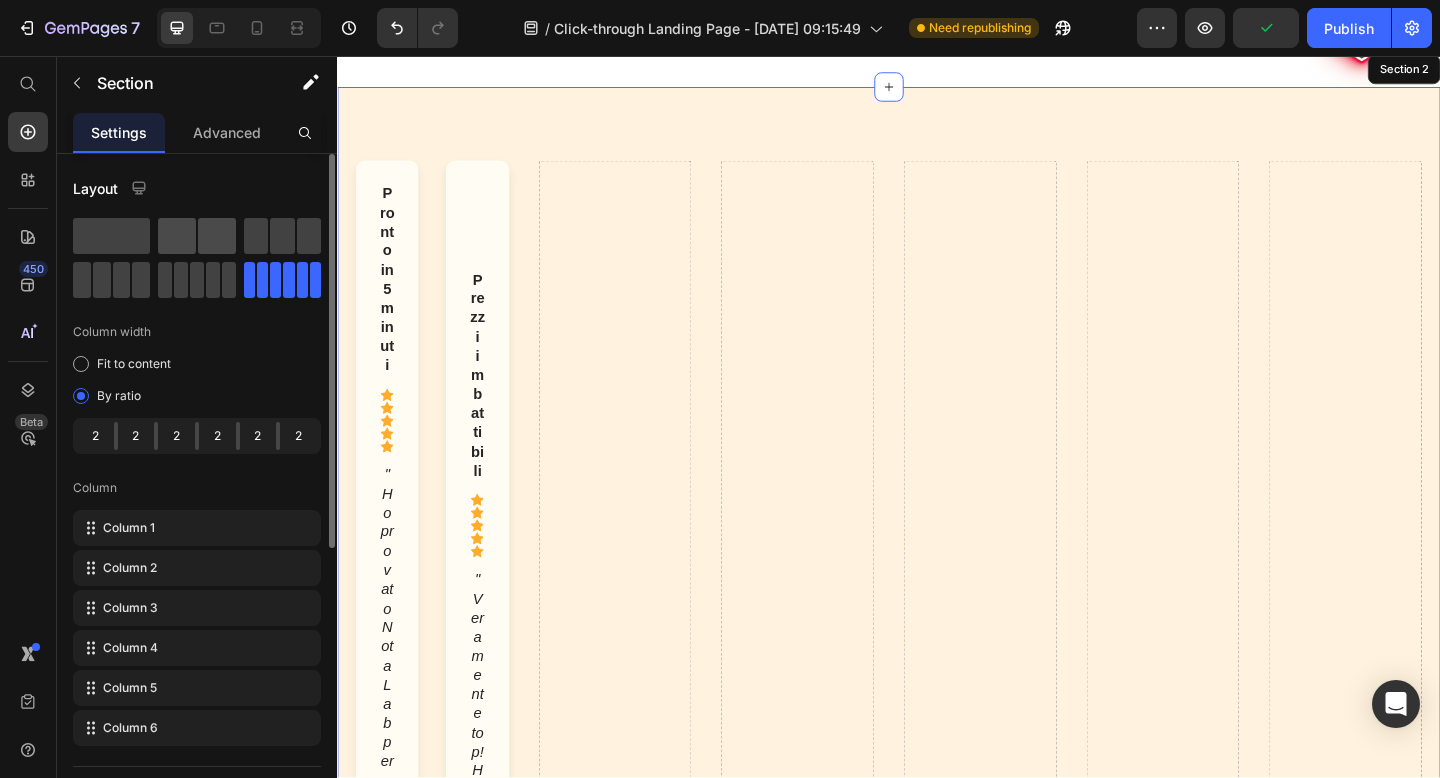 click 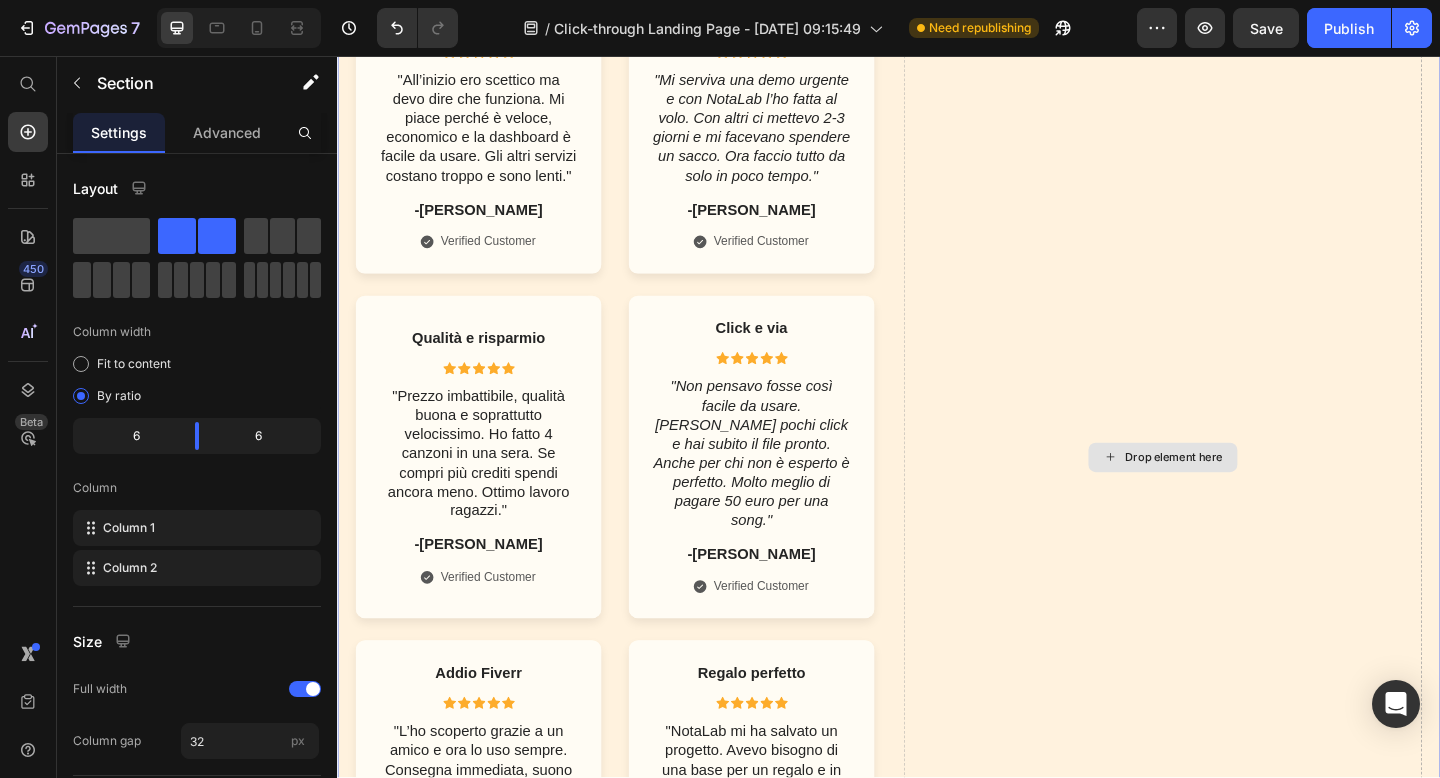 scroll, scrollTop: 1155, scrollLeft: 0, axis: vertical 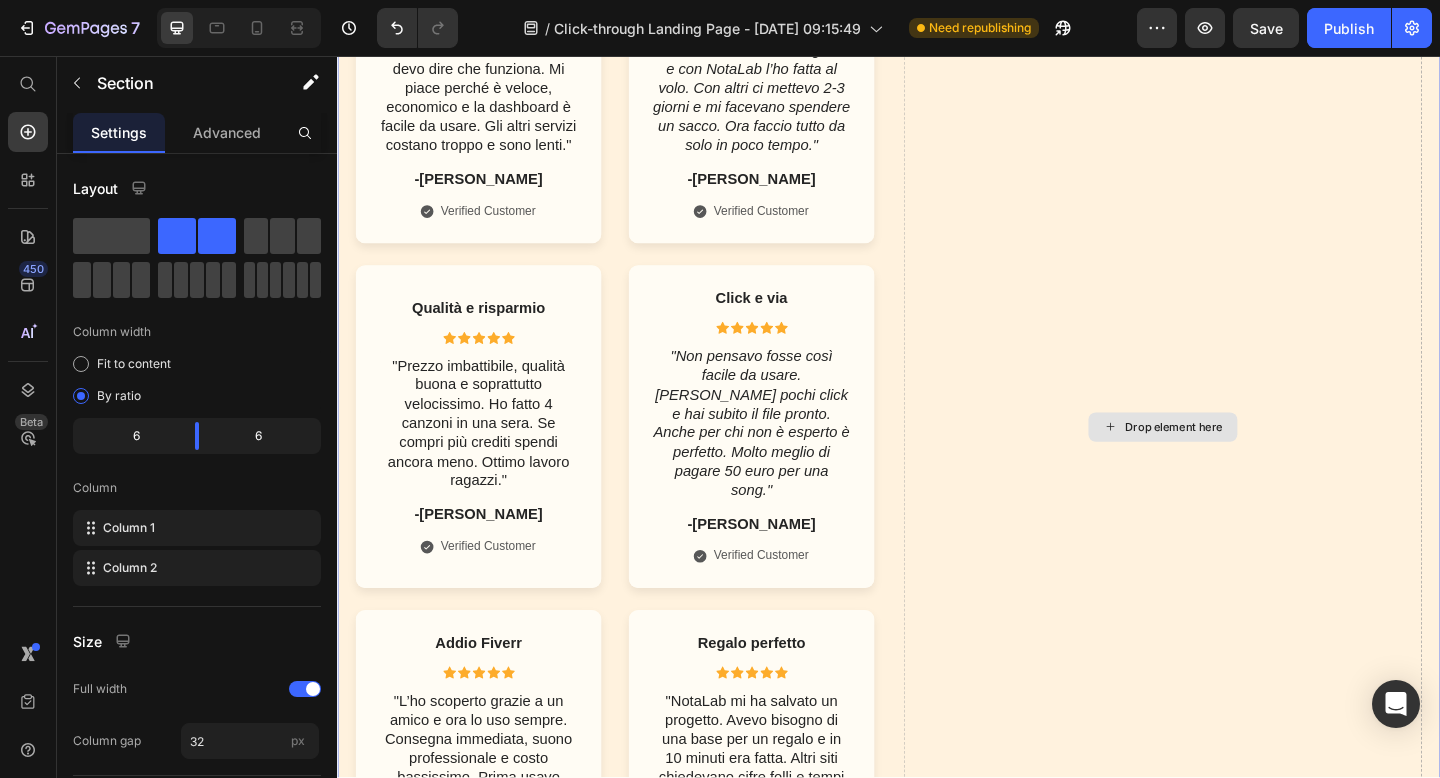click on "Drop element here" at bounding box center (1235, 460) 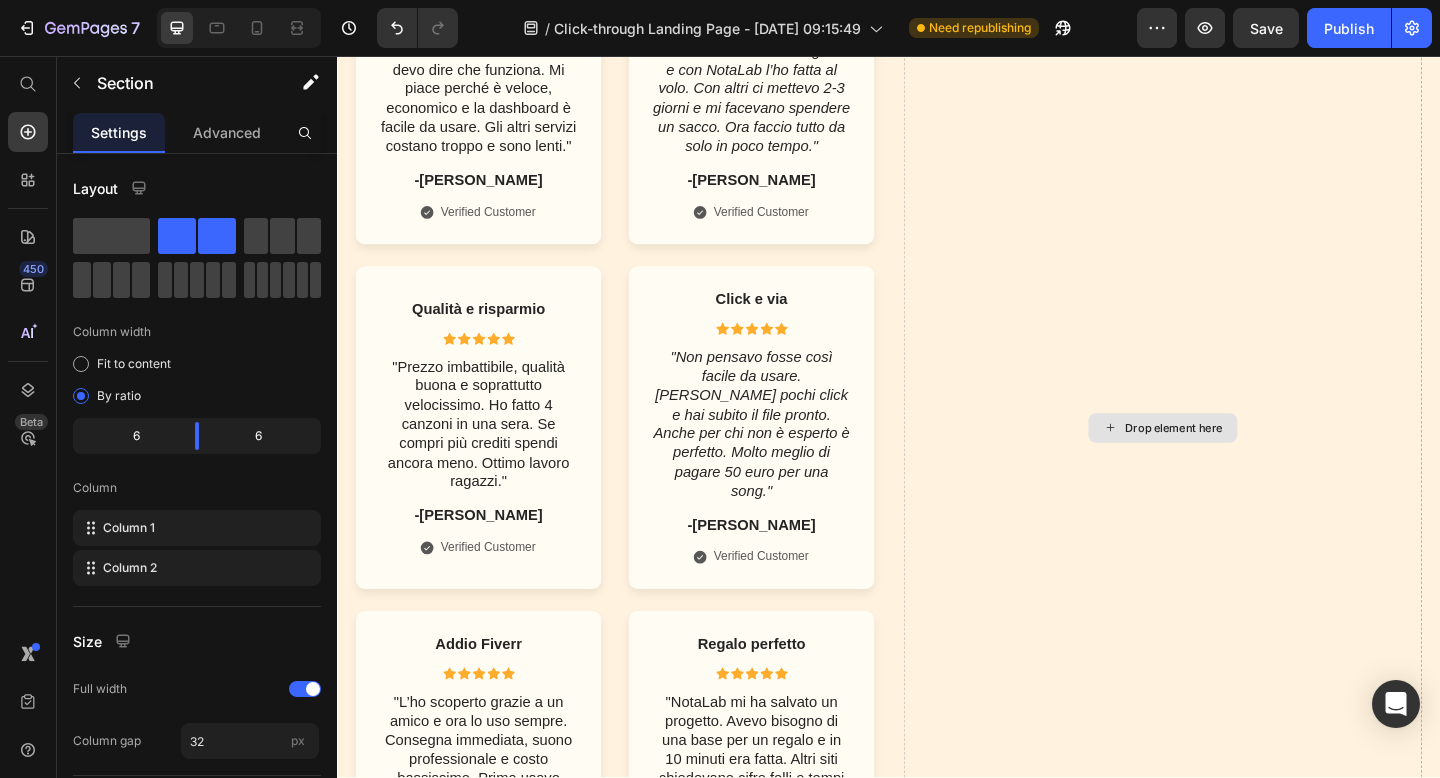 scroll, scrollTop: 1159, scrollLeft: 0, axis: vertical 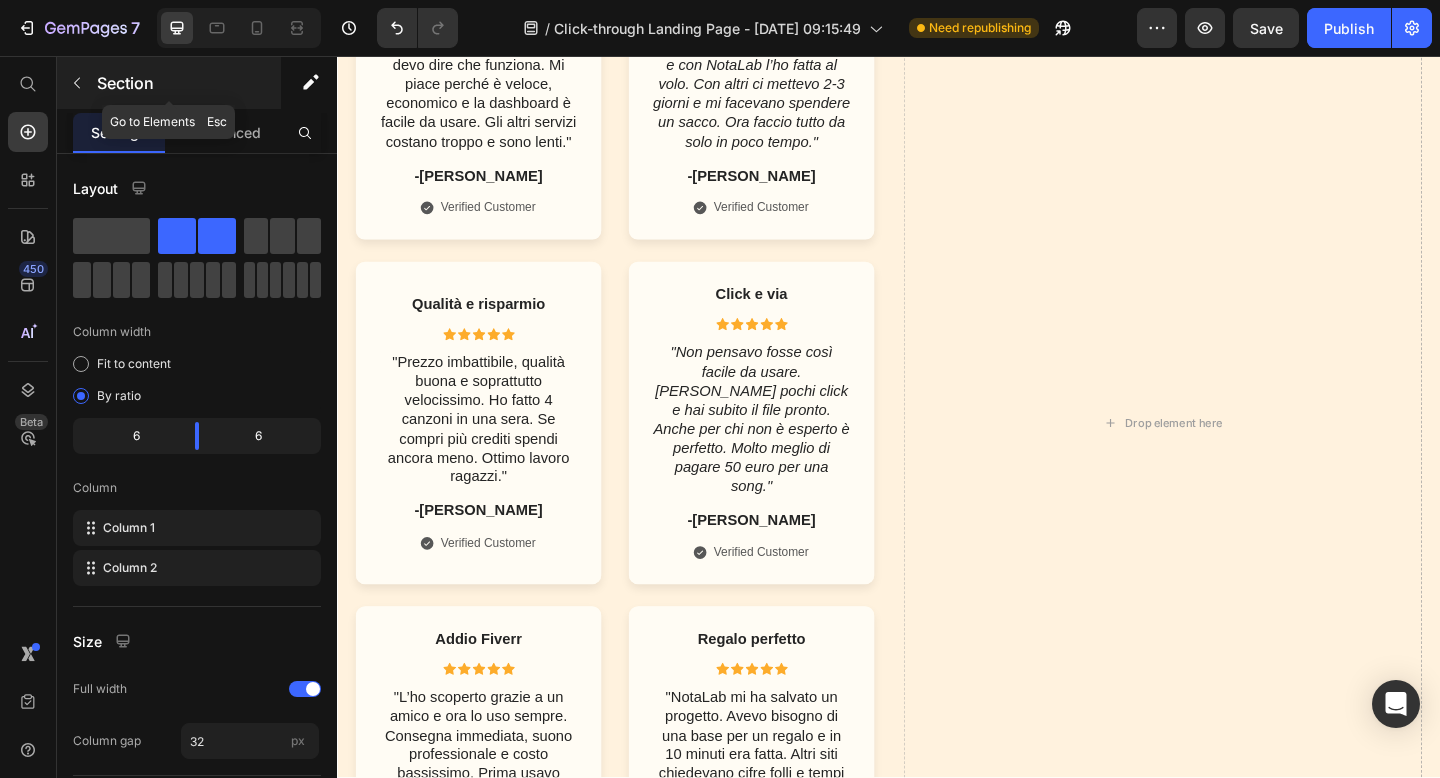 click 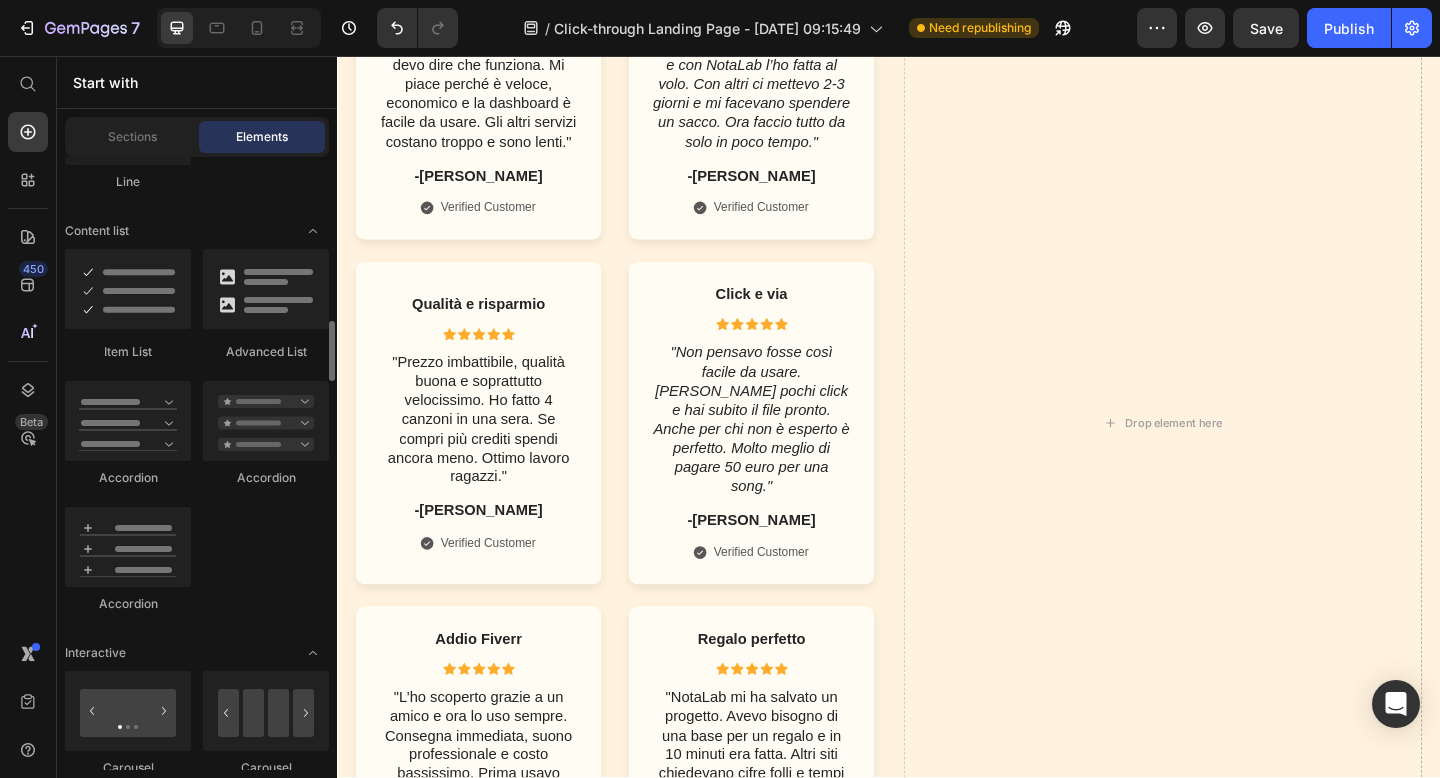 scroll, scrollTop: 1646, scrollLeft: 0, axis: vertical 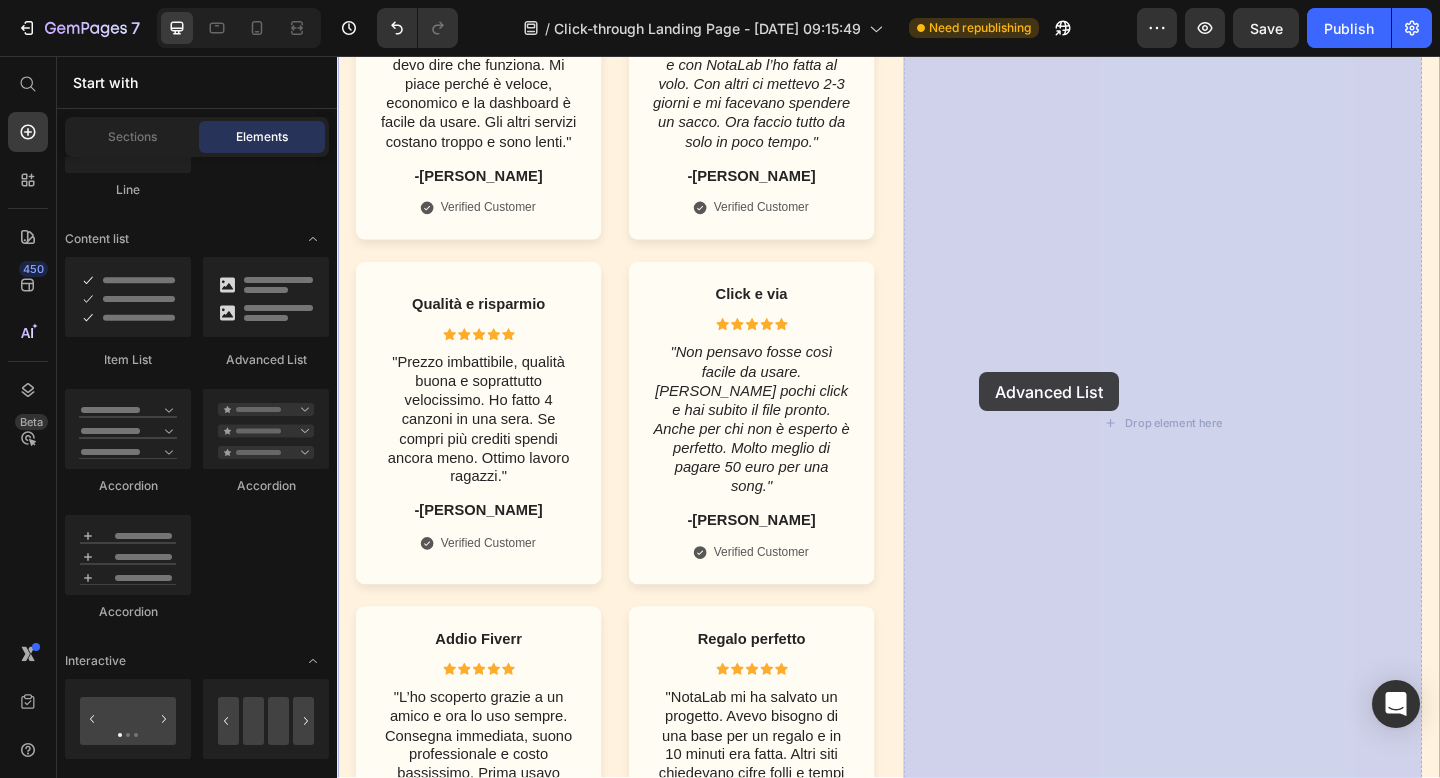 drag, startPoint x: 595, startPoint y: 364, endPoint x: 1035, endPoint y: 396, distance: 441.1621 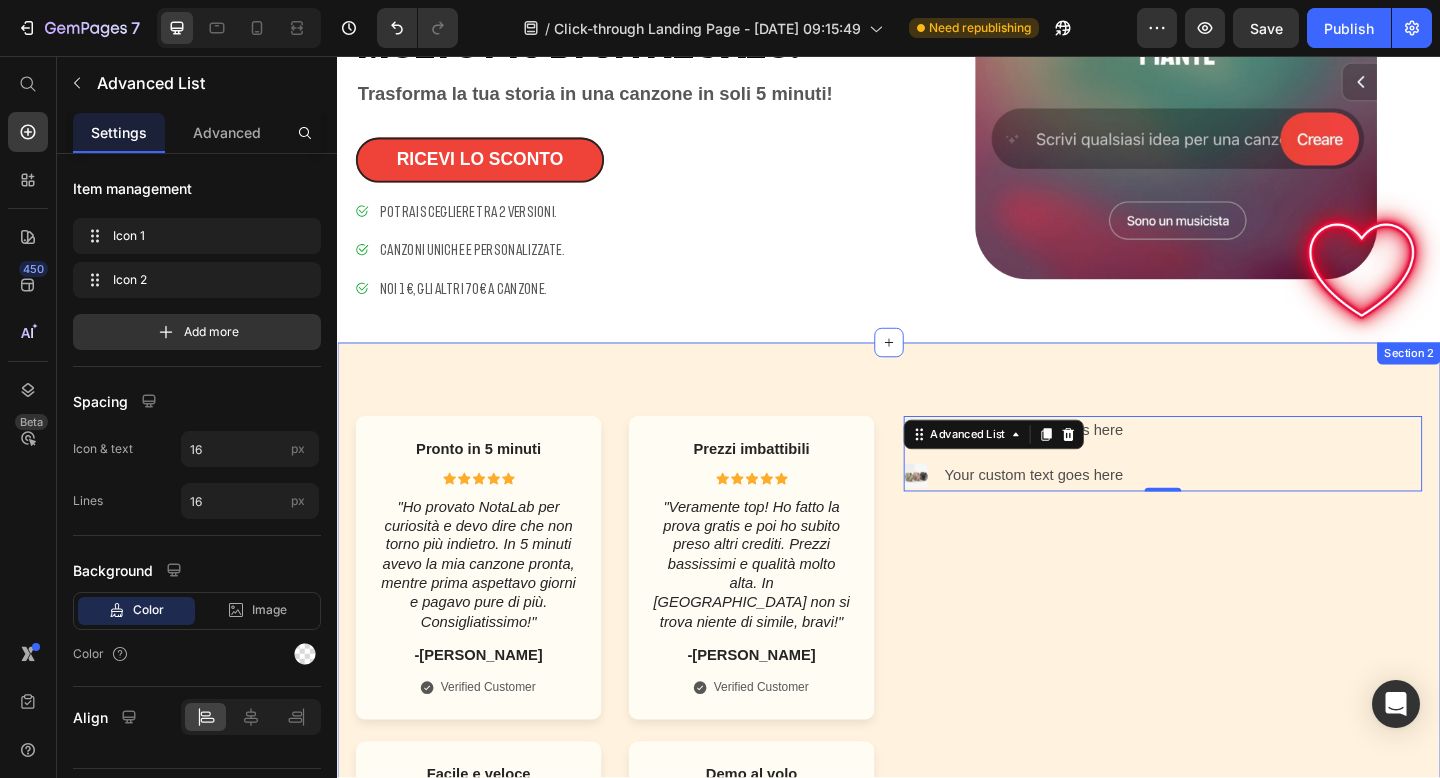 scroll, scrollTop: 306, scrollLeft: 0, axis: vertical 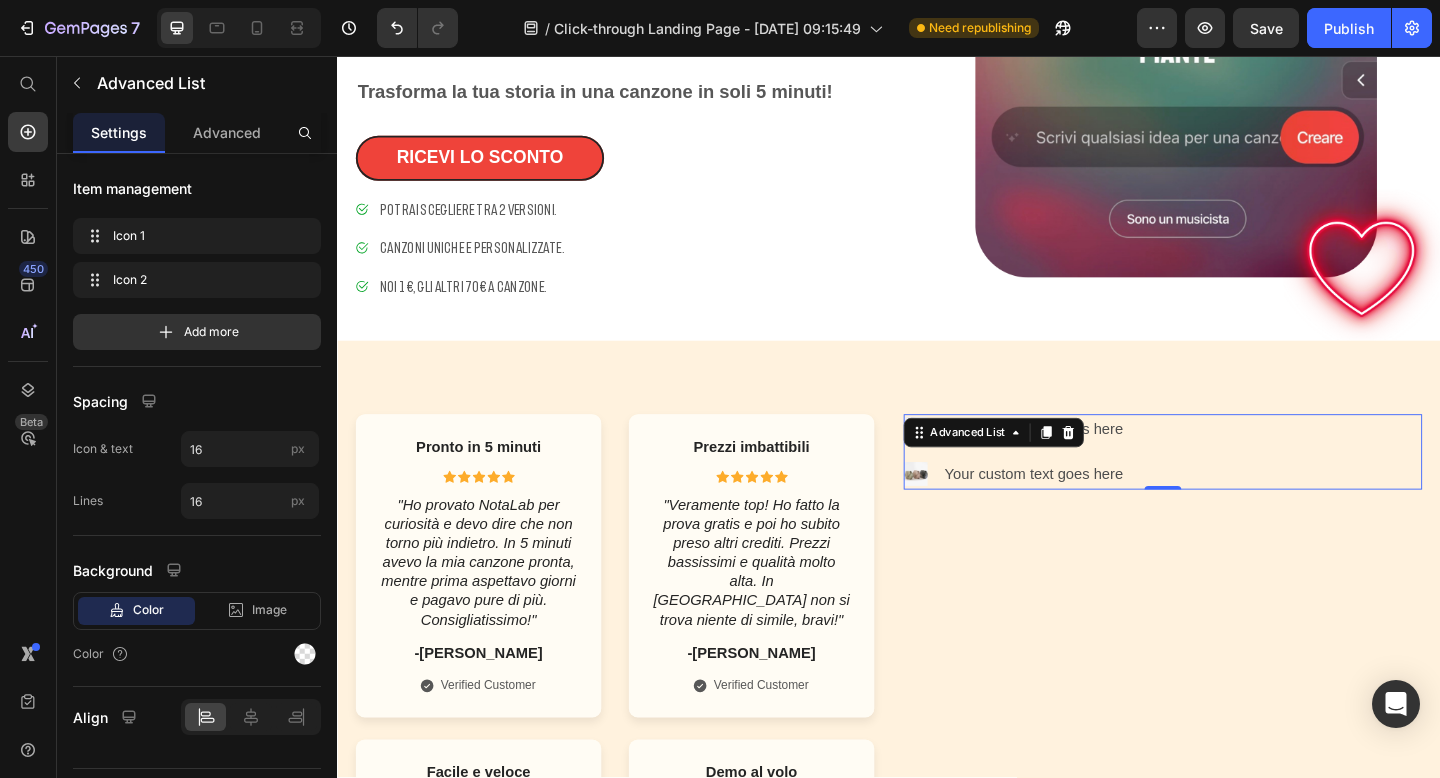 click on "Image Your custom text goes here Text Block Image Your custom text goes here Text Block" at bounding box center (1235, 487) 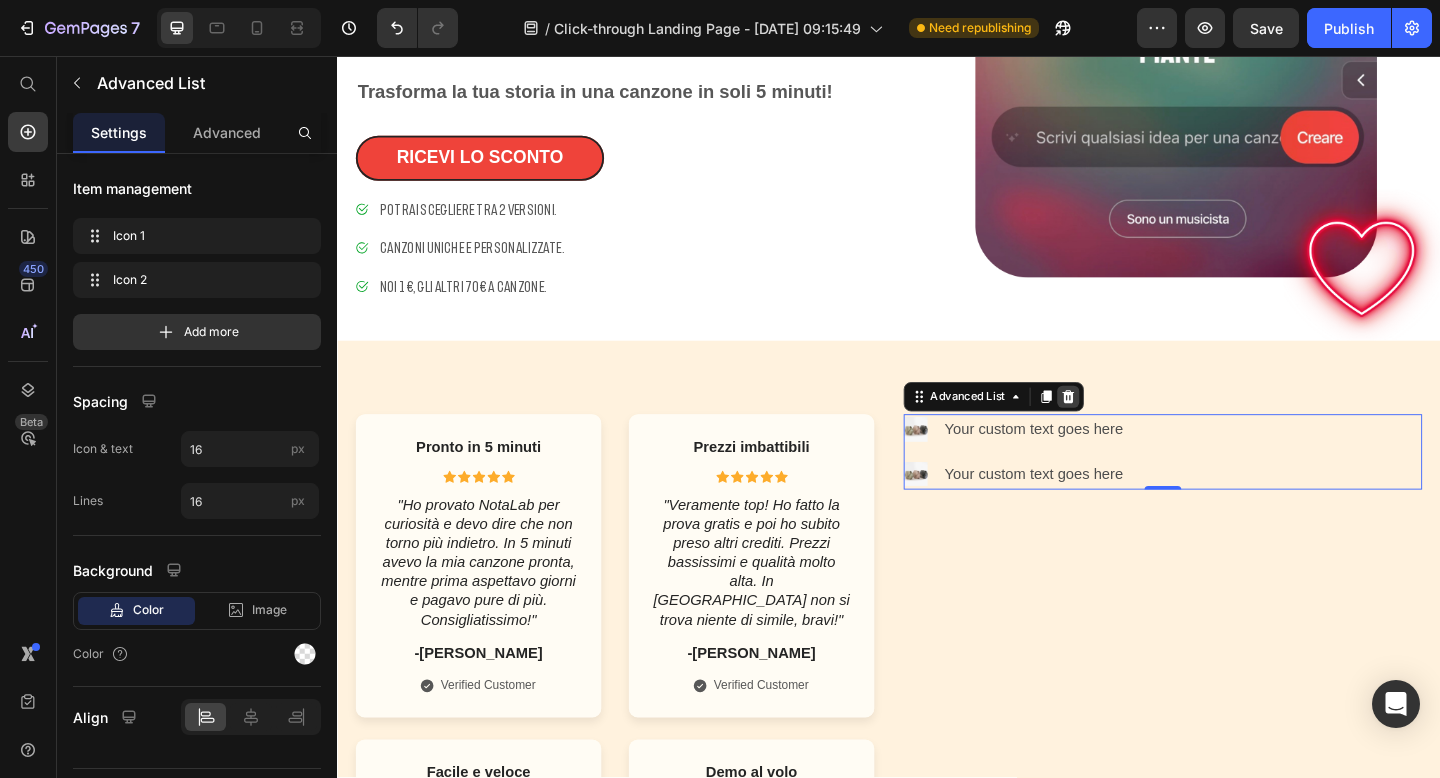 click 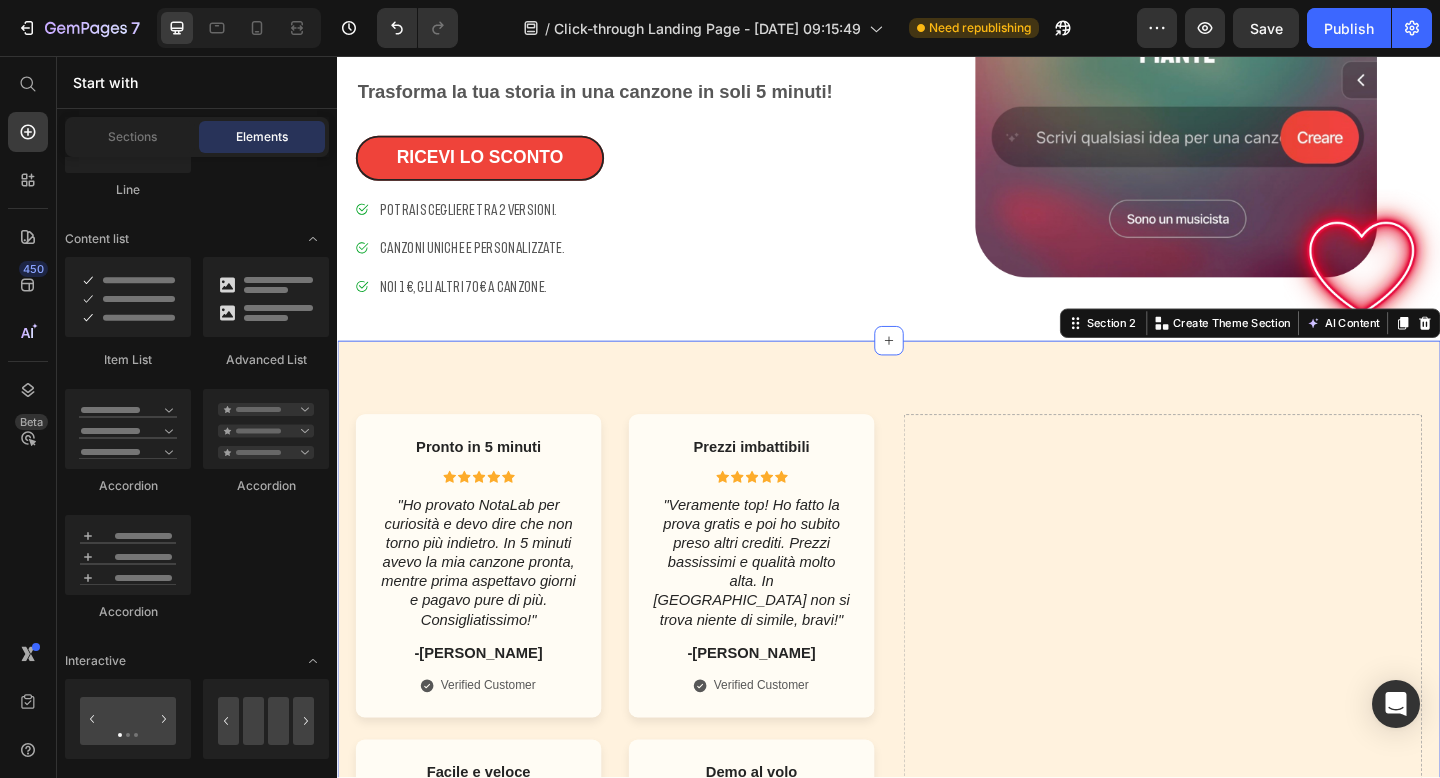 click on "Drop element here" at bounding box center [1235, 1309] 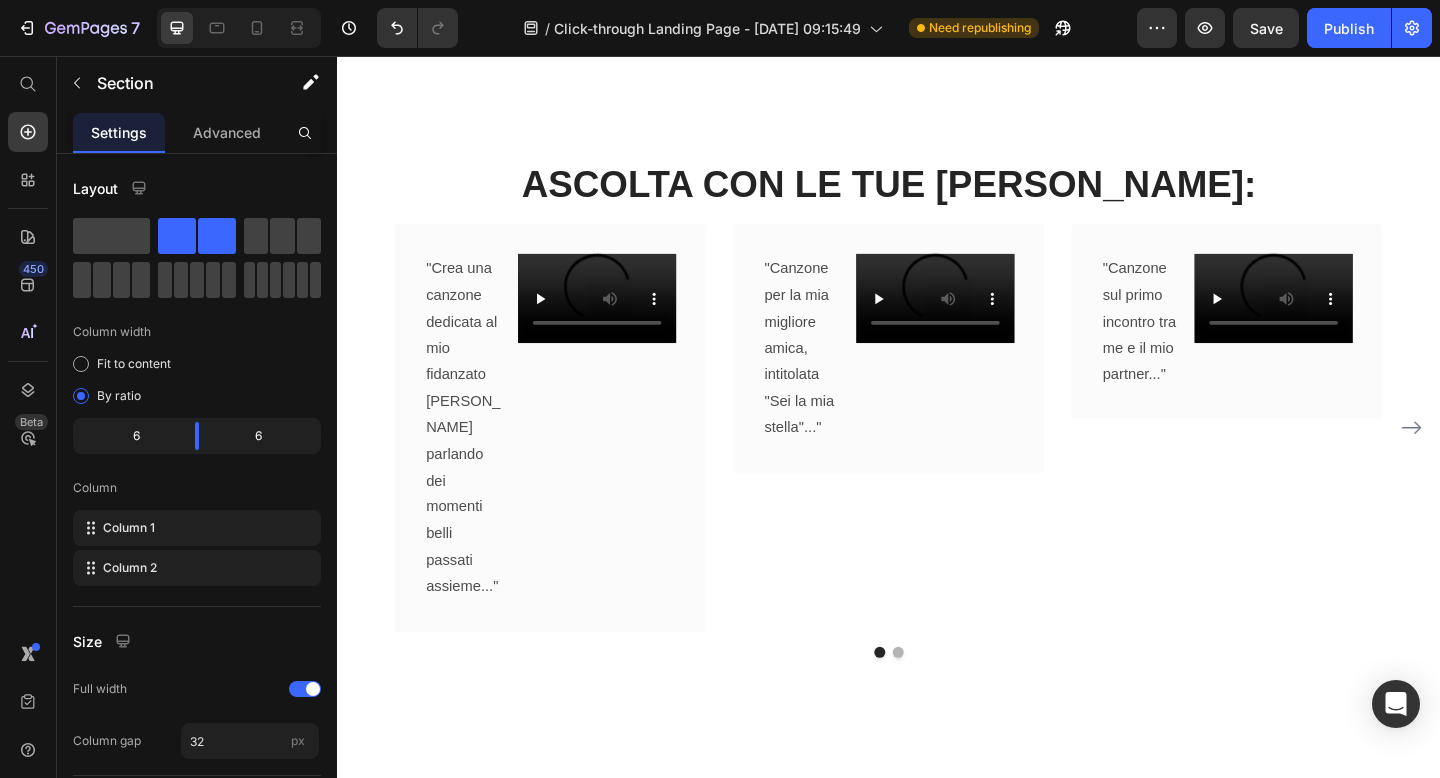 scroll, scrollTop: 9351, scrollLeft: 0, axis: vertical 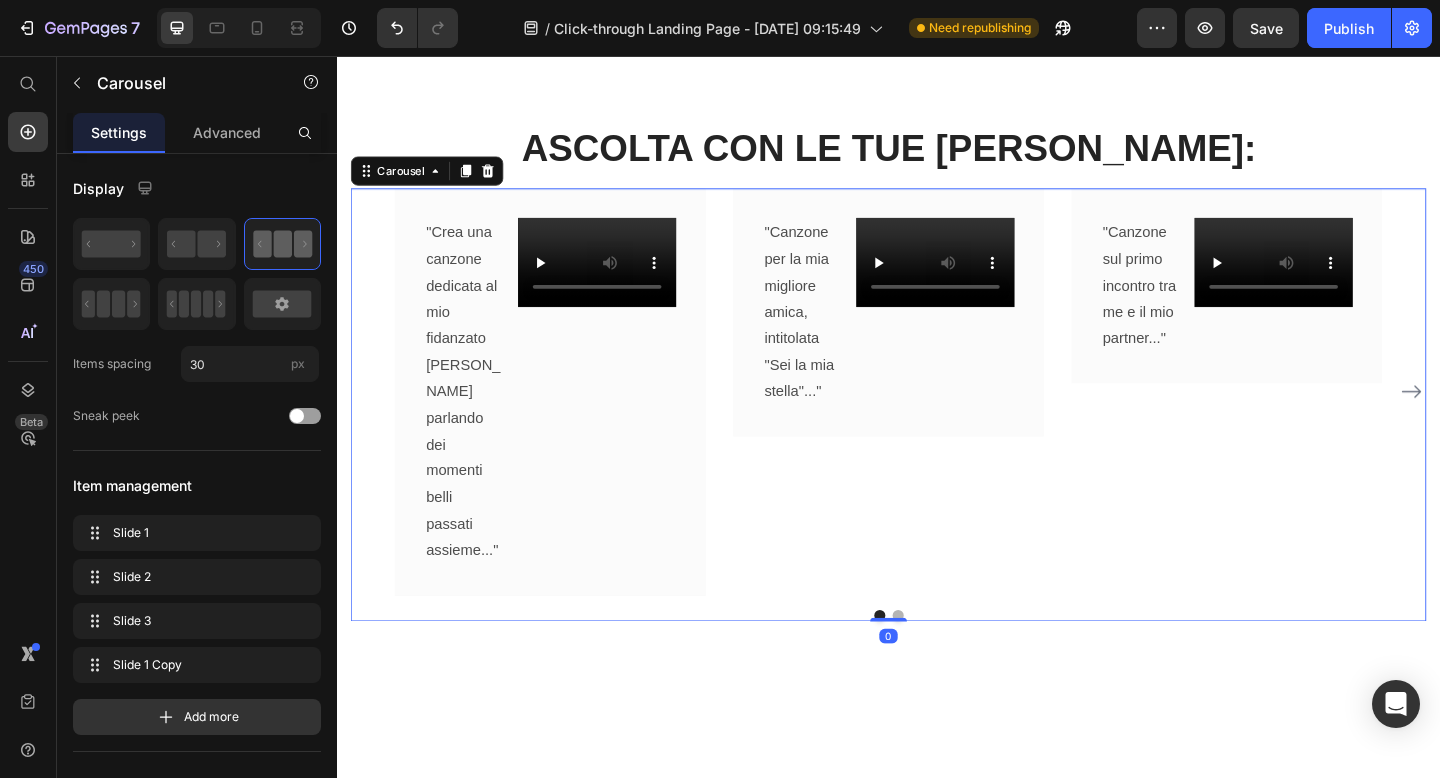 click on ""Canzone sul primo incontro tra me e il mio partner..." Text Block Video Product Row" at bounding box center (1305, 421) 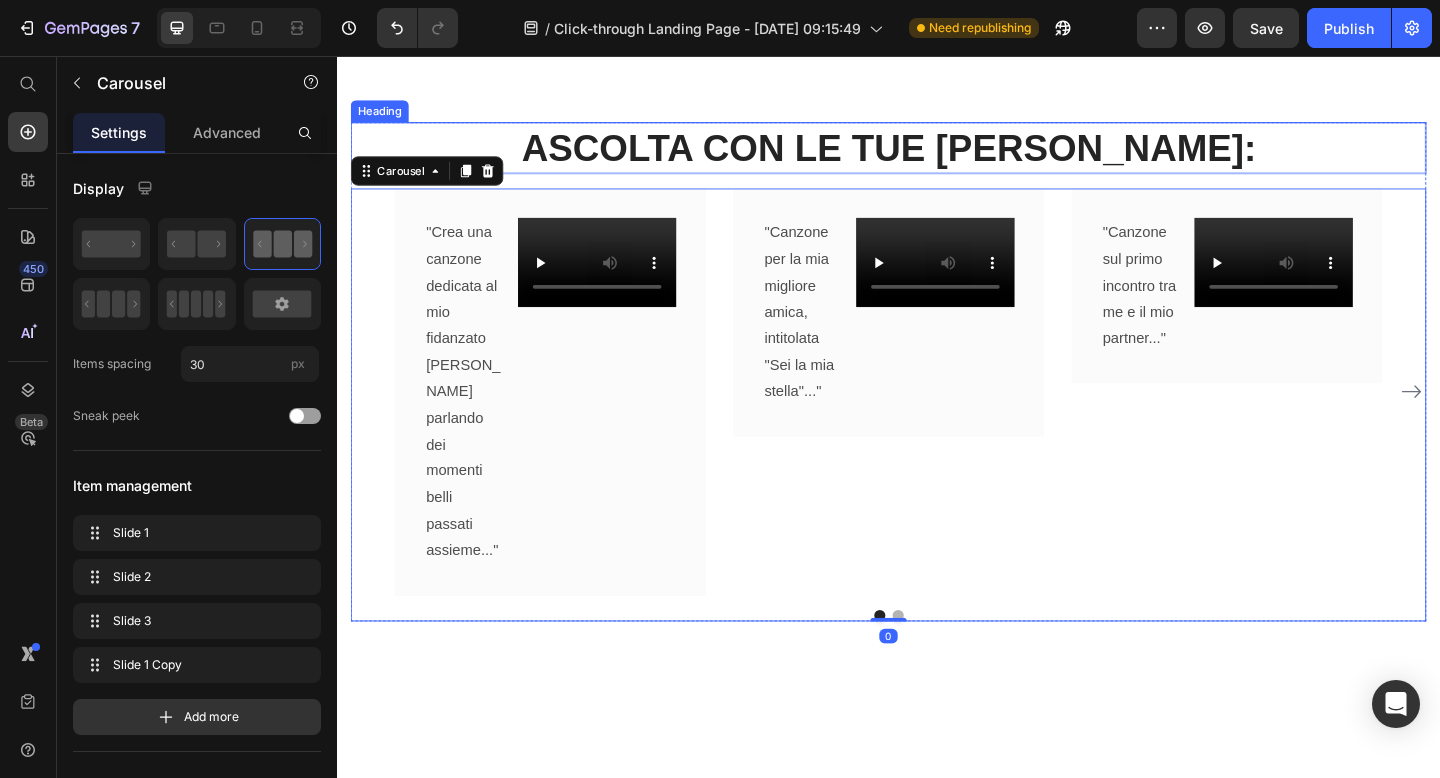 click on "ASCOLTA CON LE TUE [PERSON_NAME]:" at bounding box center (937, 156) 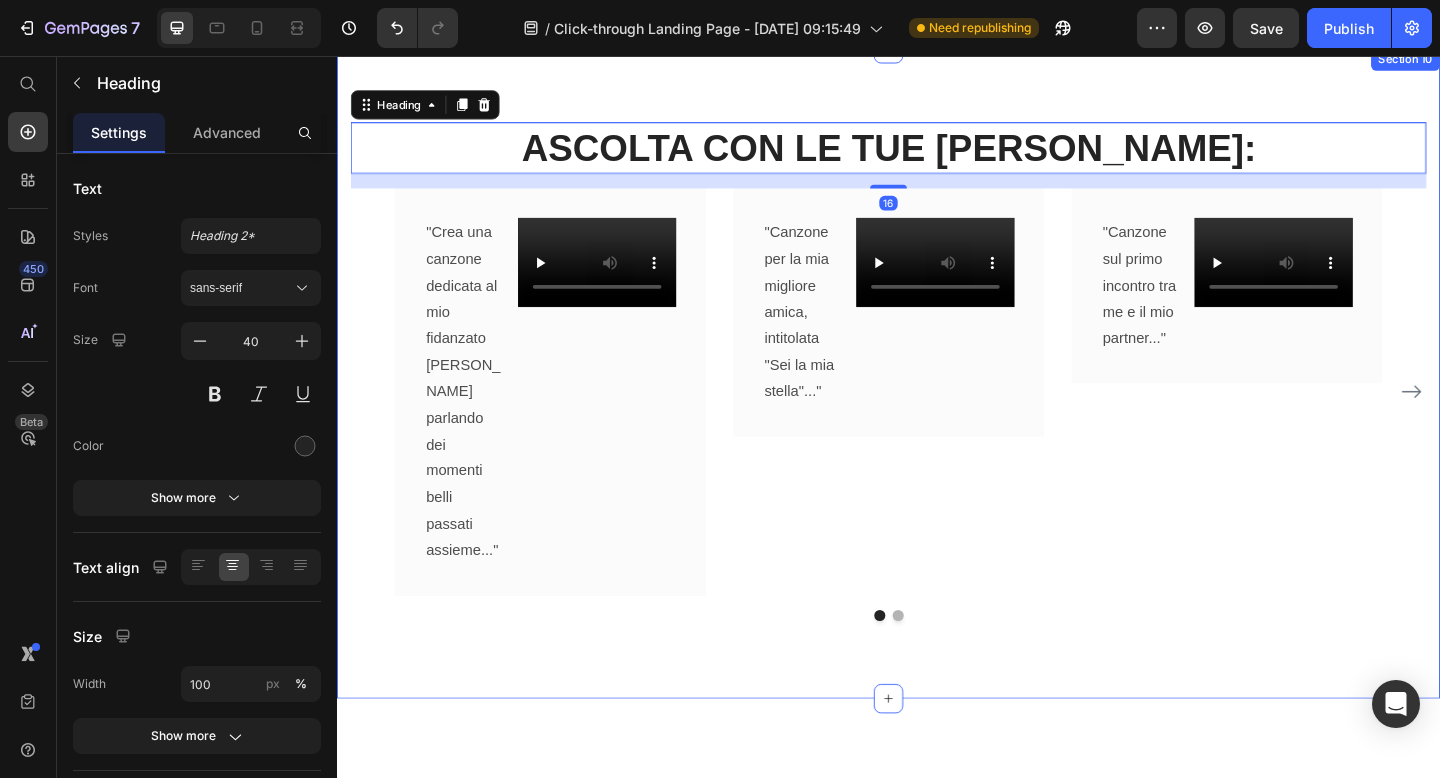 click on "ASCOLTA CON LE TUE ORECCHIE: Heading   16
"Crea una canzone dedicata al mio fidanzato Marco parlando dei momenti belli passati assieme..." Text Block Video Product Row "Canzone per la mia migliore amica, intitolata "Sei la mia stella"..." Text Block Video Product Row "Canzone sul primo incontro tra me e il mio partner..." Text Block Video Product Row "Canzone per Lucia parlando del 1 agosto (quando ci siamo conosciuti)..." Text Block Video Product Row
Carousel Row Section 10" at bounding box center [937, 401] 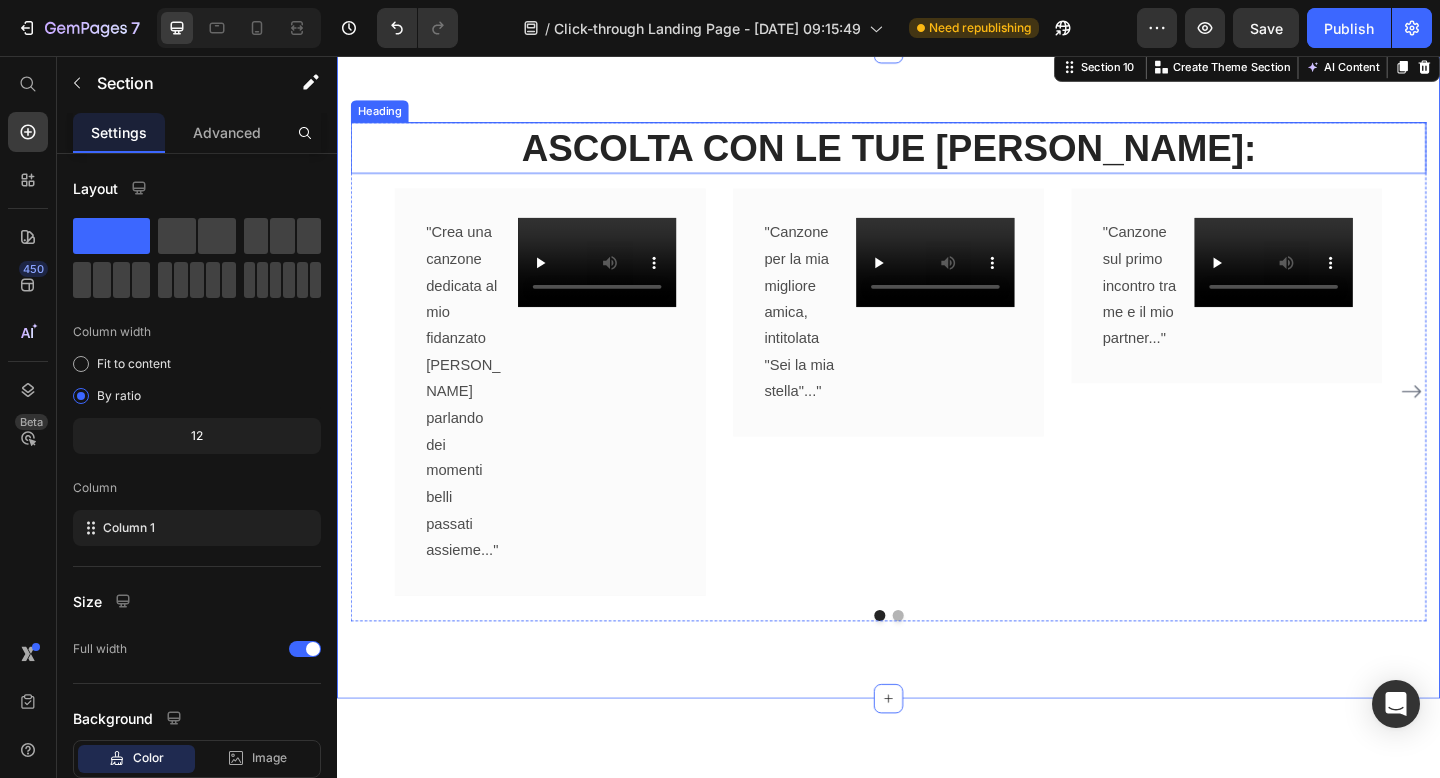 click on "ASCOLTA CON LE TUE [PERSON_NAME]:" at bounding box center (937, 156) 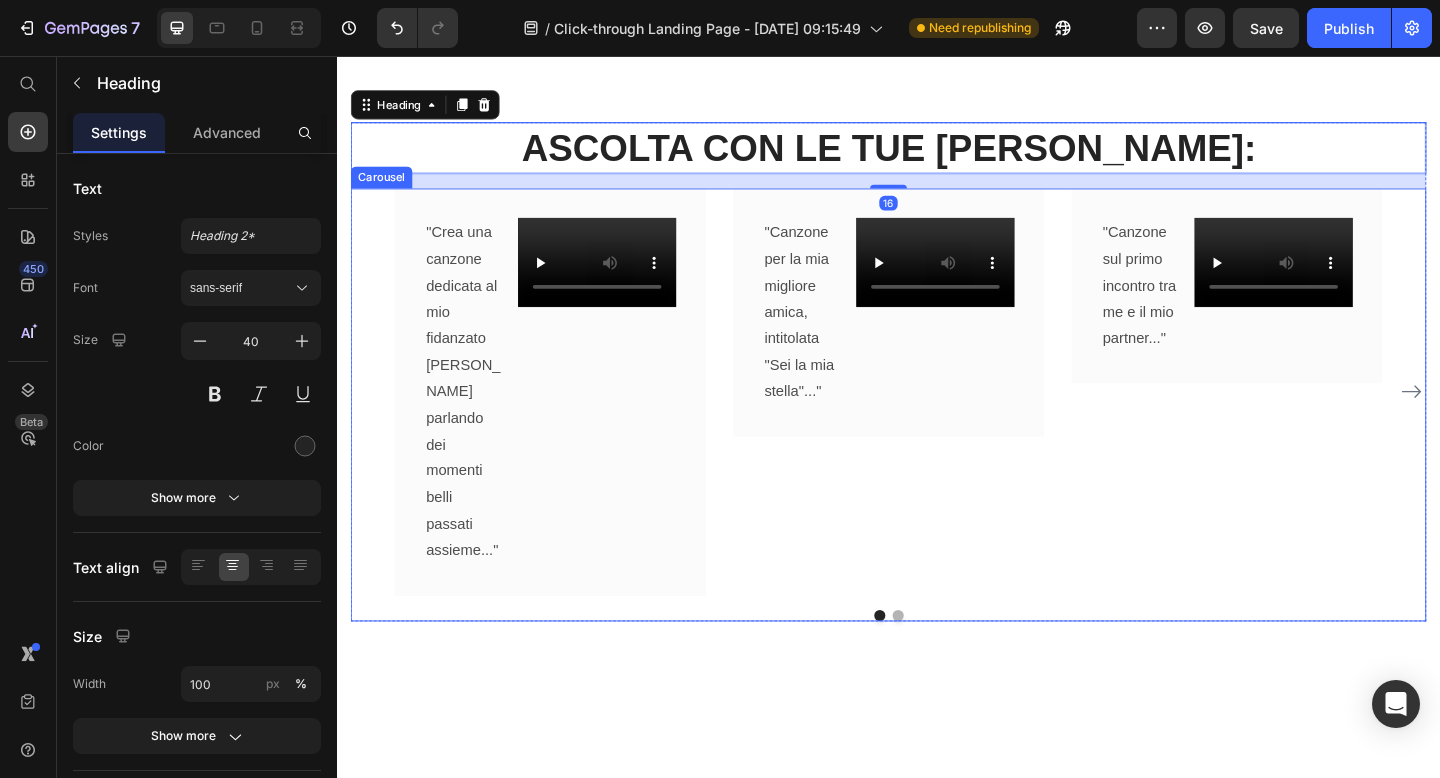 click at bounding box center (937, 665) 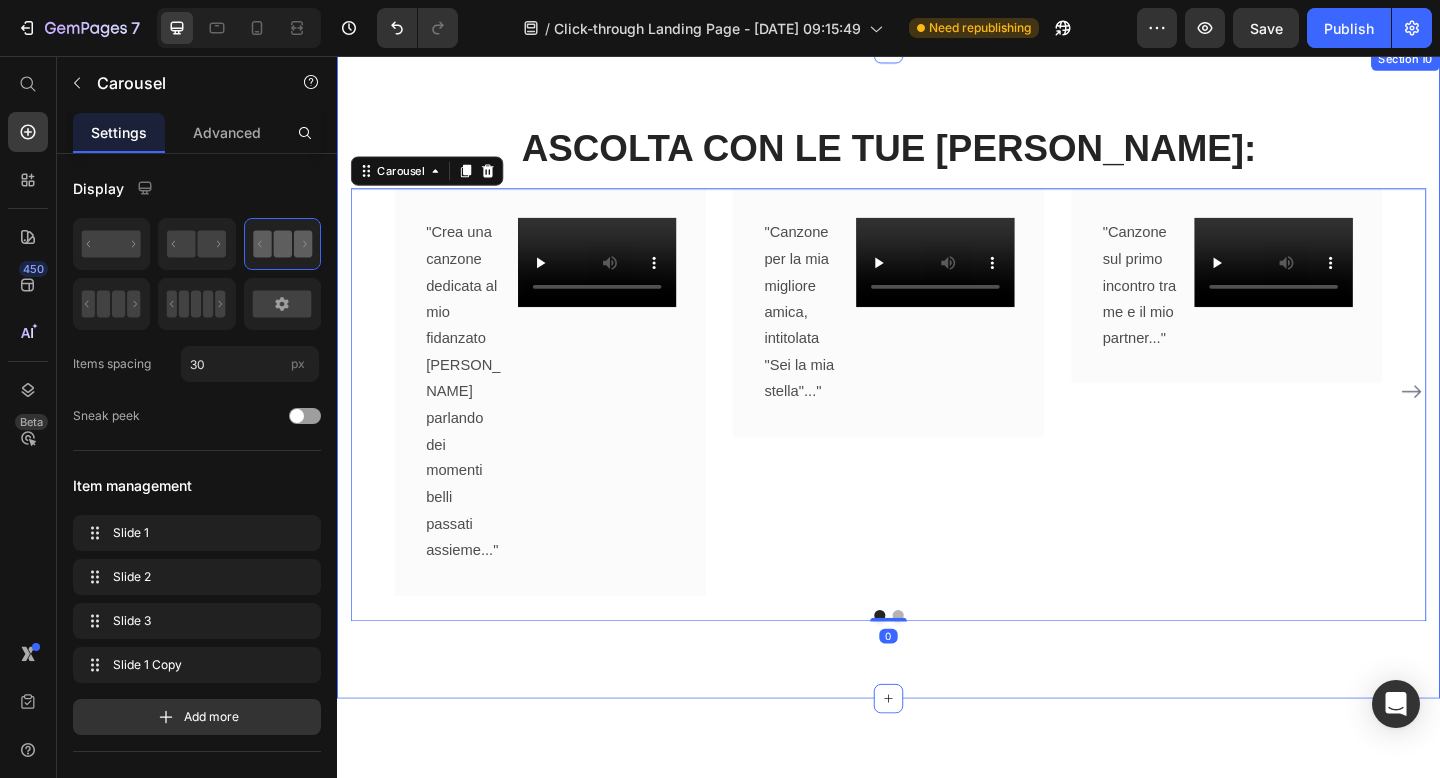click on "ASCOLTA CON LE TUE ORECCHIE: Heading
"Crea una canzone dedicata al mio fidanzato Marco parlando dei momenti belli passati assieme..." Text Block Video Product Row "Canzone per la mia migliore amica, intitolata "Sei la mia stella"..." Text Block Video Product Row "Canzone sul primo incontro tra me e il mio partner..." Text Block Video Product Row "Canzone per Lucia parlando del 1 agosto (quando ci siamo conosciuti)..." Text Block Video Product Row
Carousel   0 Row Section 10" at bounding box center [937, 401] 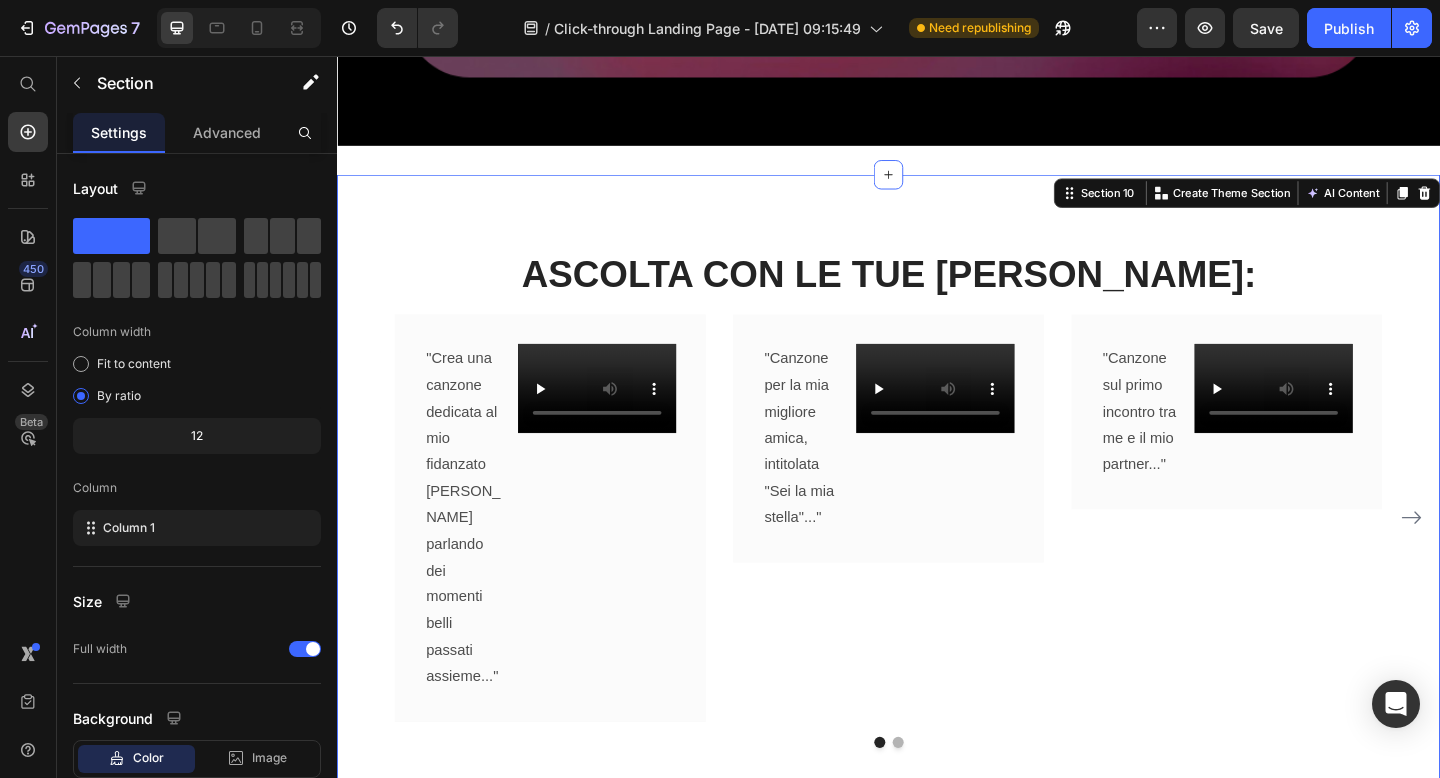 scroll, scrollTop: 9211, scrollLeft: 0, axis: vertical 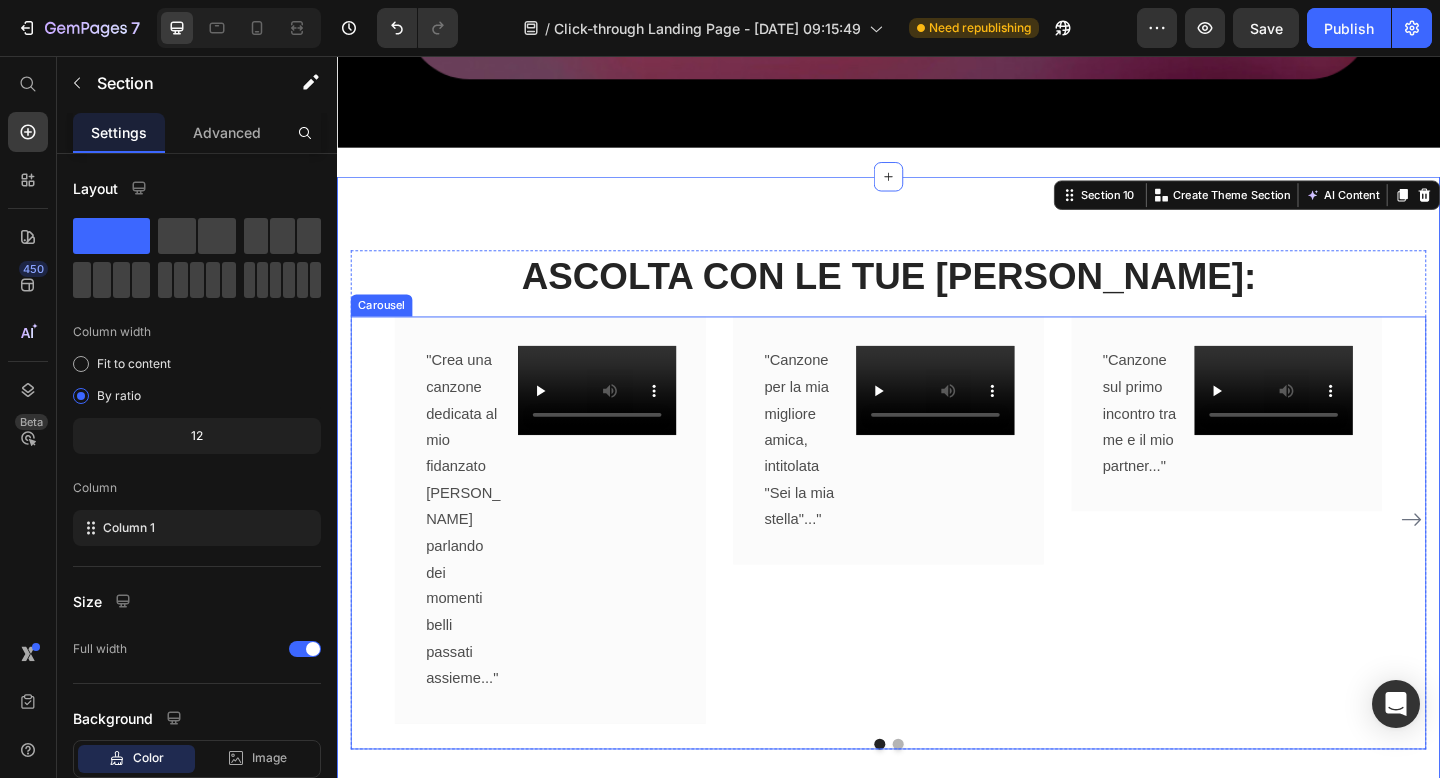 click on ""Crea una canzone dedicata al mio fidanzato Marco parlando dei momenti belli passati assieme..." Text Block Video Product Row "Canzone per la mia migliore amica, intitolata "Sei la mia stella"..." Text Block Video Product Row "Canzone sul primo incontro tra me e il mio partner..." Text Block Video Product Row "Canzone per Lucia parlando del 1 agosto (quando ci siamo conosciuti)..." Text Block Video Product Row" at bounding box center (937, 561) 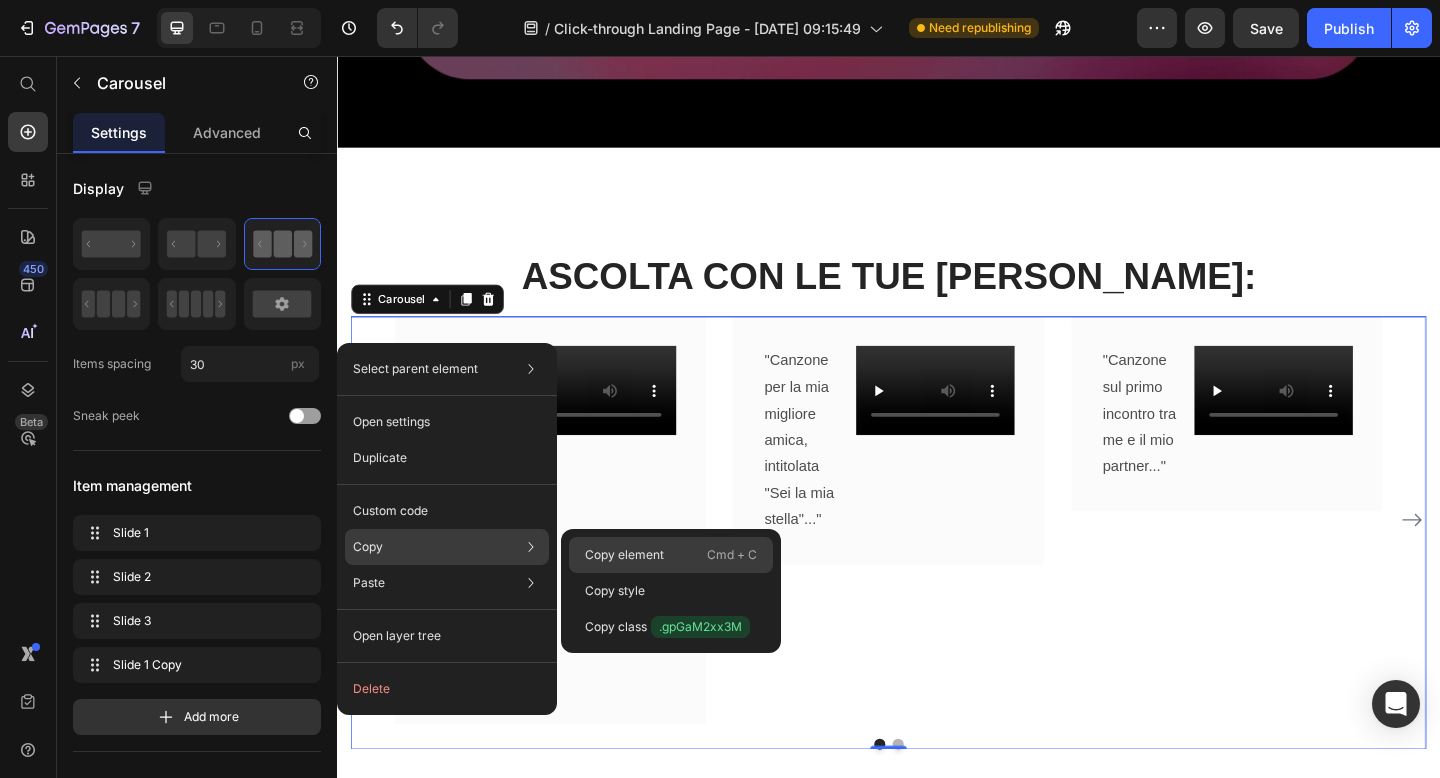 click on "Copy element" at bounding box center [624, 555] 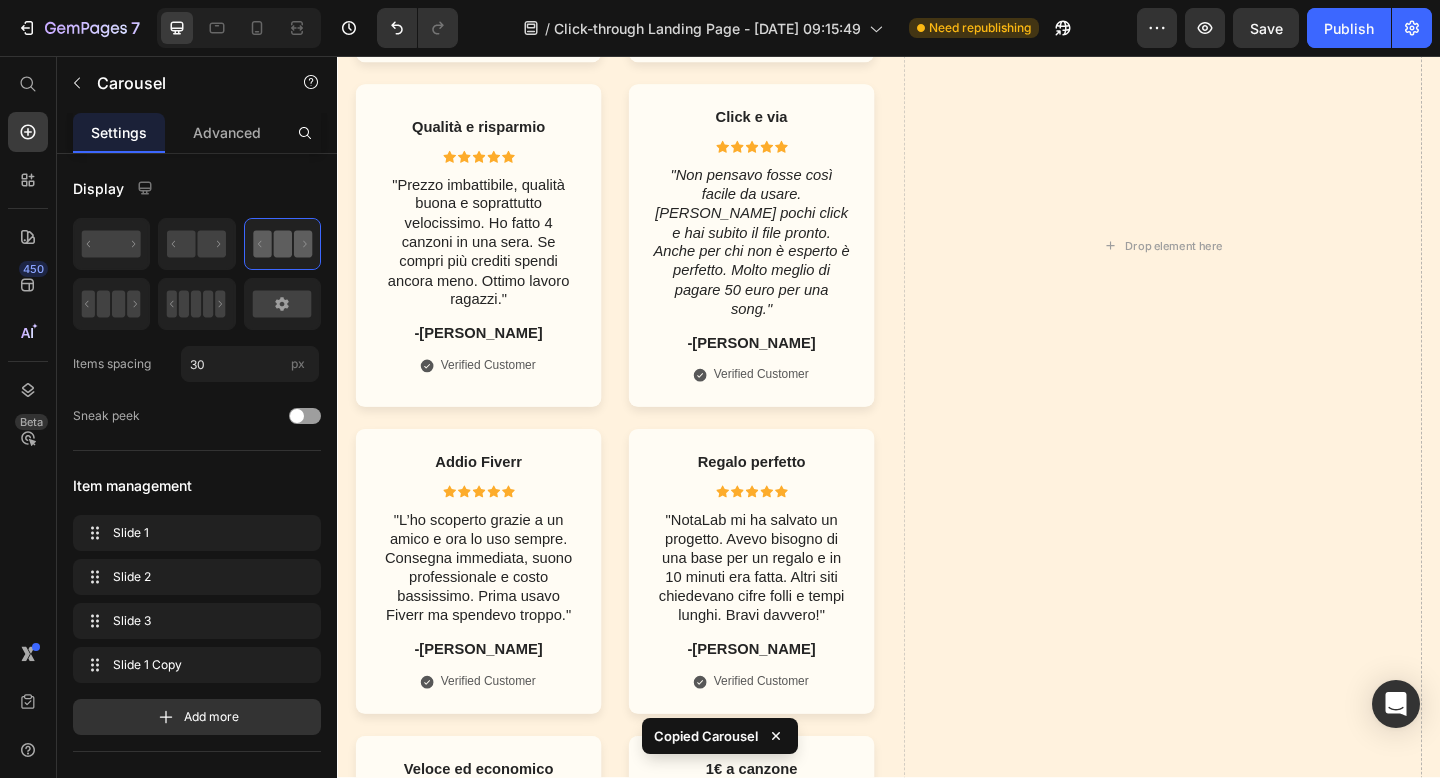 scroll, scrollTop: 1394, scrollLeft: 0, axis: vertical 